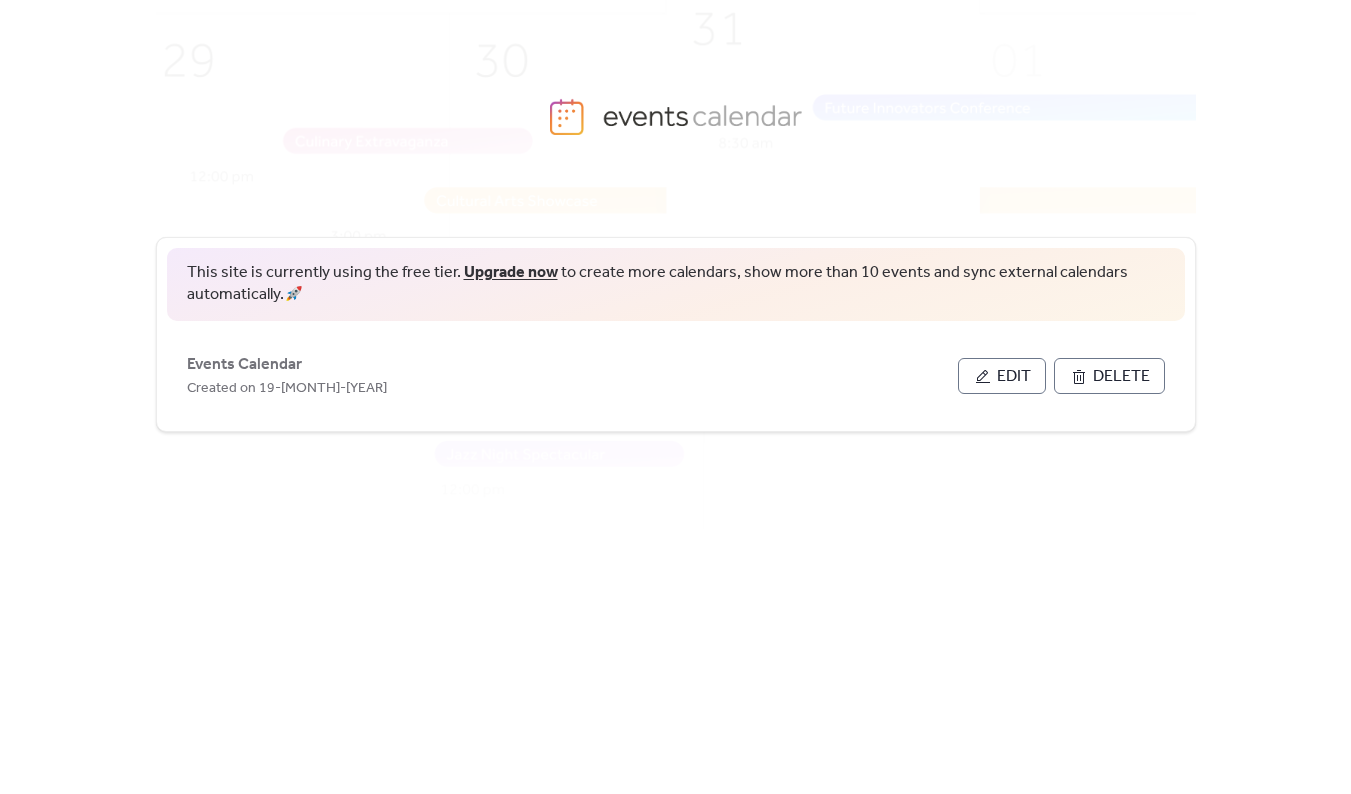 scroll, scrollTop: 0, scrollLeft: 0, axis: both 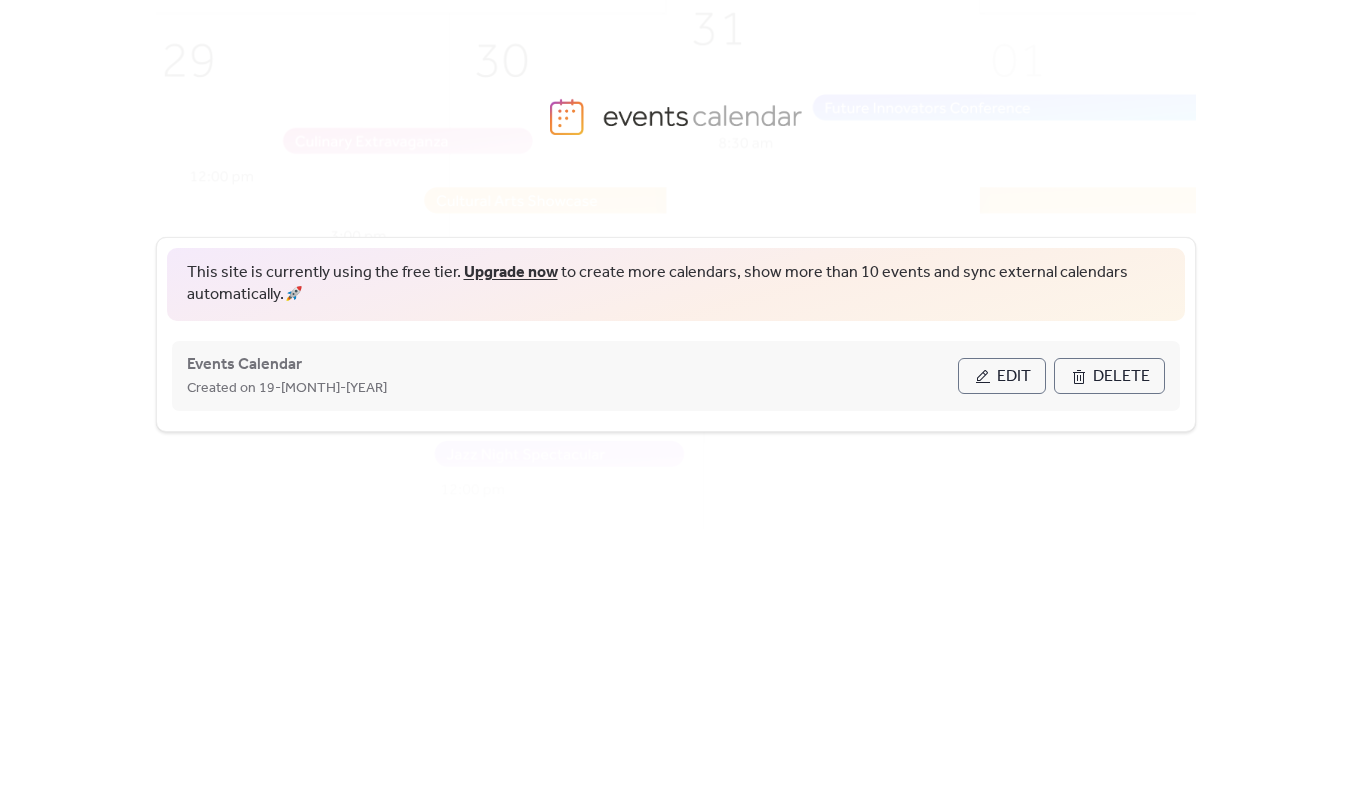 click on "Edit" at bounding box center (1014, 377) 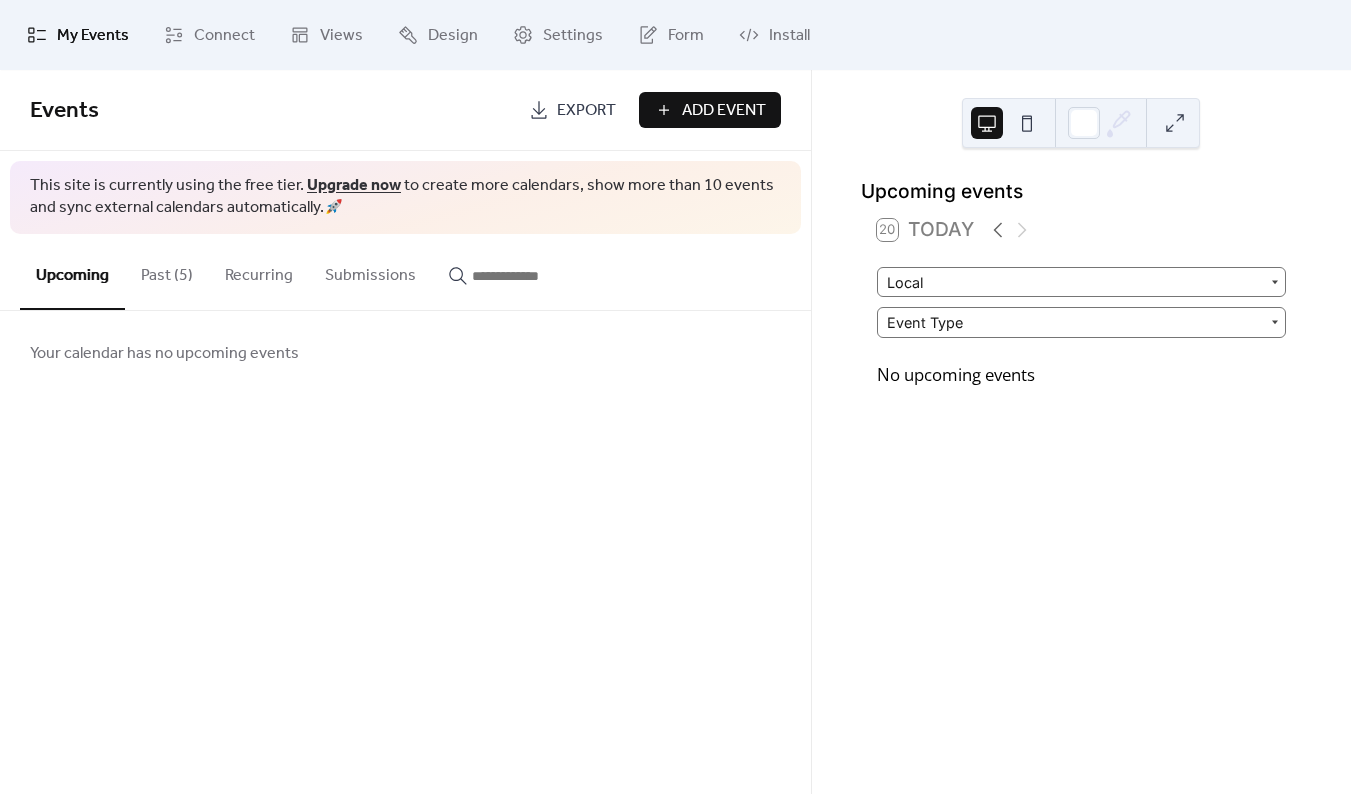 click on "Past (5)" at bounding box center (167, 271) 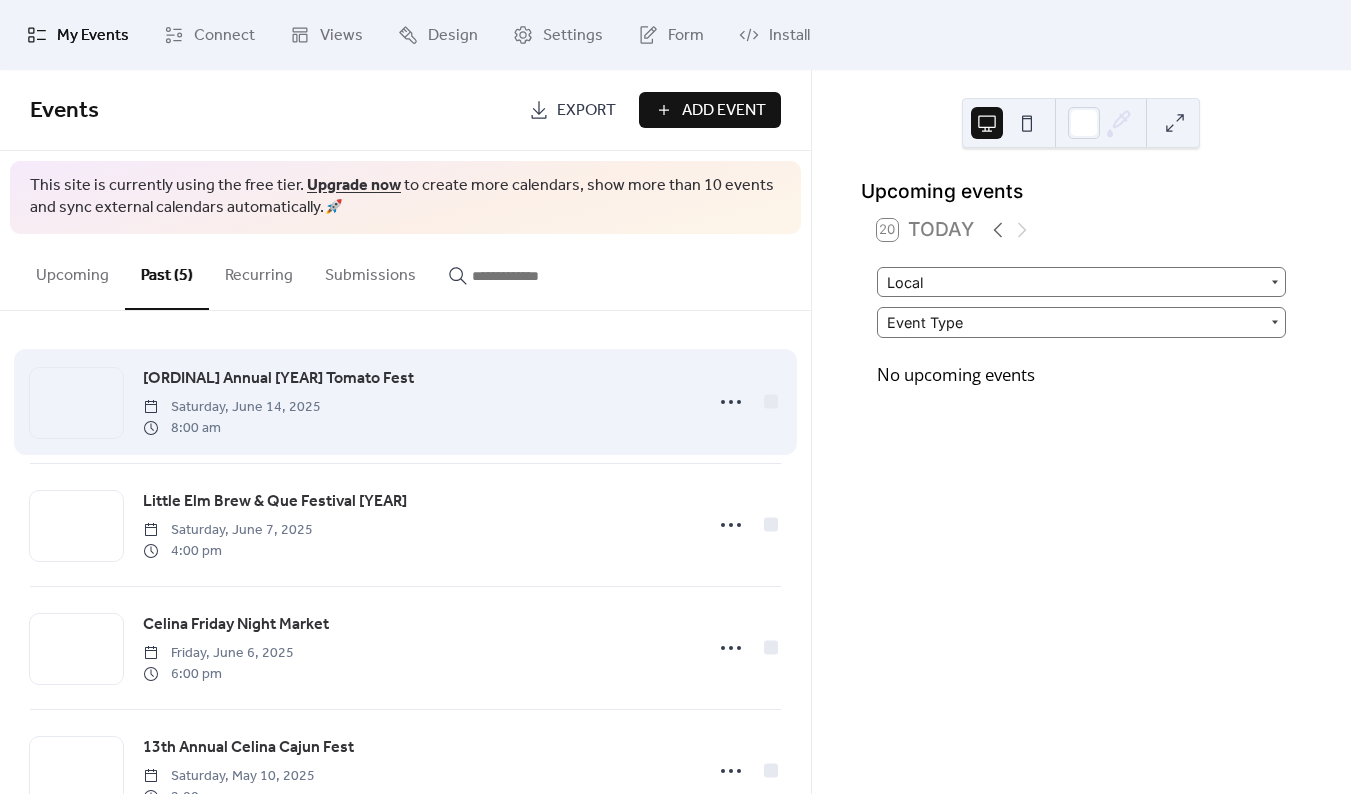 scroll, scrollTop: 191, scrollLeft: 0, axis: vertical 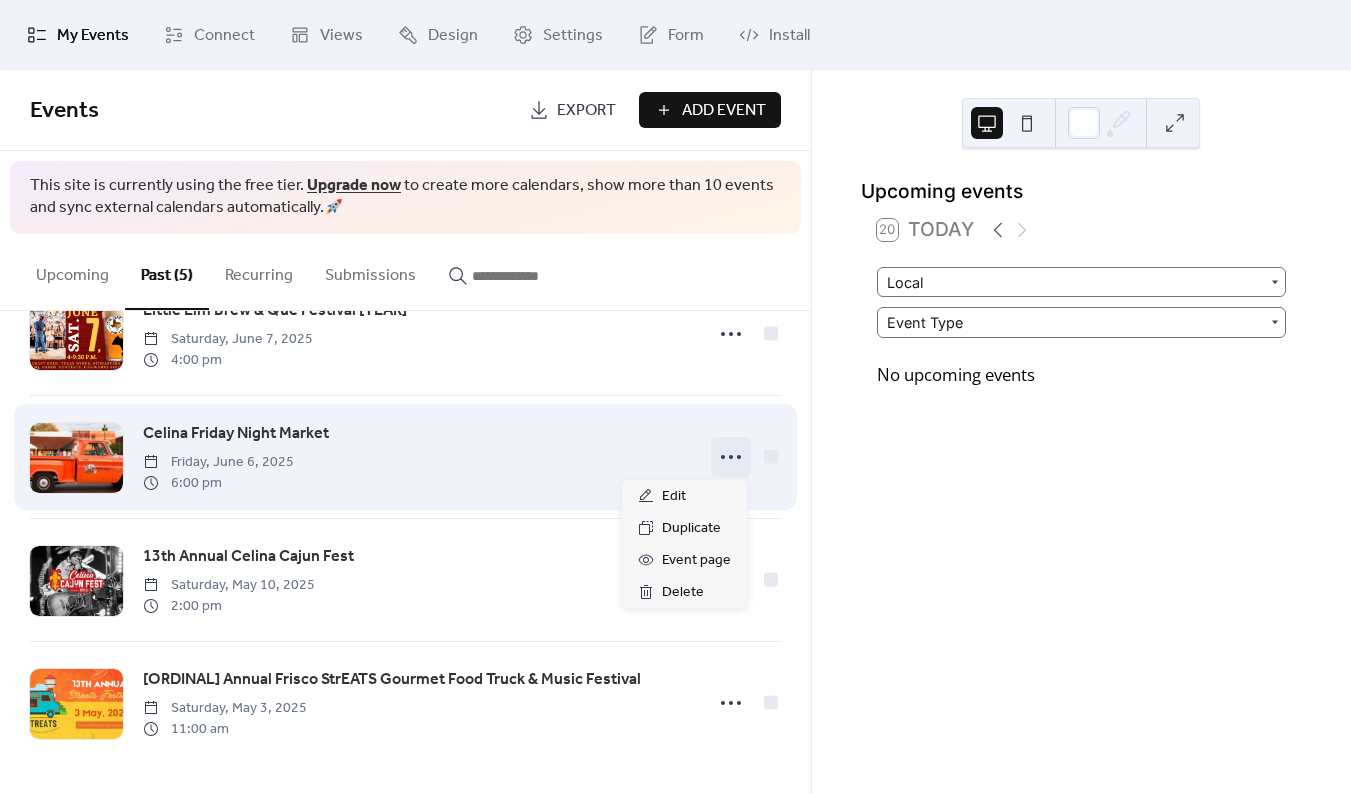 click 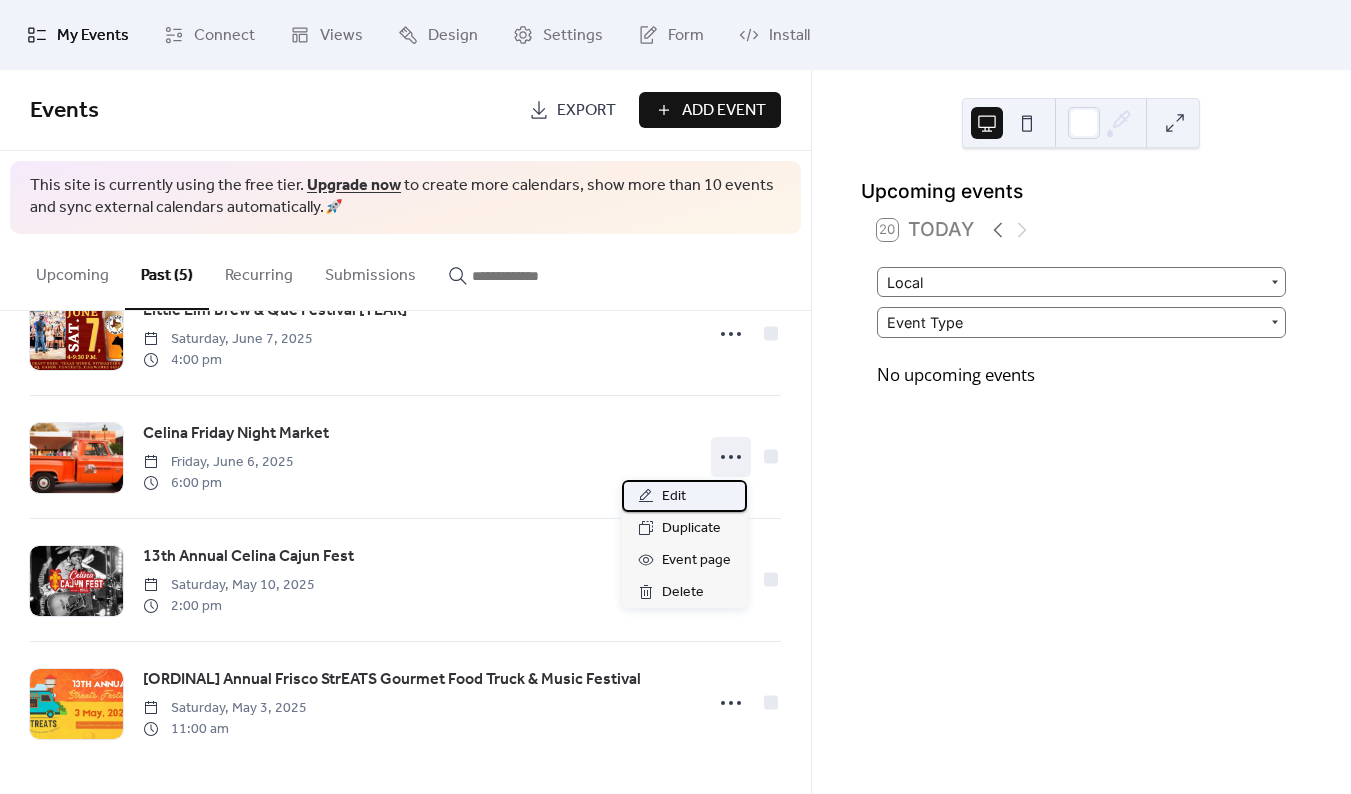 click on "Edit" at bounding box center (684, 496) 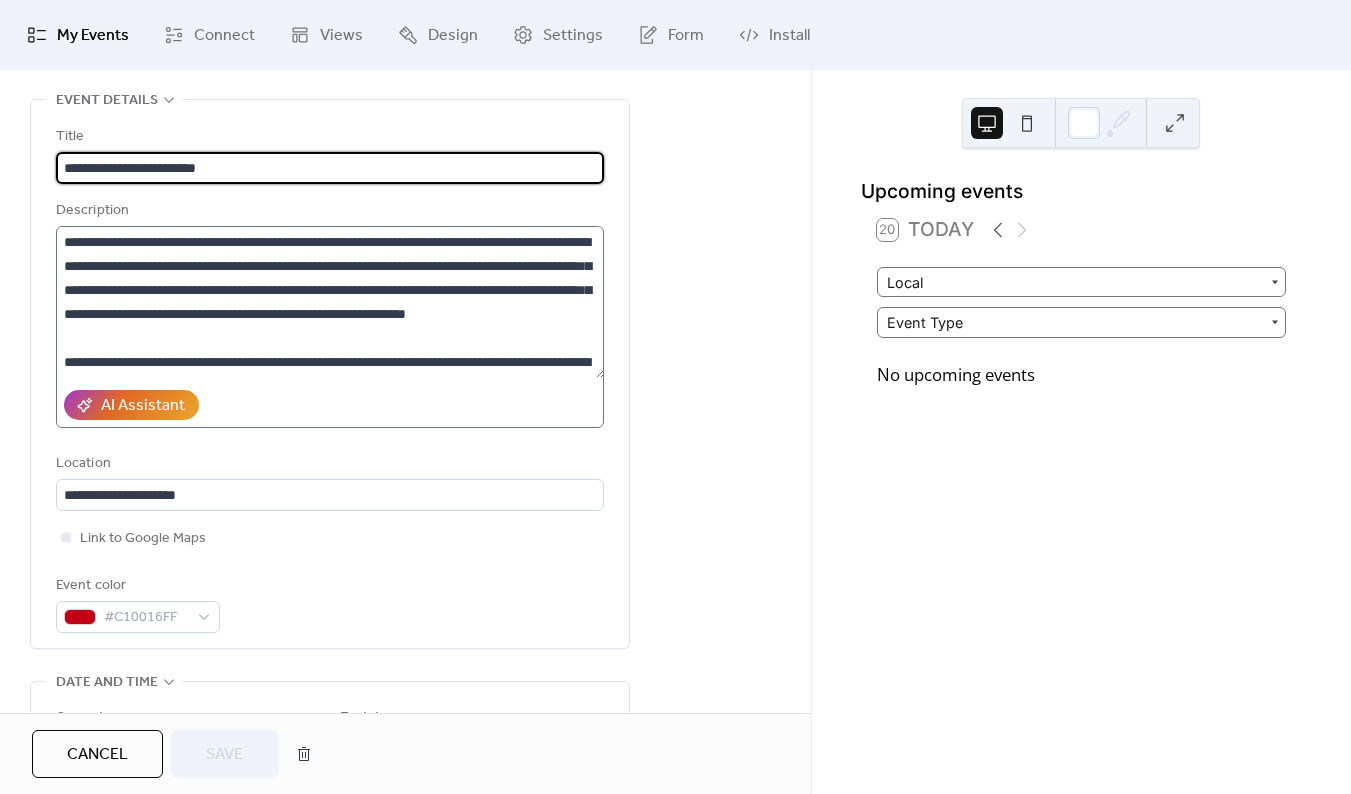 scroll, scrollTop: 106, scrollLeft: 0, axis: vertical 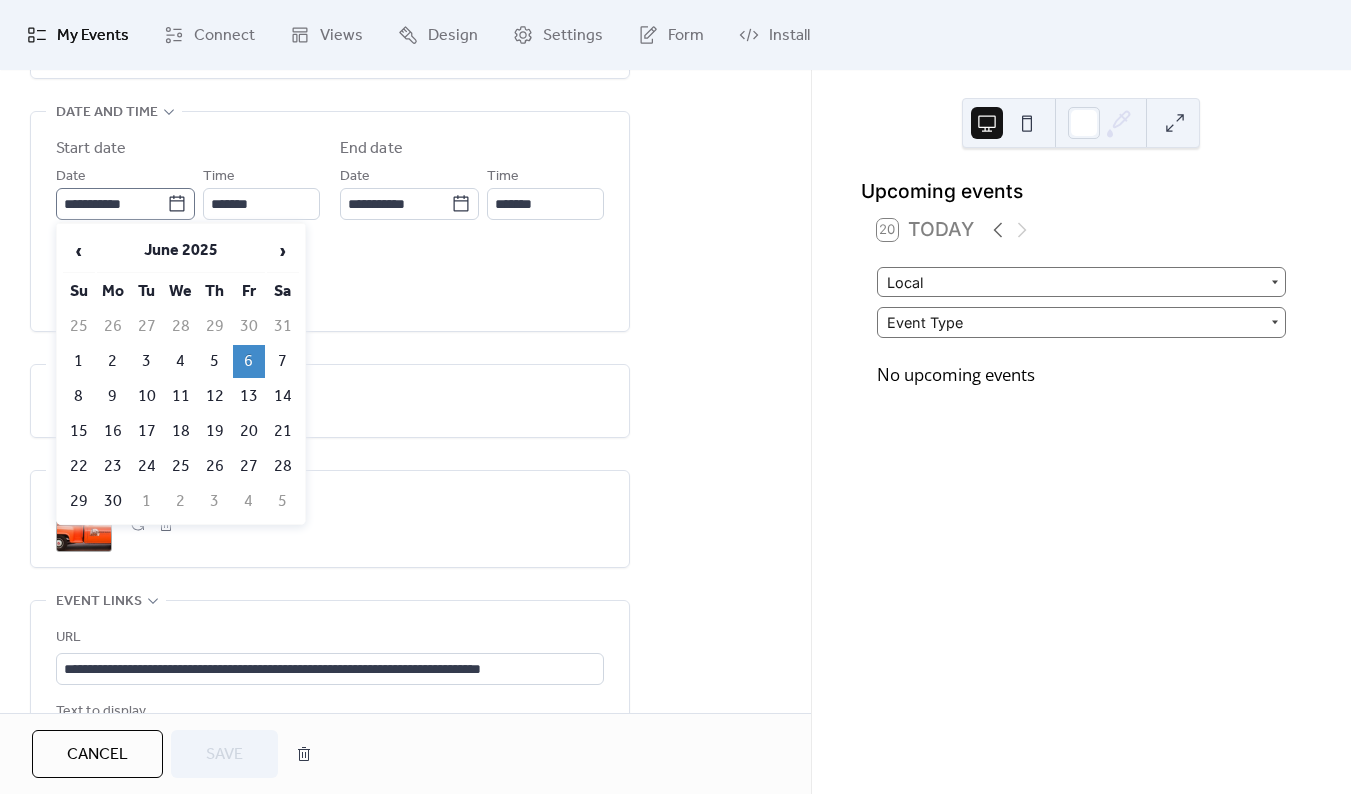 click 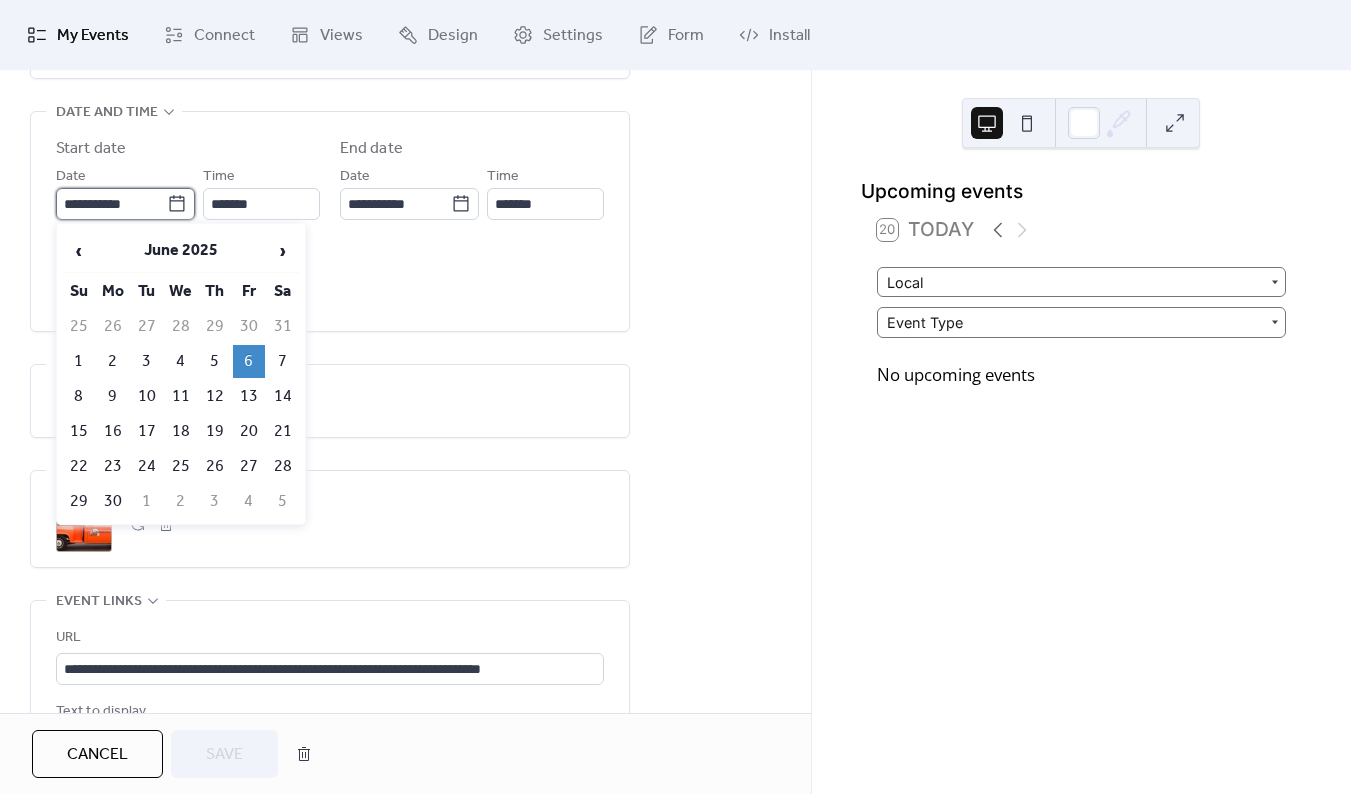 click on "**********" at bounding box center (111, 204) 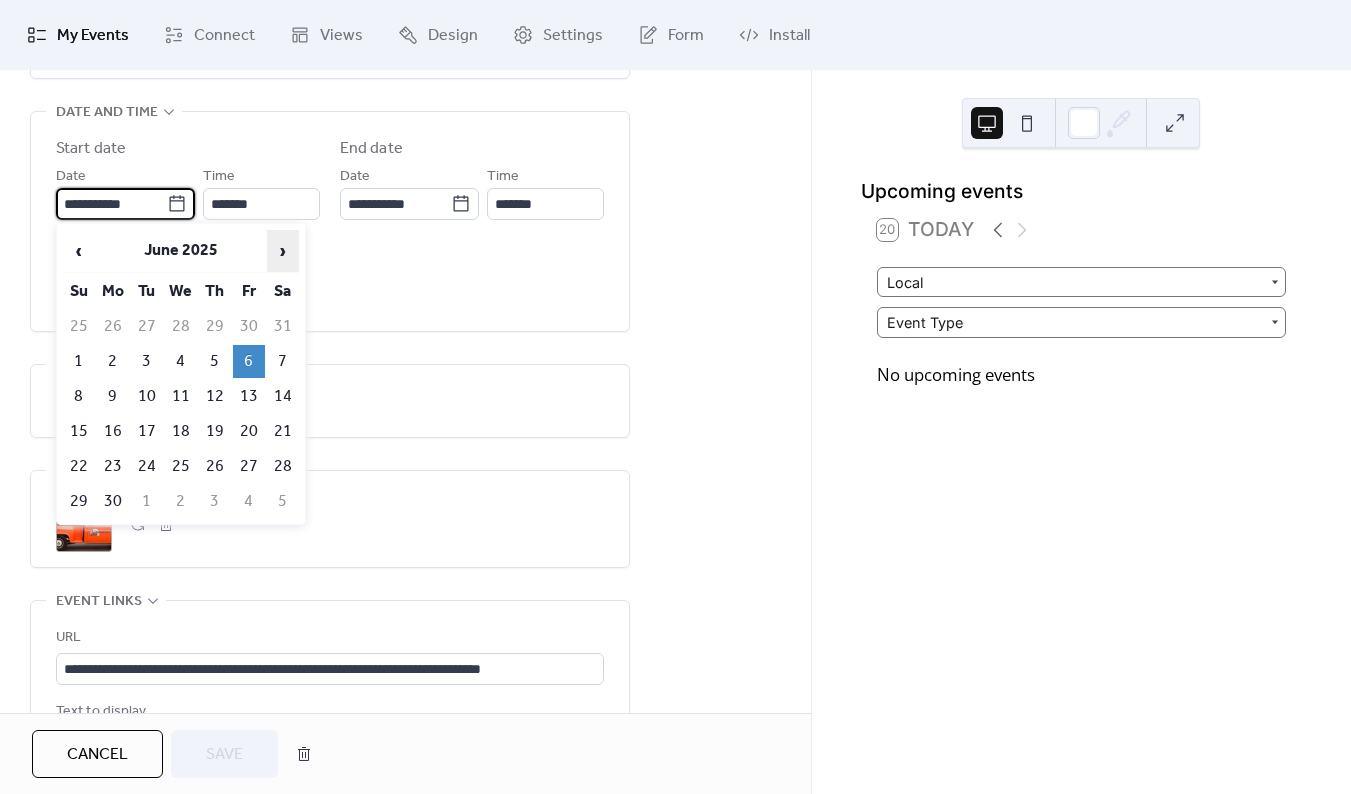 click on "›" at bounding box center (283, 251) 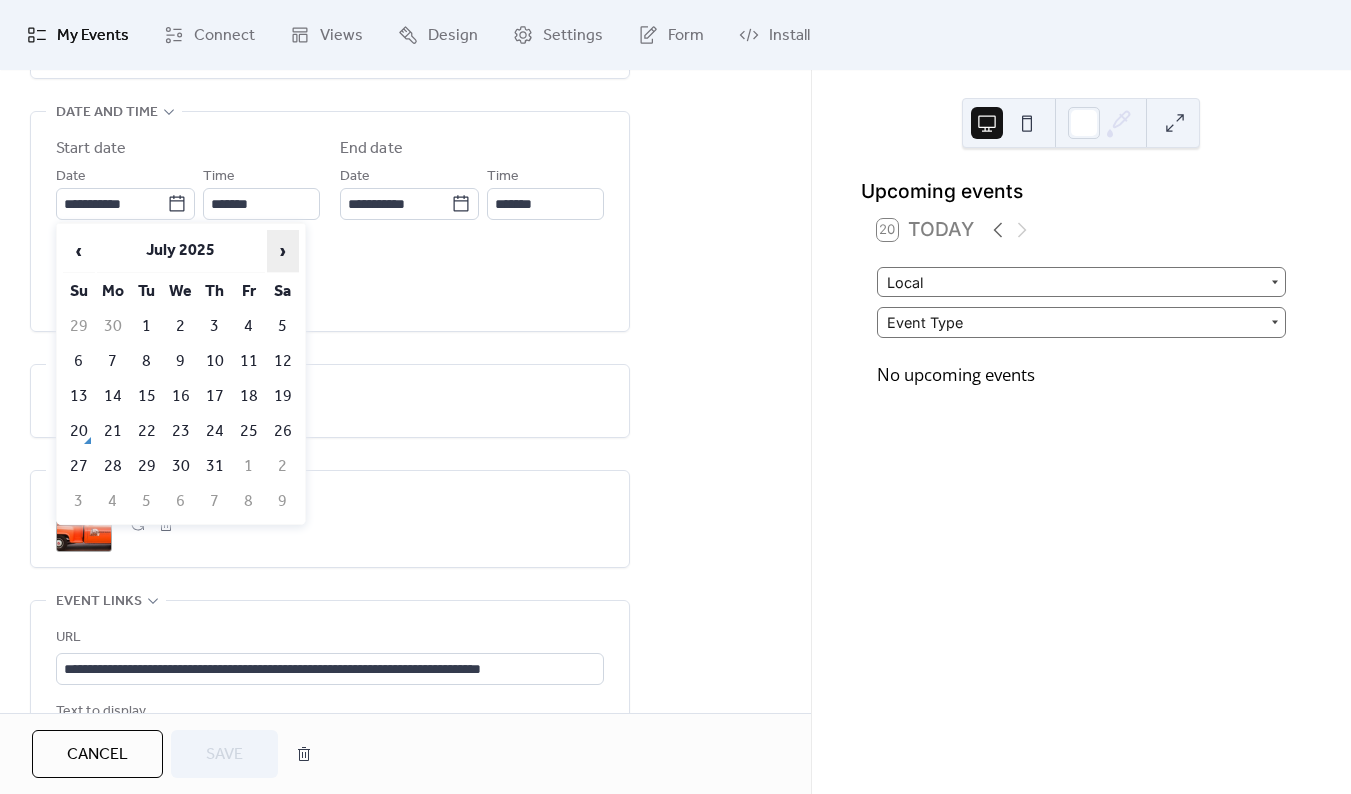 click on "›" at bounding box center (283, 251) 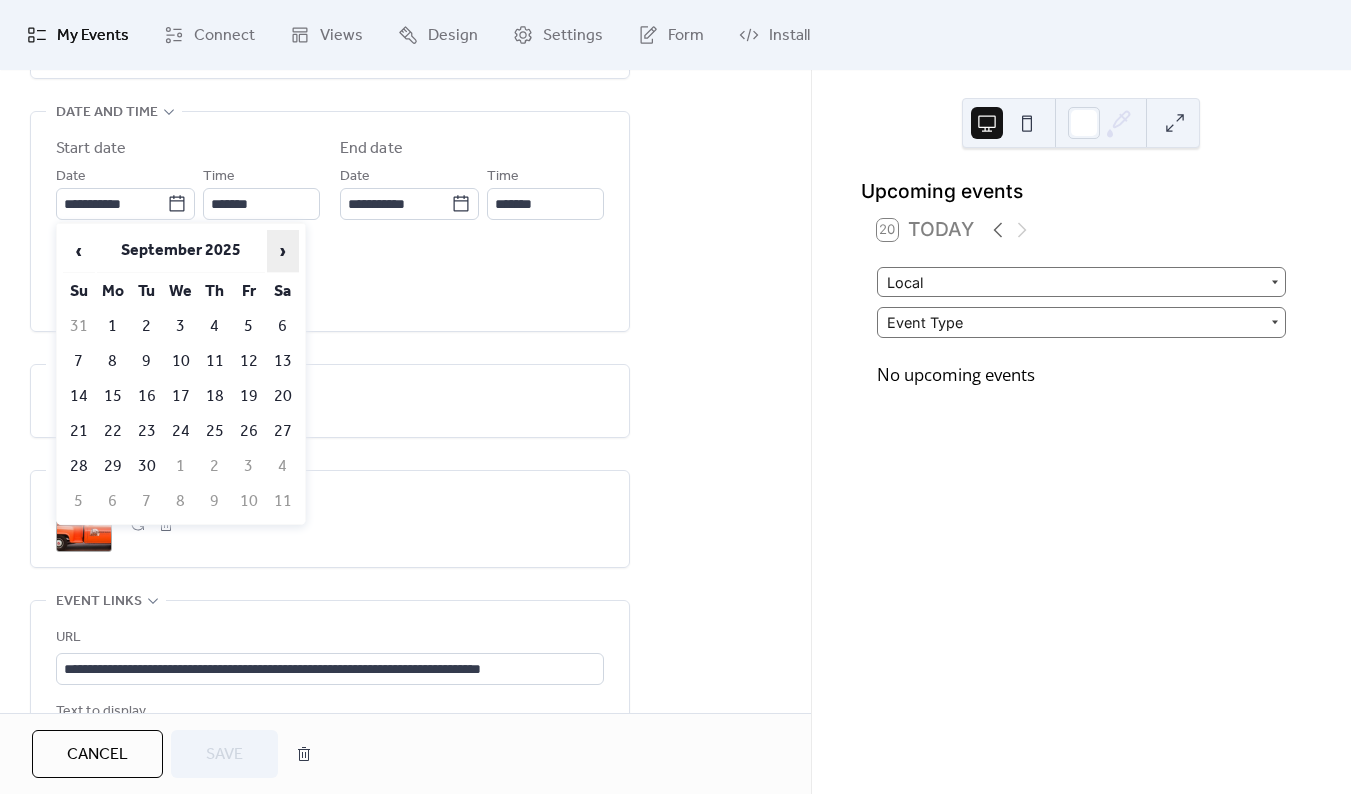 click on "›" at bounding box center (283, 251) 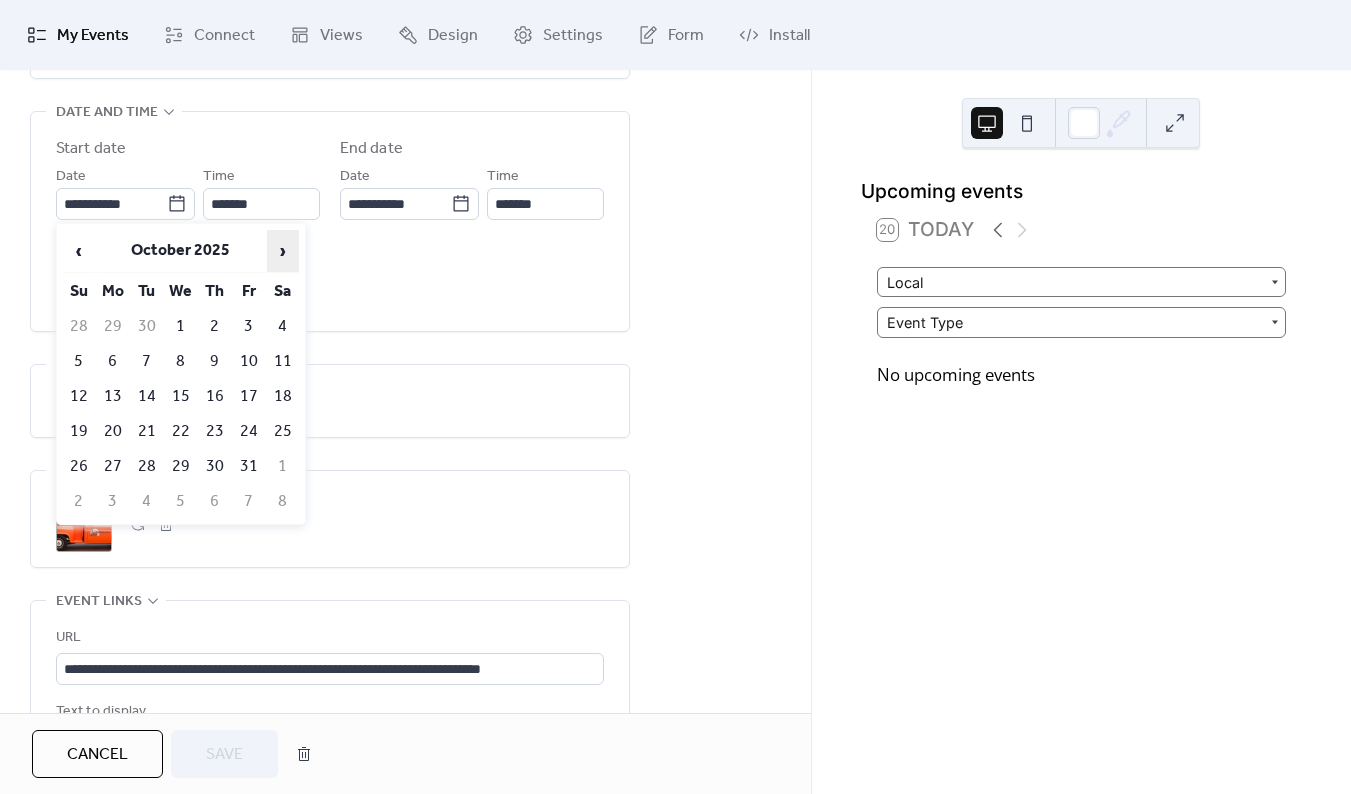 click on "›" at bounding box center (283, 251) 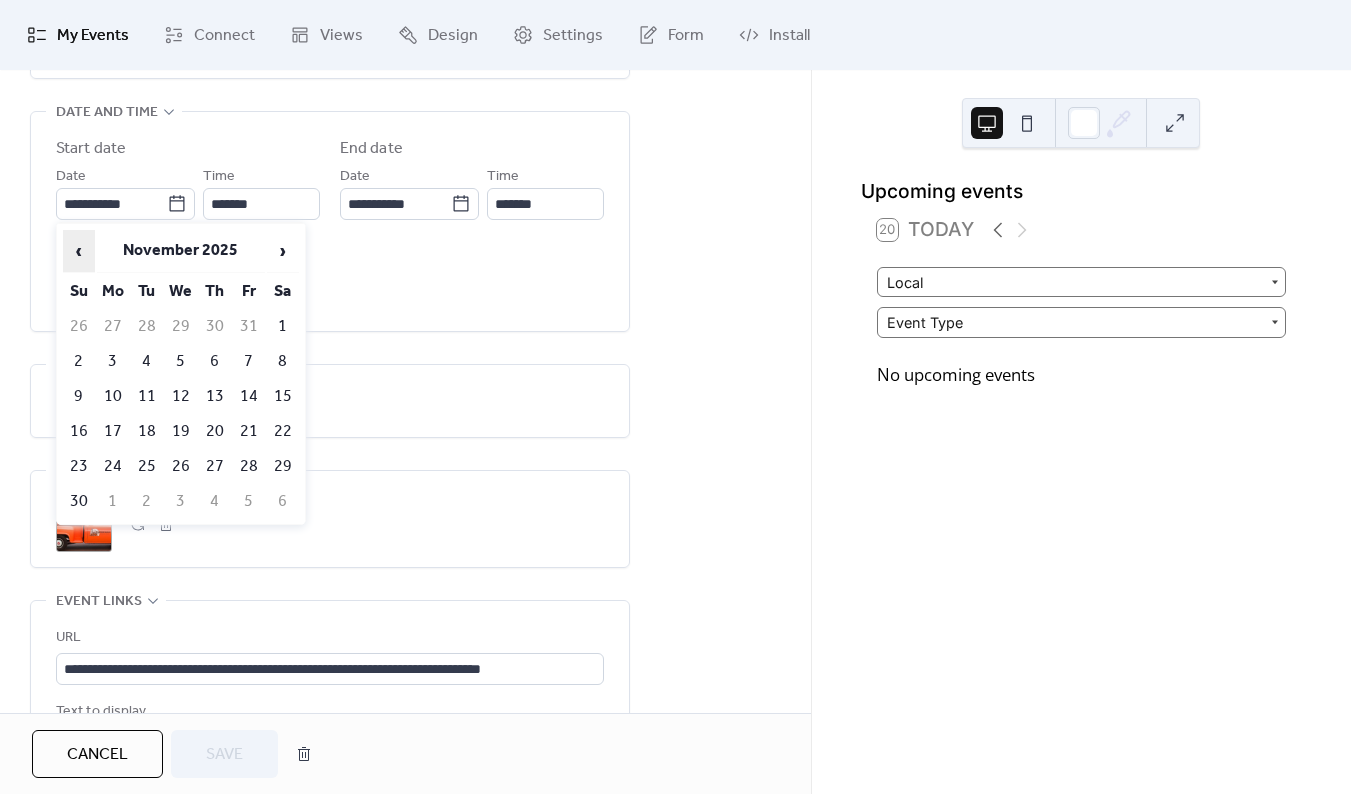 click on "‹" at bounding box center [79, 251] 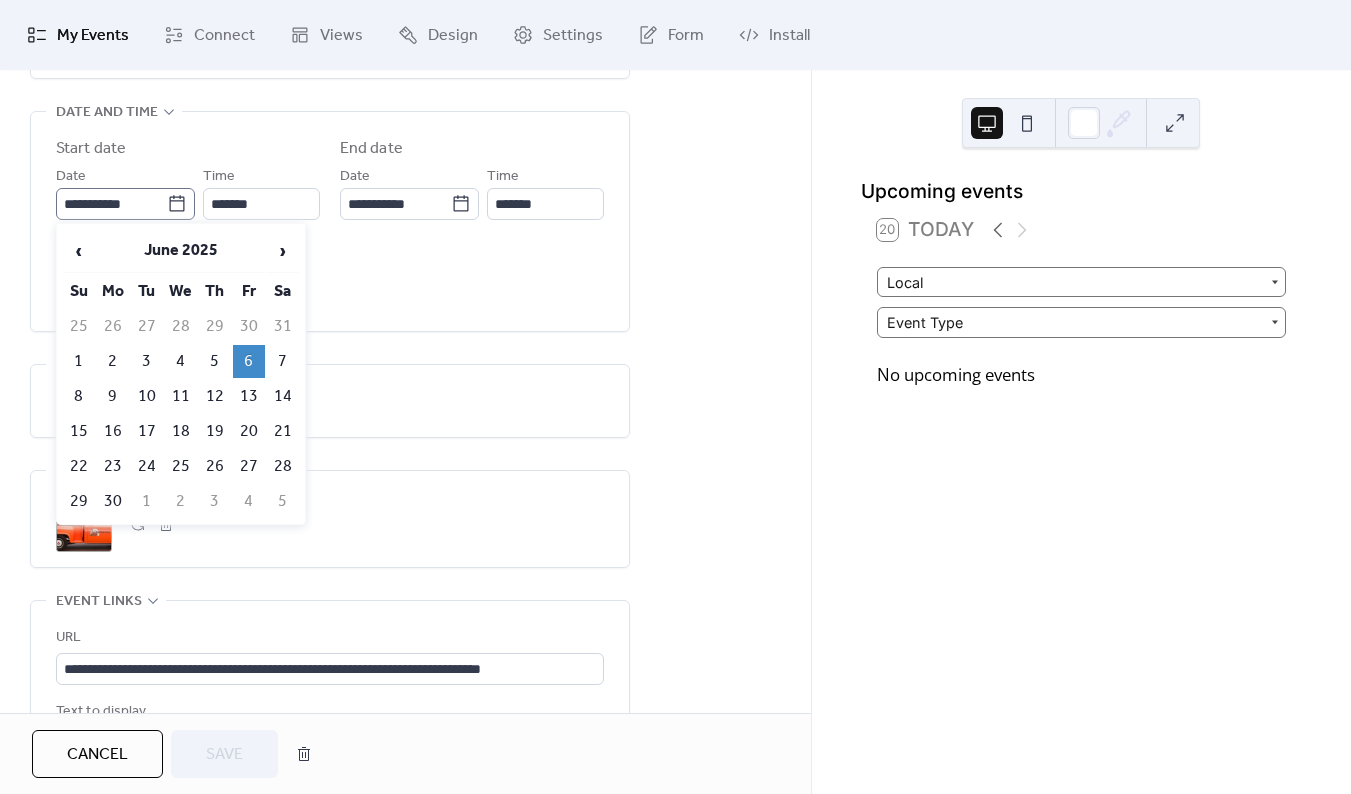 click 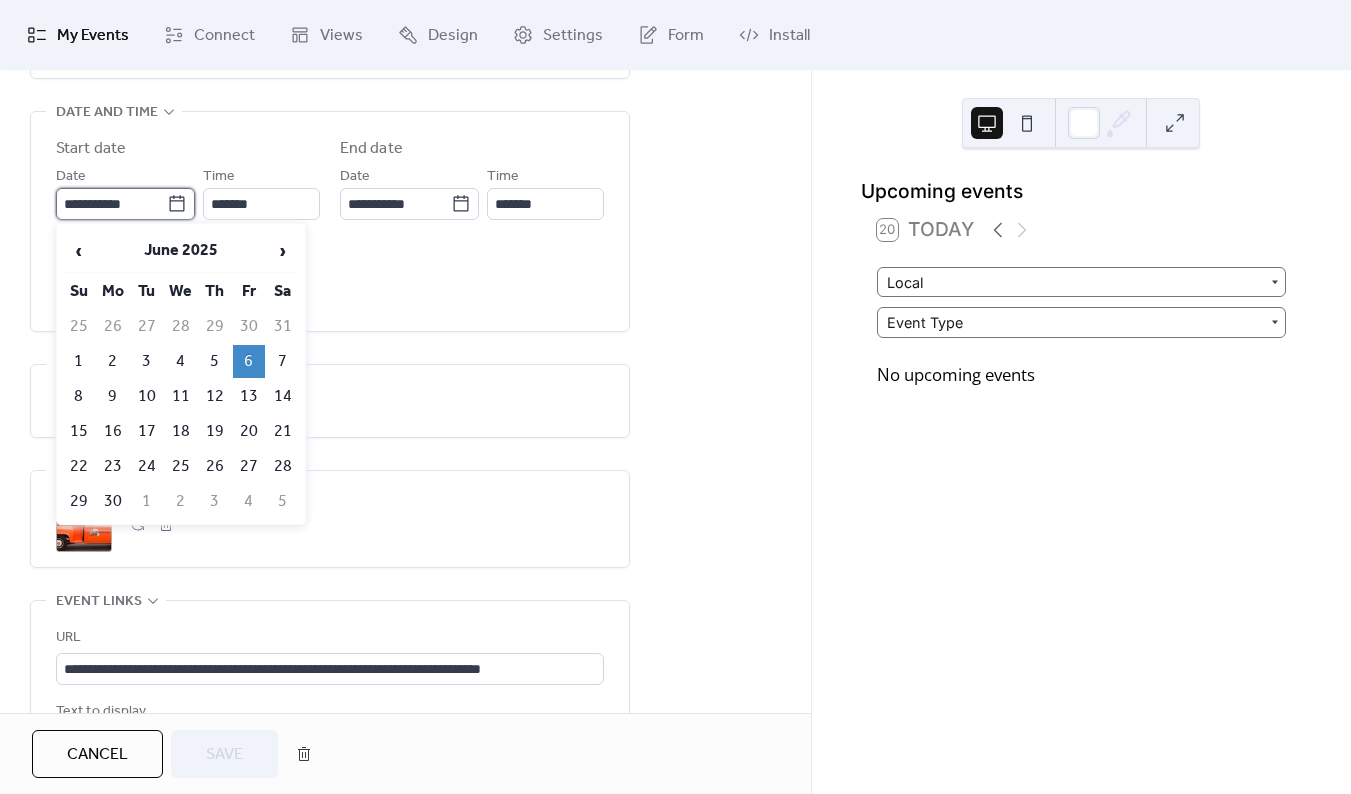 click on "**********" at bounding box center [111, 204] 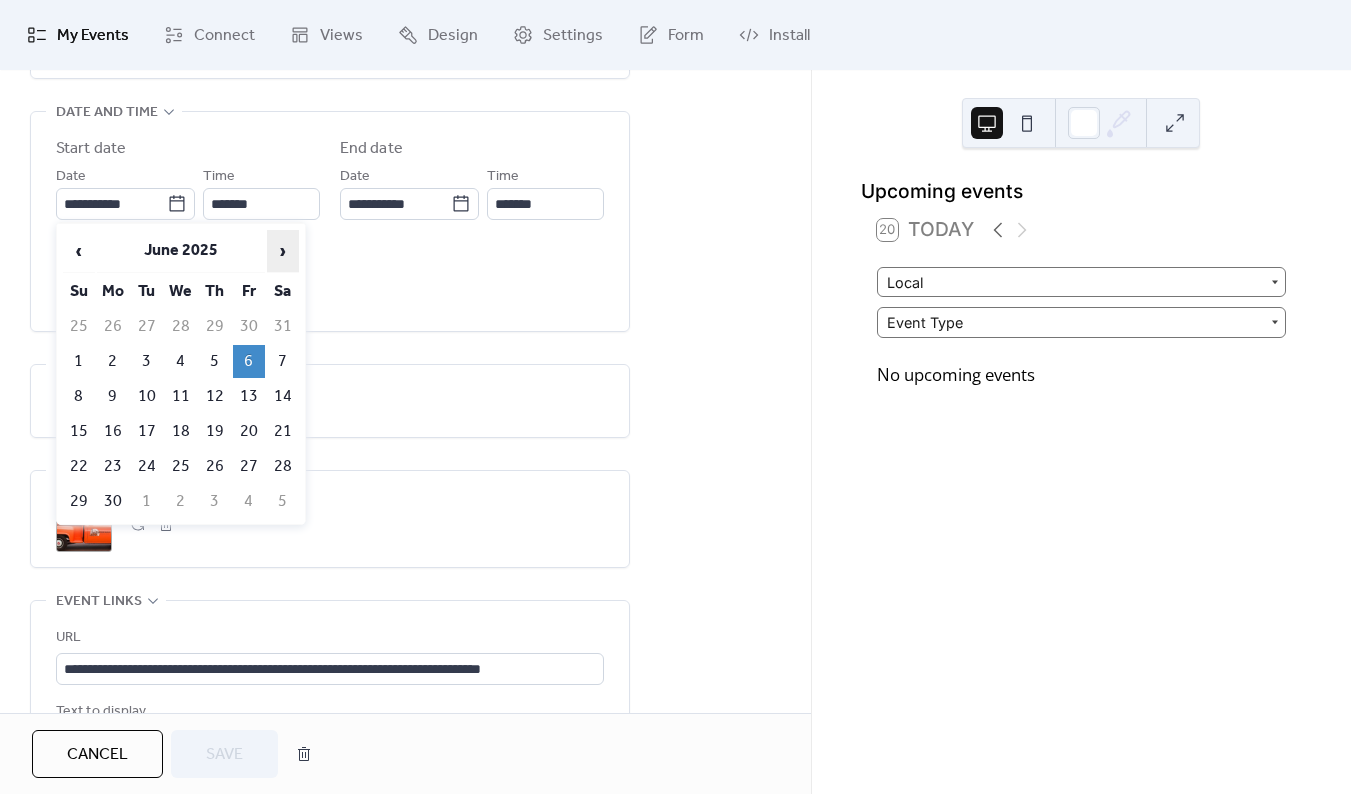 click on "›" at bounding box center [283, 251] 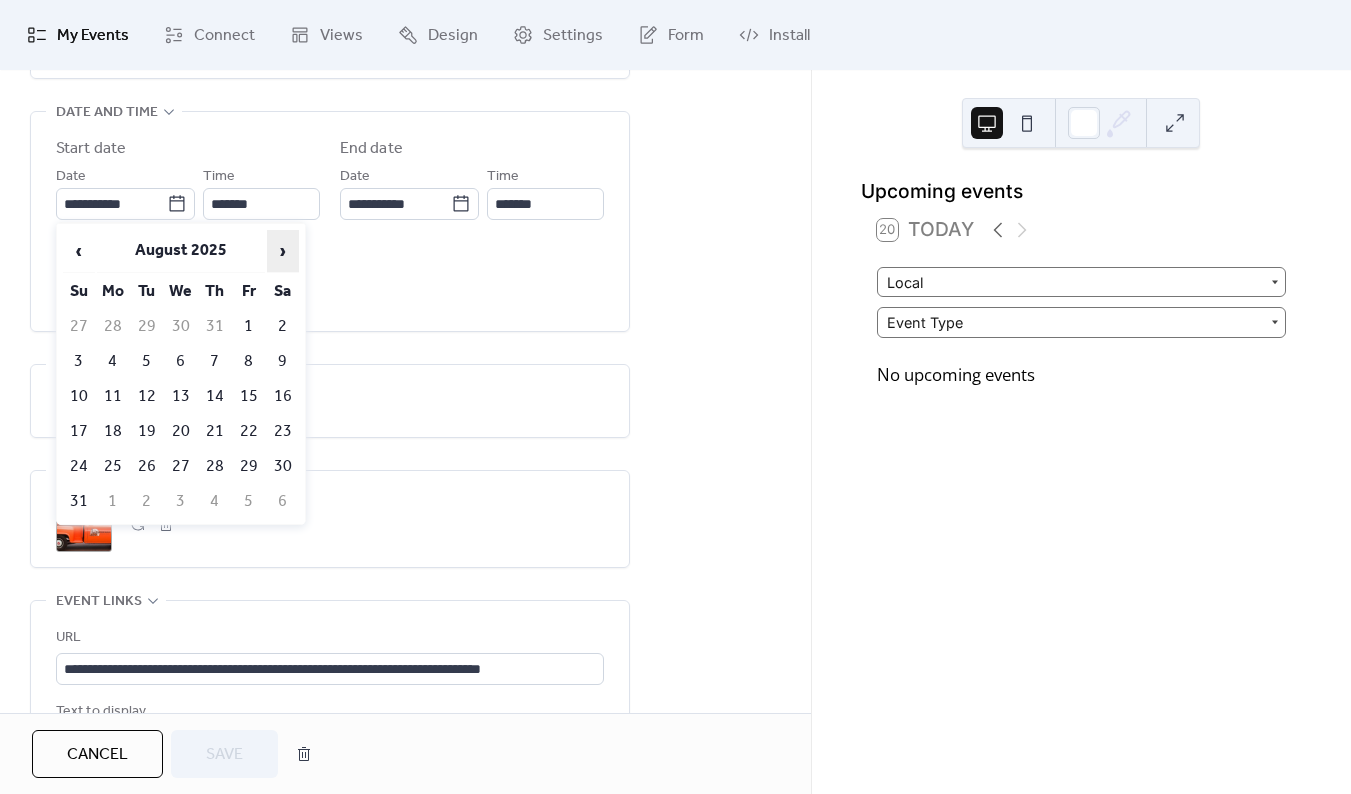 click on "›" at bounding box center [283, 251] 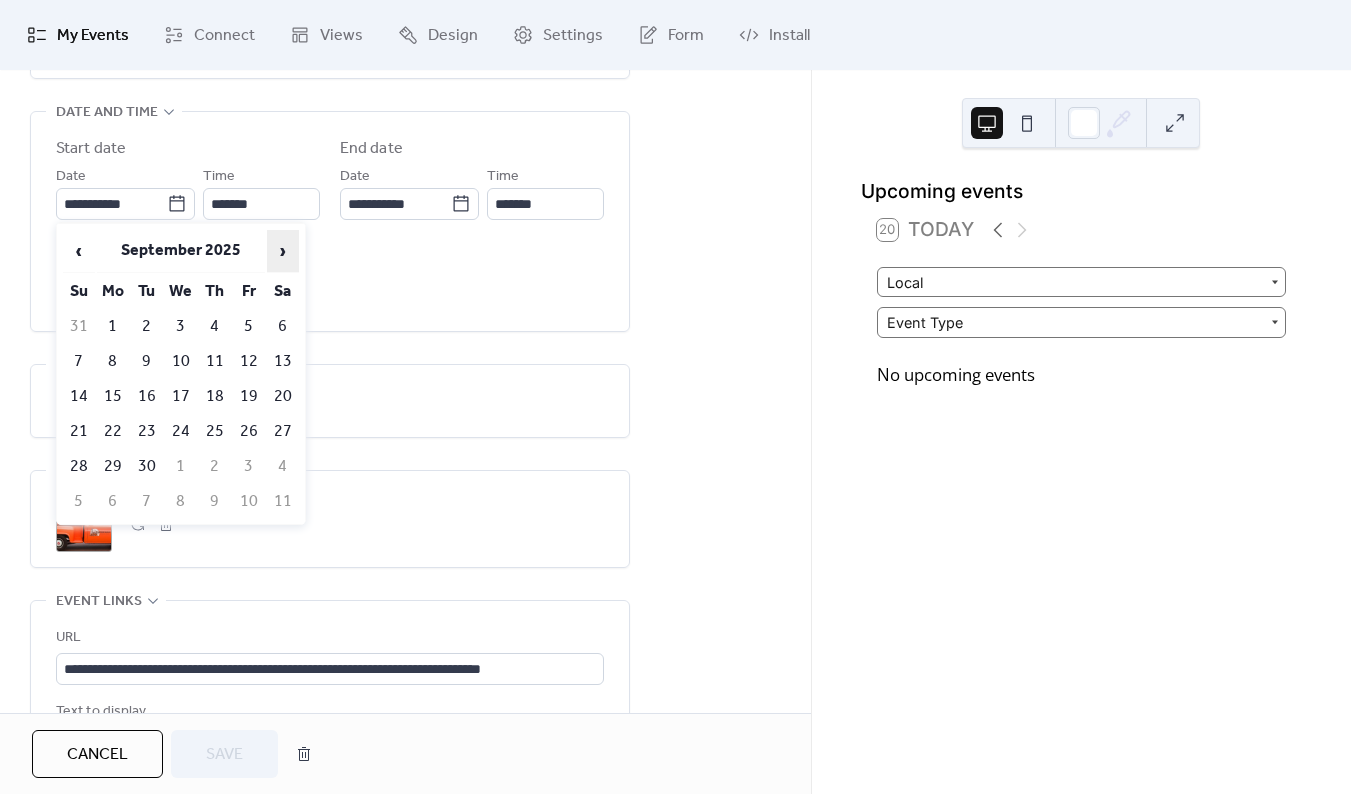 click on "›" at bounding box center [283, 251] 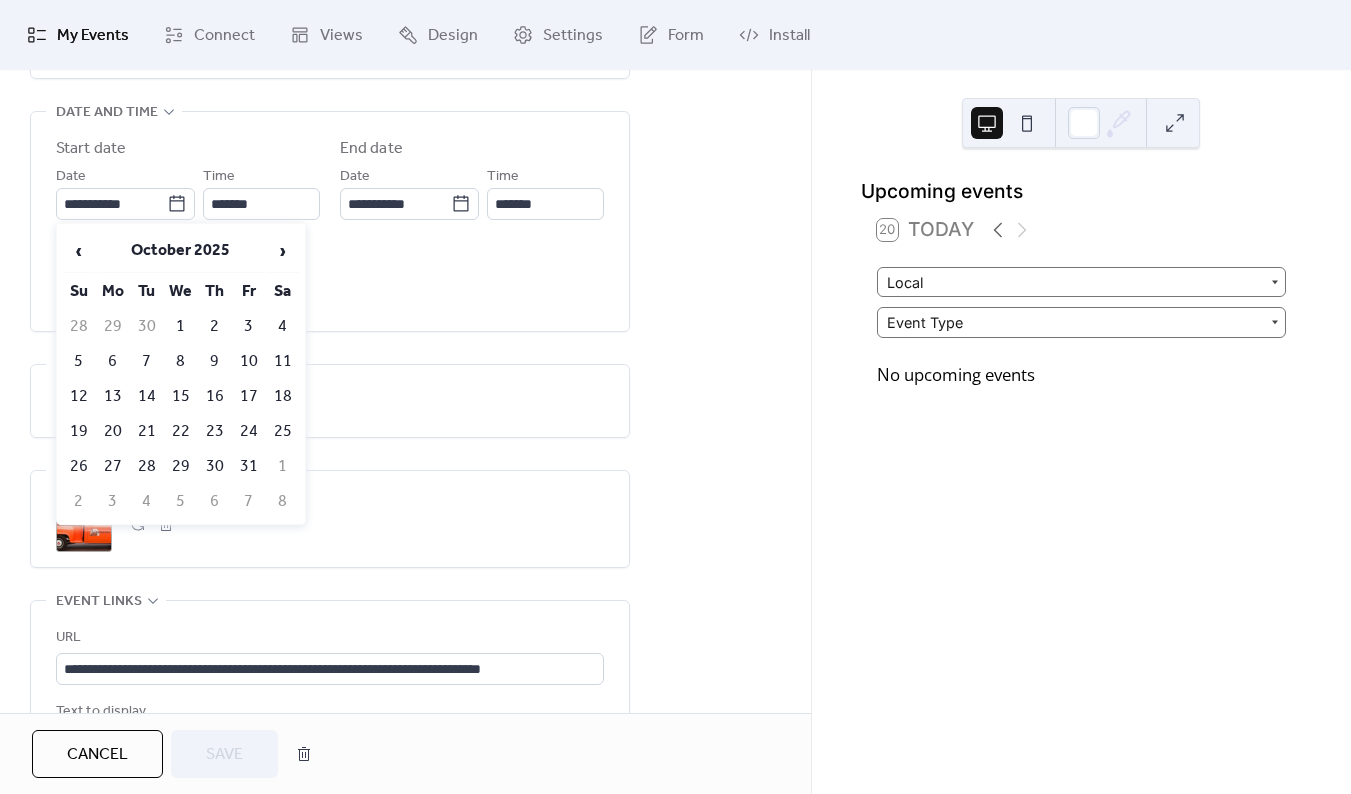click on "3" at bounding box center (249, 326) 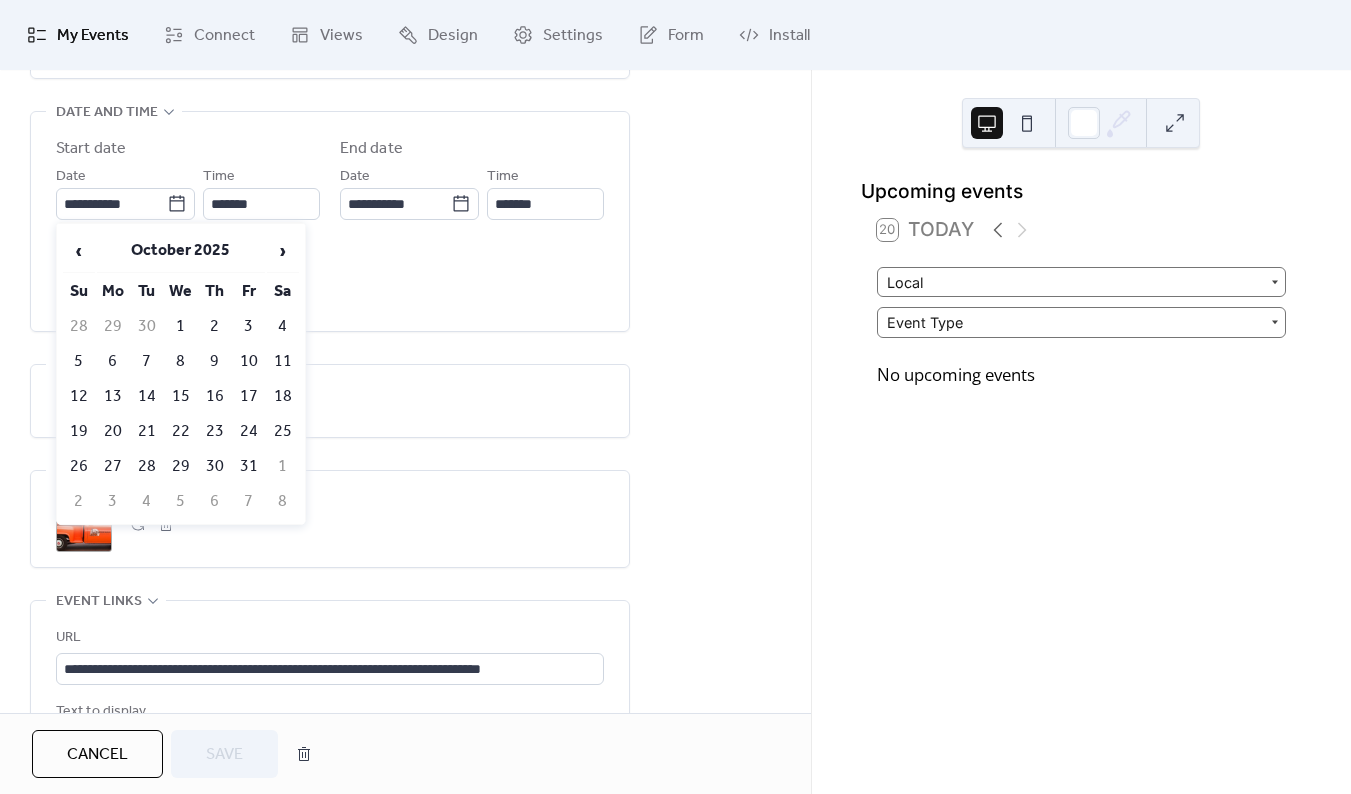 type on "**********" 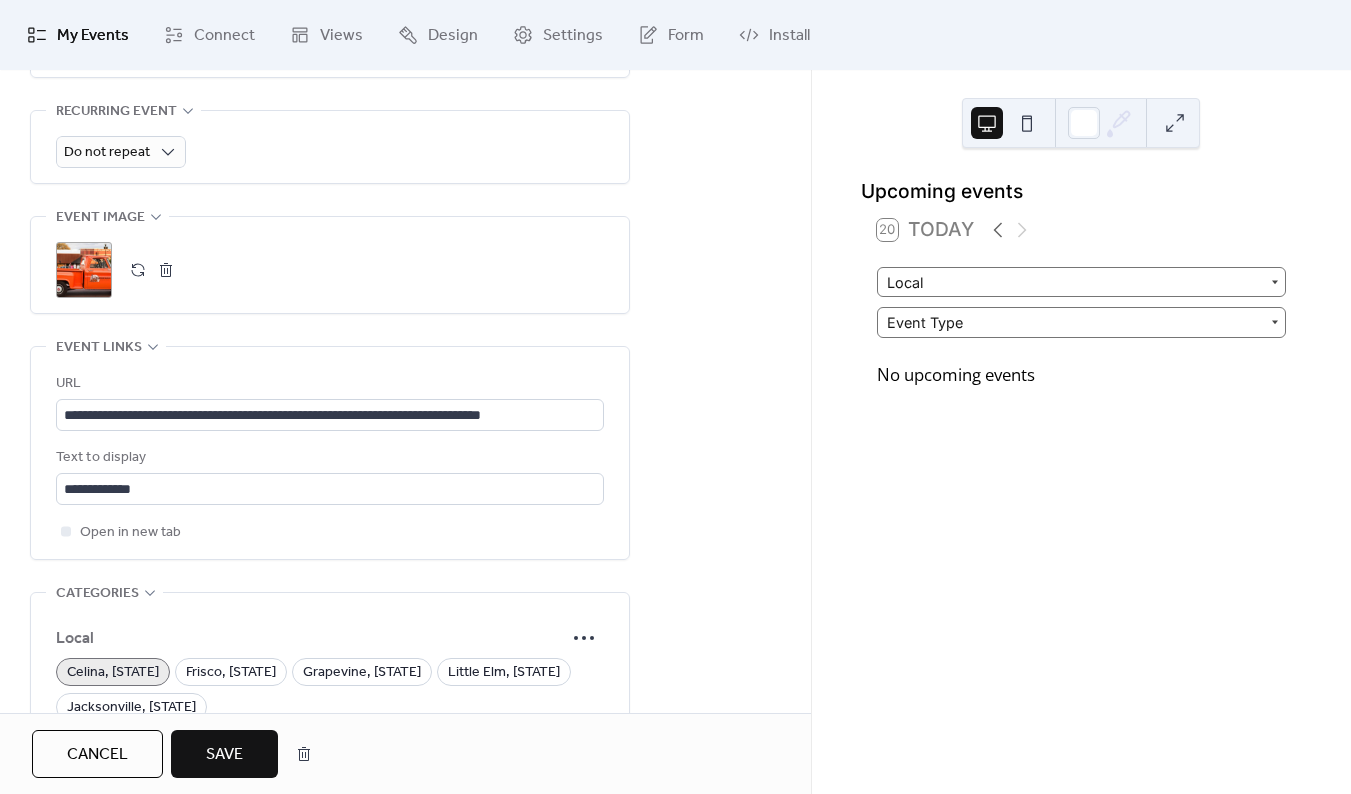 scroll, scrollTop: 960, scrollLeft: 0, axis: vertical 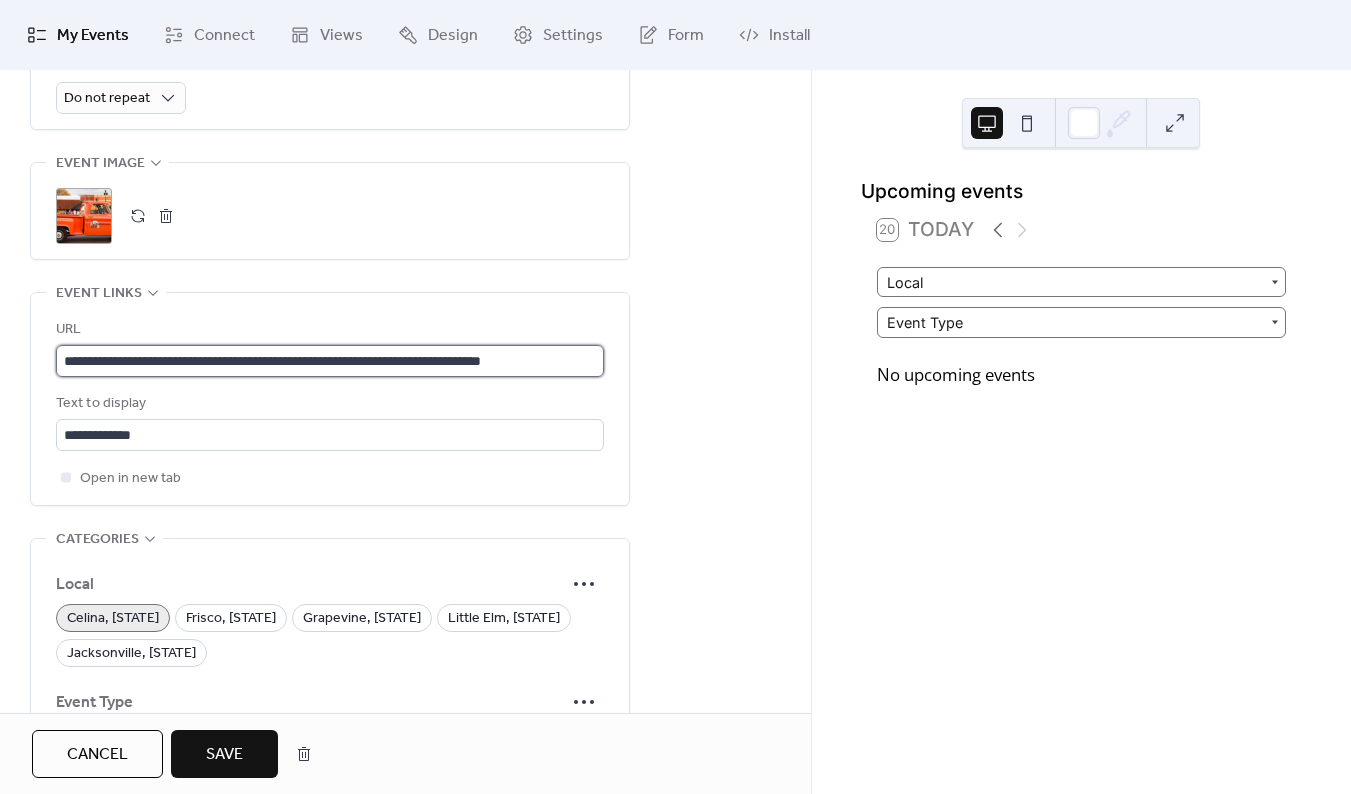 click on "**********" at bounding box center [330, 361] 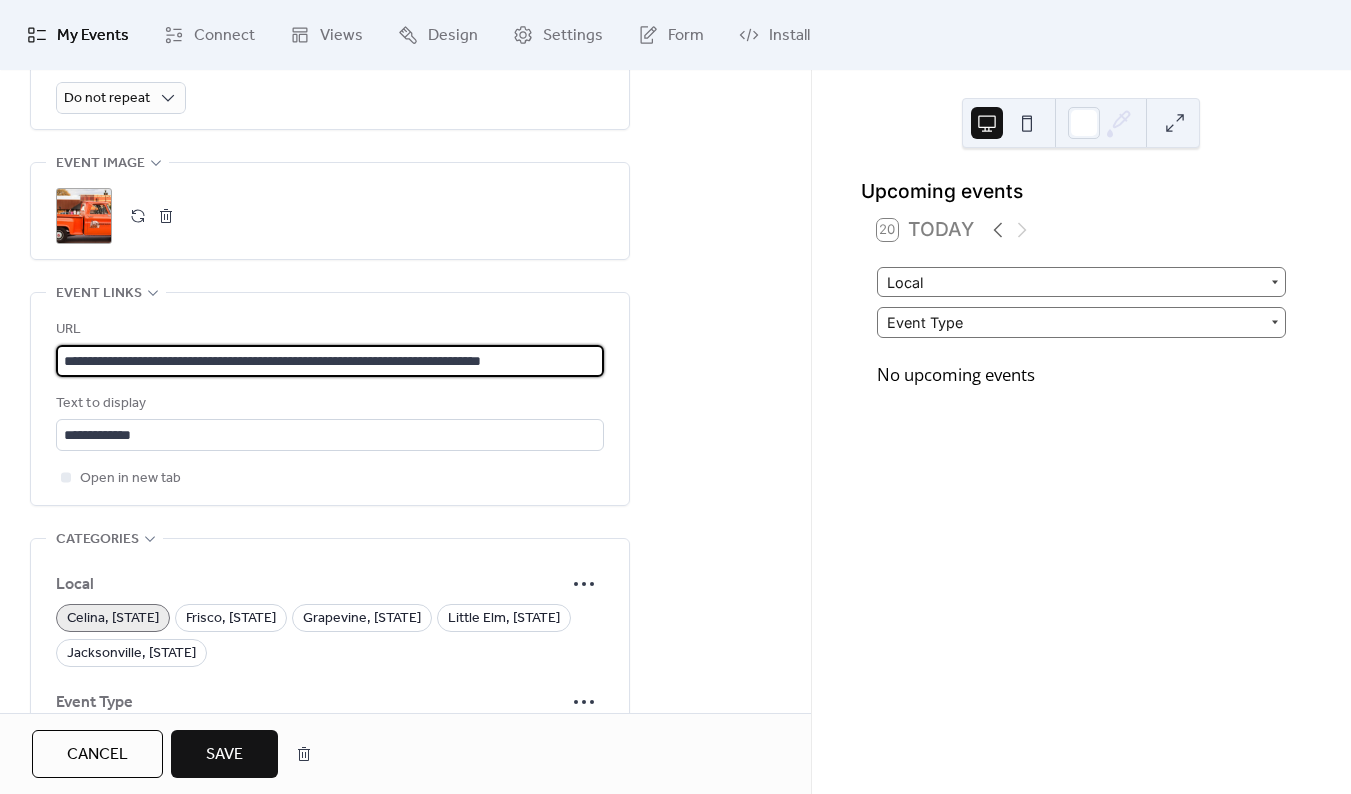 paste 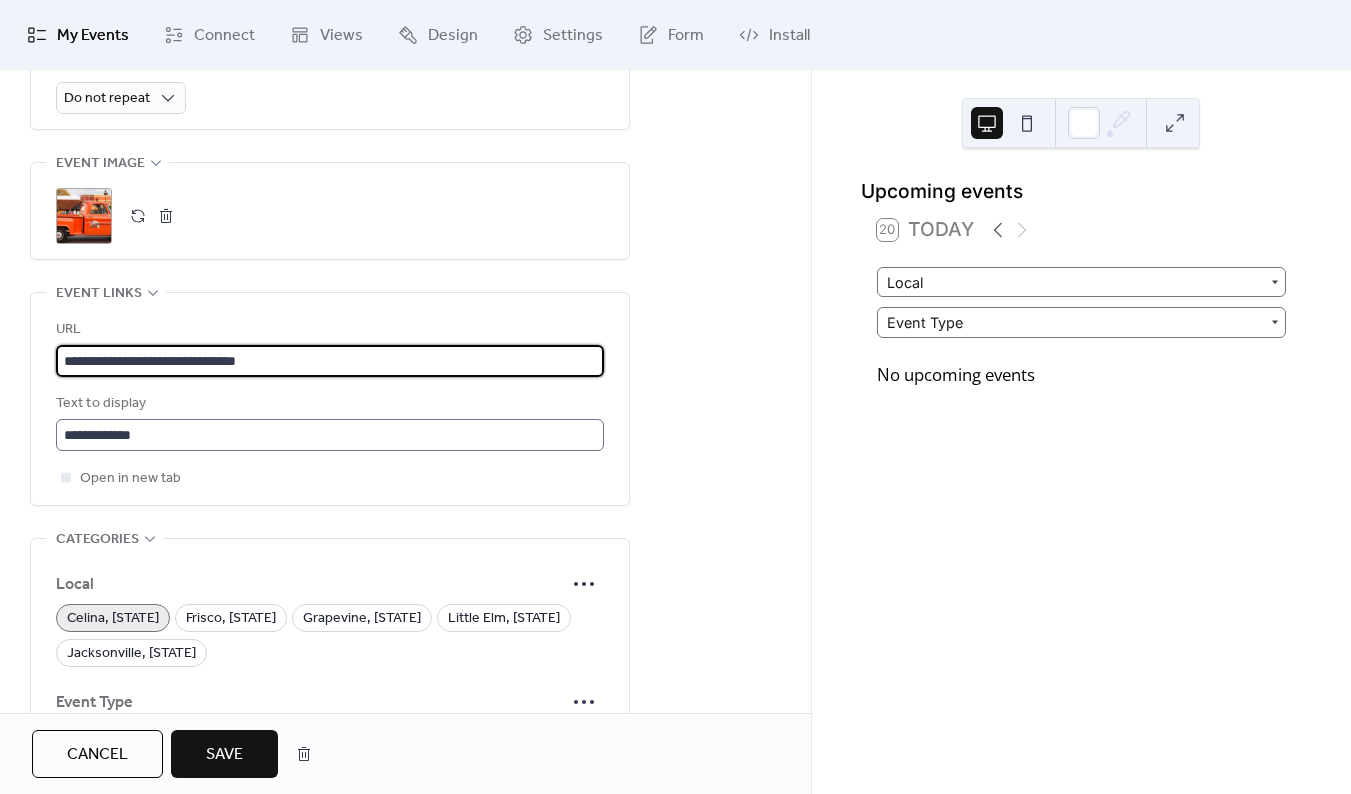 scroll, scrollTop: 1, scrollLeft: 0, axis: vertical 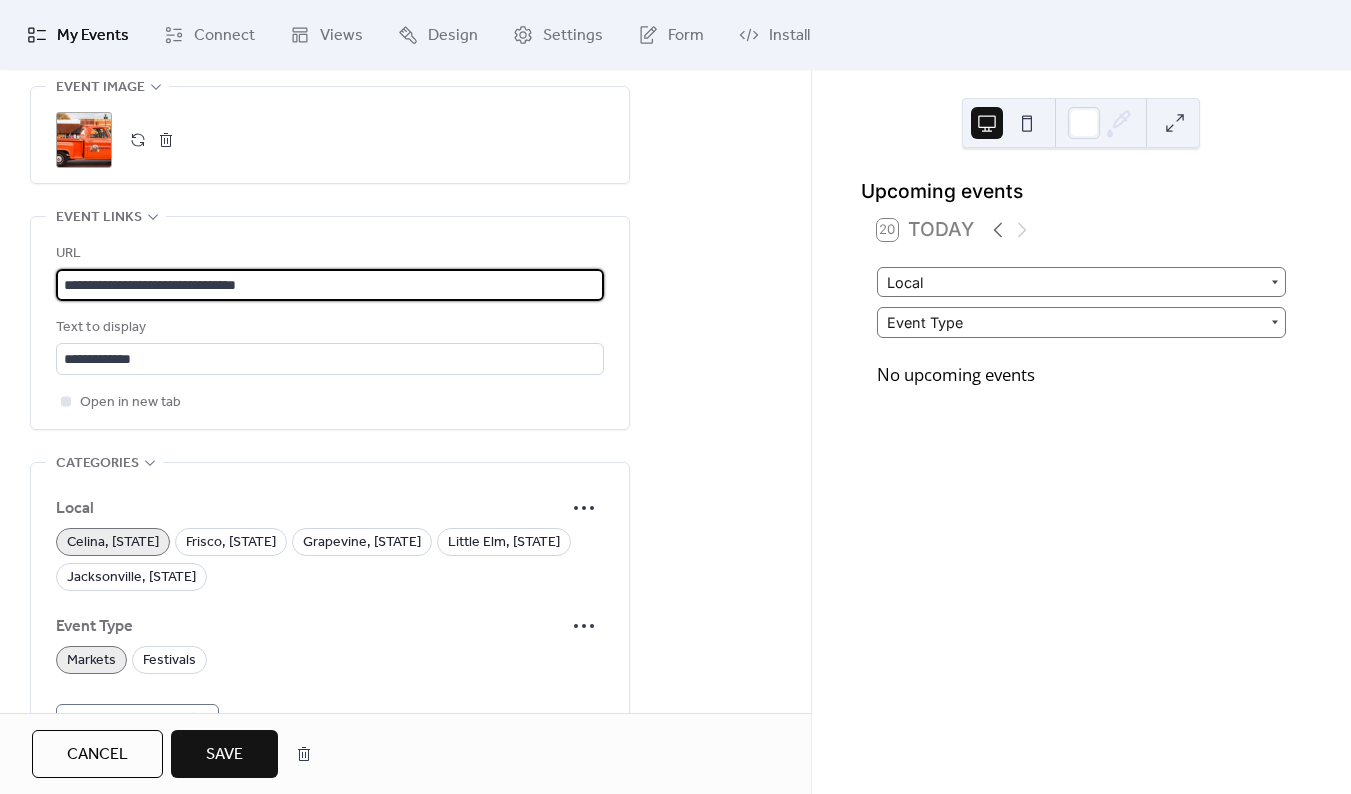 type on "**********" 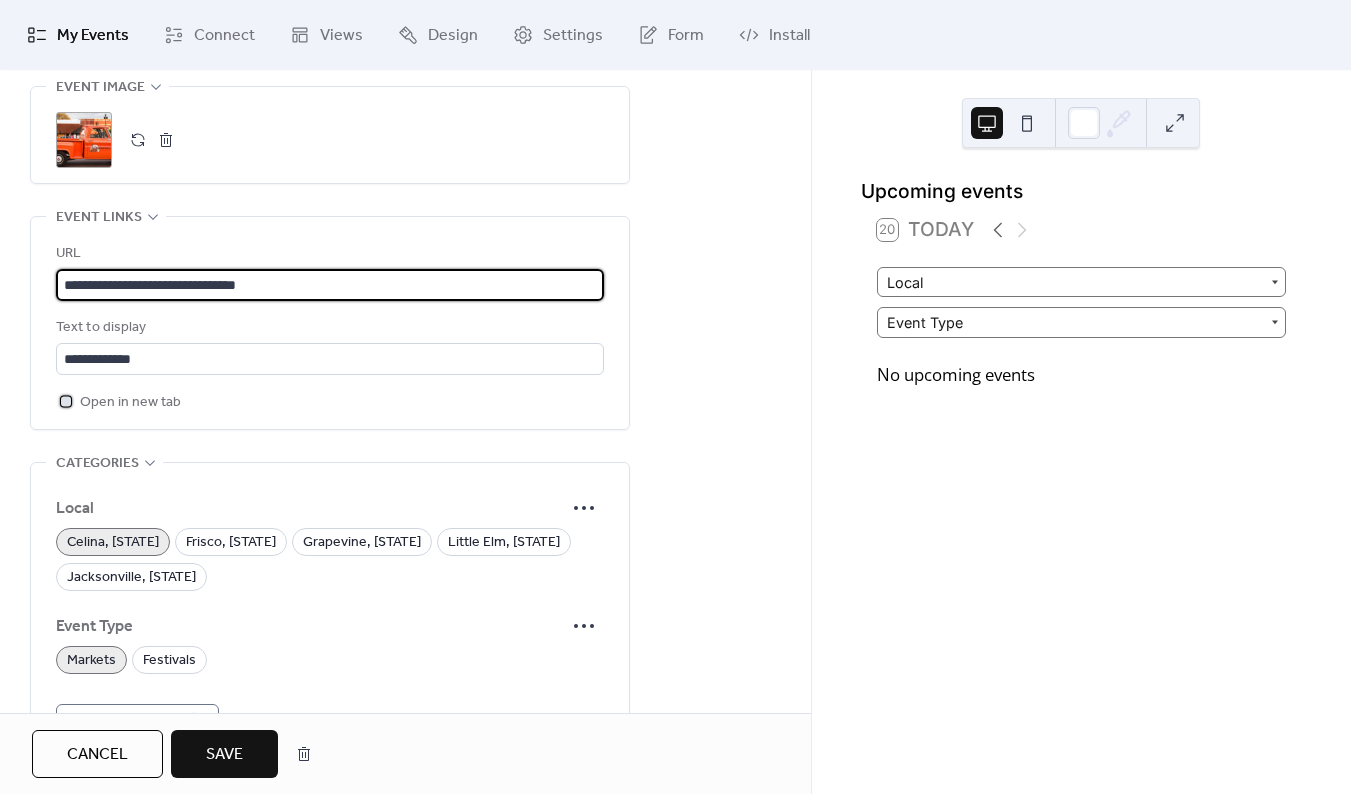 click on "Open in new tab" at bounding box center [130, 403] 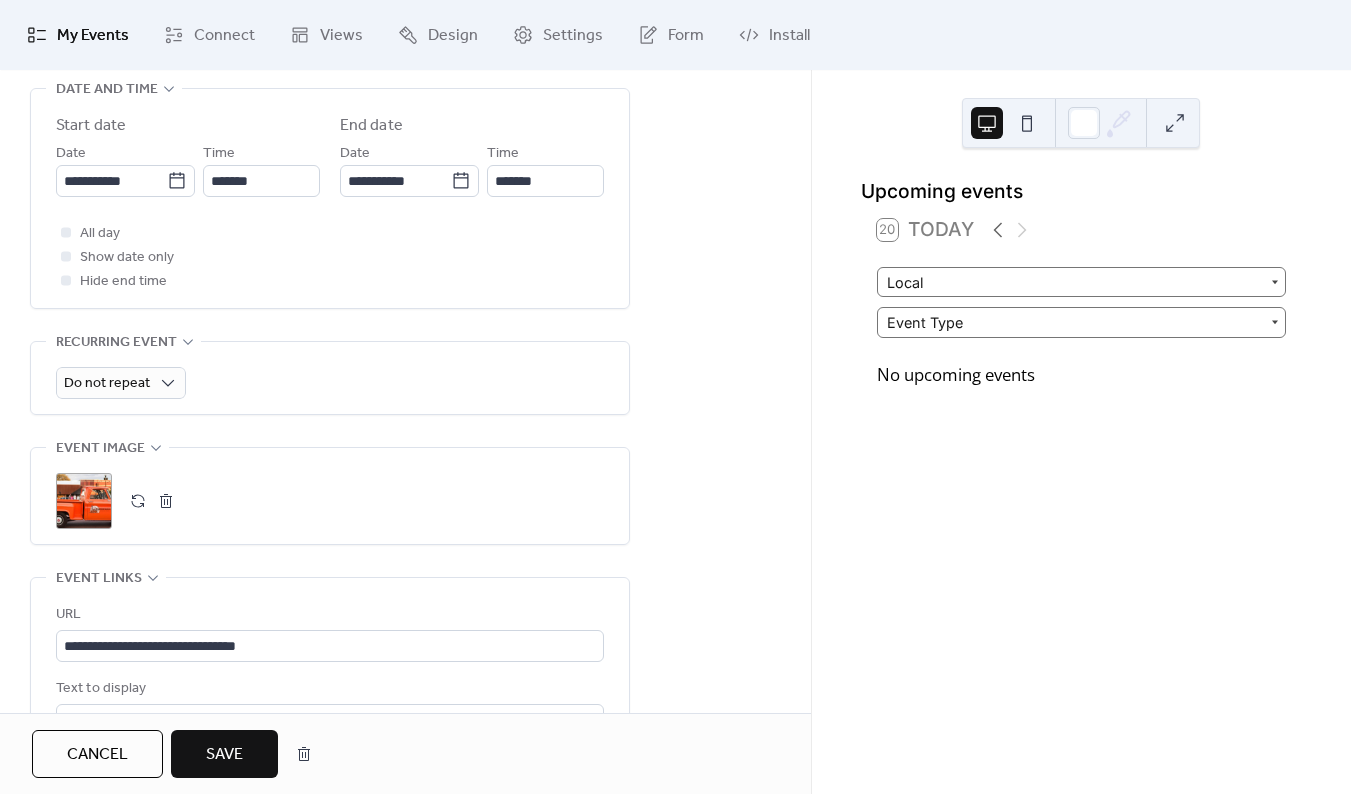 scroll, scrollTop: 686, scrollLeft: 0, axis: vertical 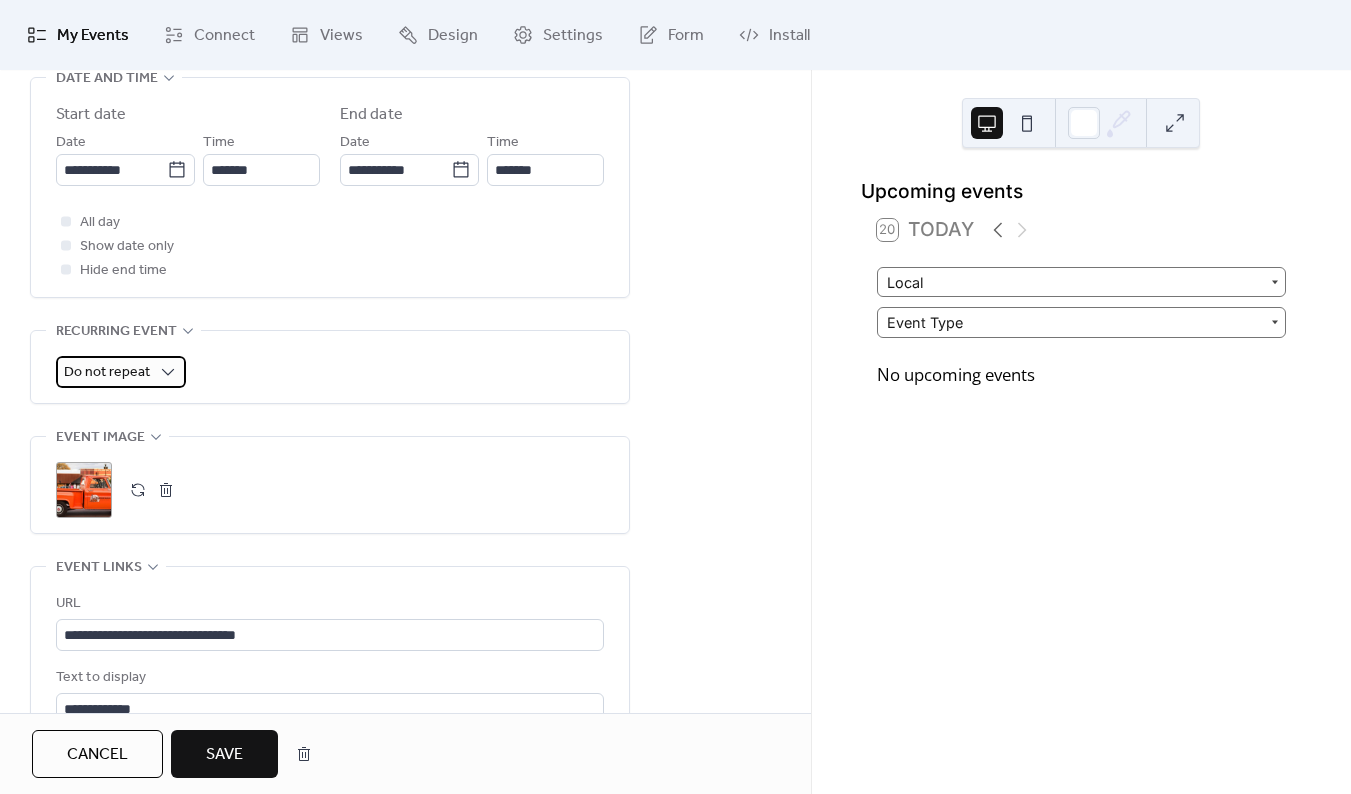 click on "Do not repeat" at bounding box center (107, 372) 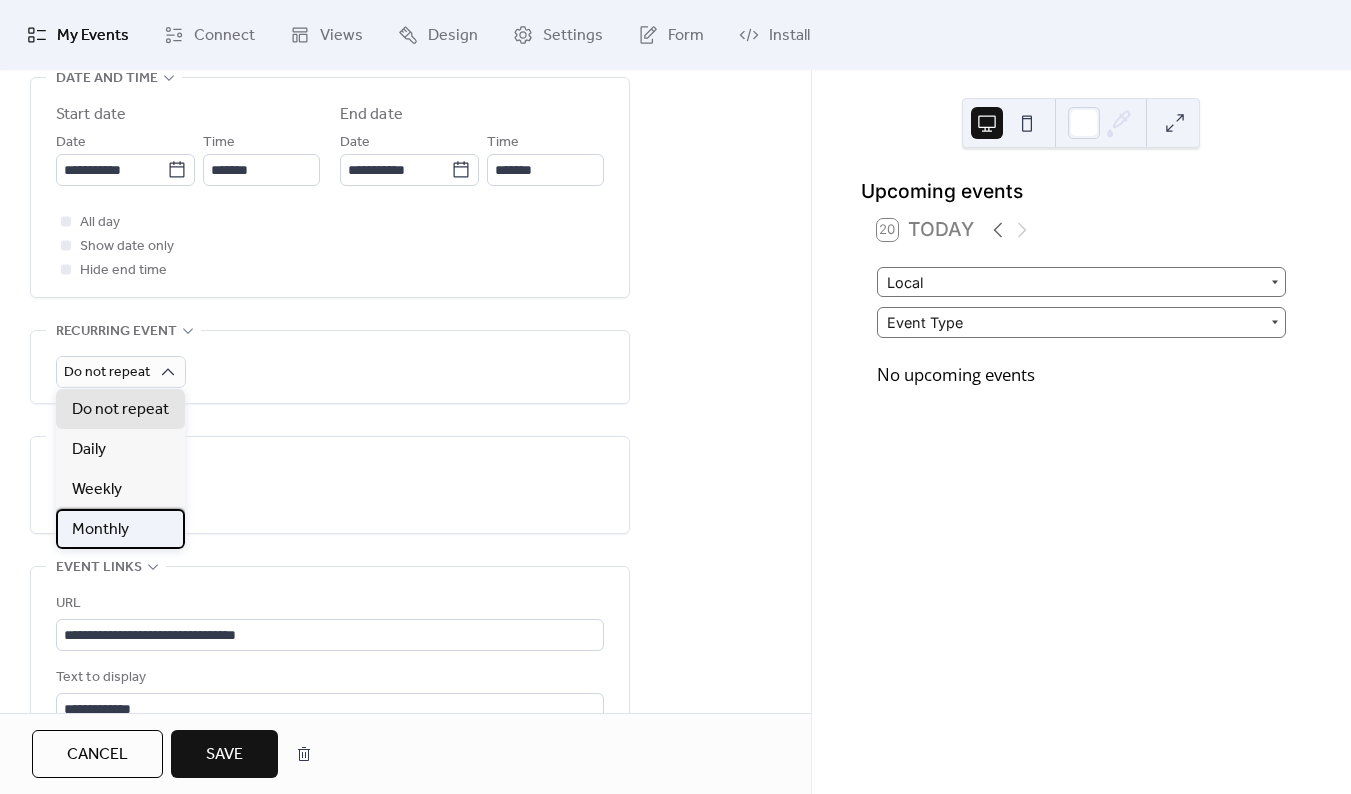click on "Monthly" at bounding box center (120, 529) 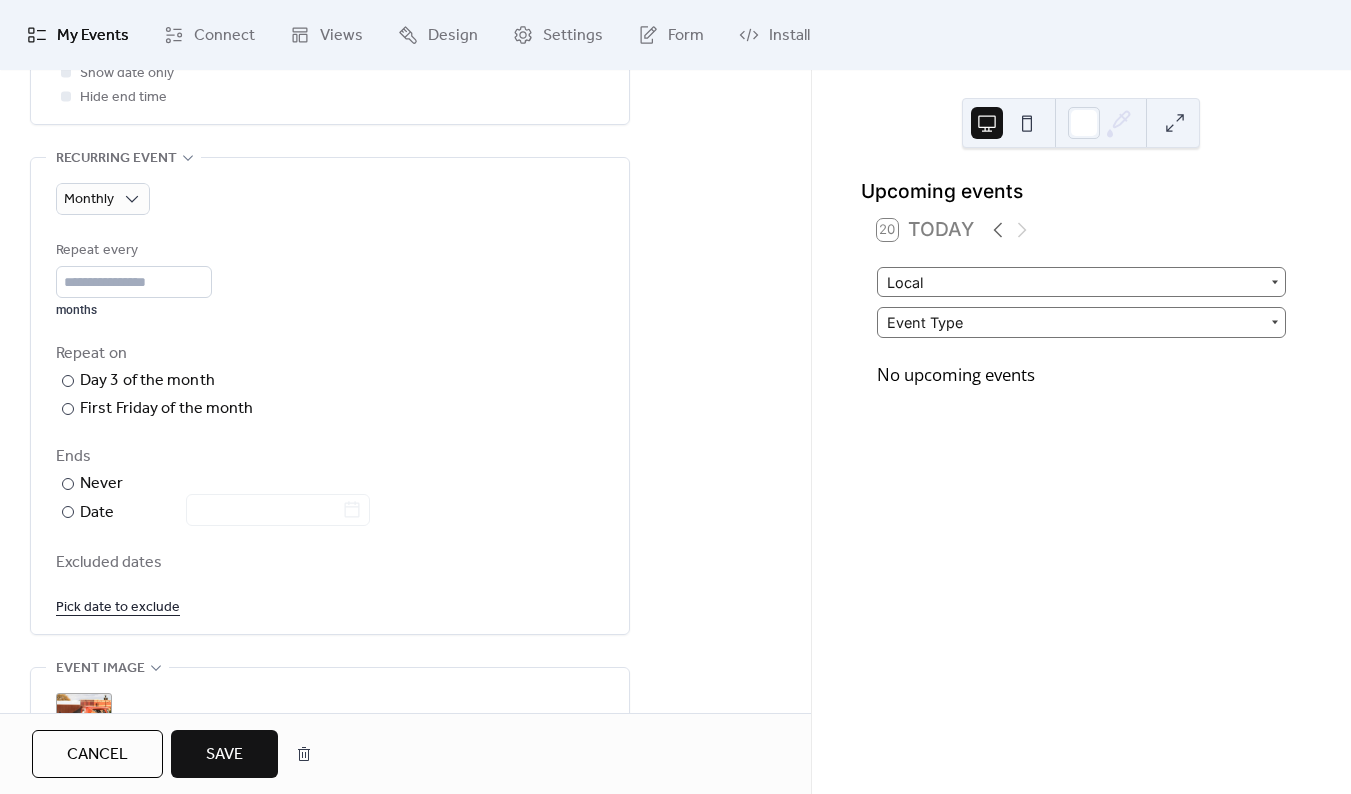 scroll, scrollTop: 885, scrollLeft: 0, axis: vertical 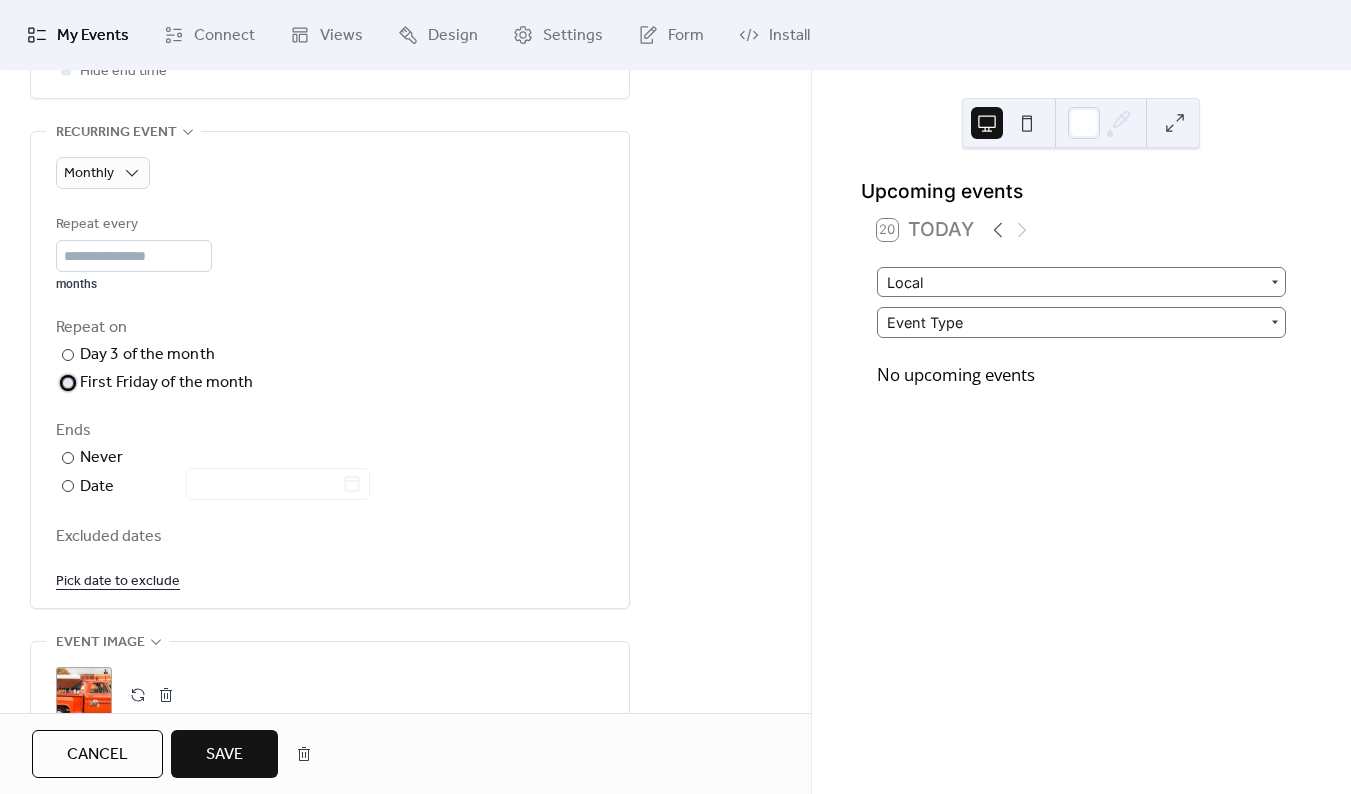 click on "First Friday of the month" at bounding box center (167, 383) 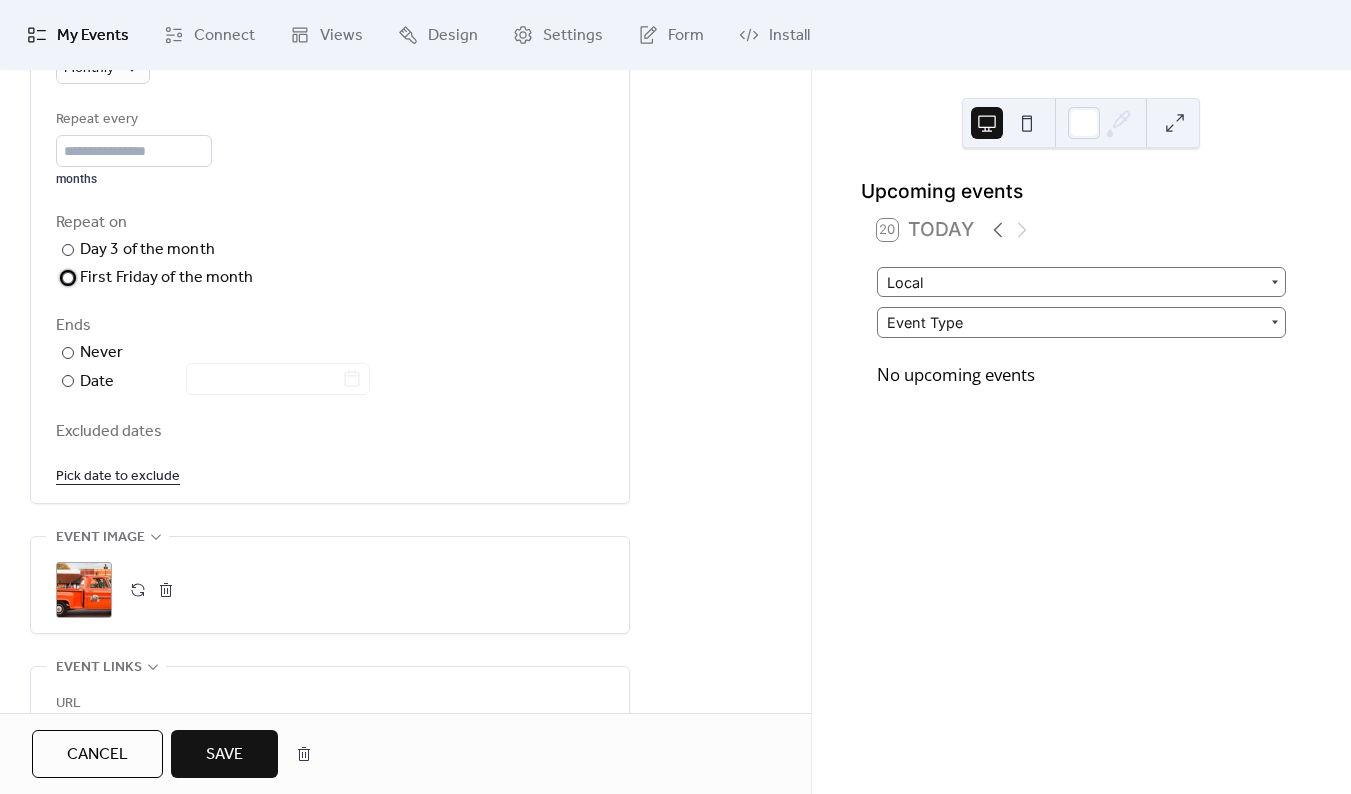 scroll, scrollTop: 995, scrollLeft: 0, axis: vertical 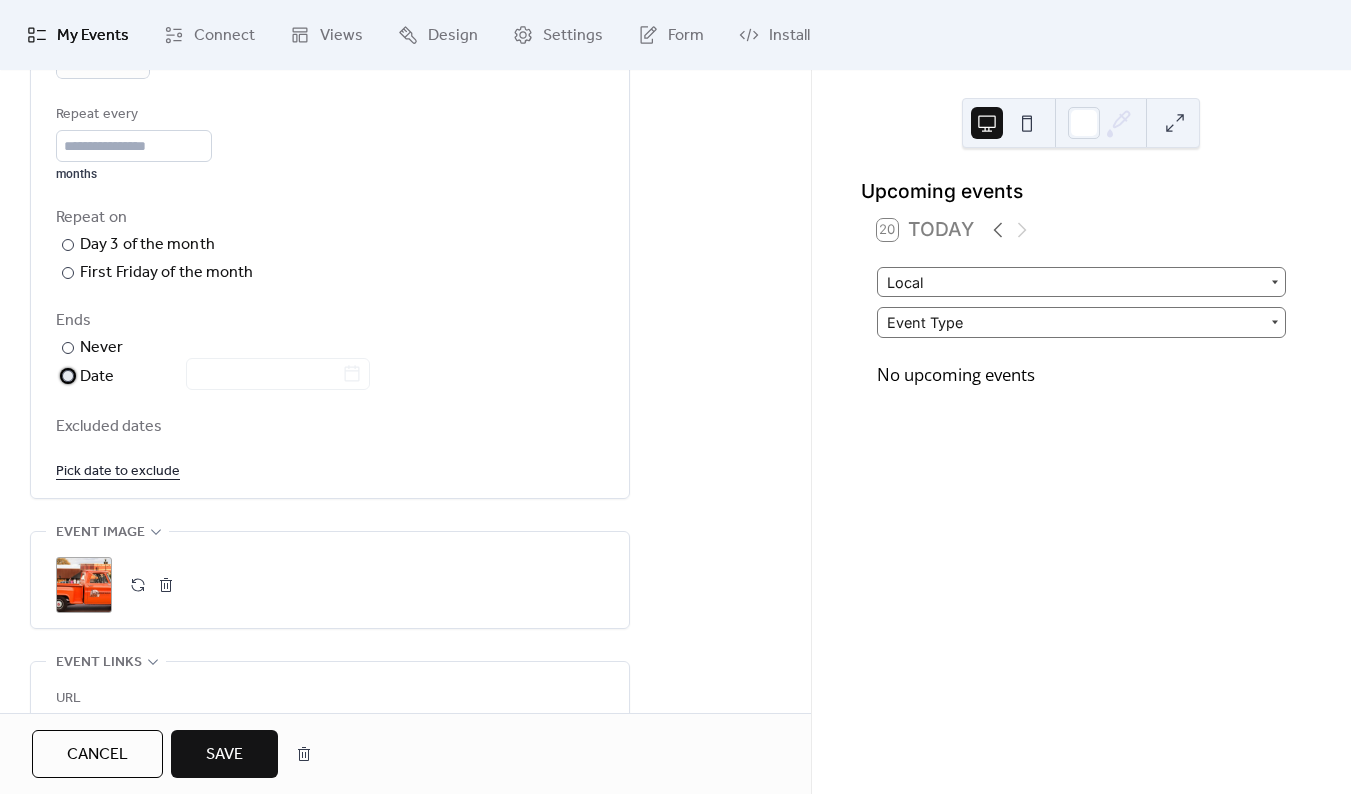 click on "Date" at bounding box center [225, 377] 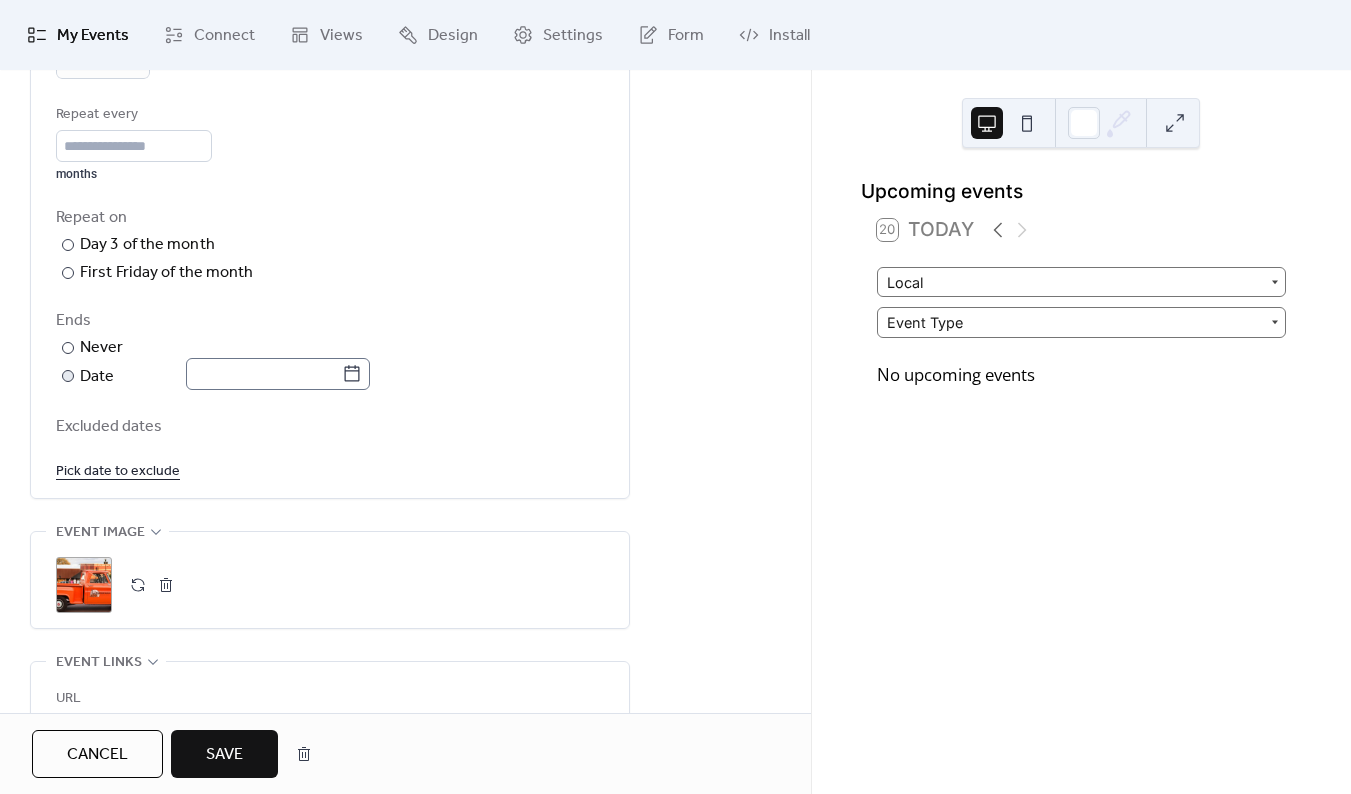 click 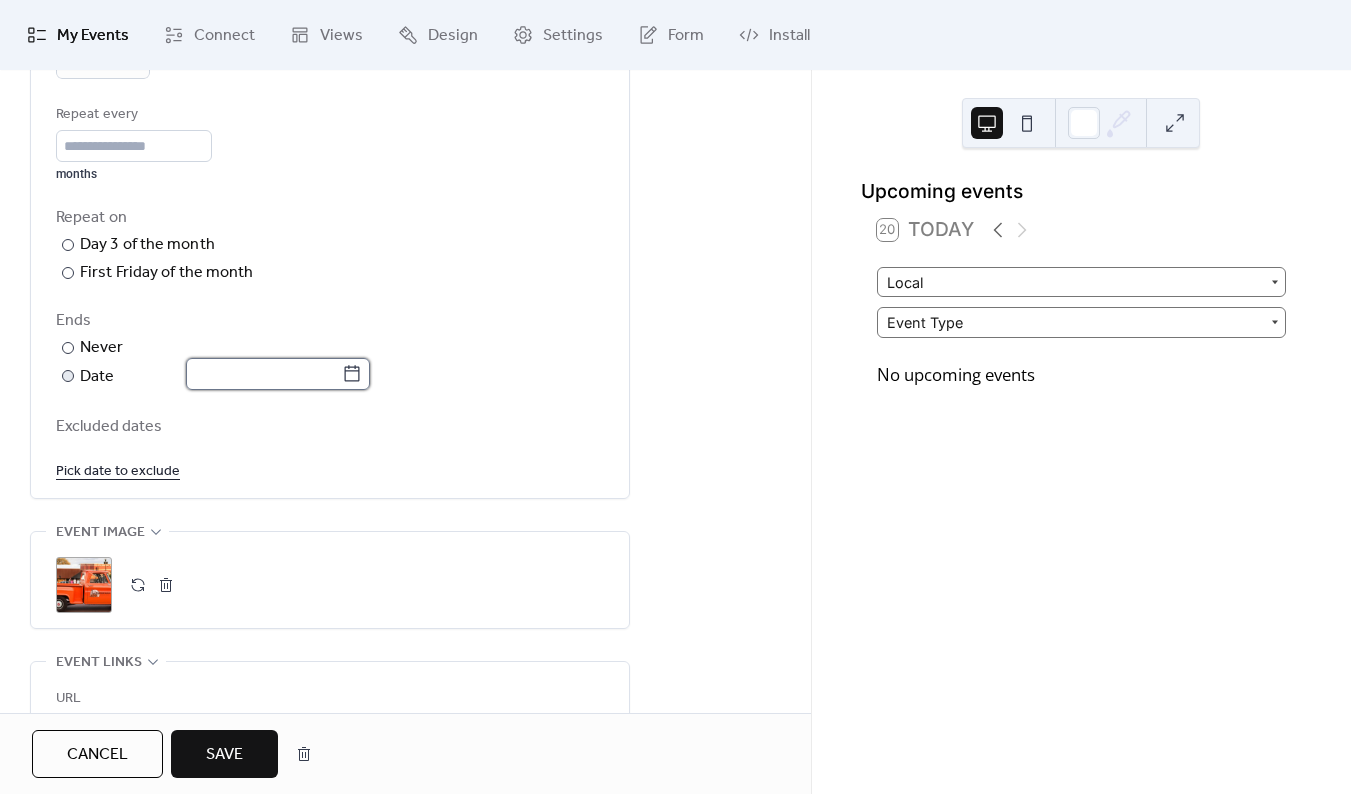 click at bounding box center [264, 374] 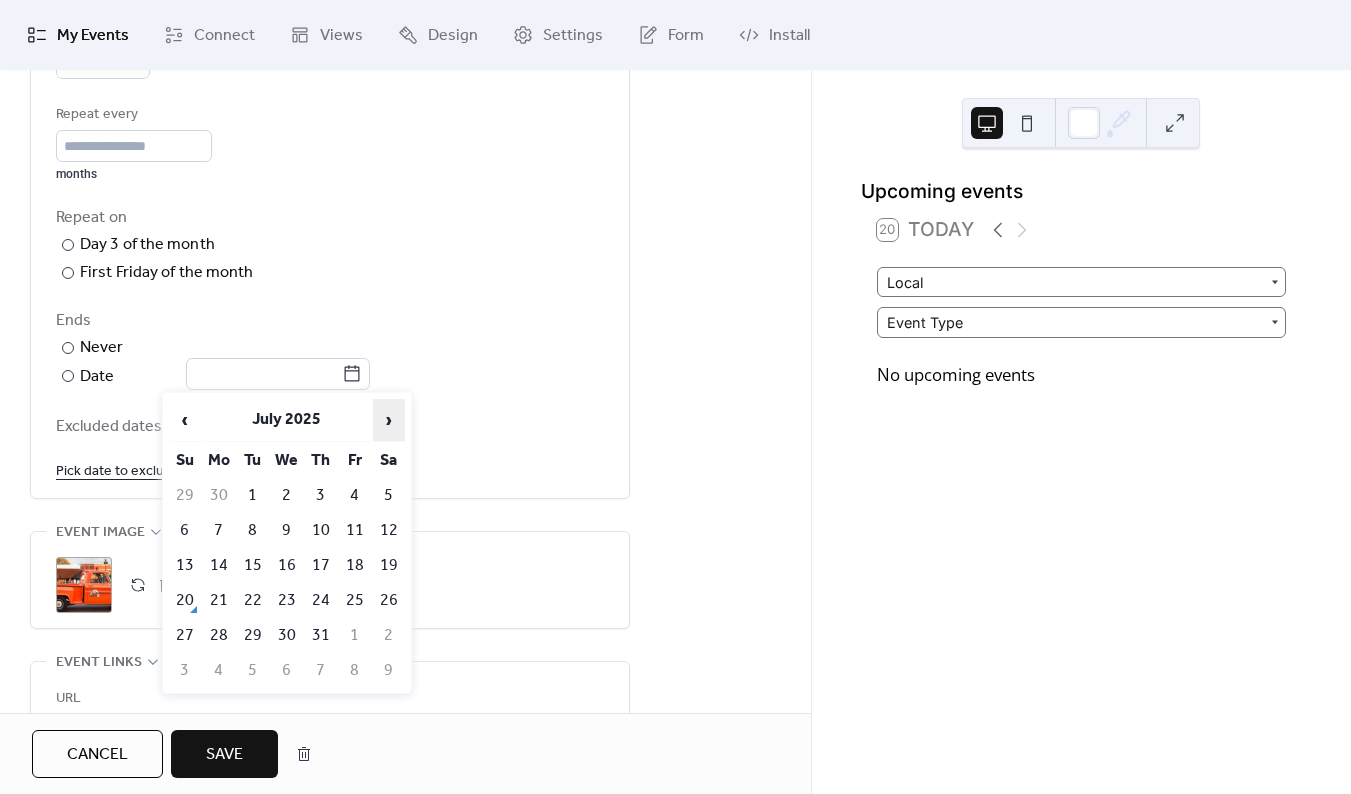 click on "›" at bounding box center (389, 420) 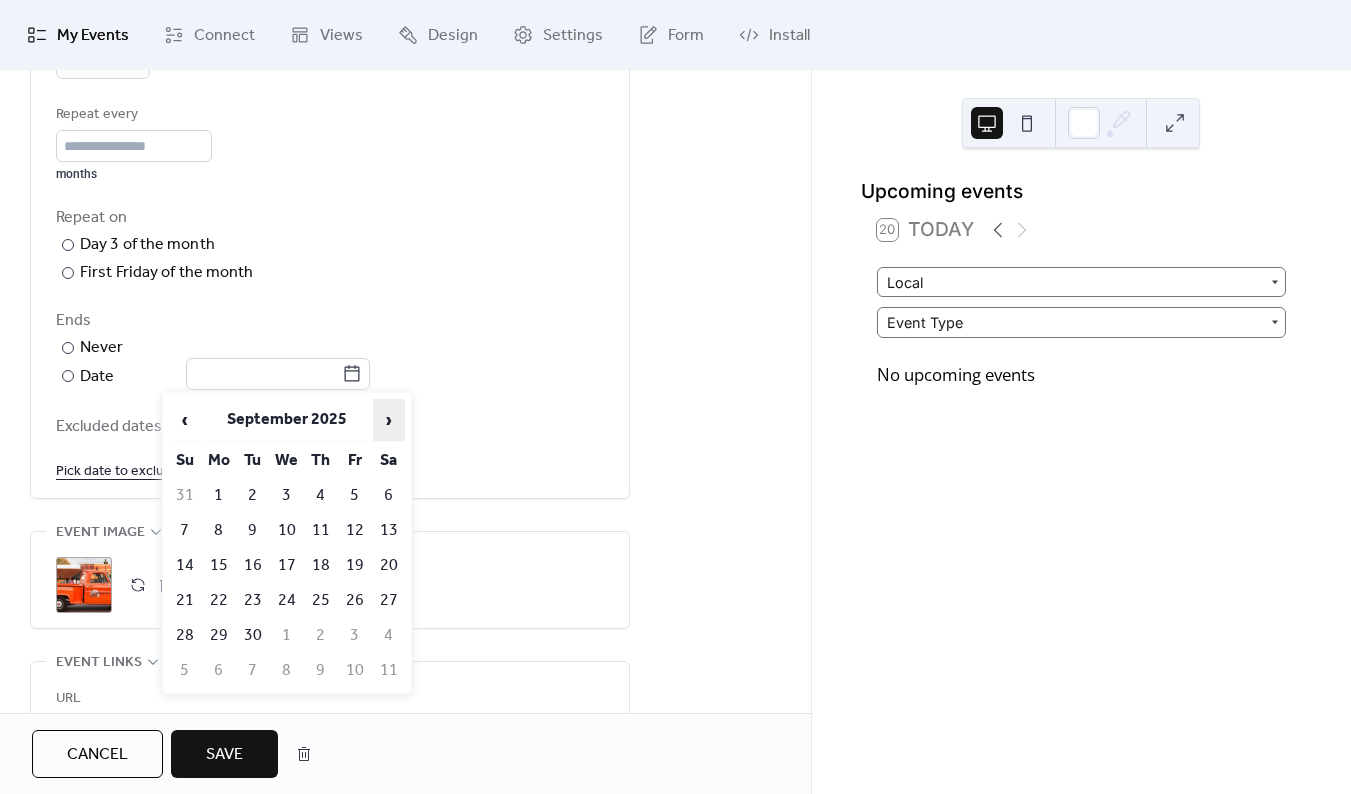 click on "›" at bounding box center [389, 420] 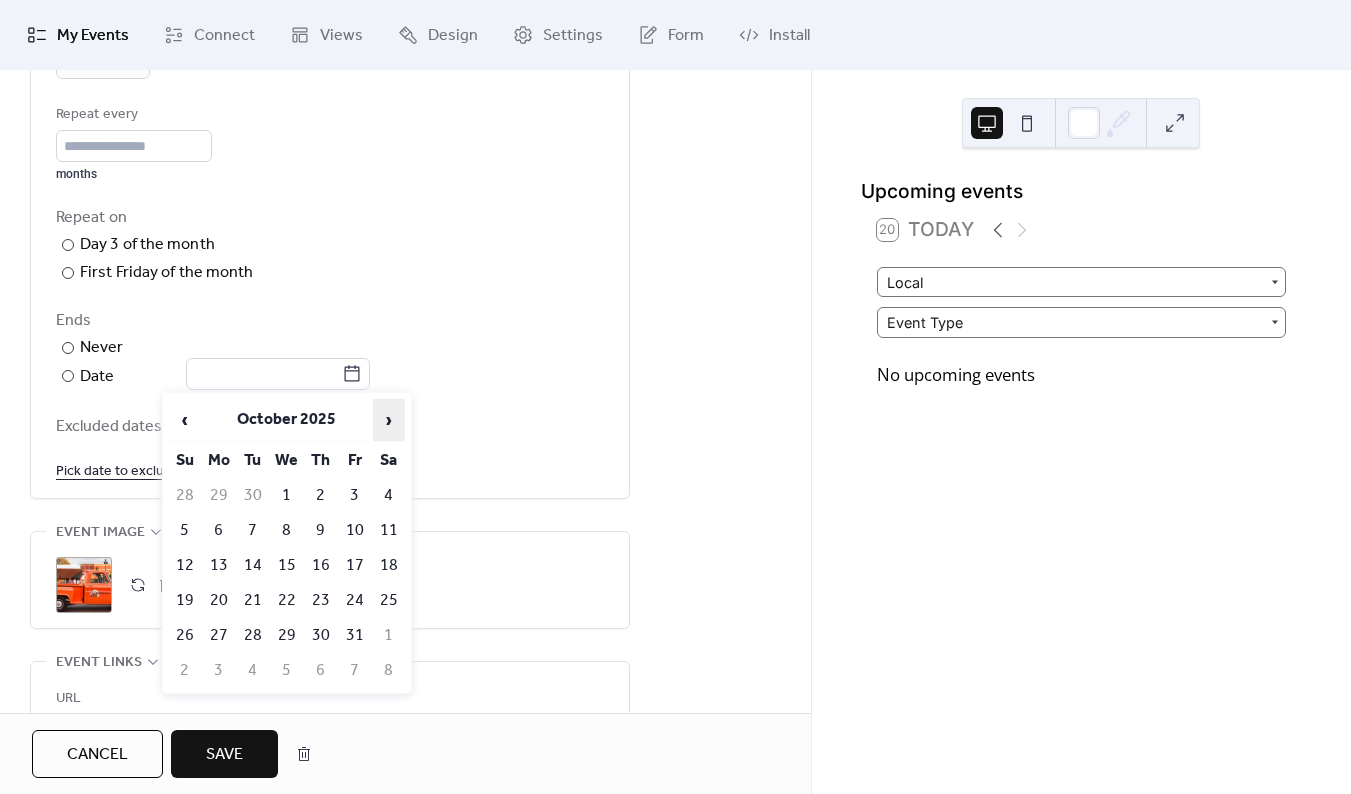 click on "›" at bounding box center [389, 420] 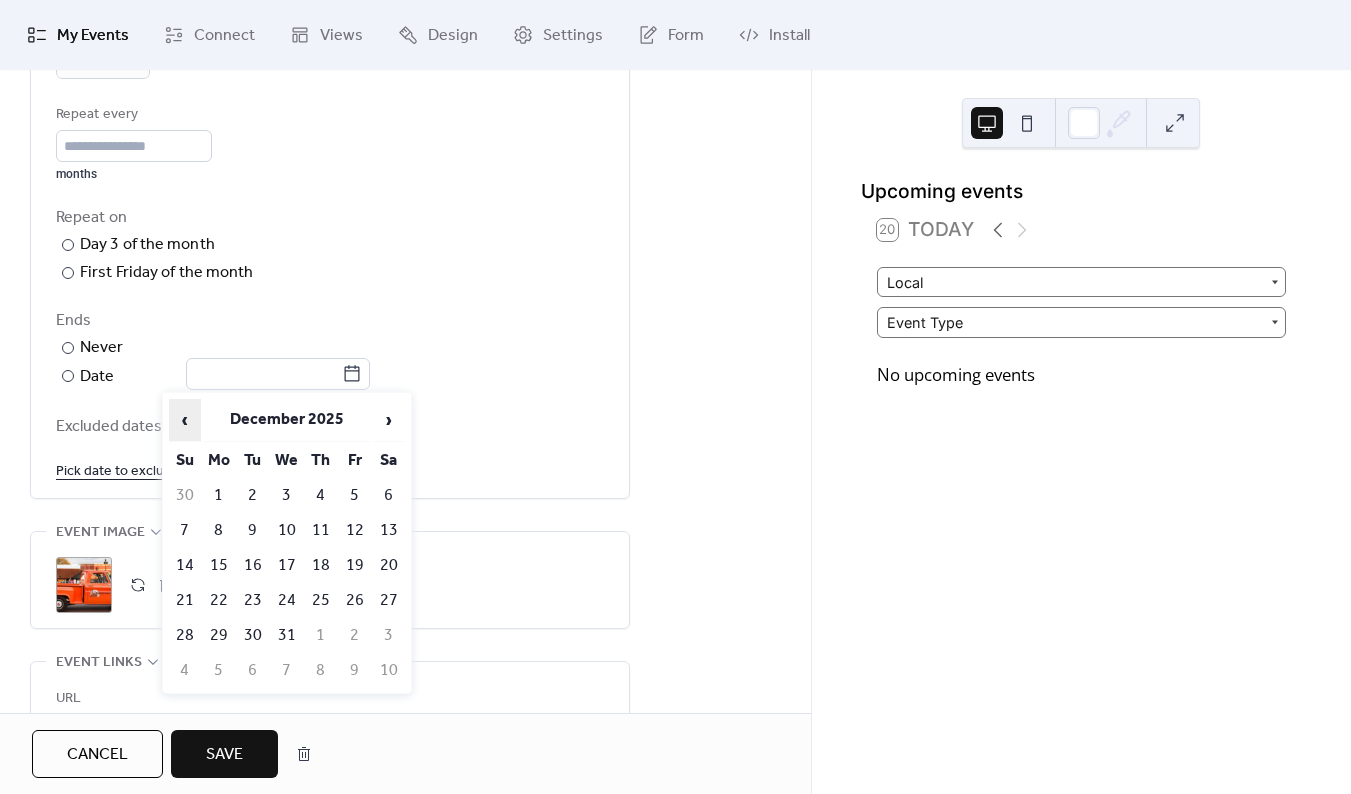click on "‹" at bounding box center (185, 420) 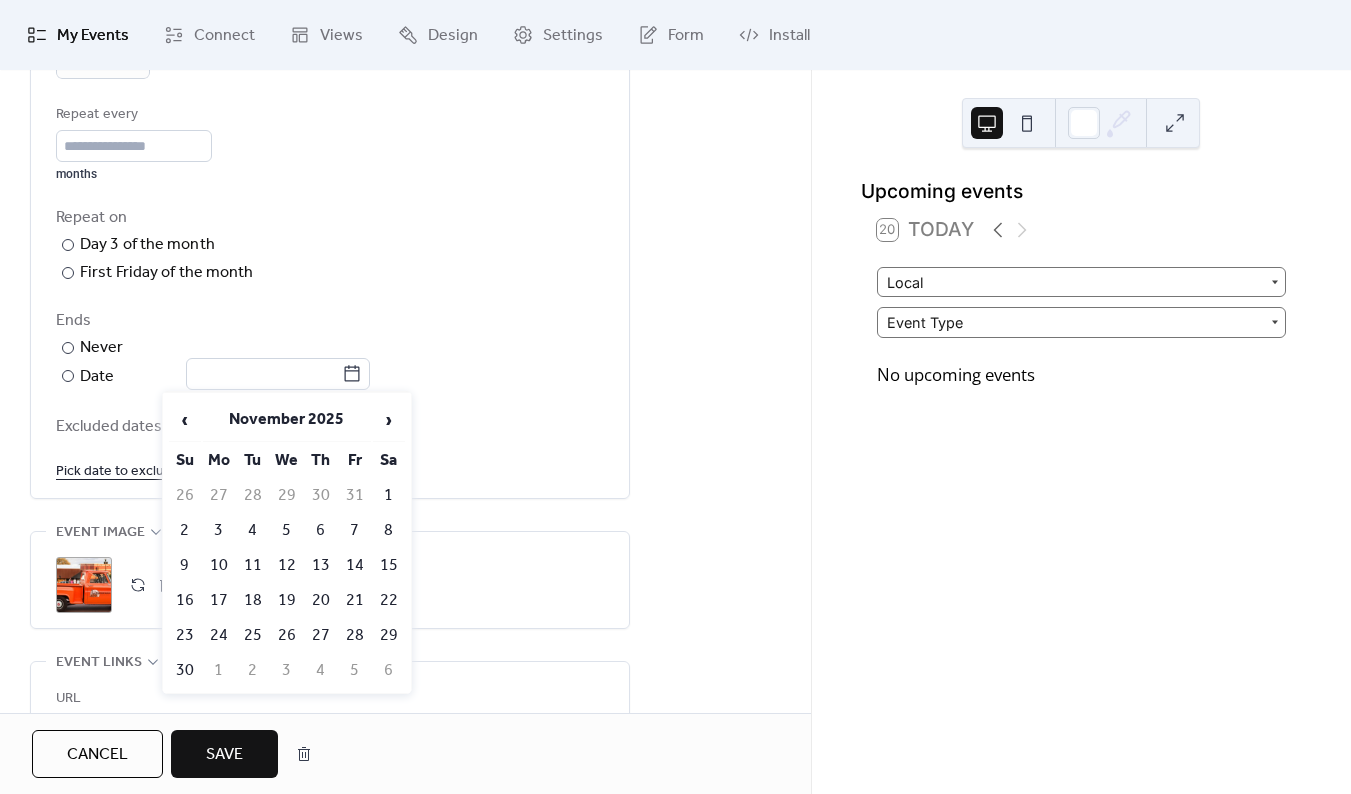 drag, startPoint x: 356, startPoint y: 521, endPoint x: 392, endPoint y: 529, distance: 36.878178 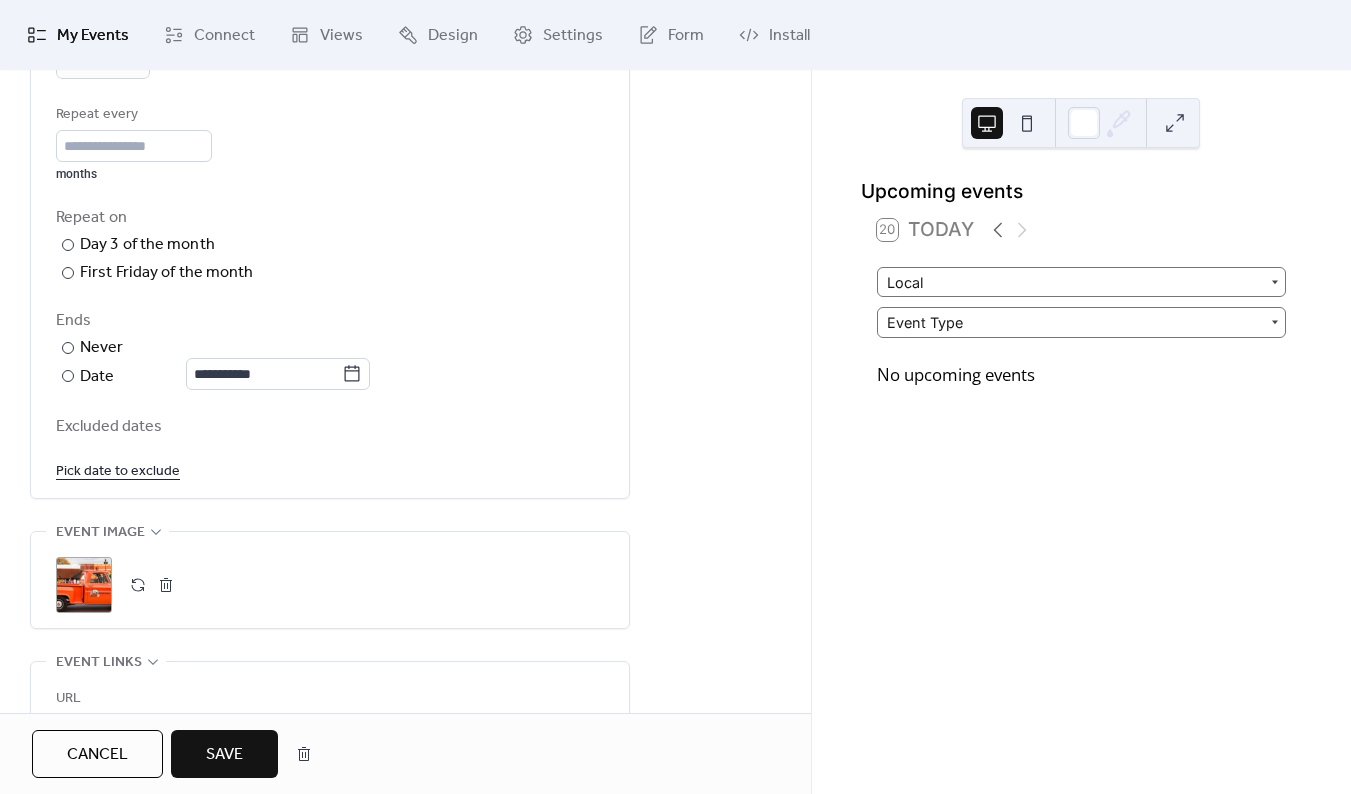 click on "Save" at bounding box center [224, 755] 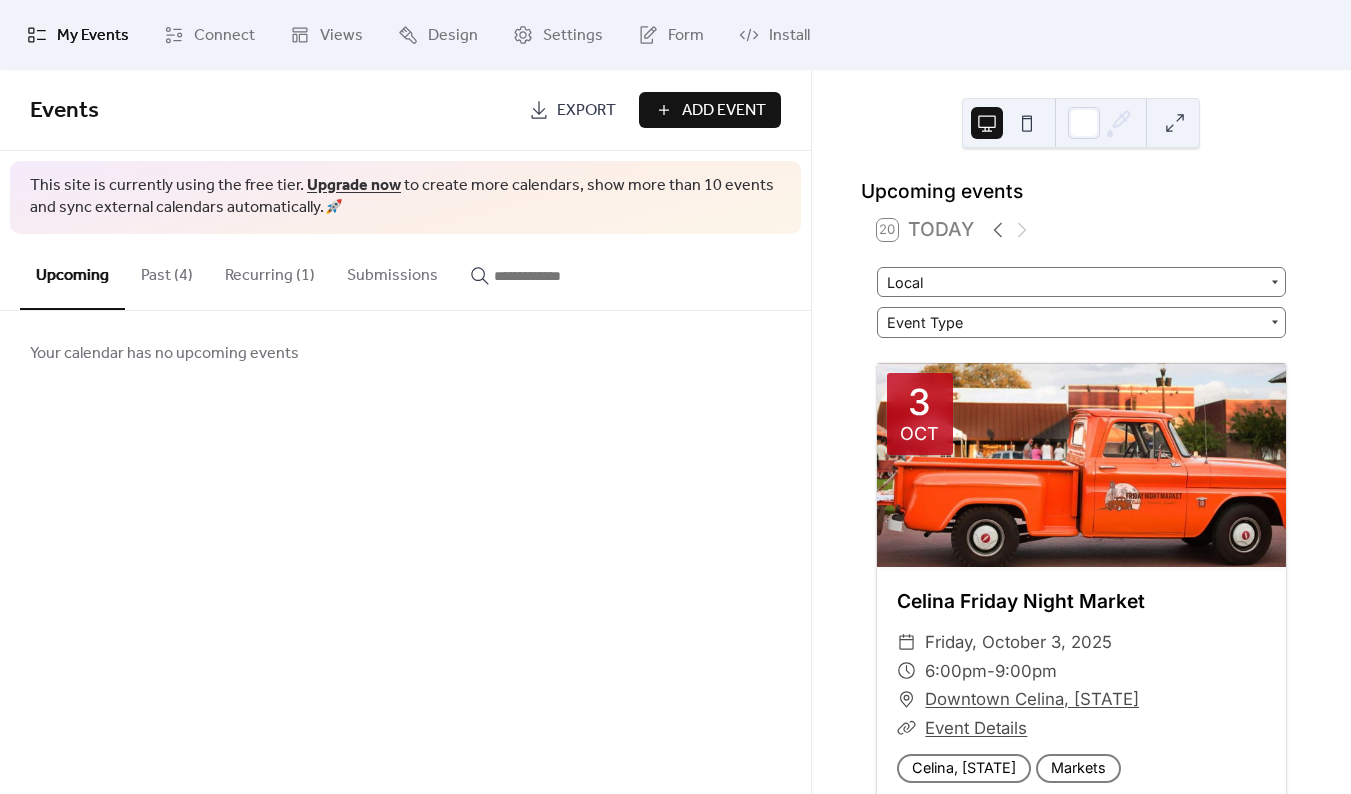 click on "Past (4)" at bounding box center [167, 271] 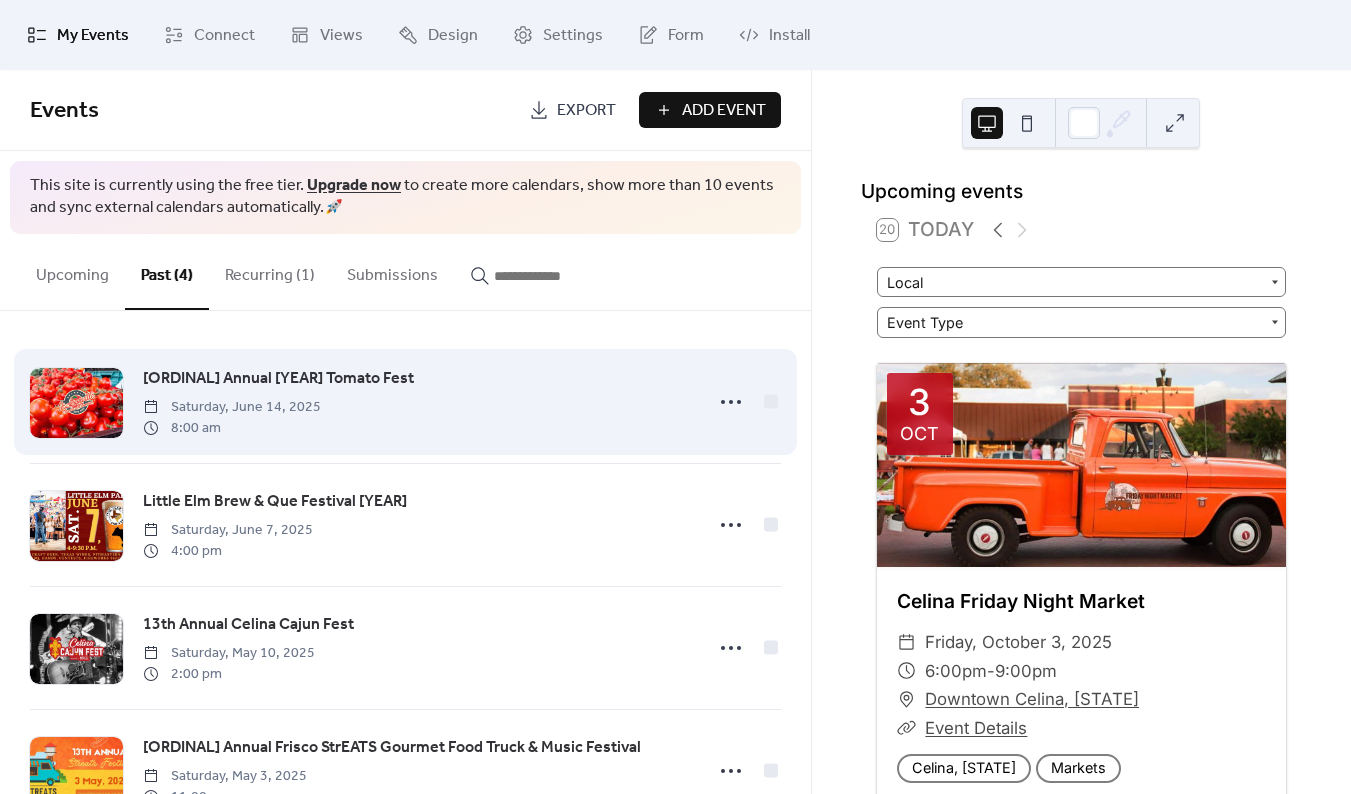 scroll, scrollTop: 68, scrollLeft: 0, axis: vertical 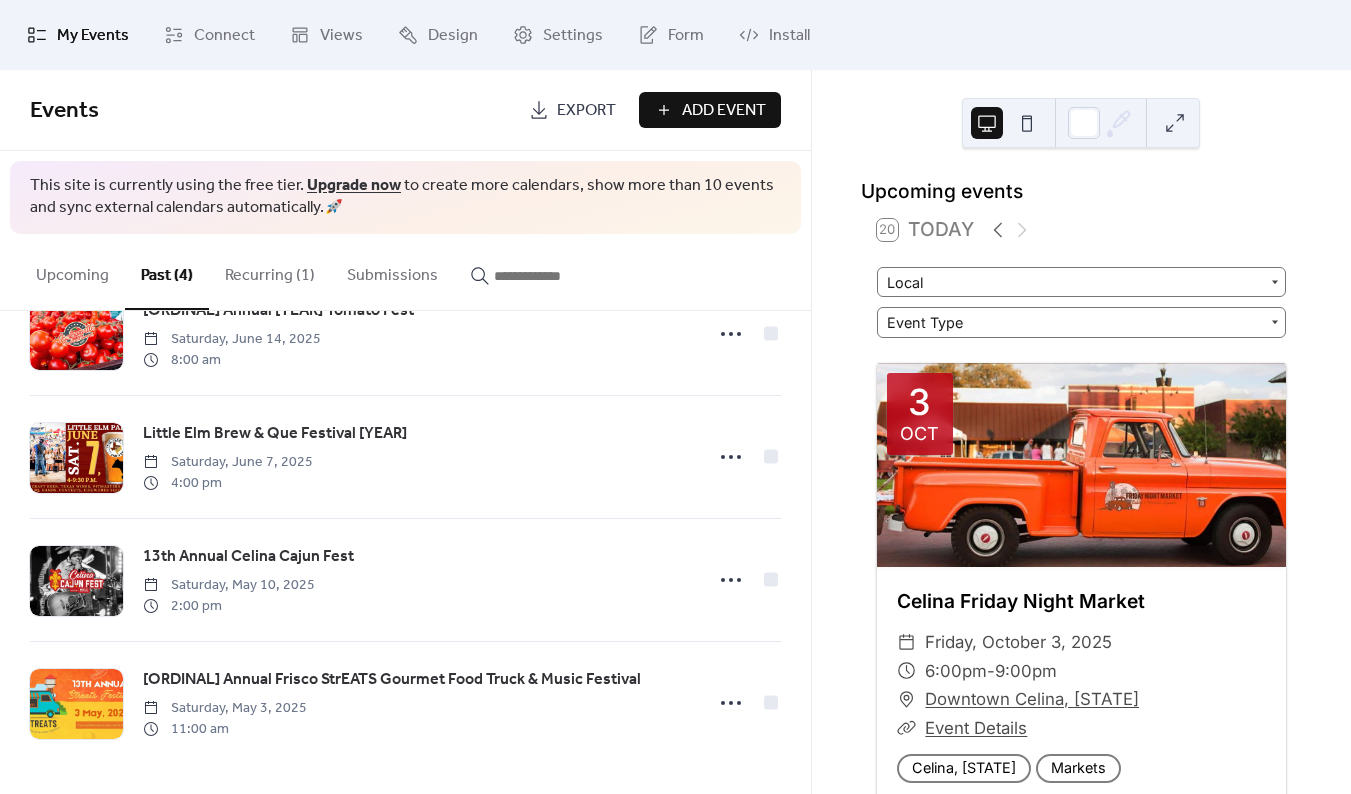 click on "Add Event" at bounding box center [724, 111] 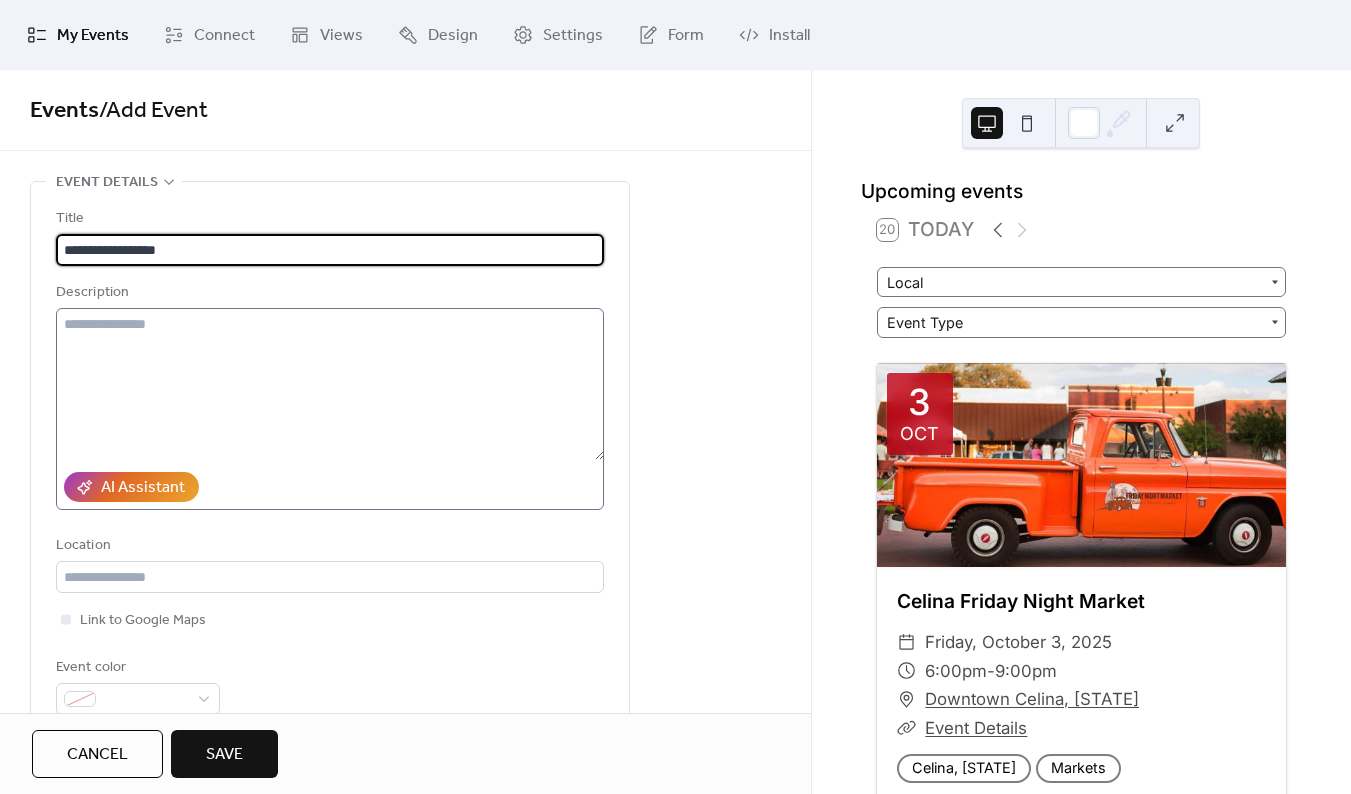 type on "**********" 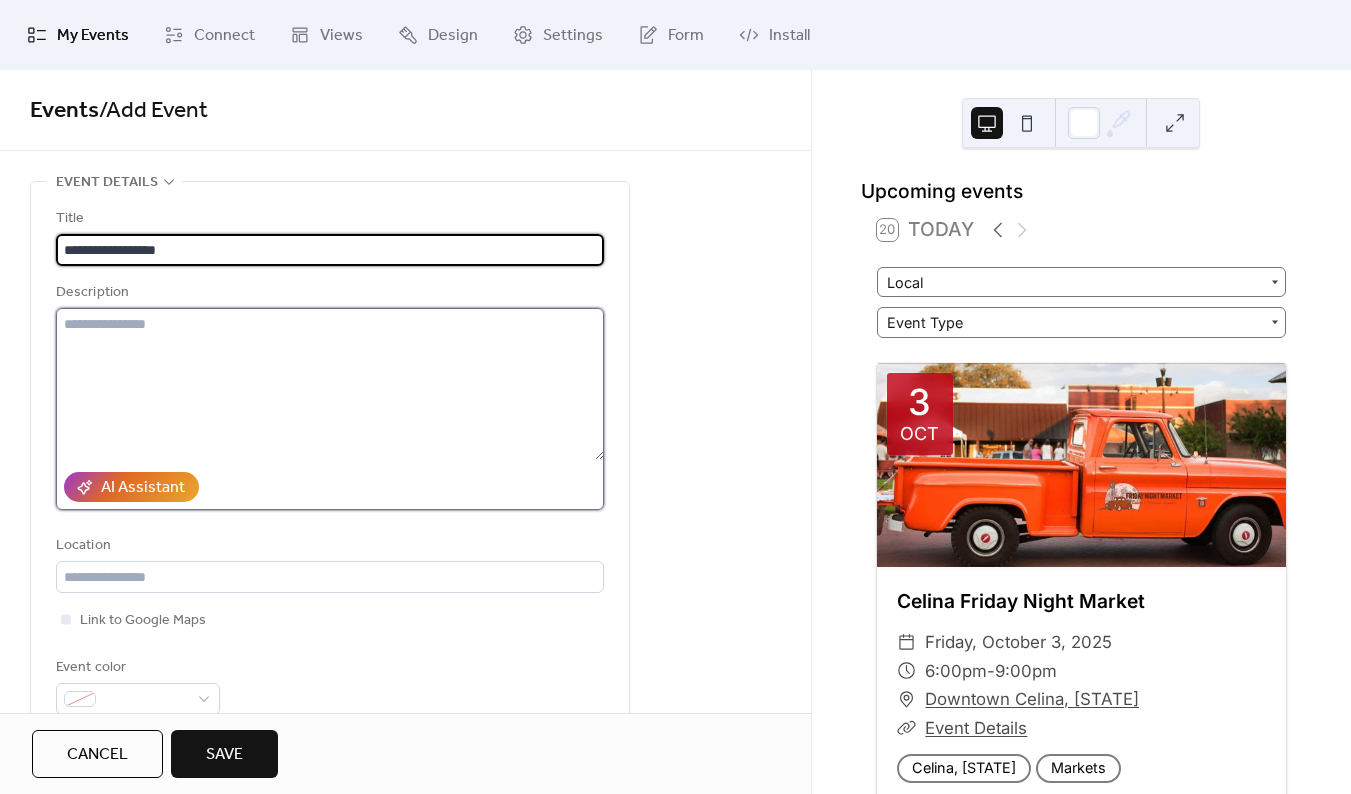 click at bounding box center (330, 384) 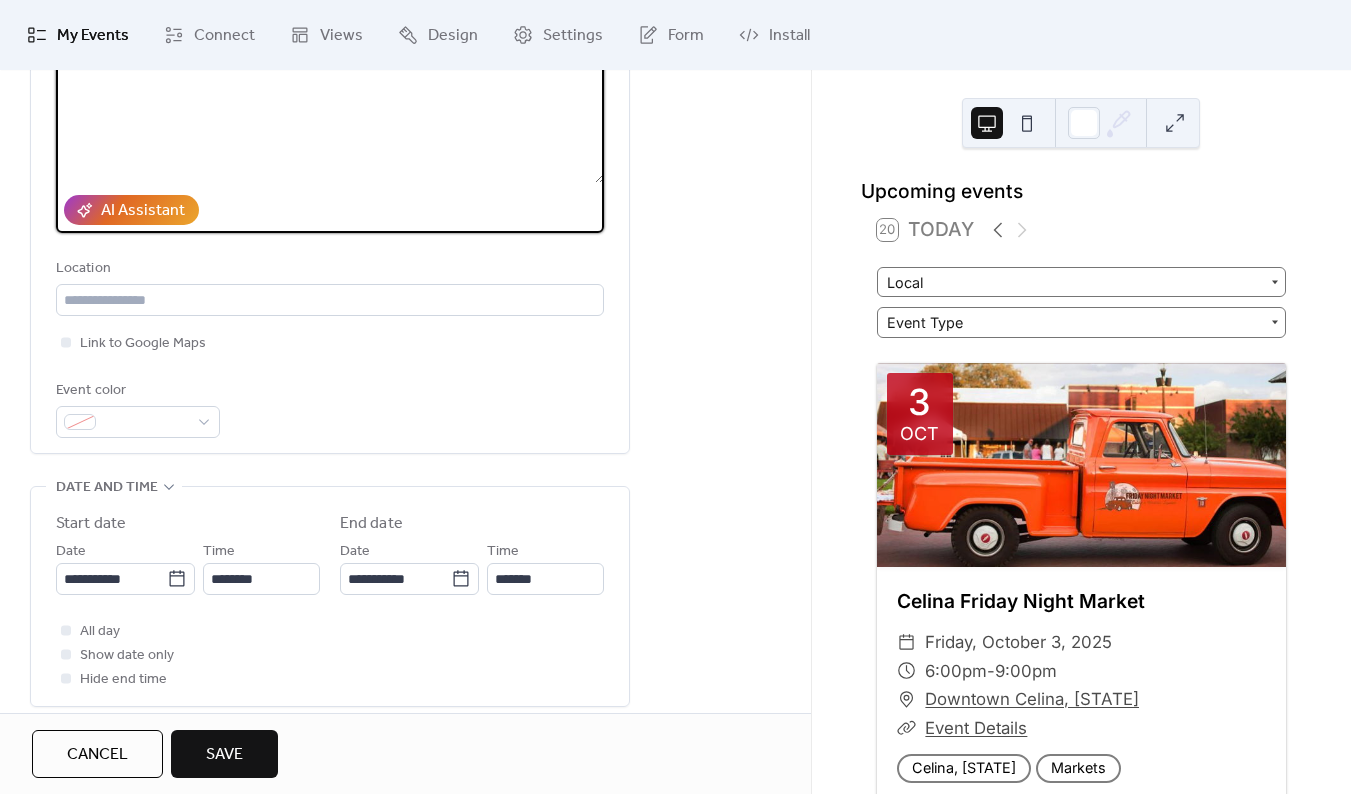 scroll, scrollTop: 372, scrollLeft: 0, axis: vertical 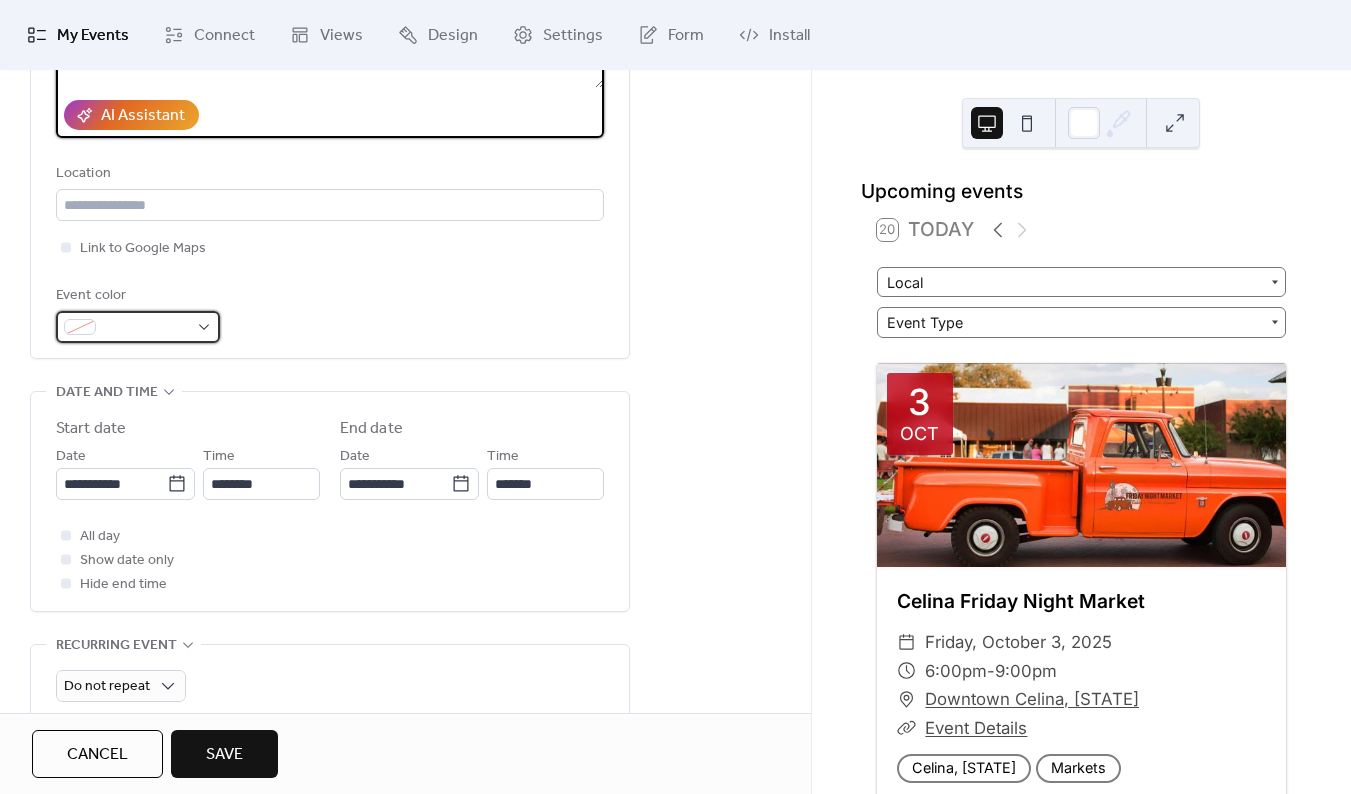 click at bounding box center [146, 328] 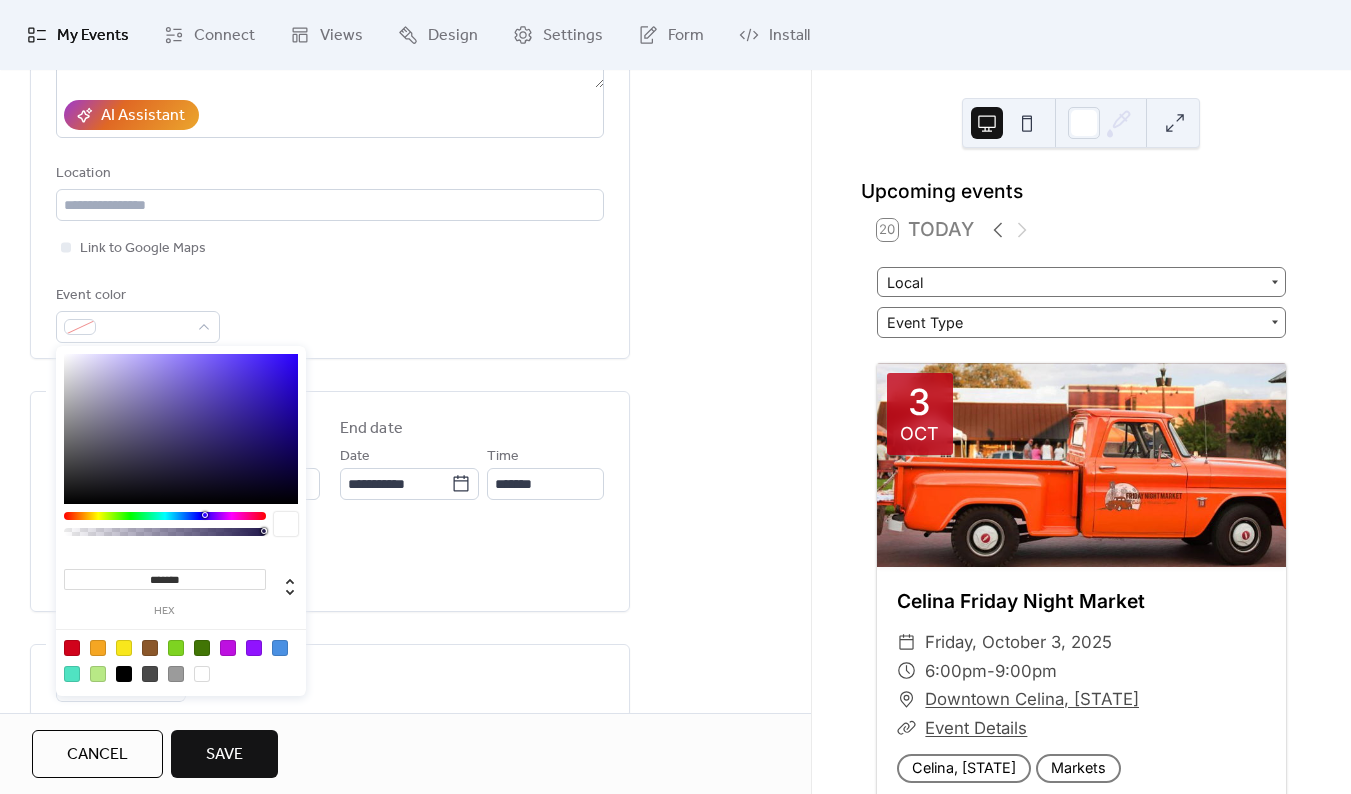 click on "Event color" at bounding box center [330, 313] 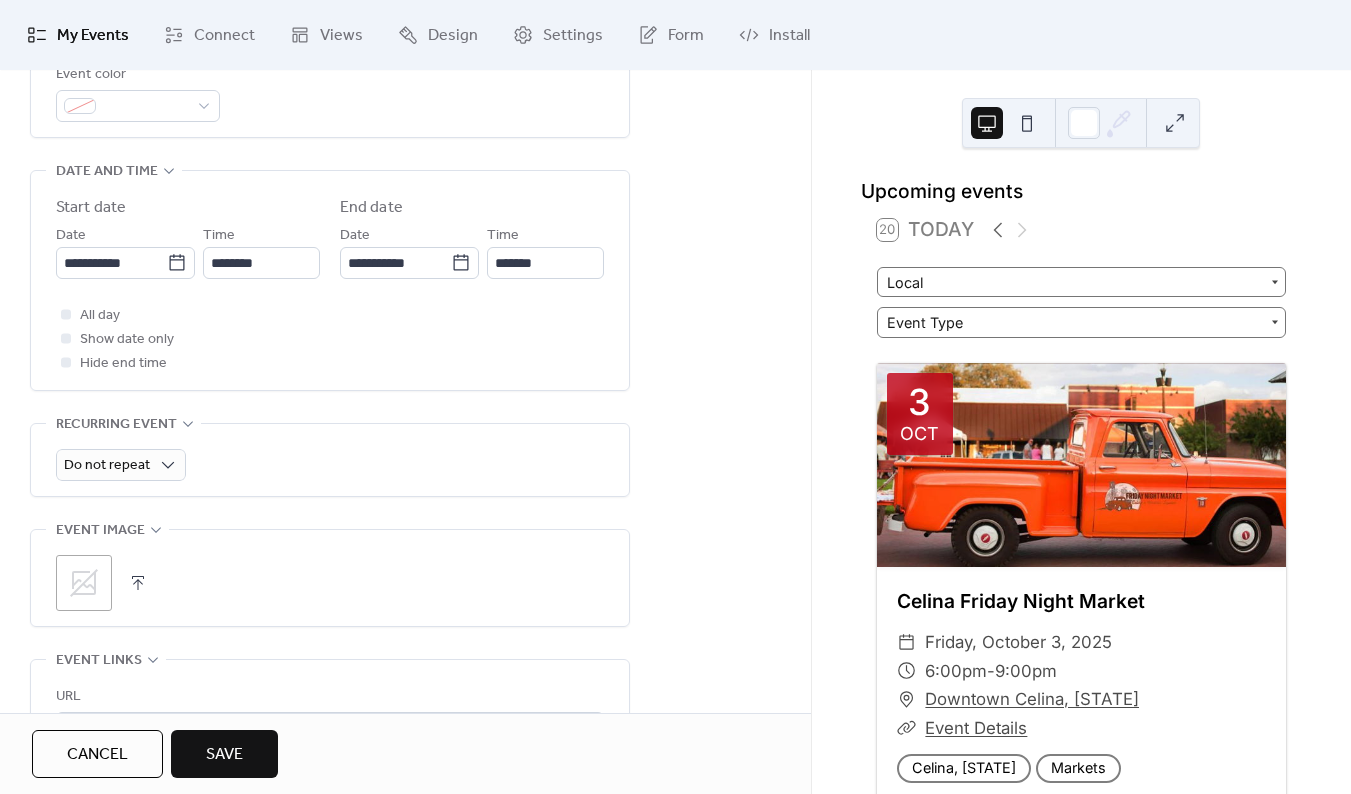 scroll, scrollTop: 631, scrollLeft: 0, axis: vertical 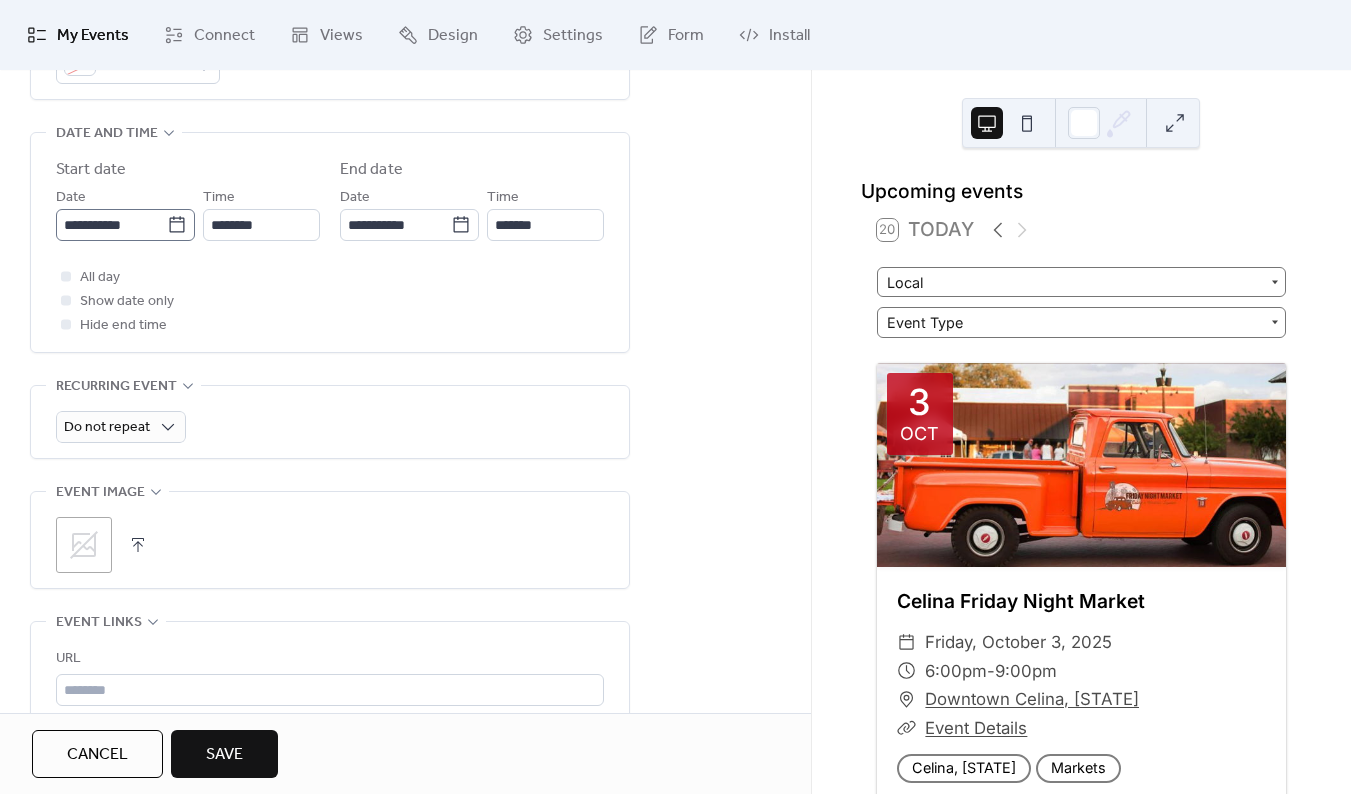click 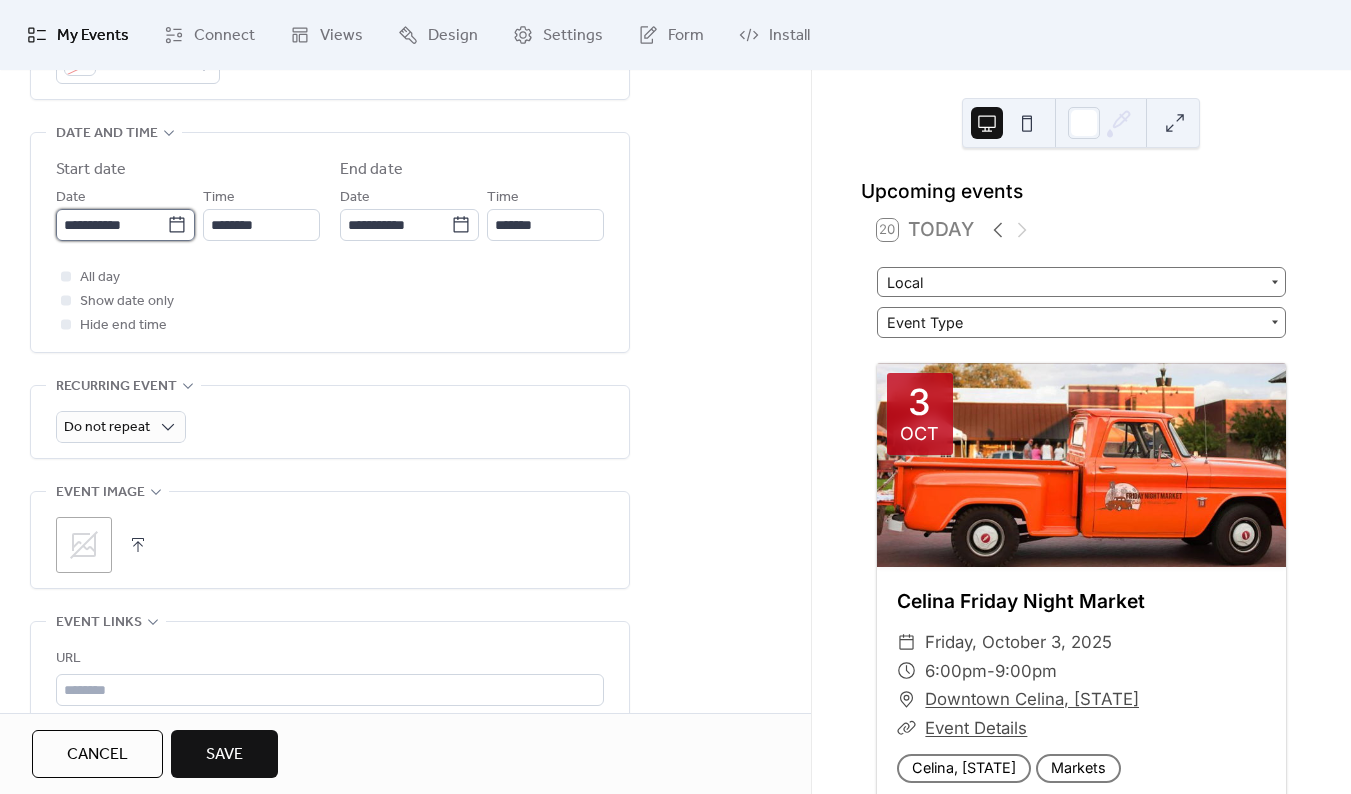 click on "**********" at bounding box center [111, 225] 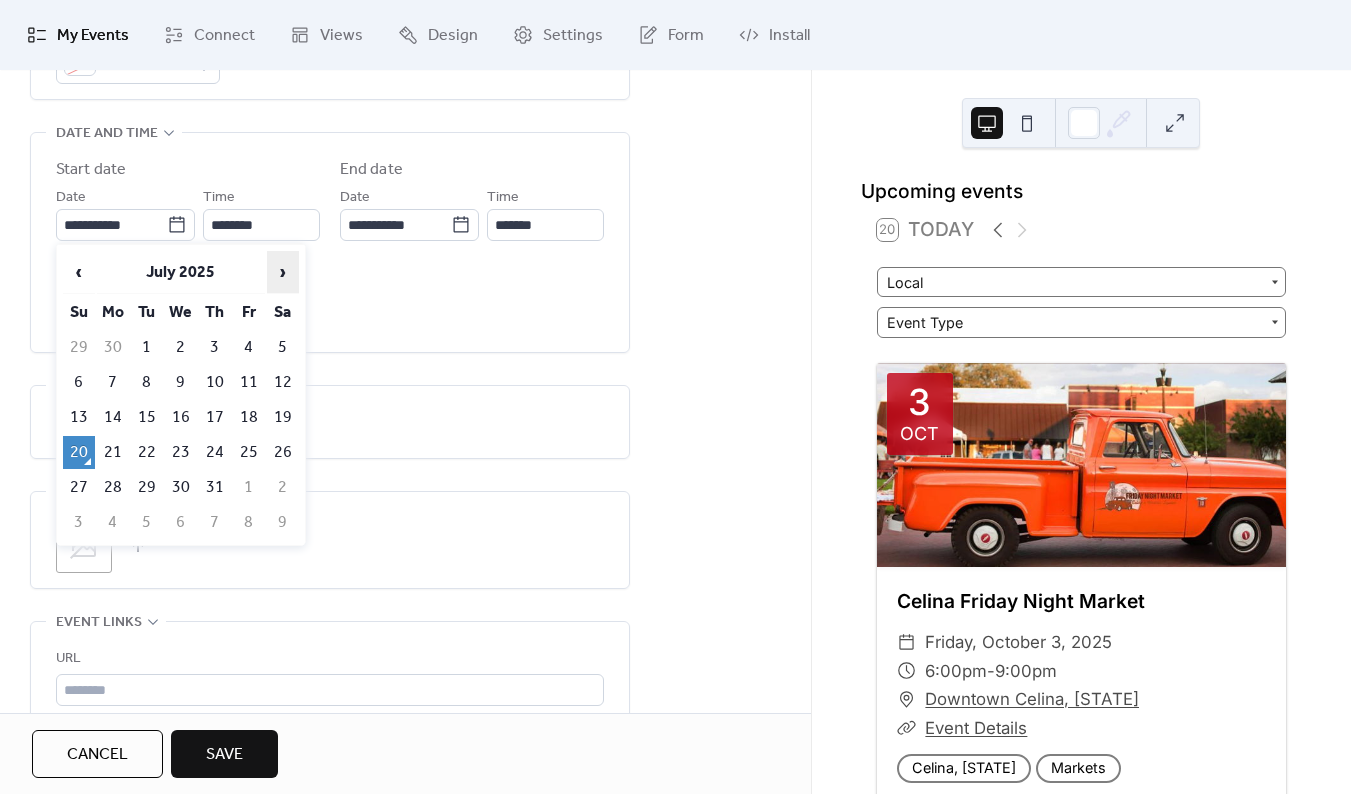 click on "›" at bounding box center [283, 272] 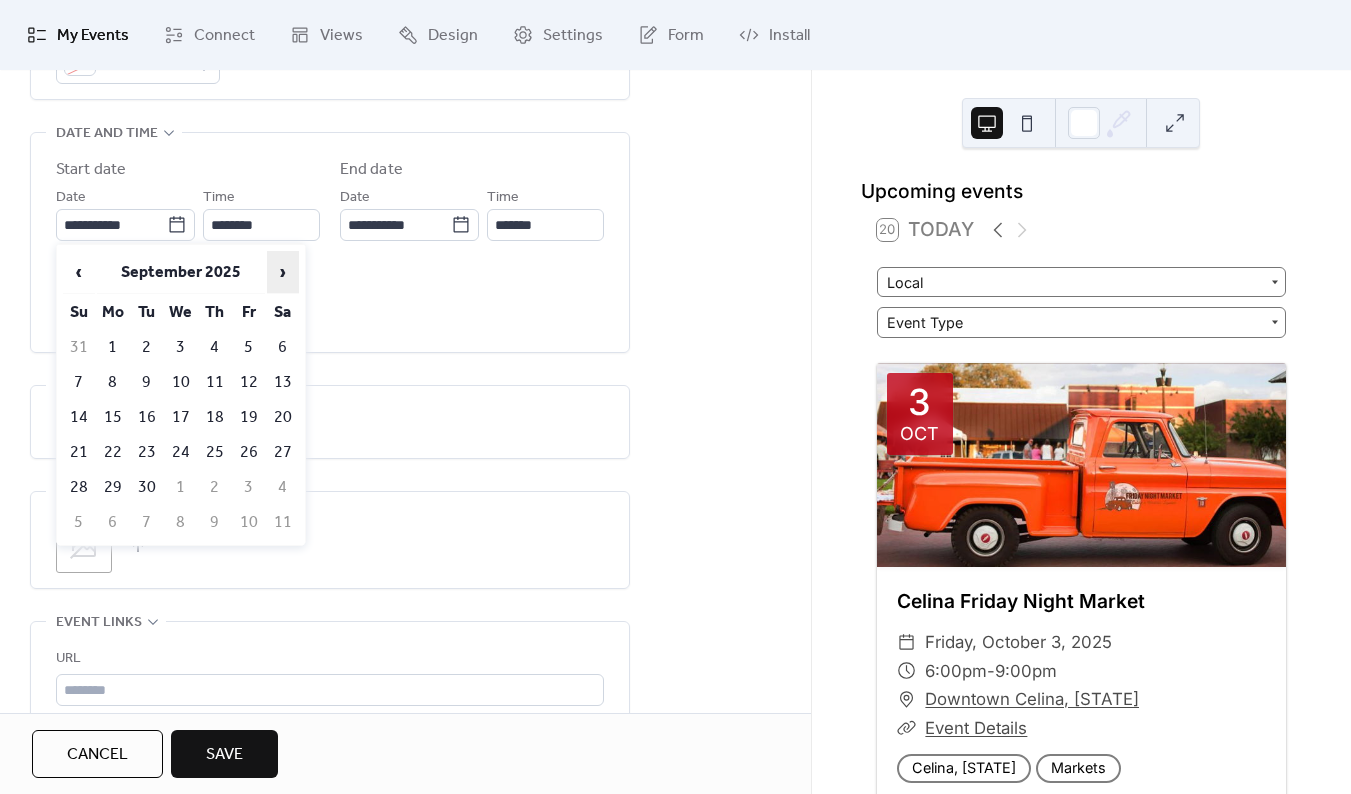 click on "›" at bounding box center (283, 272) 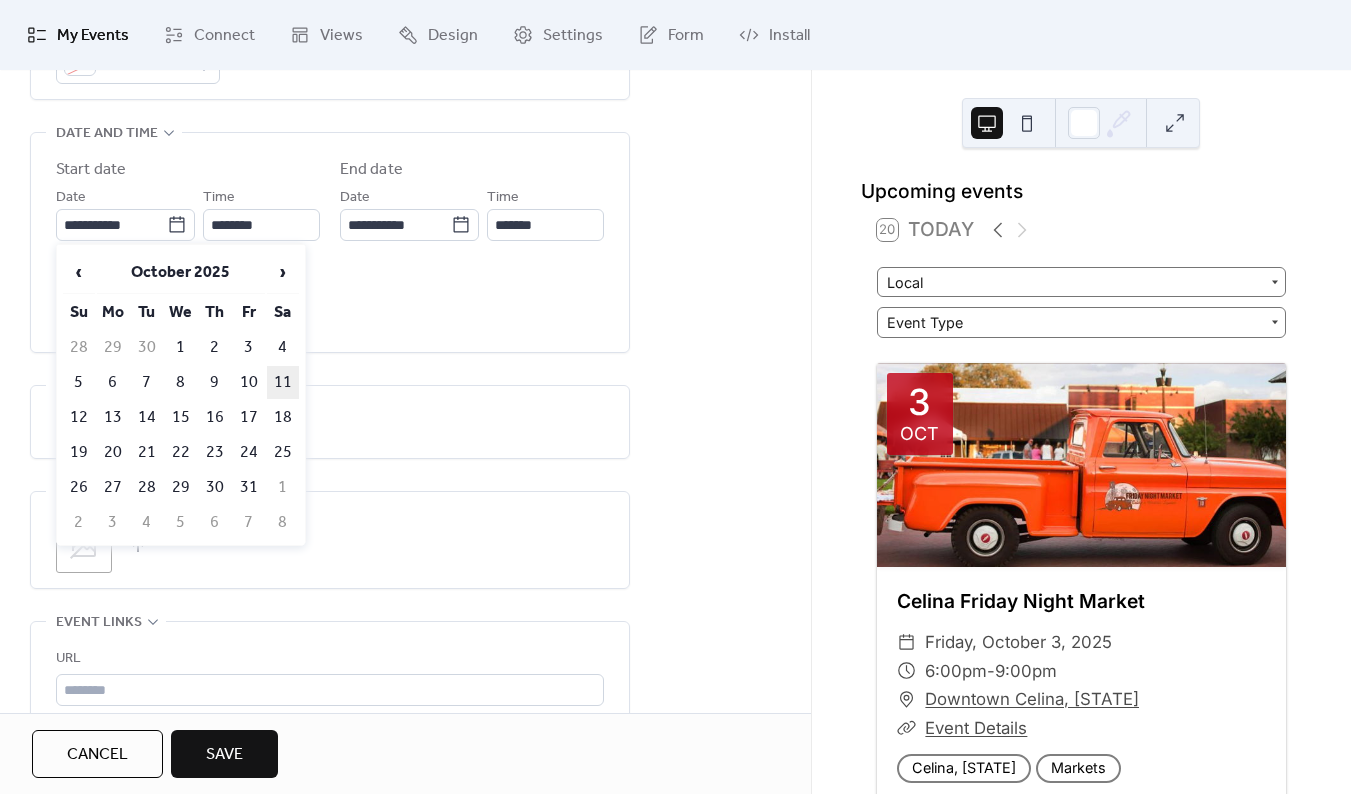 click on "11" at bounding box center [283, 382] 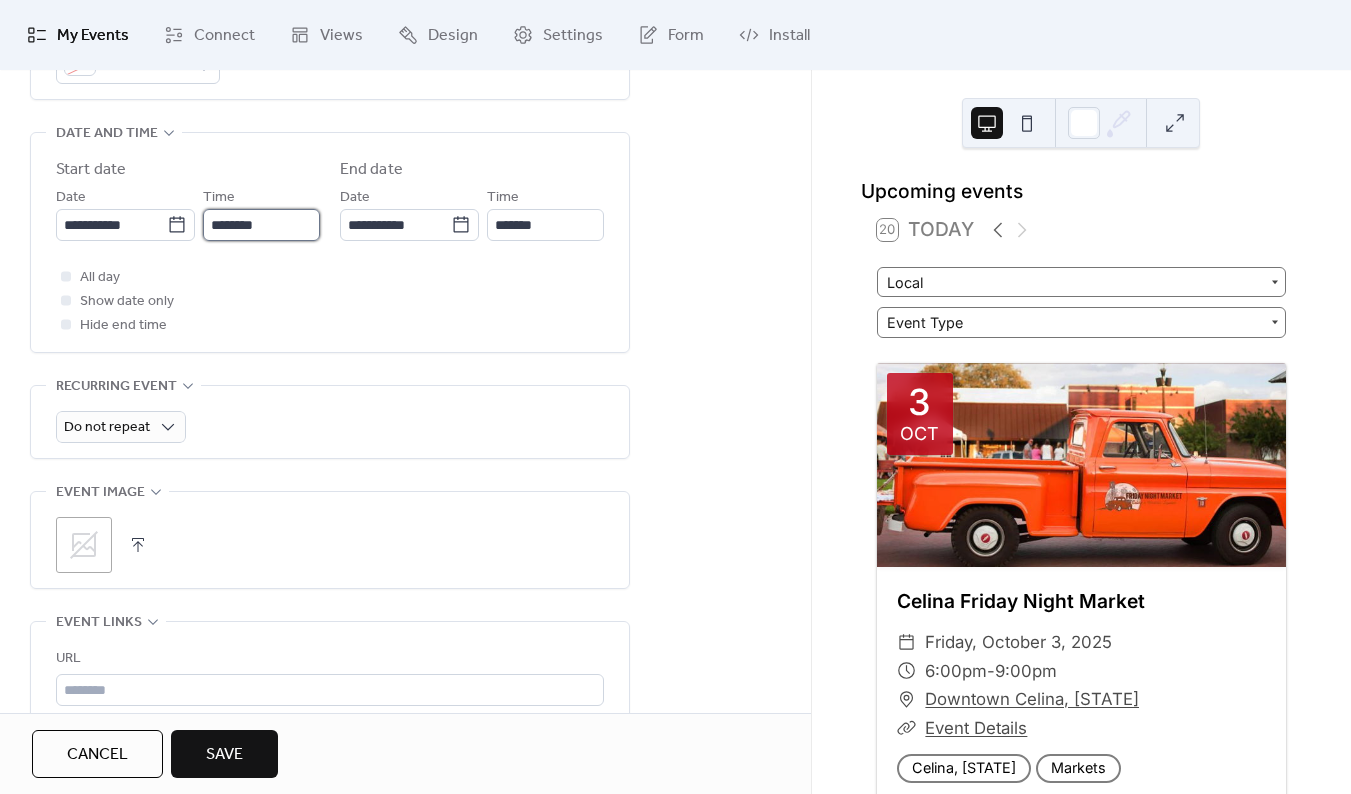 click on "********" at bounding box center (261, 225) 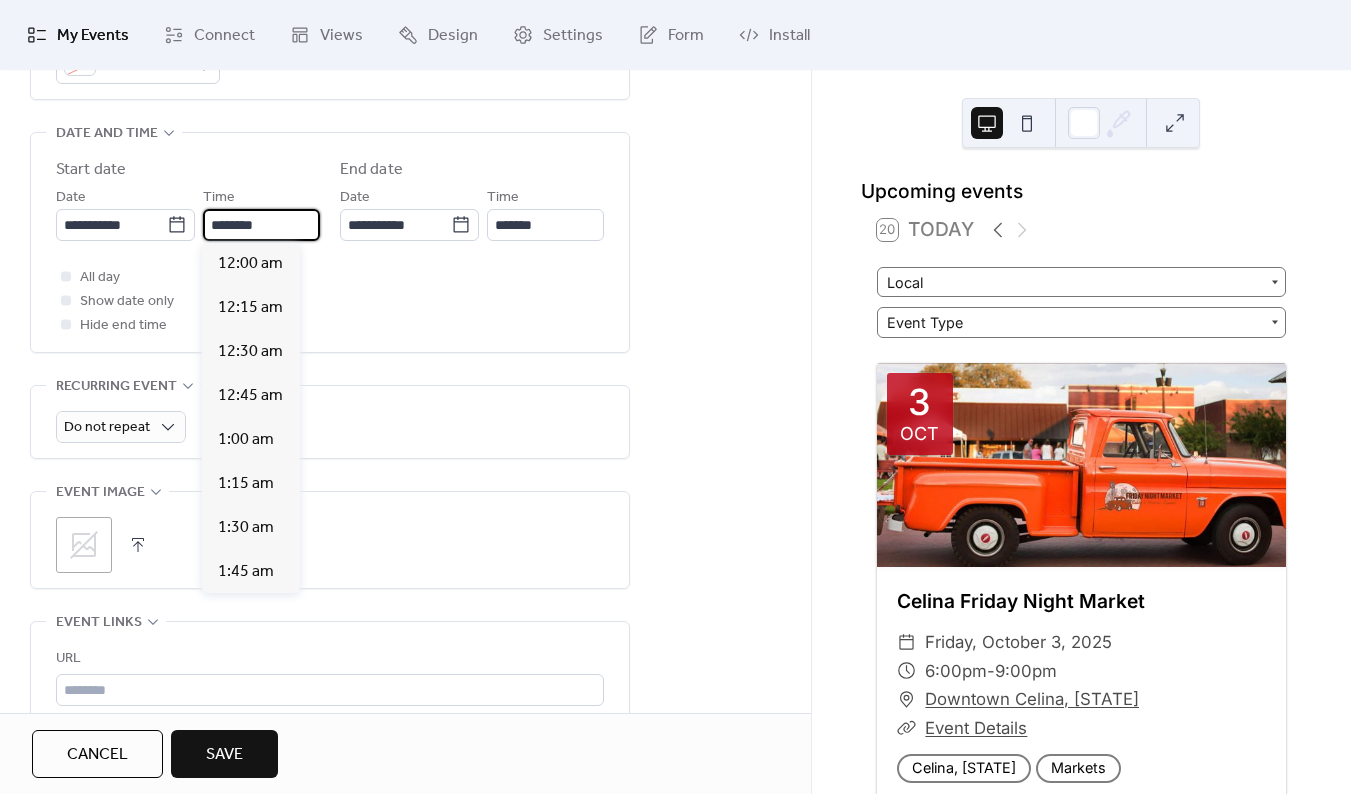 click on "********" at bounding box center [261, 225] 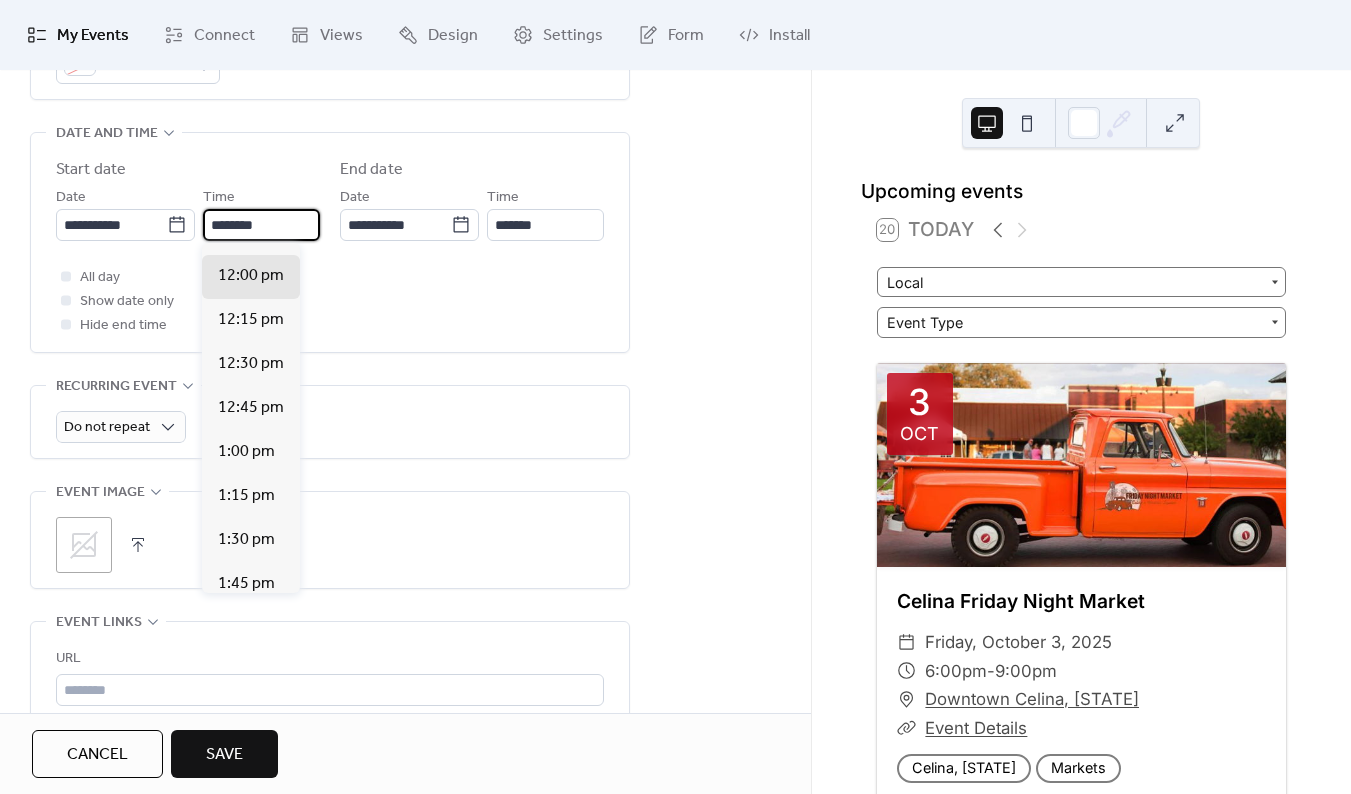 click on "********" at bounding box center [261, 225] 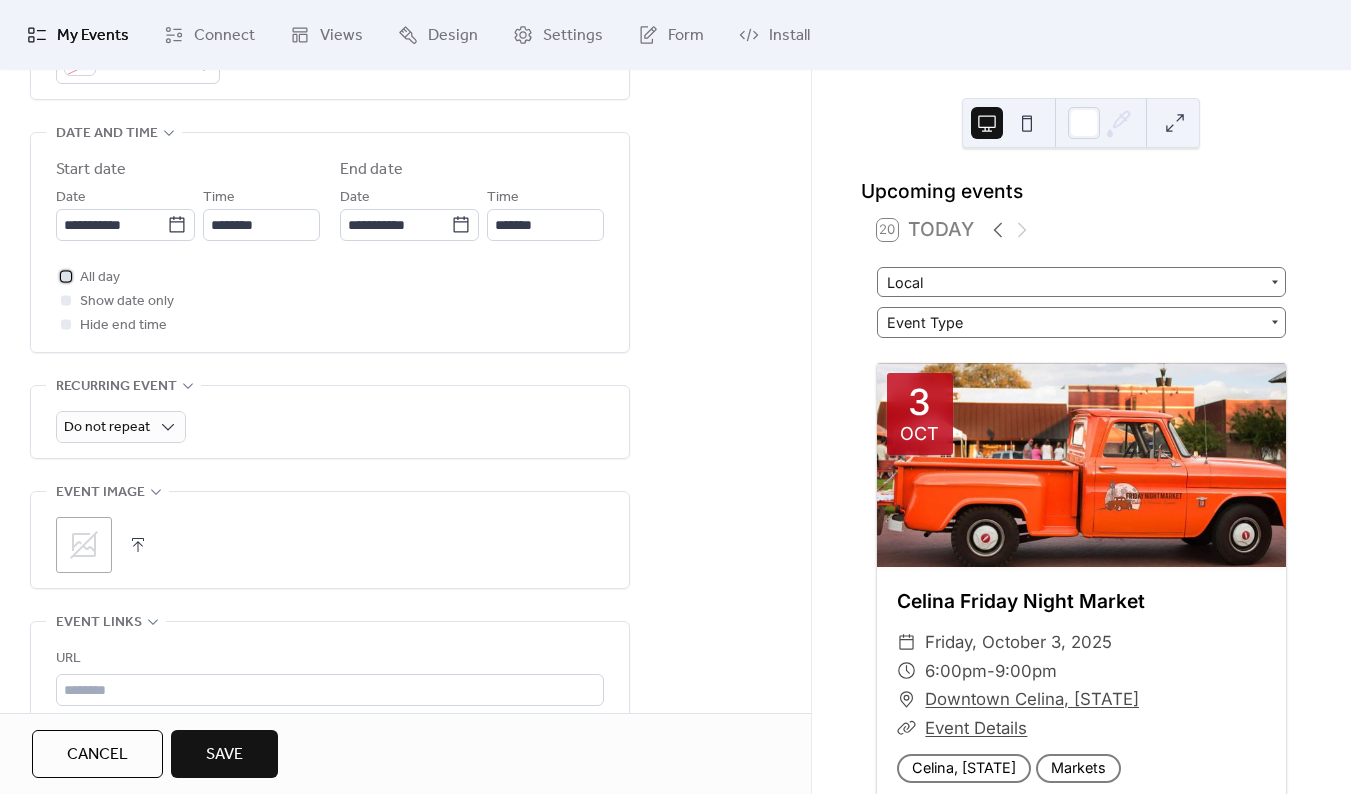 click on "All day" at bounding box center [100, 278] 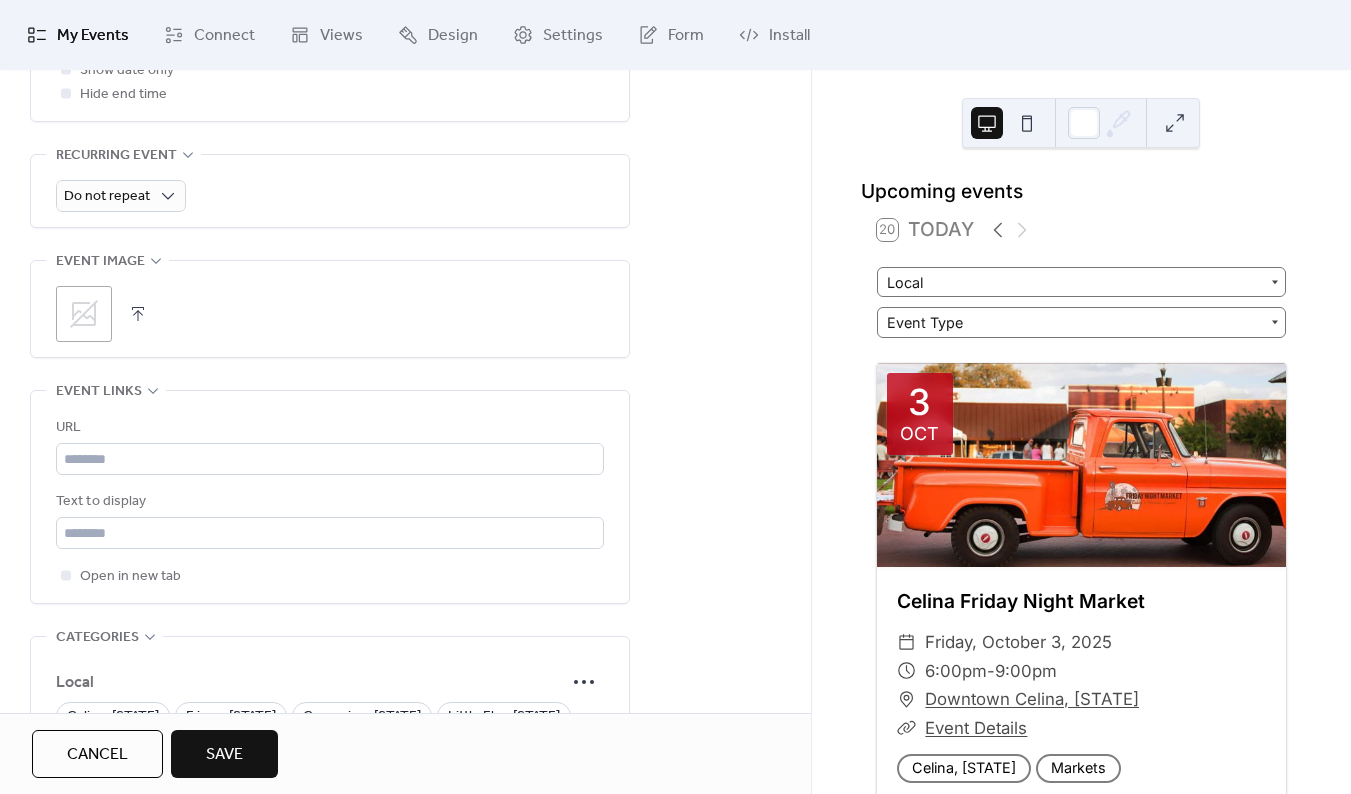 scroll, scrollTop: 925, scrollLeft: 0, axis: vertical 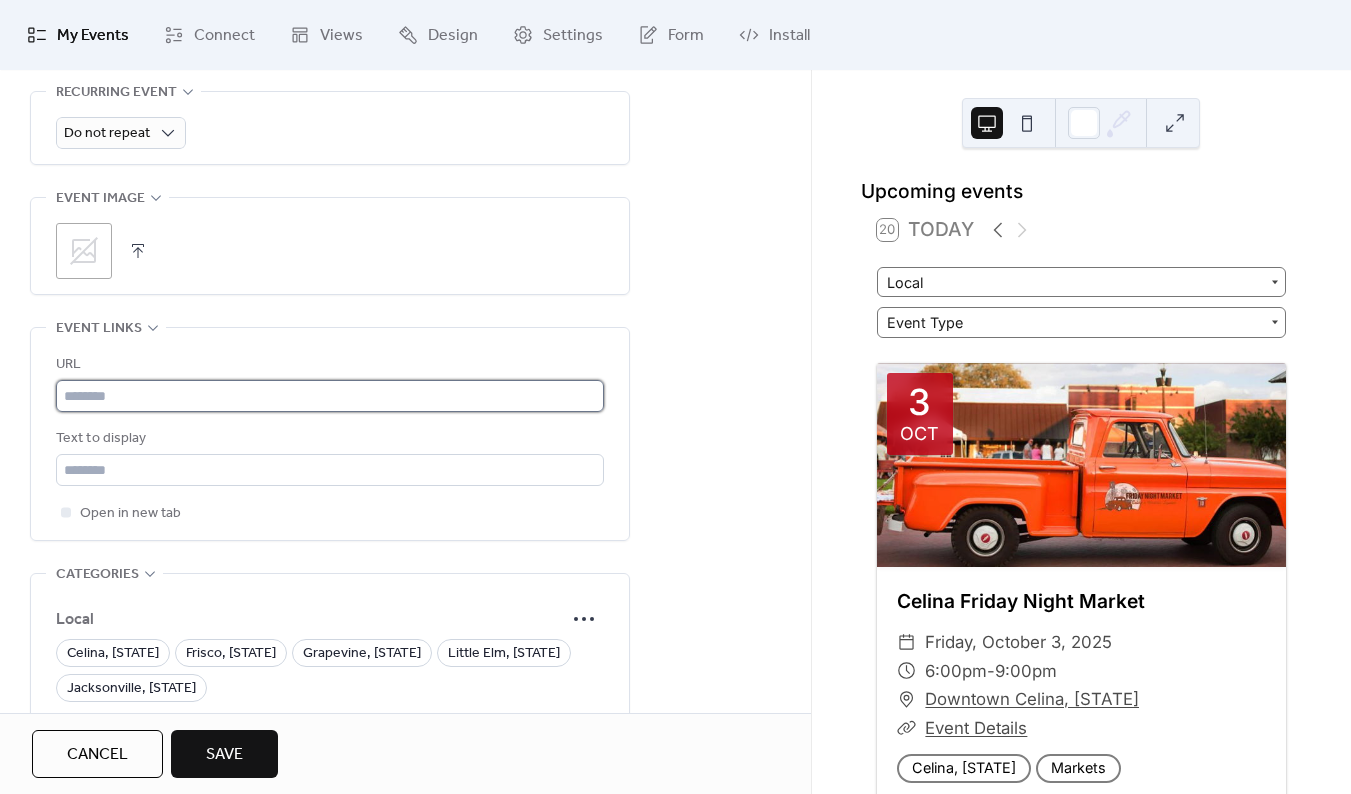drag, startPoint x: 95, startPoint y: 390, endPoint x: 108, endPoint y: 392, distance: 13.152946 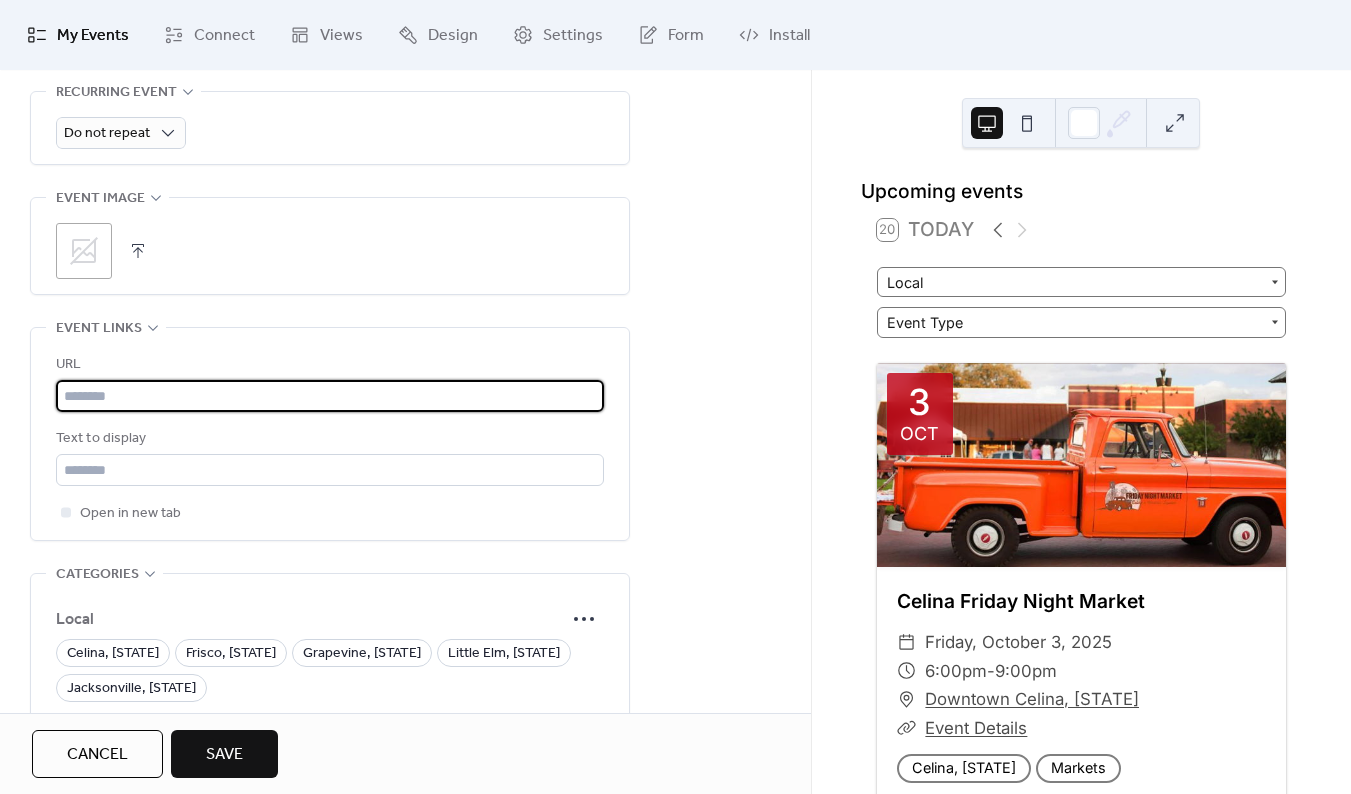 paste on "**********" 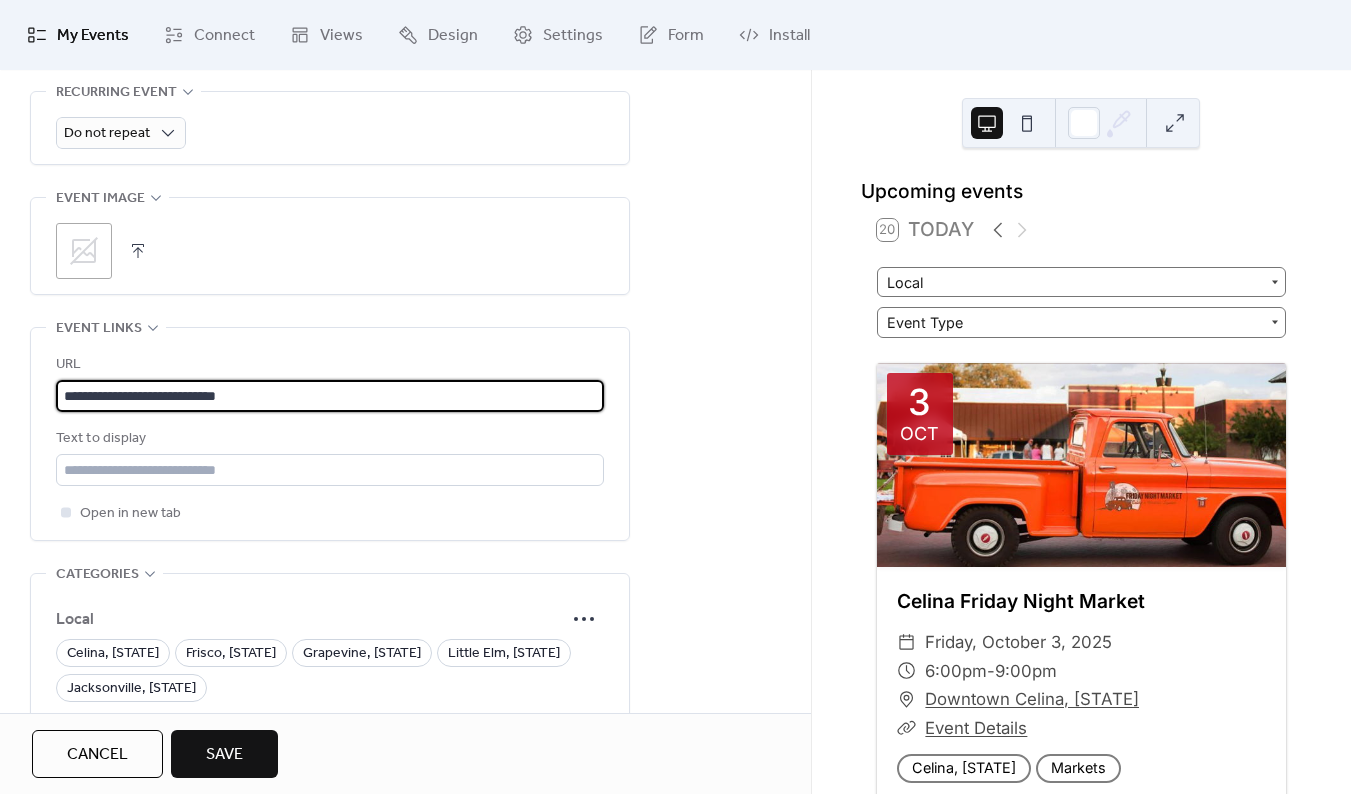 type on "**********" 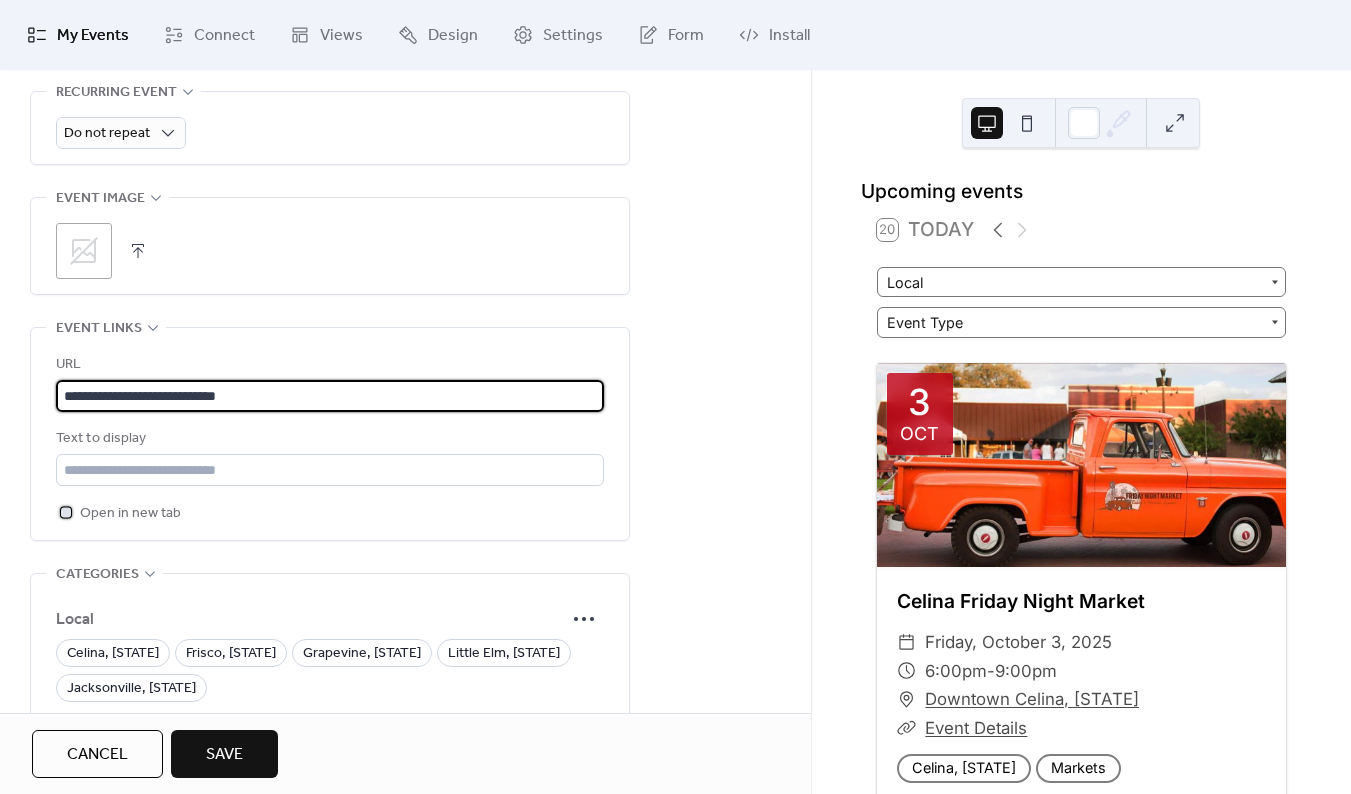 click on "Open in new tab" at bounding box center [130, 514] 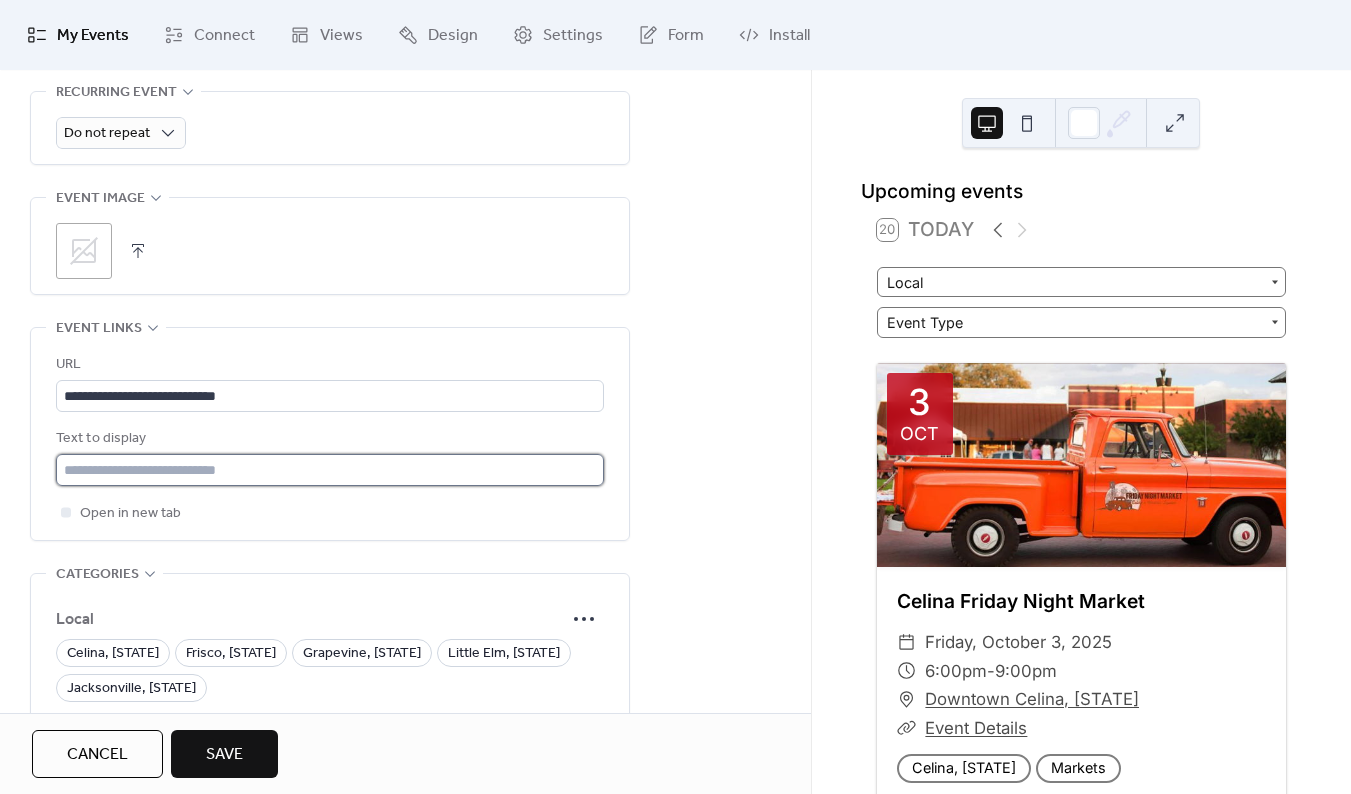 click at bounding box center (330, 470) 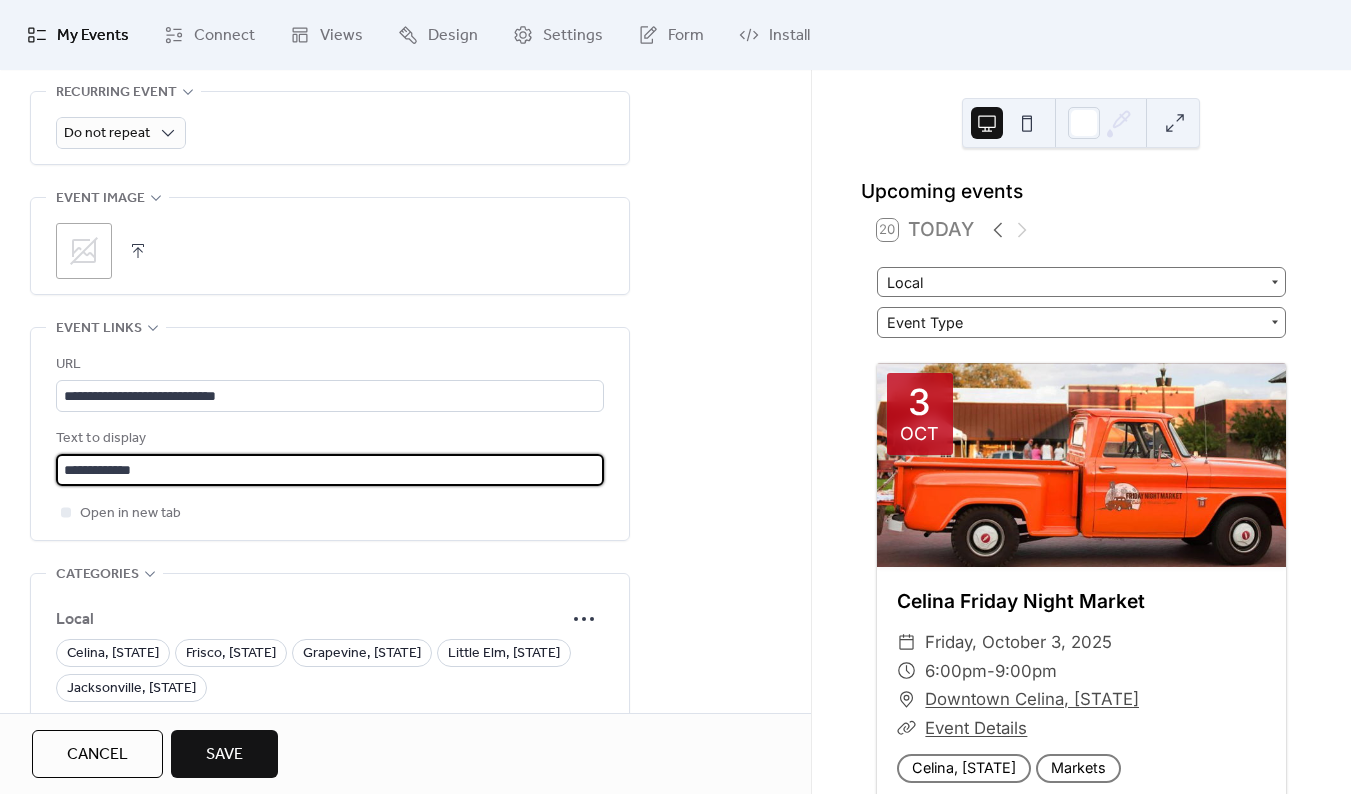 type on "**********" 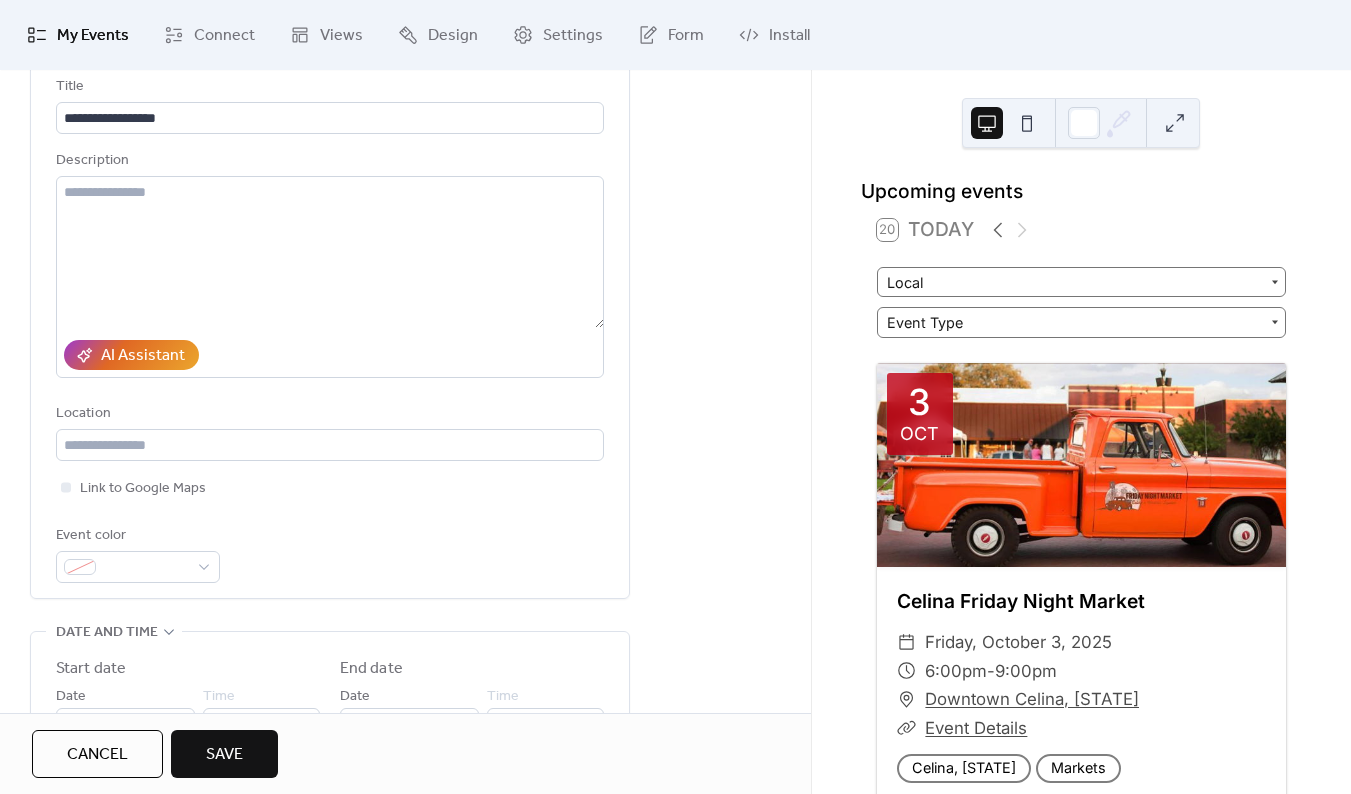 scroll, scrollTop: 0, scrollLeft: 0, axis: both 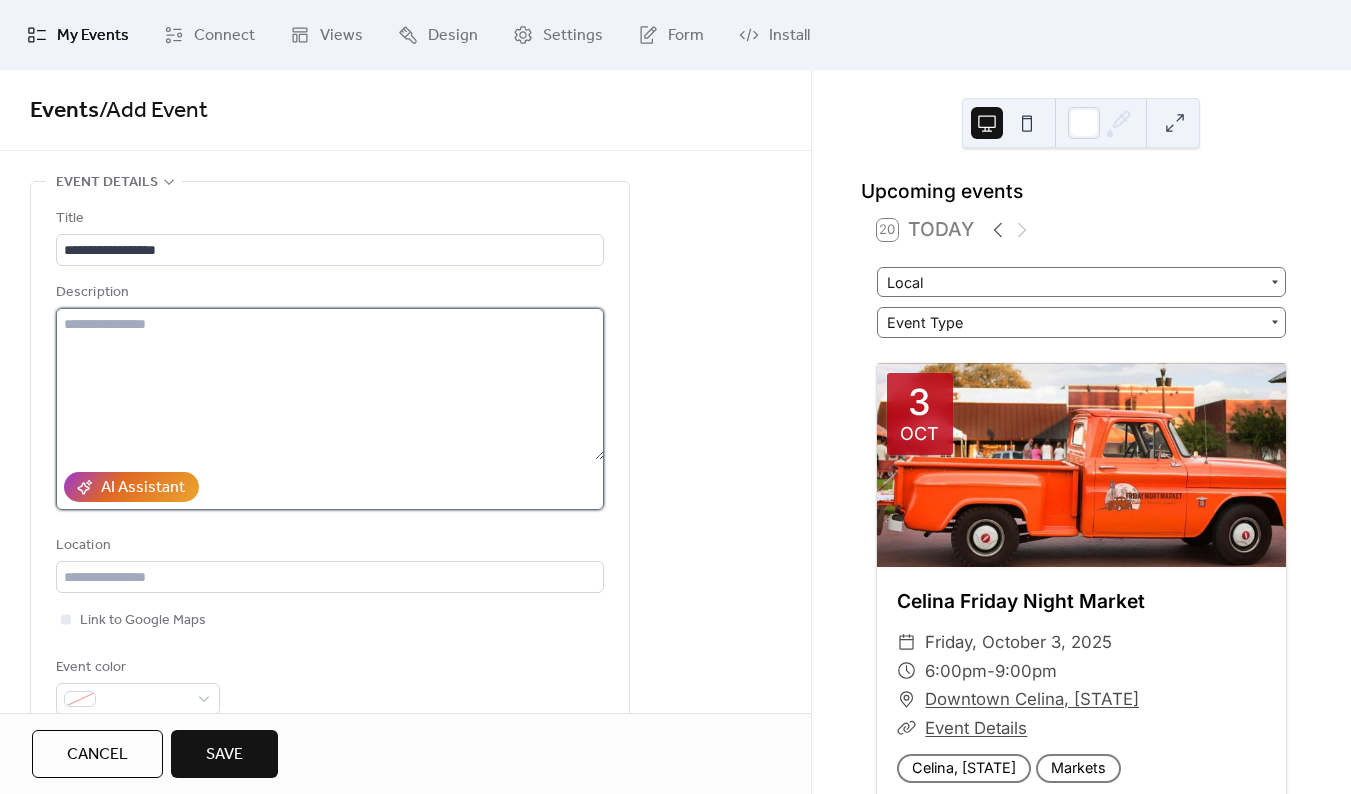 click at bounding box center (330, 384) 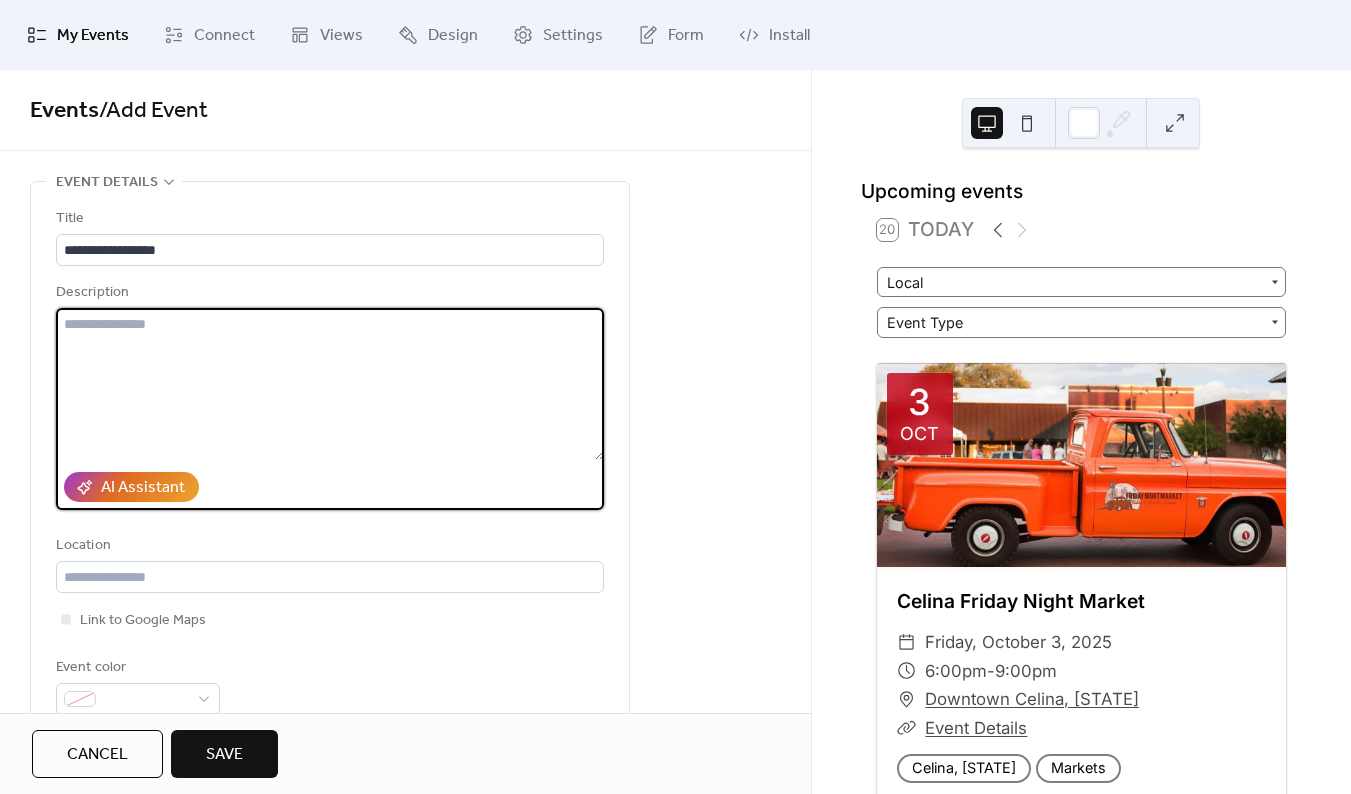 paste on "**********" 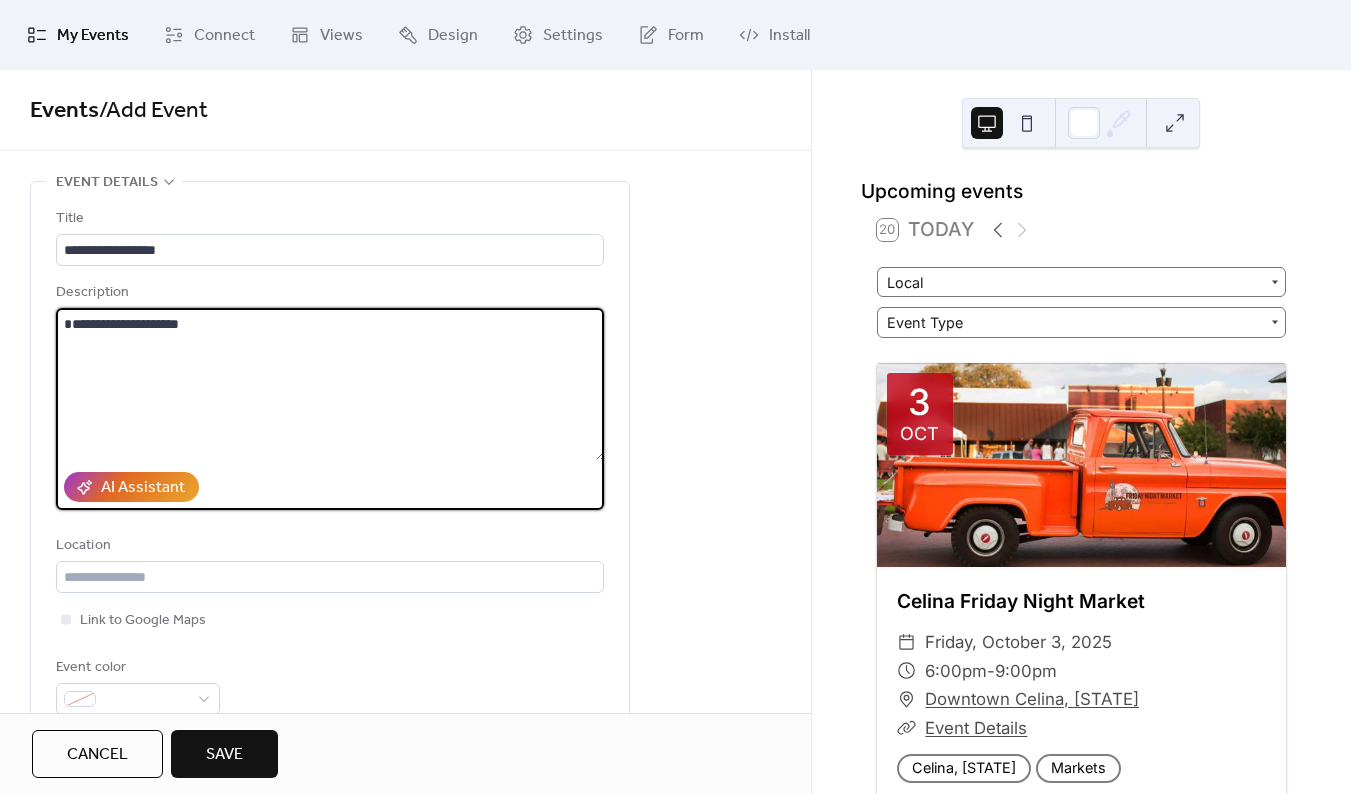 drag, startPoint x: 71, startPoint y: 348, endPoint x: 308, endPoint y: 295, distance: 242.85387 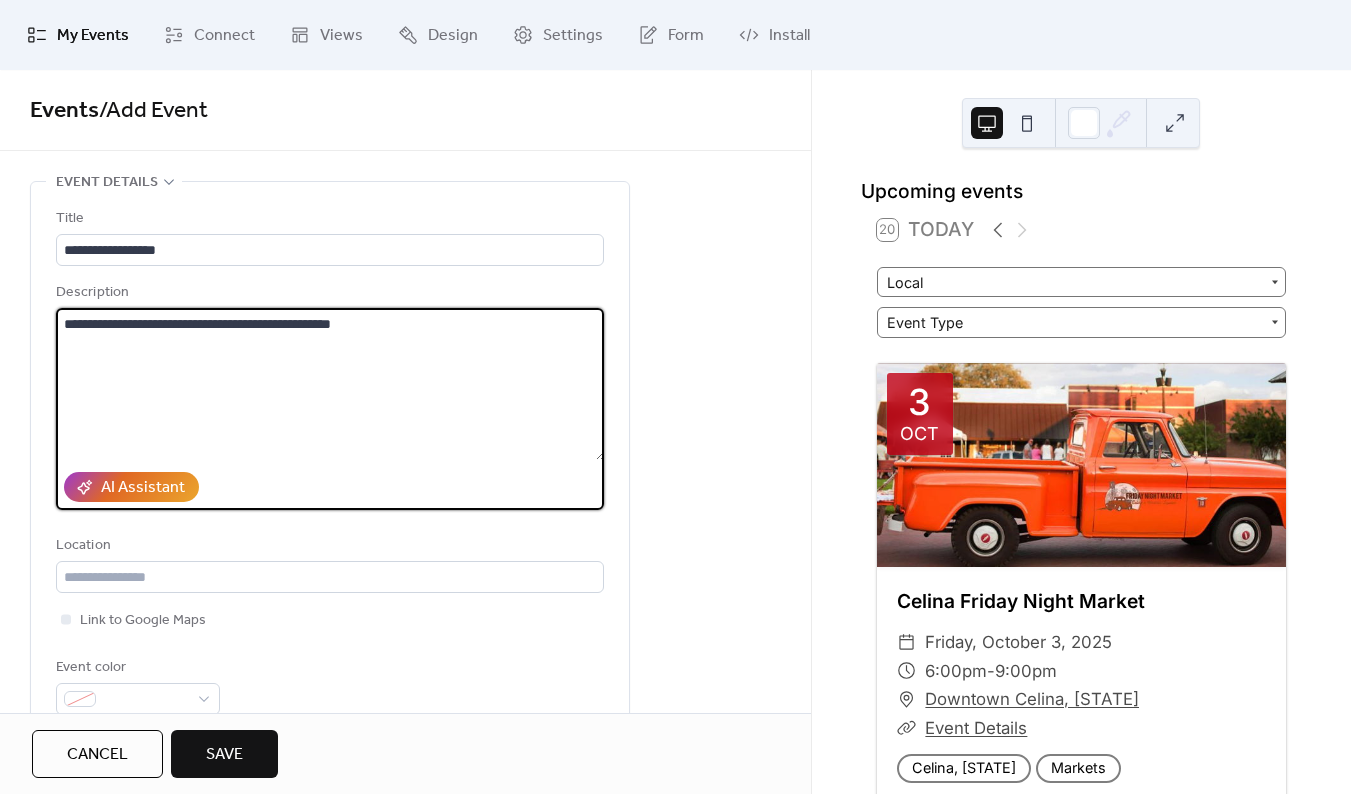 drag, startPoint x: 200, startPoint y: 325, endPoint x: 184, endPoint y: 326, distance: 16.03122 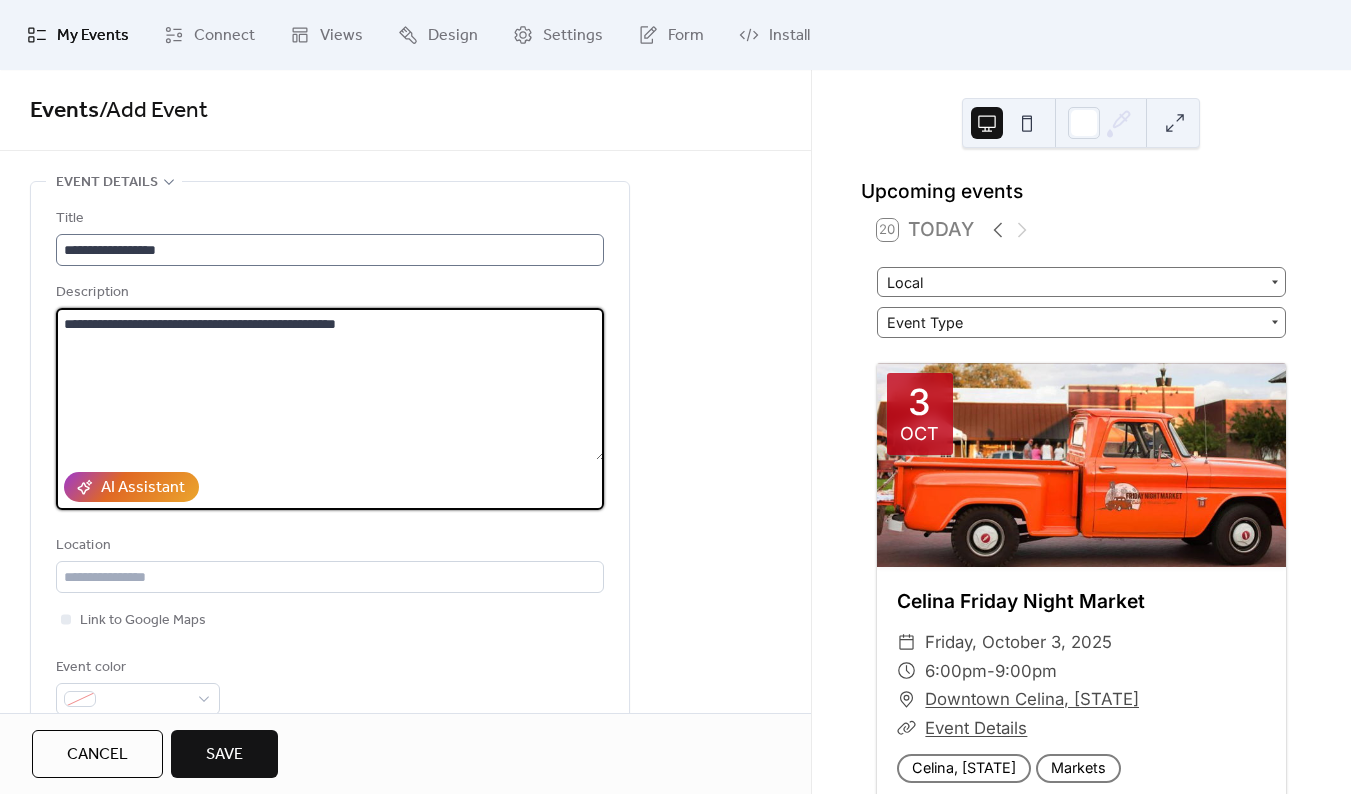 scroll, scrollTop: 1, scrollLeft: 0, axis: vertical 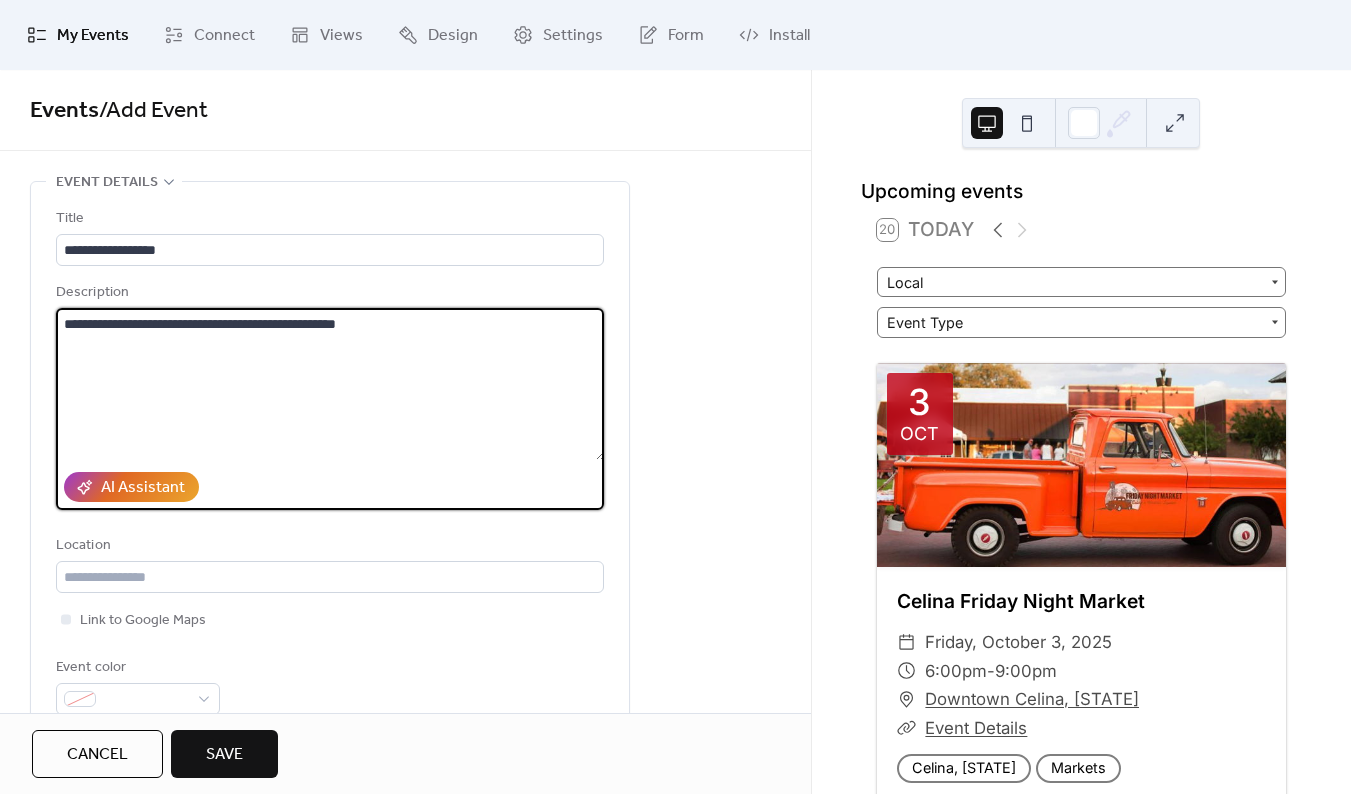 type on "**********" 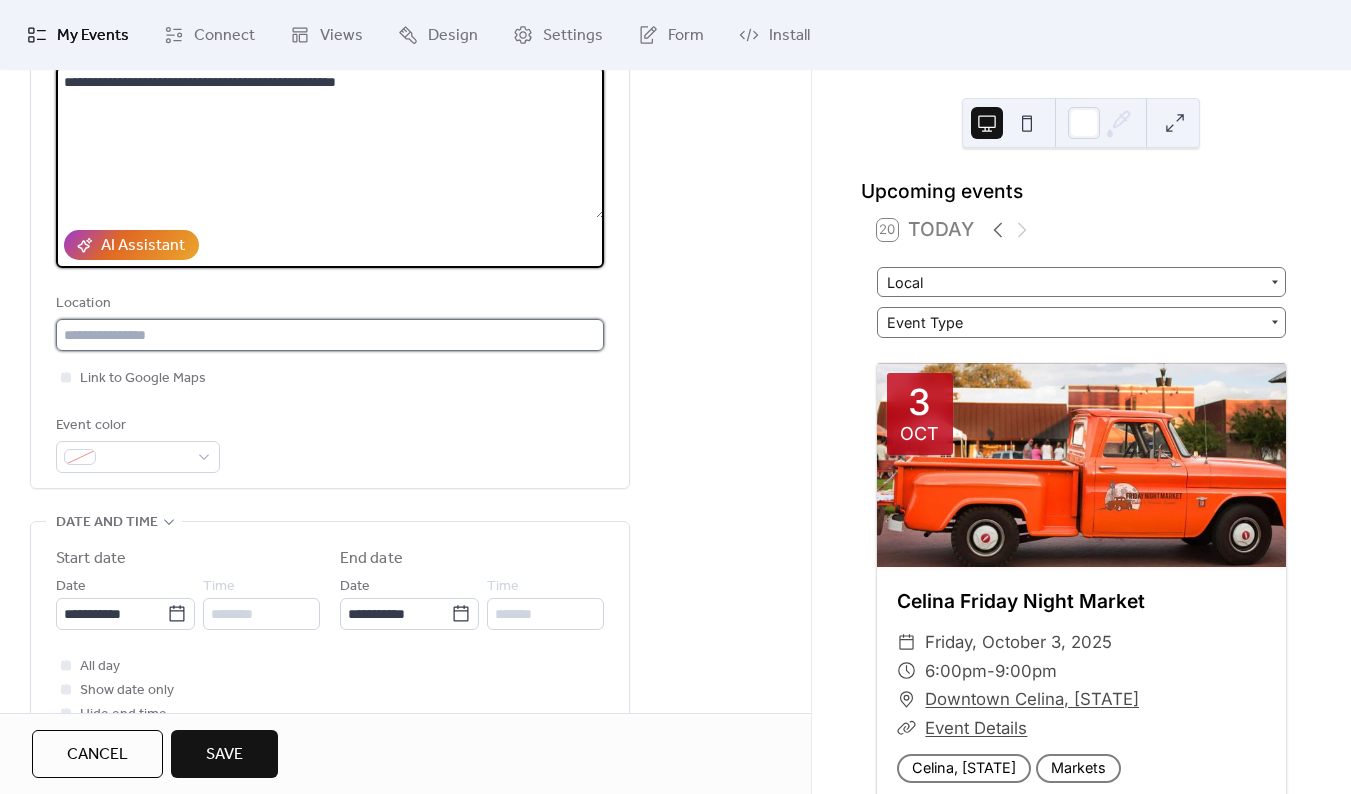 click at bounding box center [330, 335] 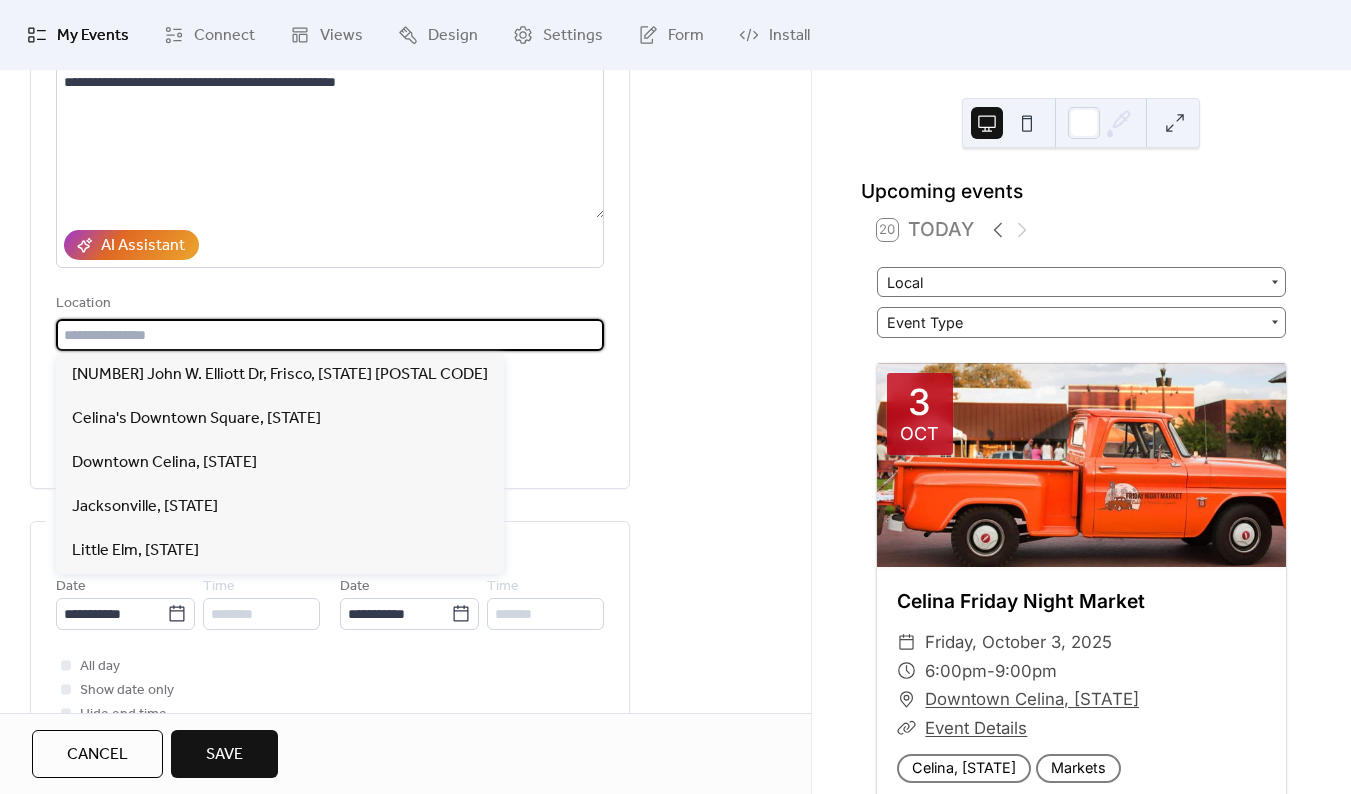 paste on "**********" 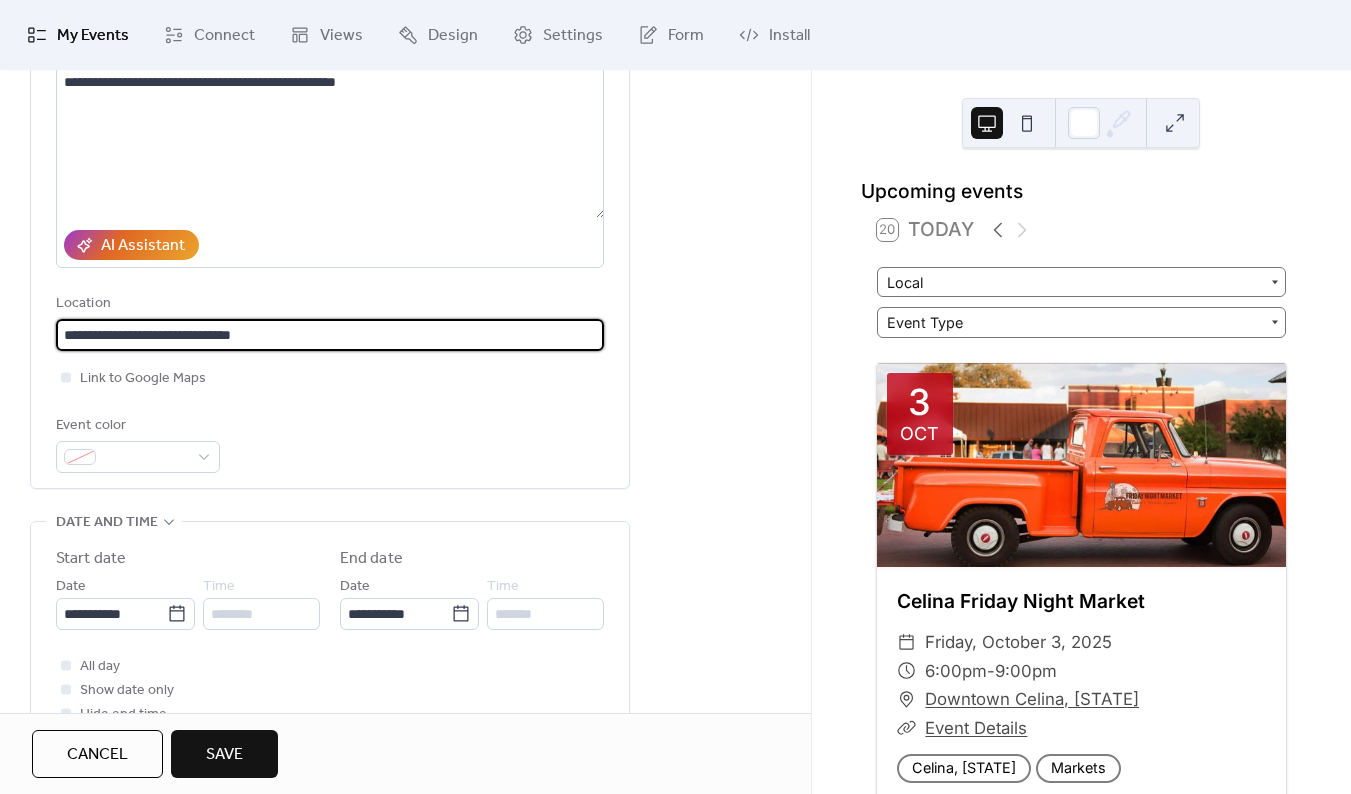 type on "**********" 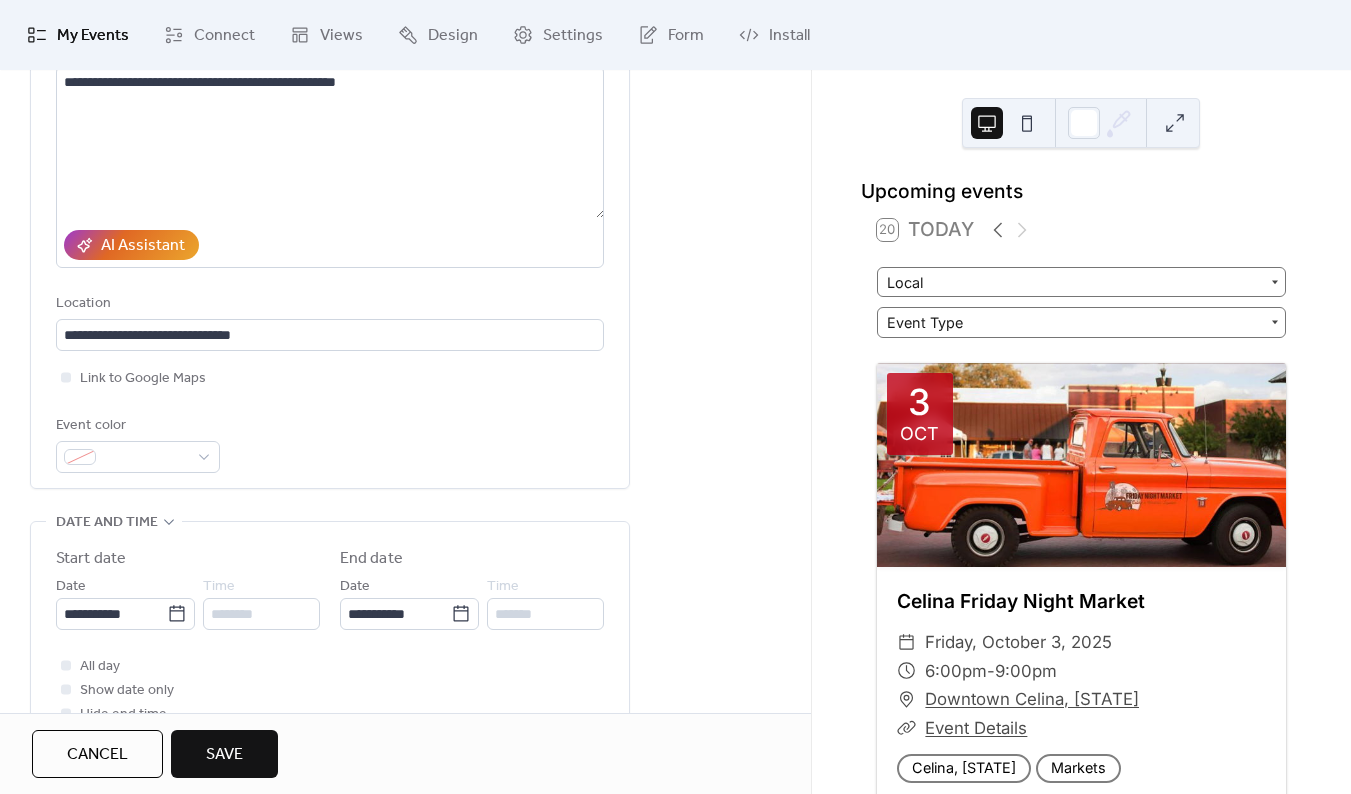 click on "Event color" at bounding box center [330, 443] 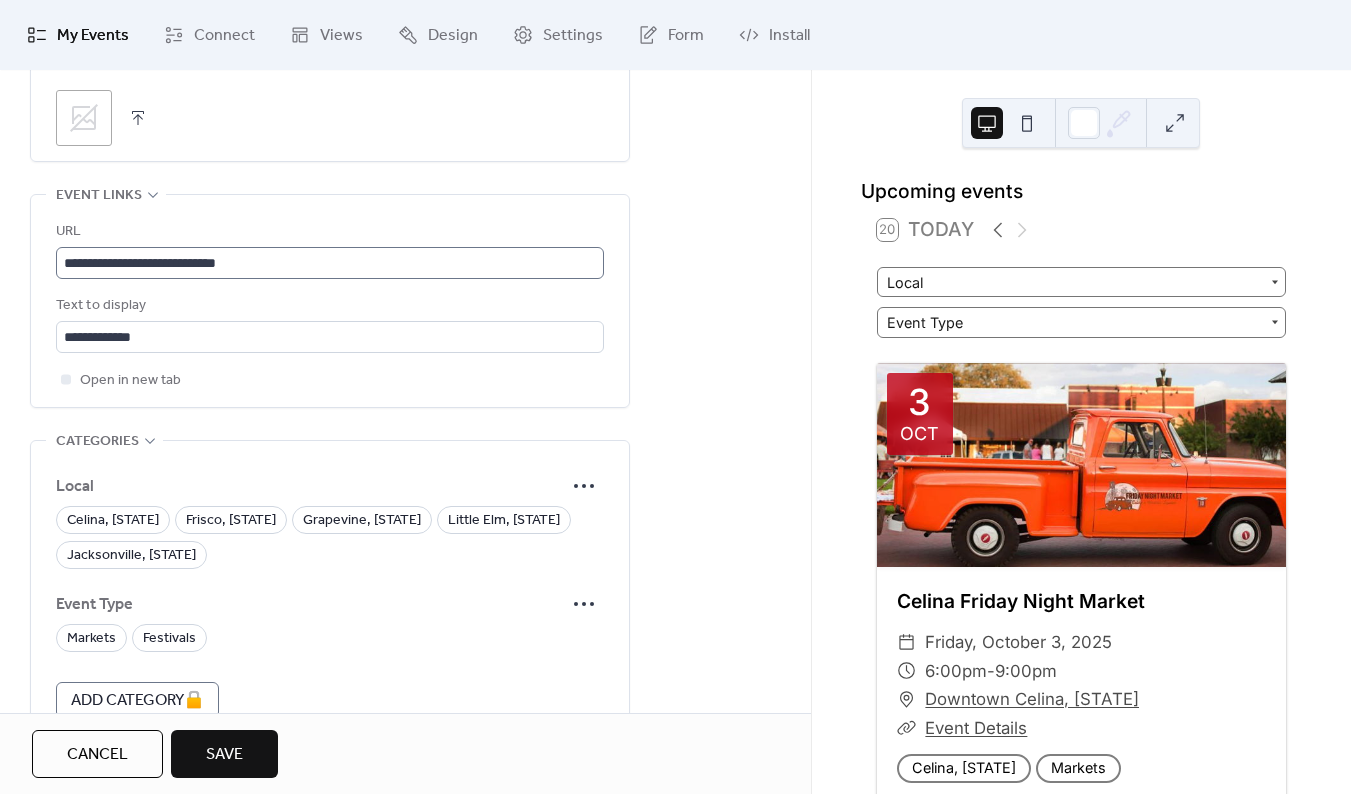 scroll, scrollTop: 1134, scrollLeft: 0, axis: vertical 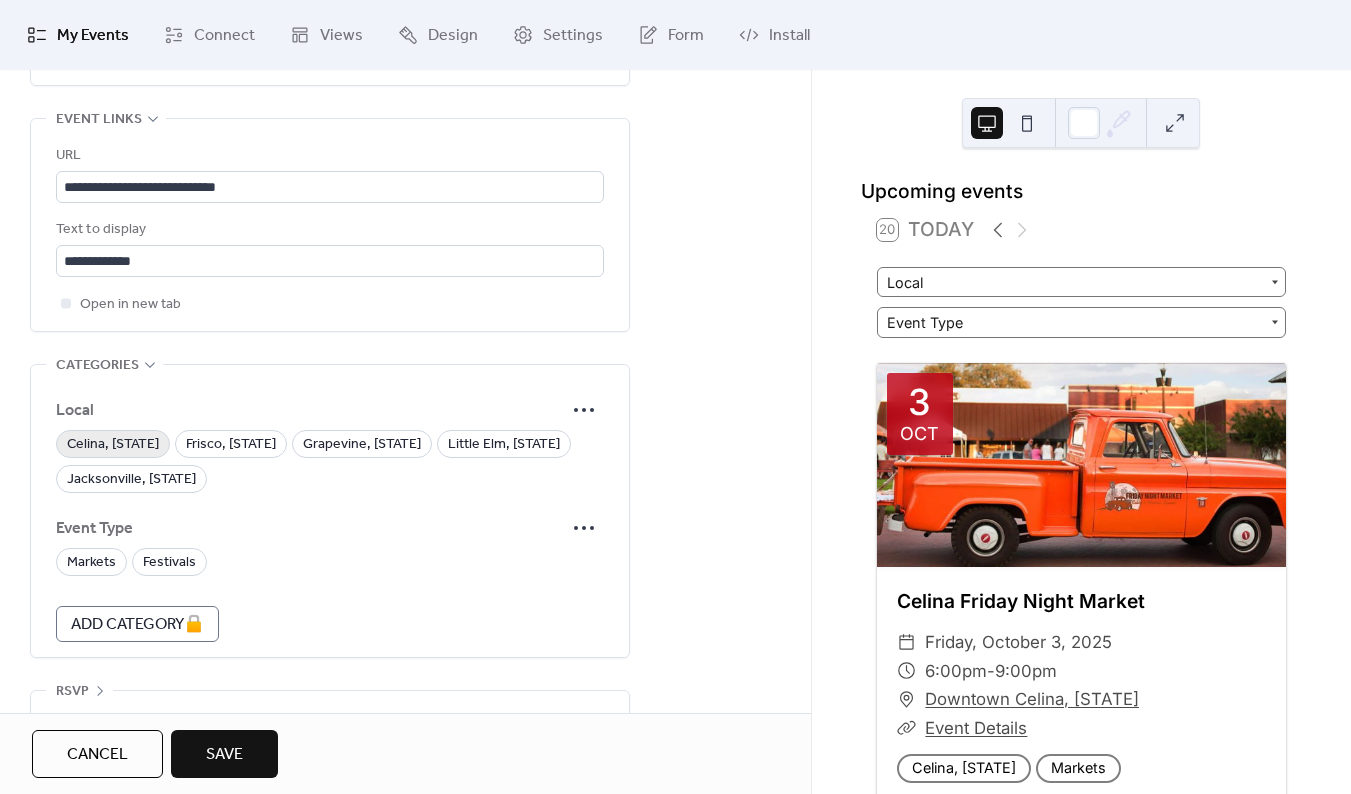 drag, startPoint x: 100, startPoint y: 430, endPoint x: 91, endPoint y: 444, distance: 16.643316 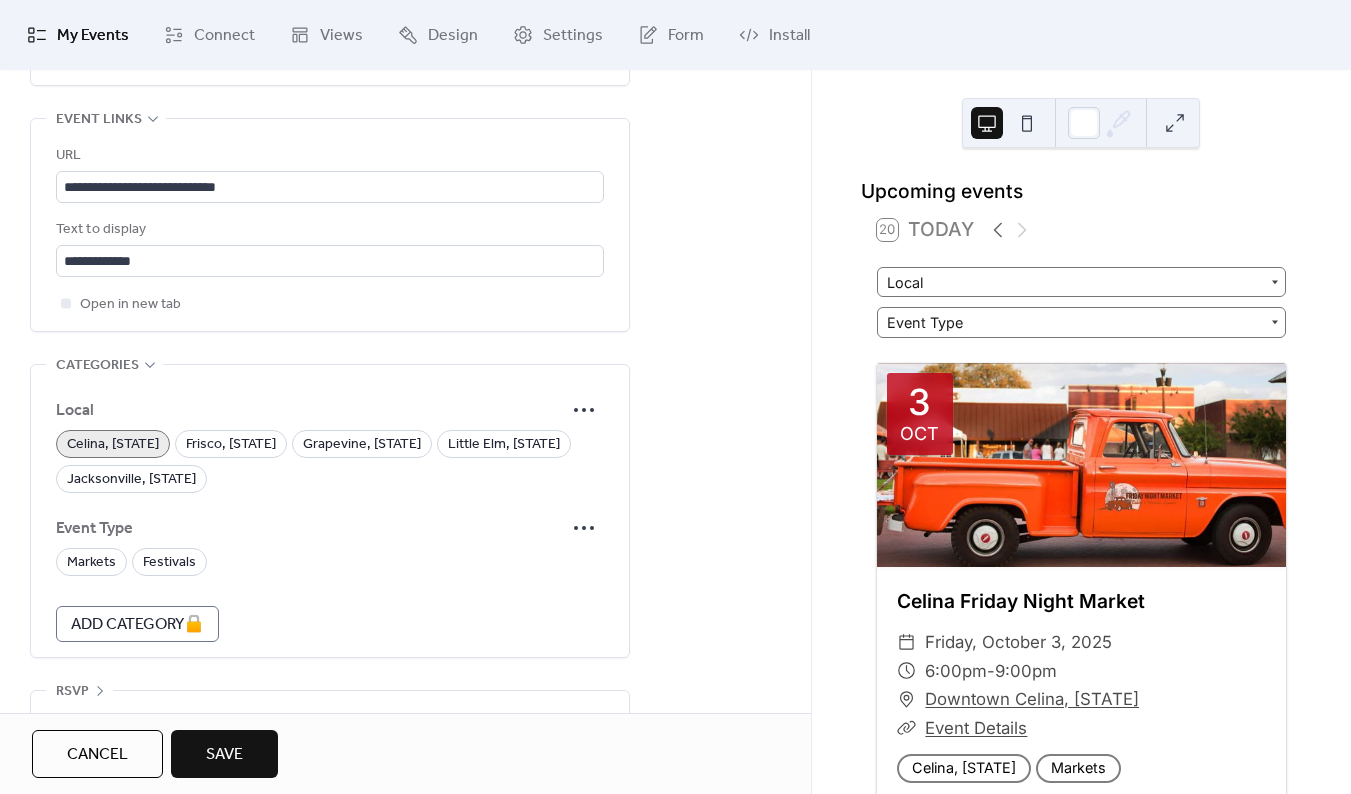 click on "Celina, [STATE]" at bounding box center (113, 445) 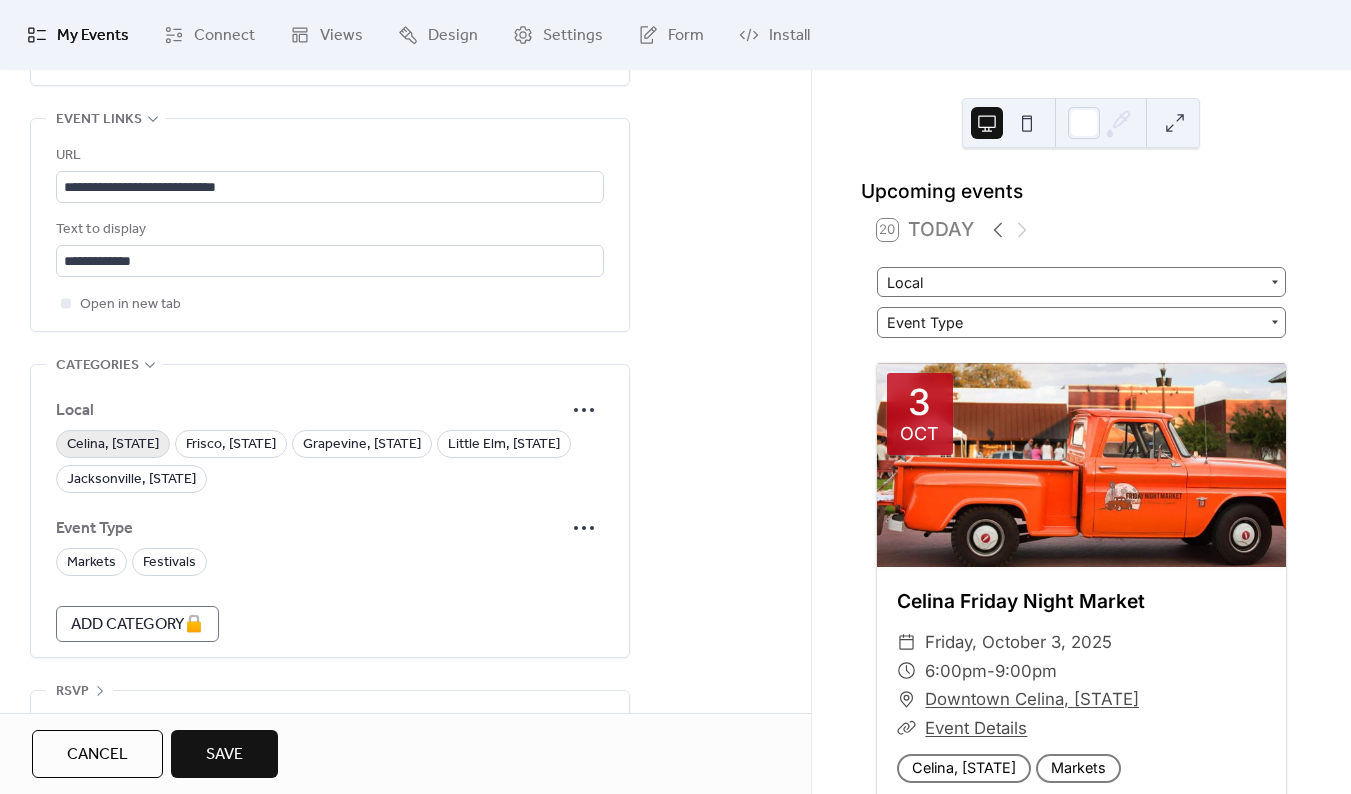 click on "Celina, [STATE]" at bounding box center [113, 445] 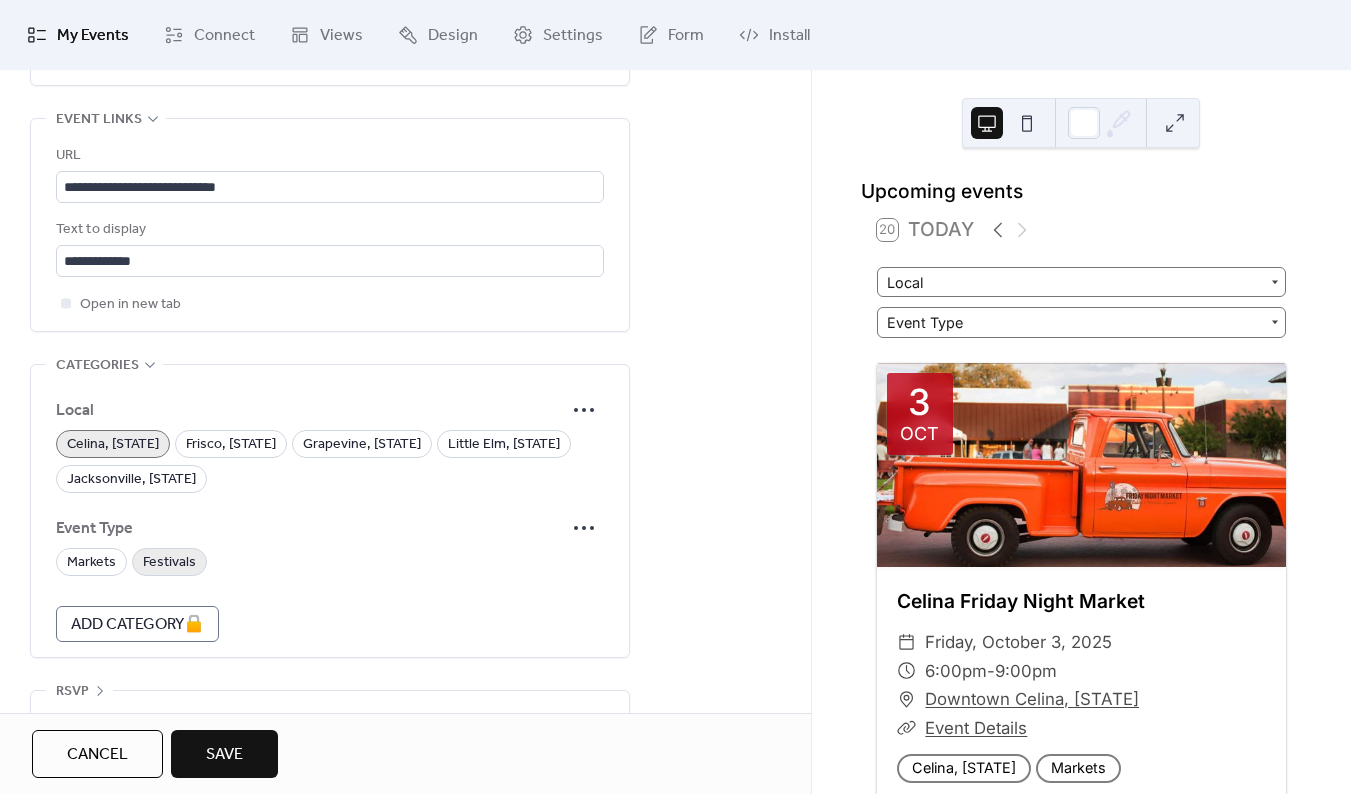 click on "Festivals" at bounding box center (169, 563) 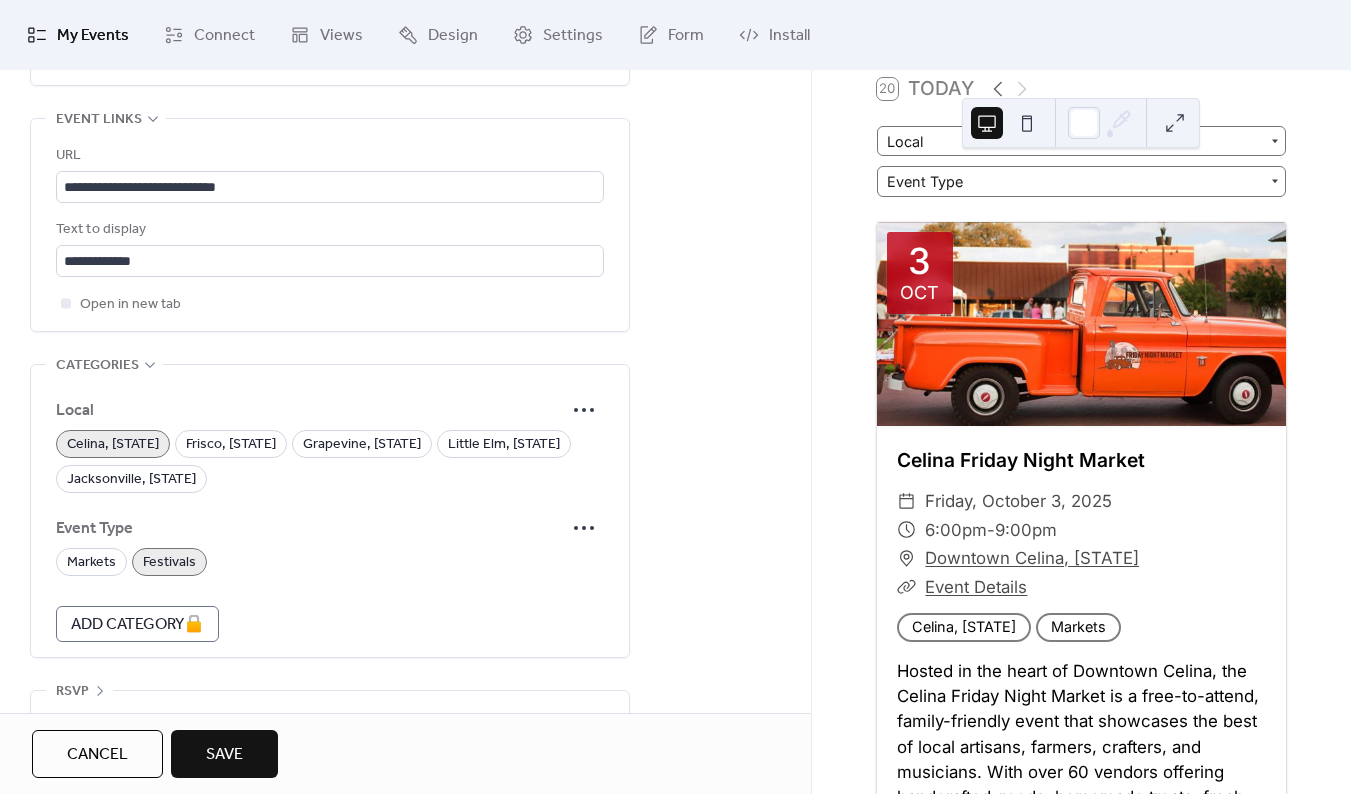 scroll, scrollTop: 167, scrollLeft: 0, axis: vertical 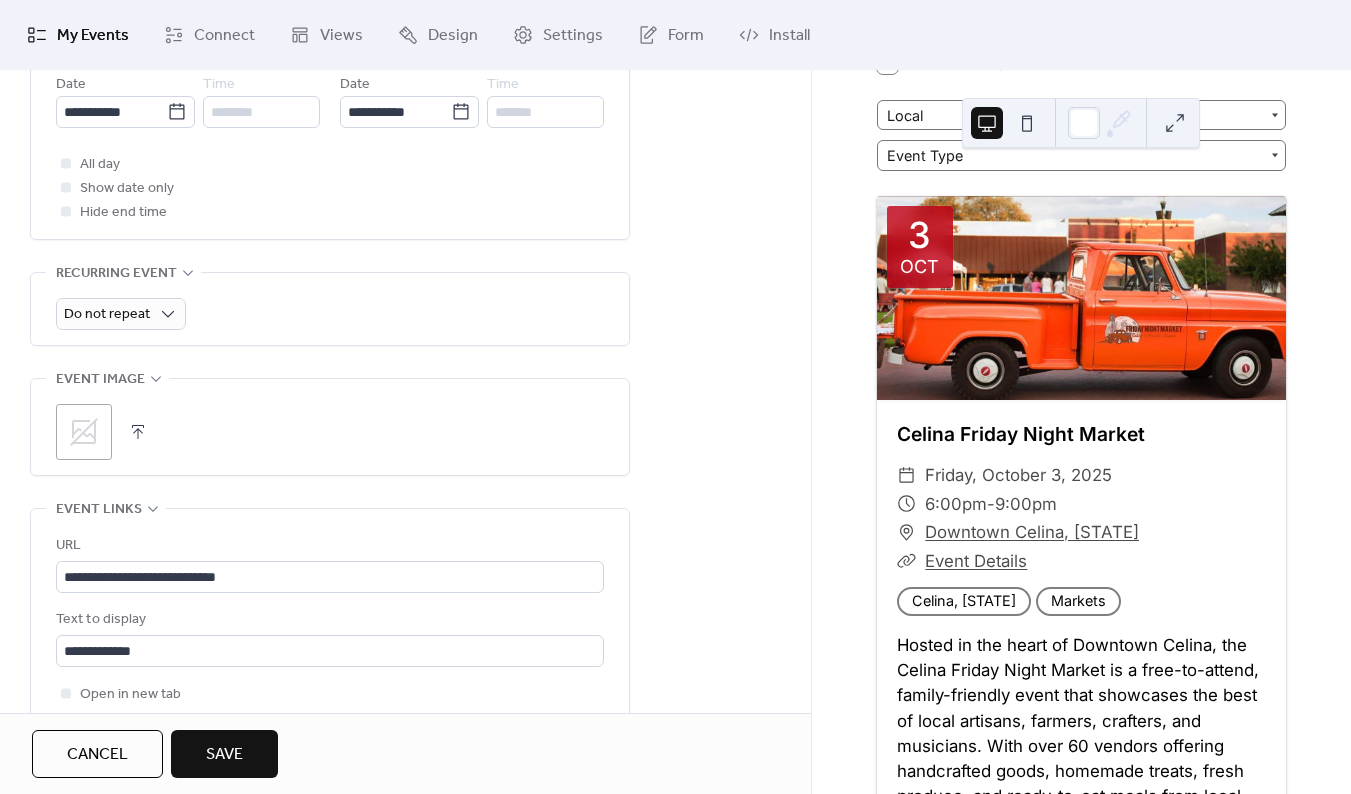 click 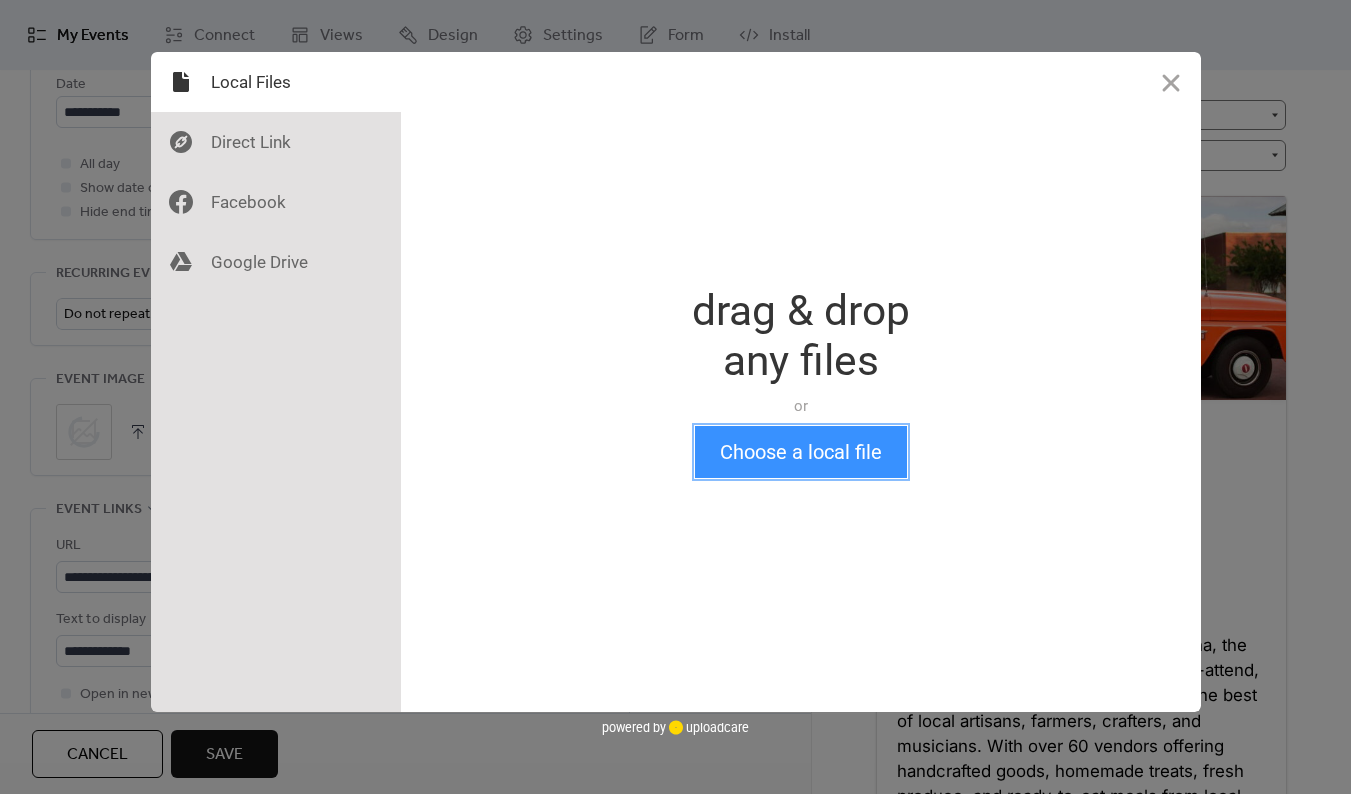 click on "Choose a local file" at bounding box center (801, 452) 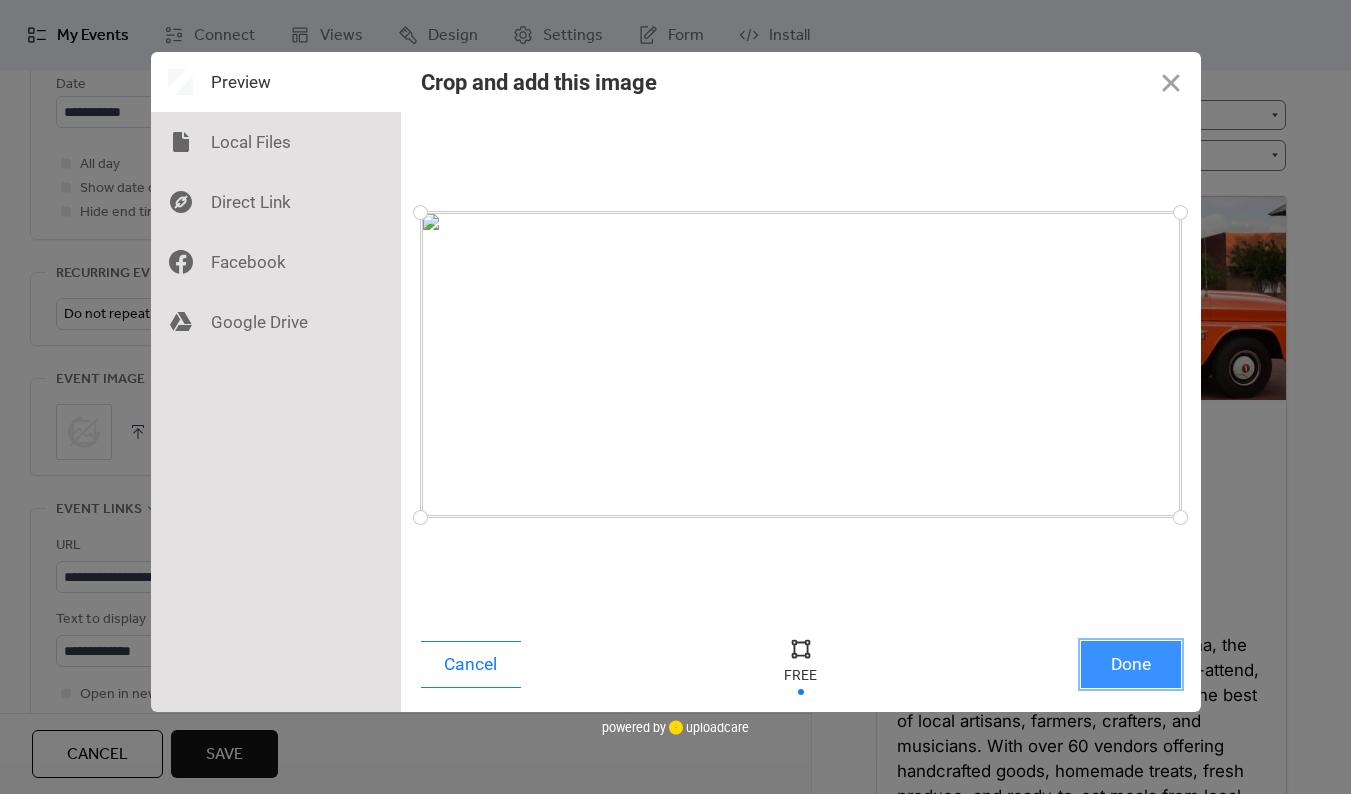 click on "Done" at bounding box center (1131, 664) 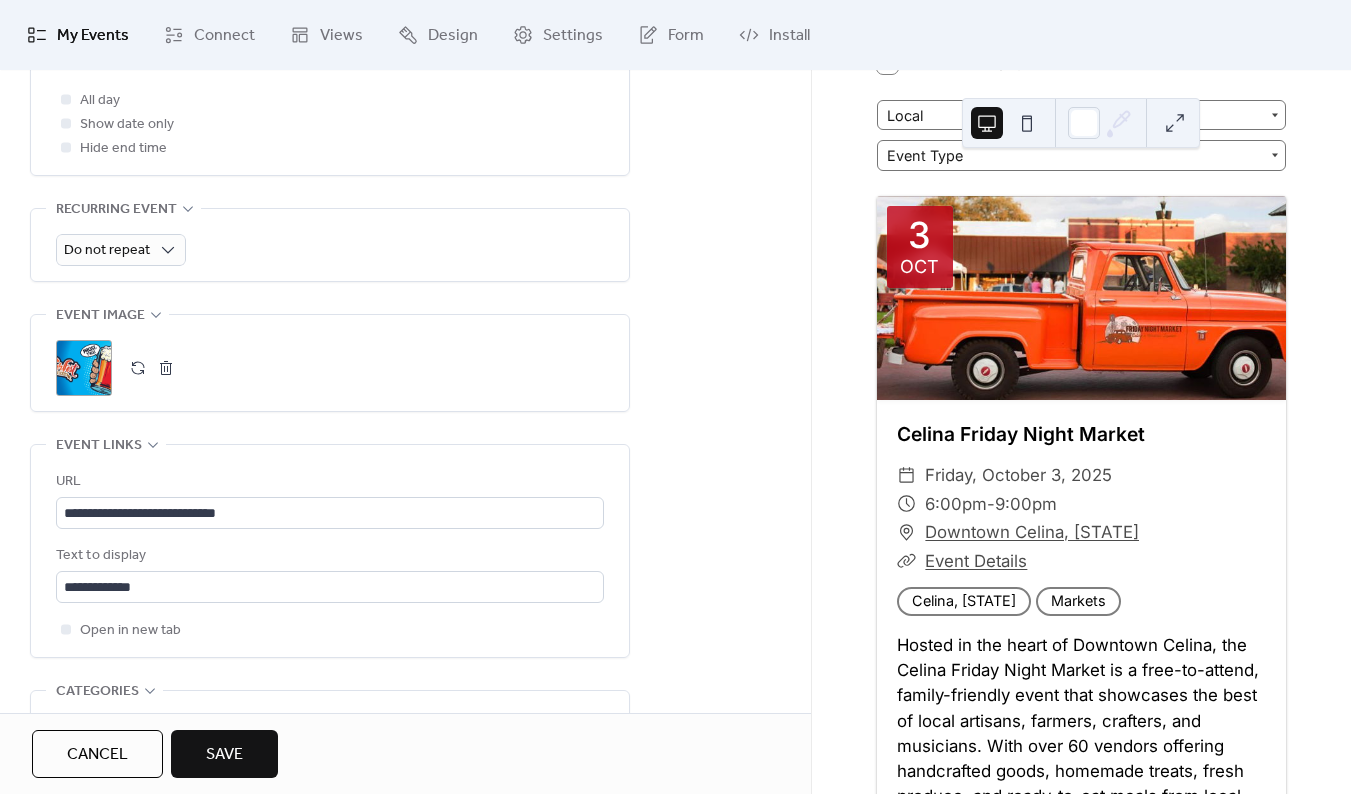 scroll, scrollTop: 1134, scrollLeft: 0, axis: vertical 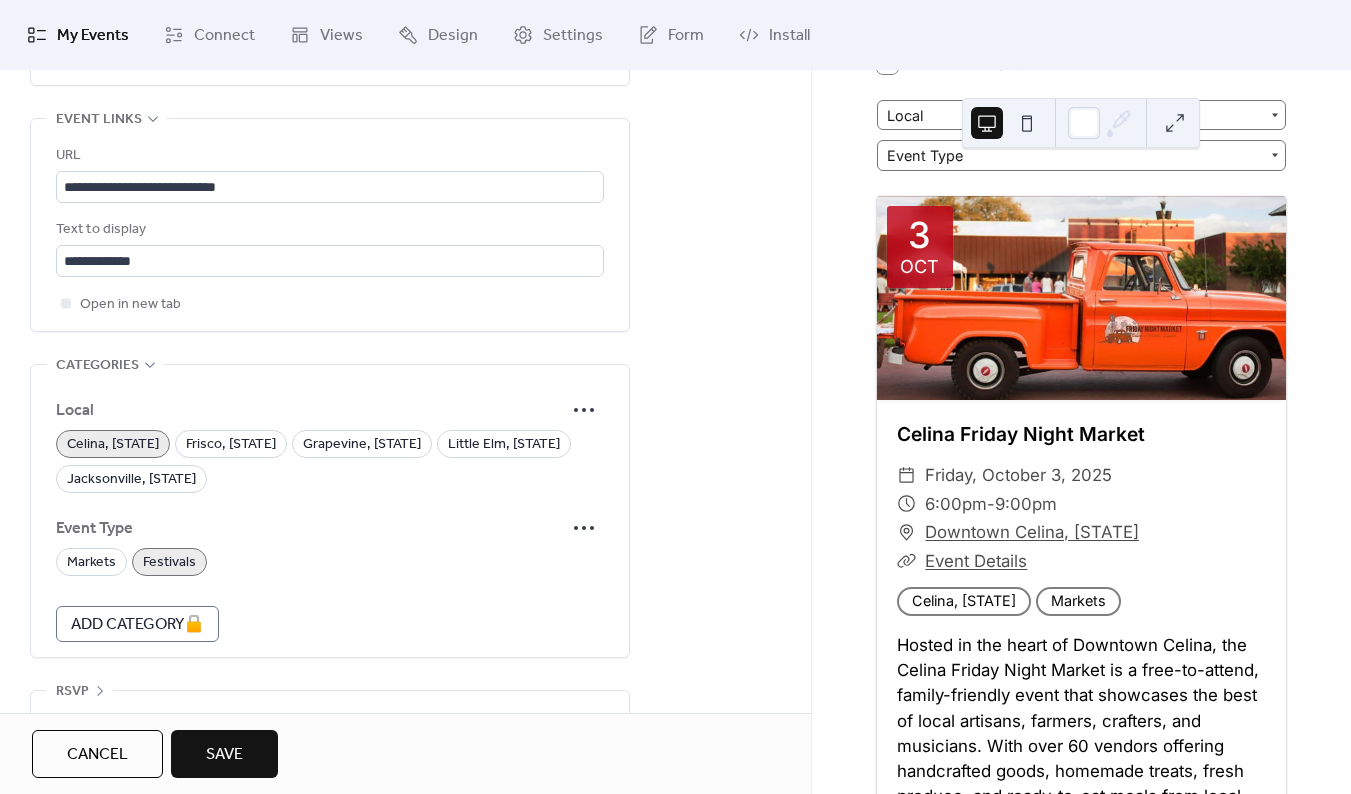 click on "Save" at bounding box center (224, 755) 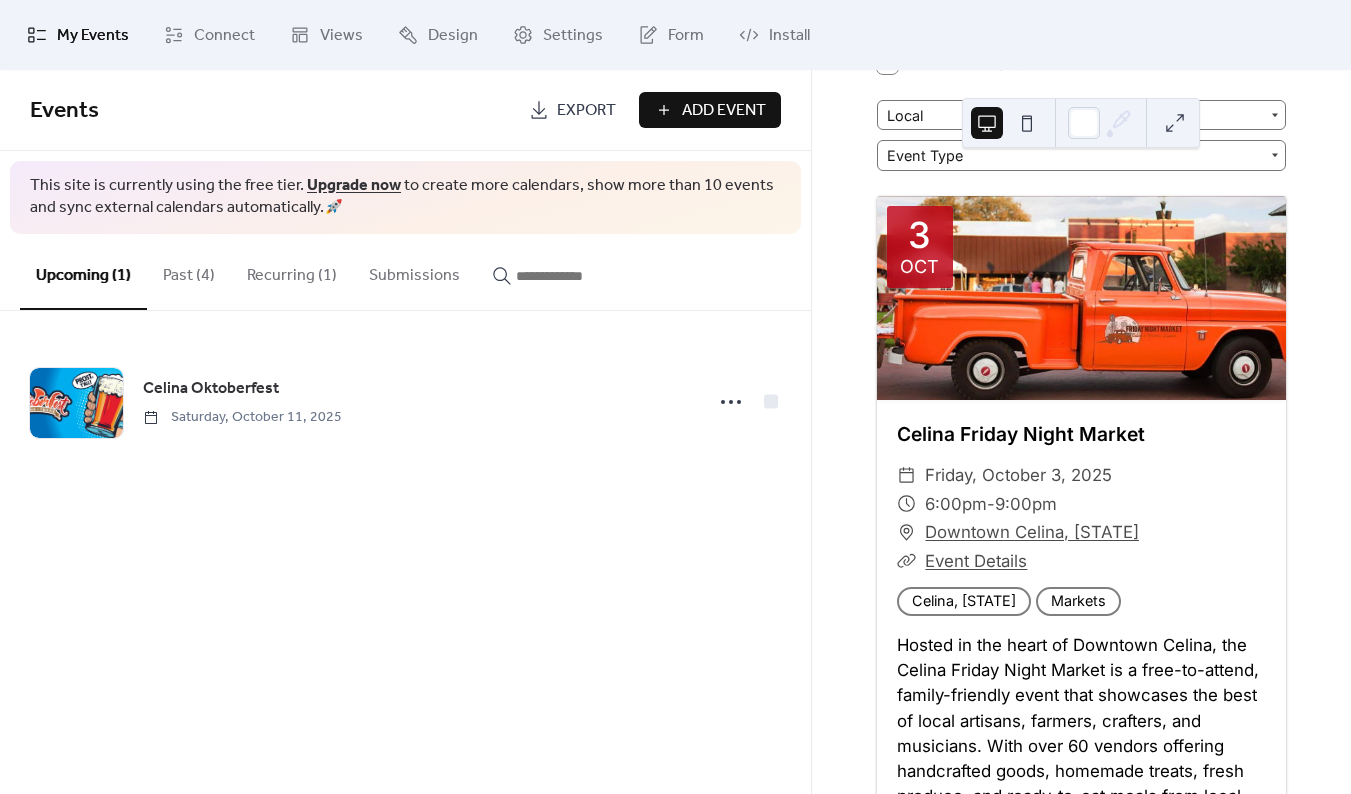 click on "Add Event" at bounding box center [724, 111] 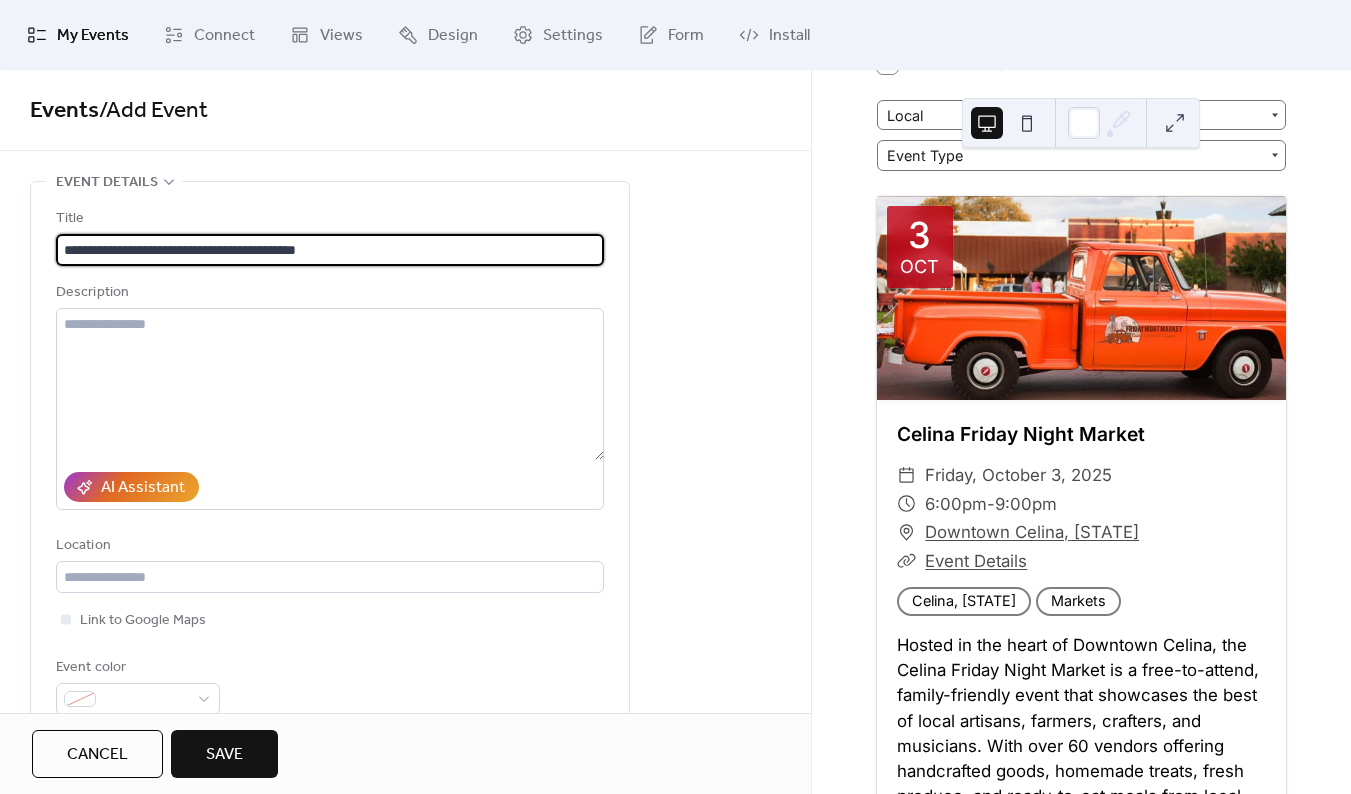 scroll, scrollTop: 1, scrollLeft: 0, axis: vertical 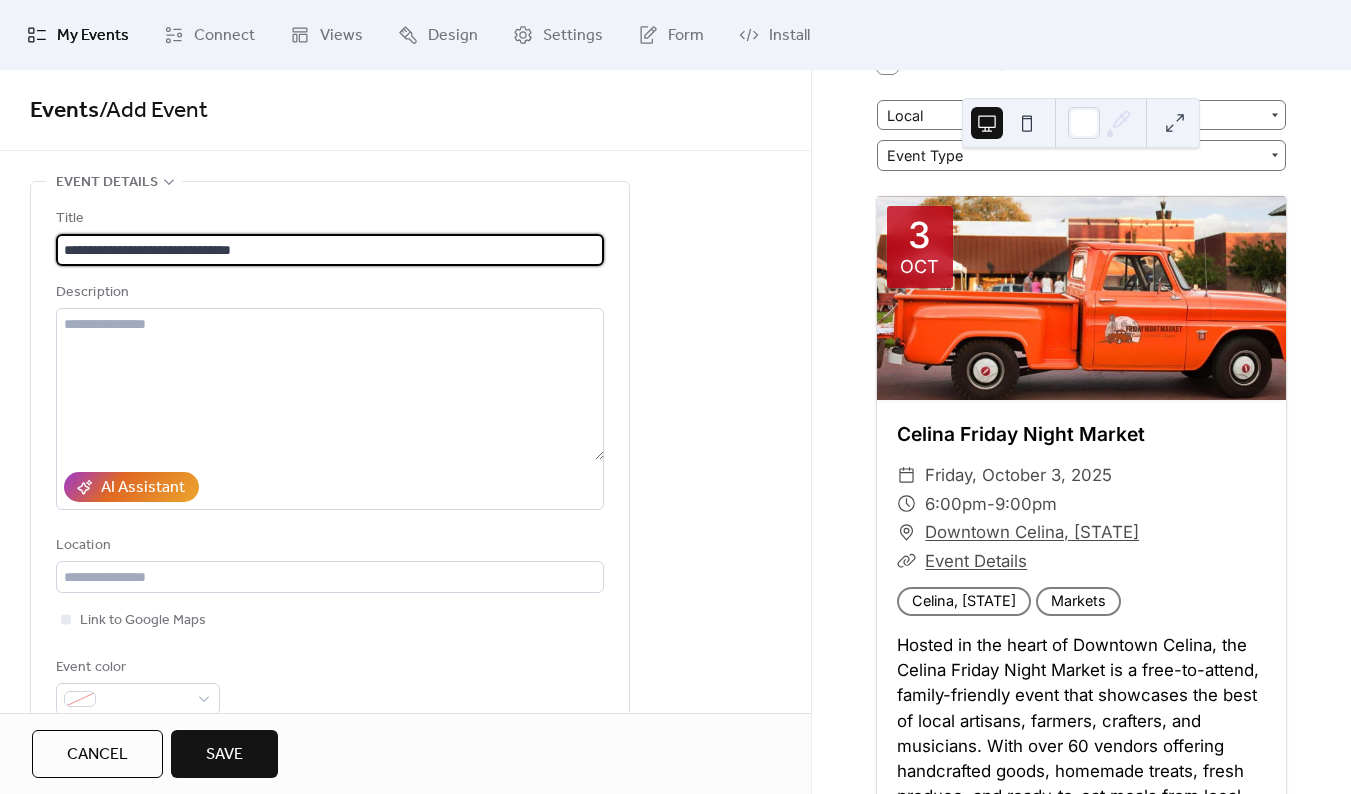 type on "**********" 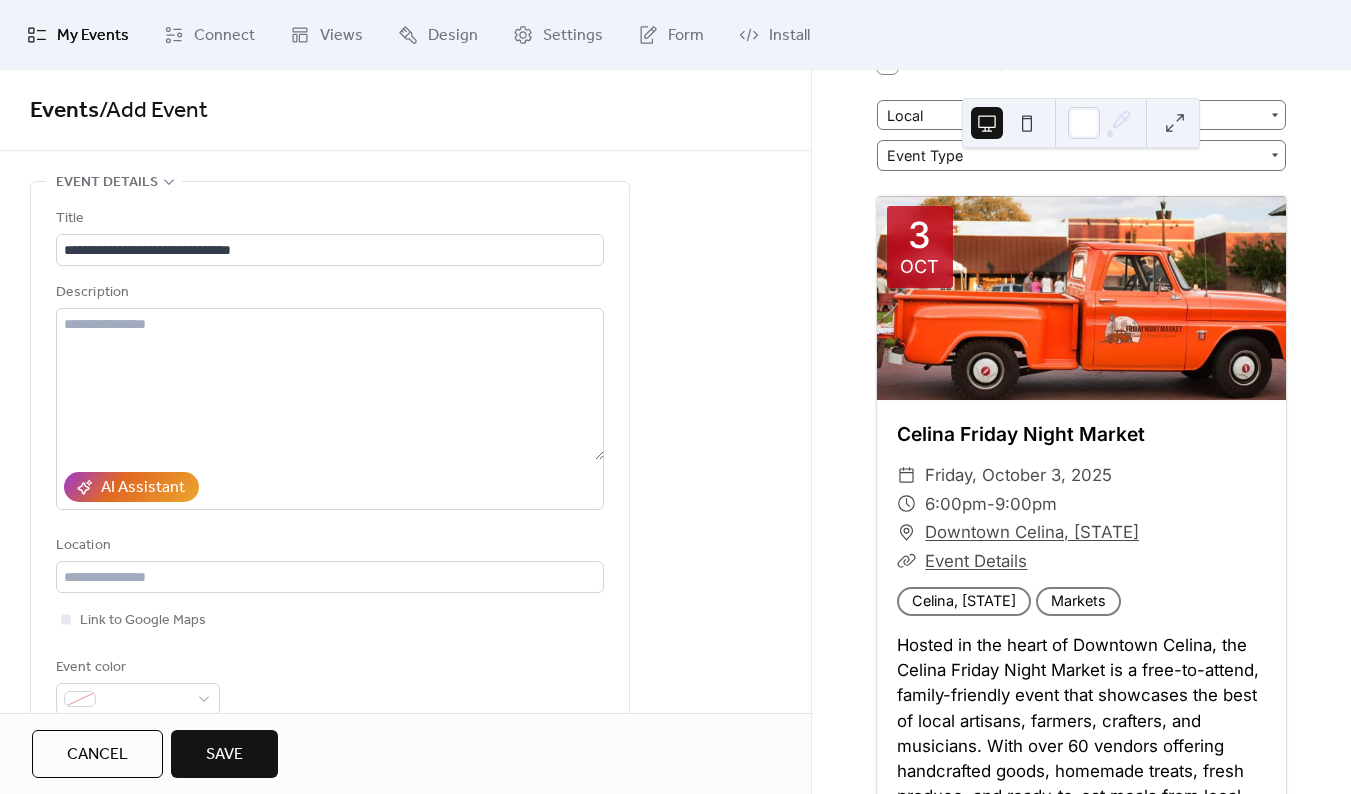 scroll, scrollTop: 0, scrollLeft: 0, axis: both 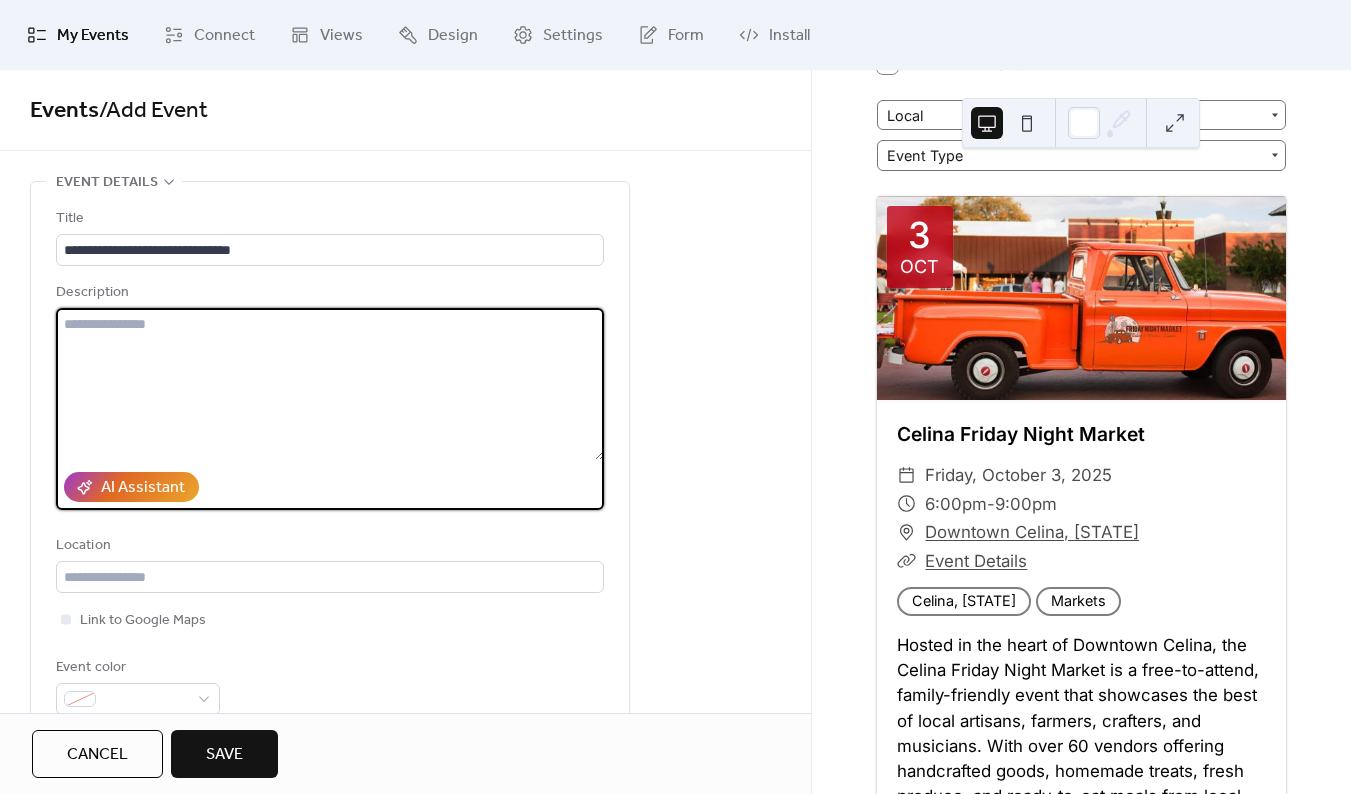 click at bounding box center [330, 384] 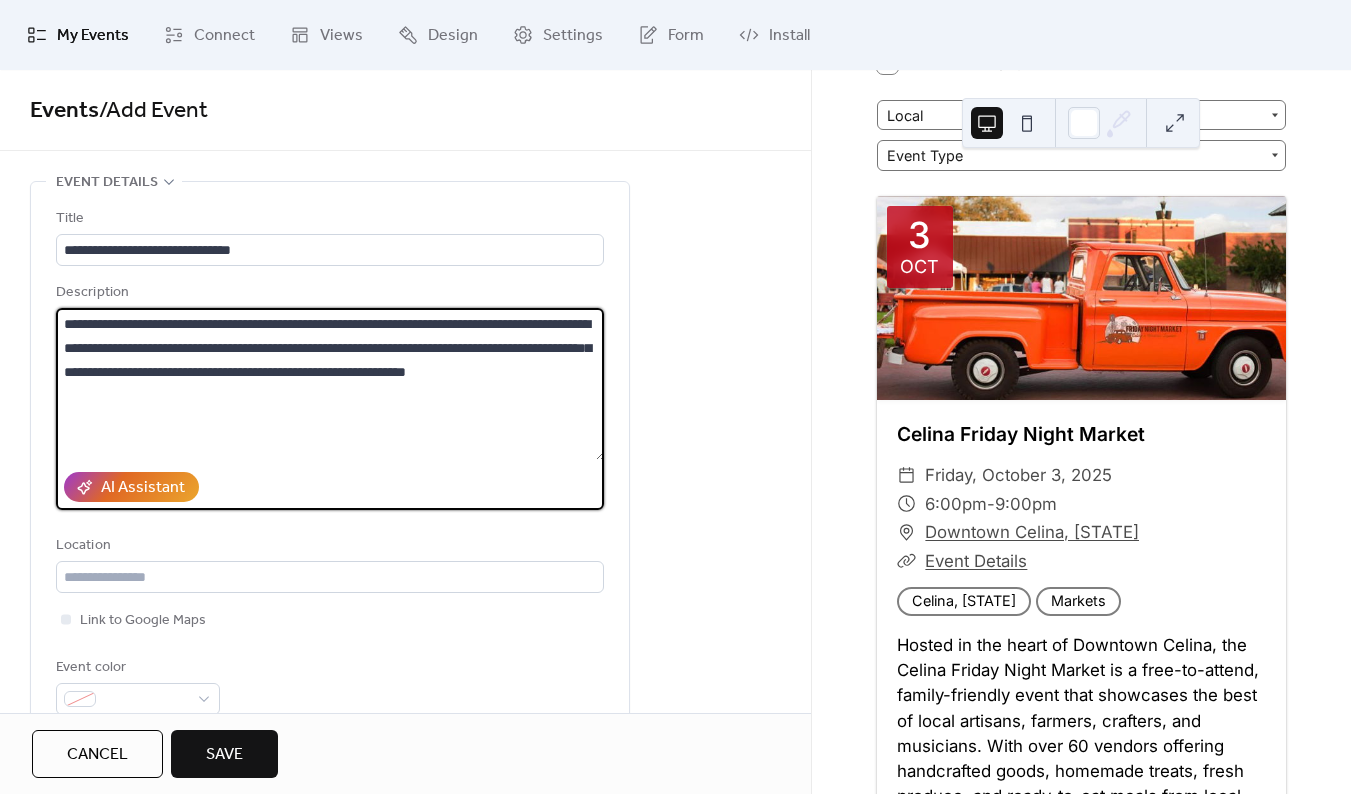 paste on "**********" 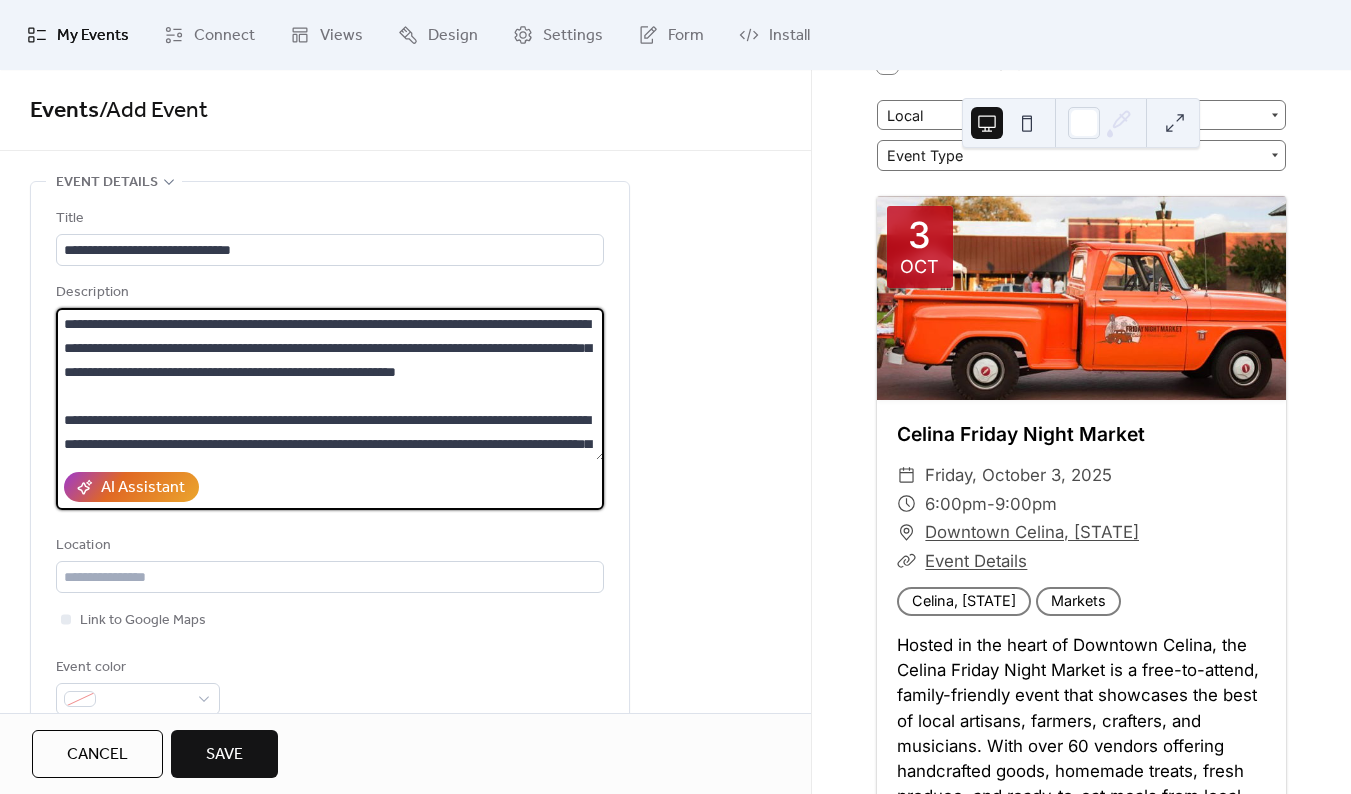 scroll, scrollTop: 69, scrollLeft: 0, axis: vertical 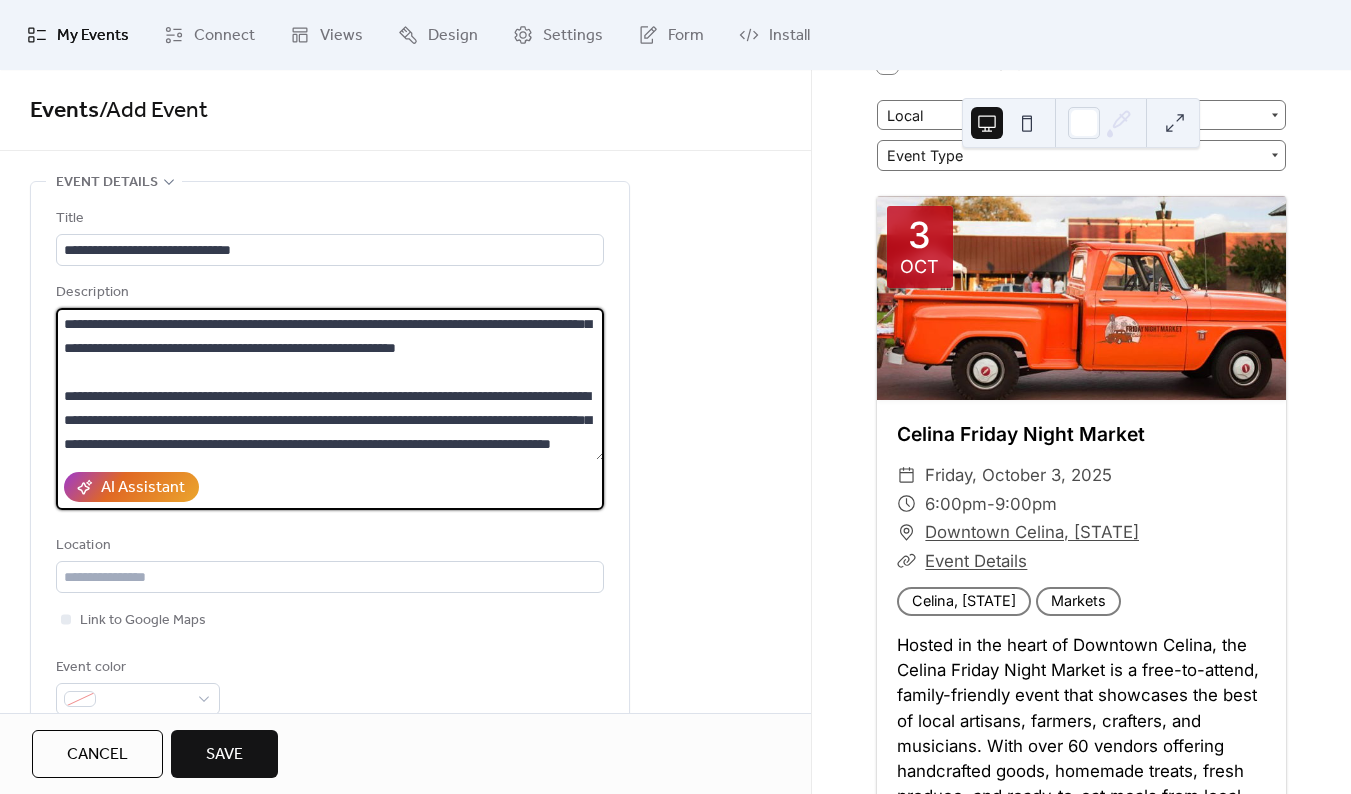 type on "**********" 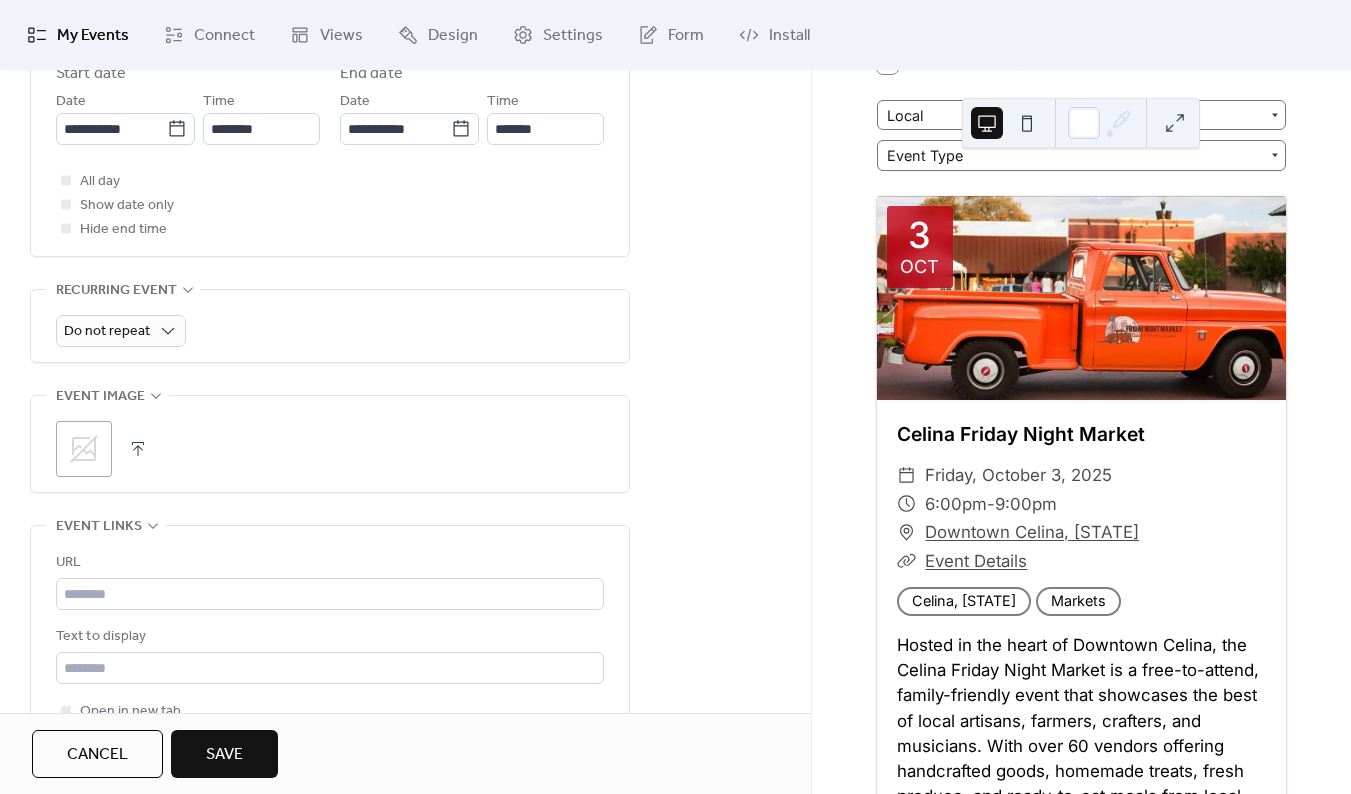 scroll, scrollTop: 757, scrollLeft: 0, axis: vertical 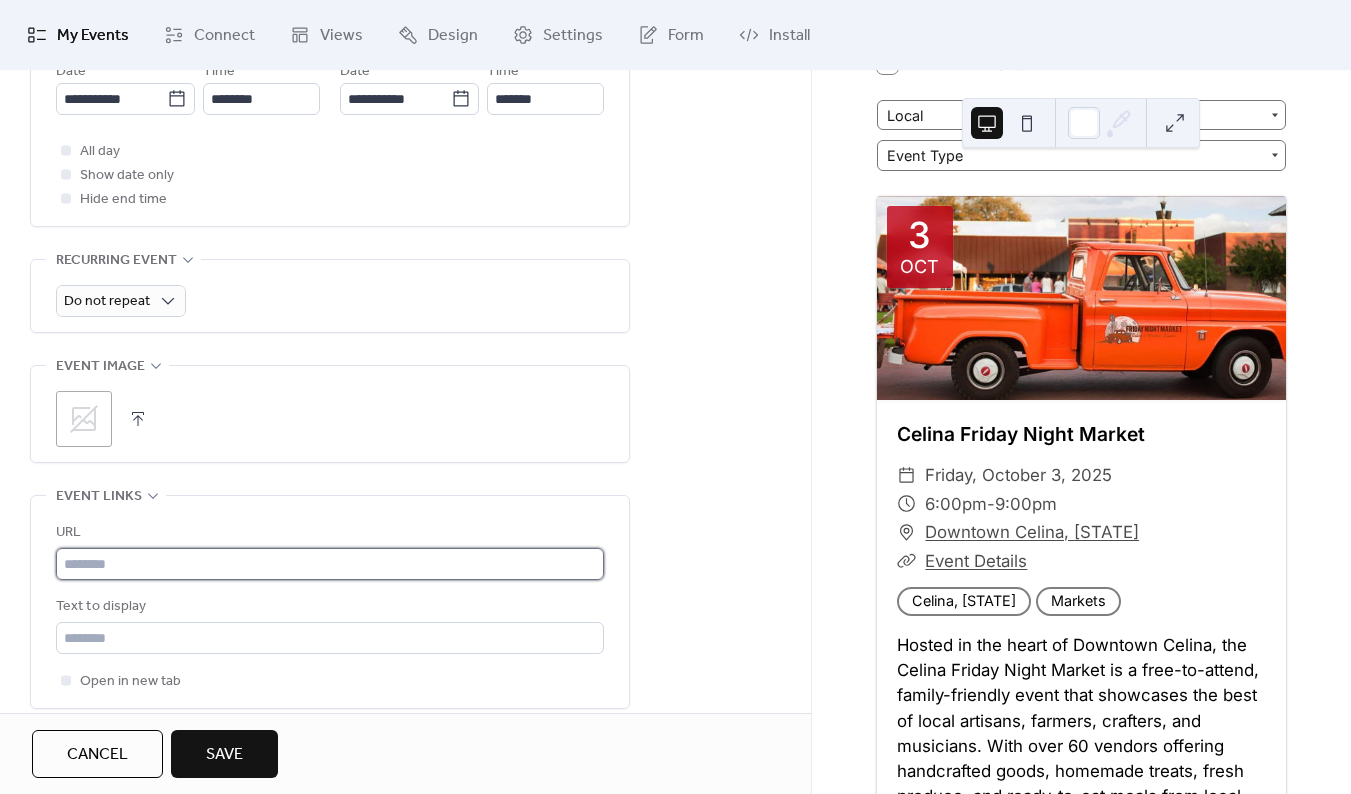 click at bounding box center [330, 564] 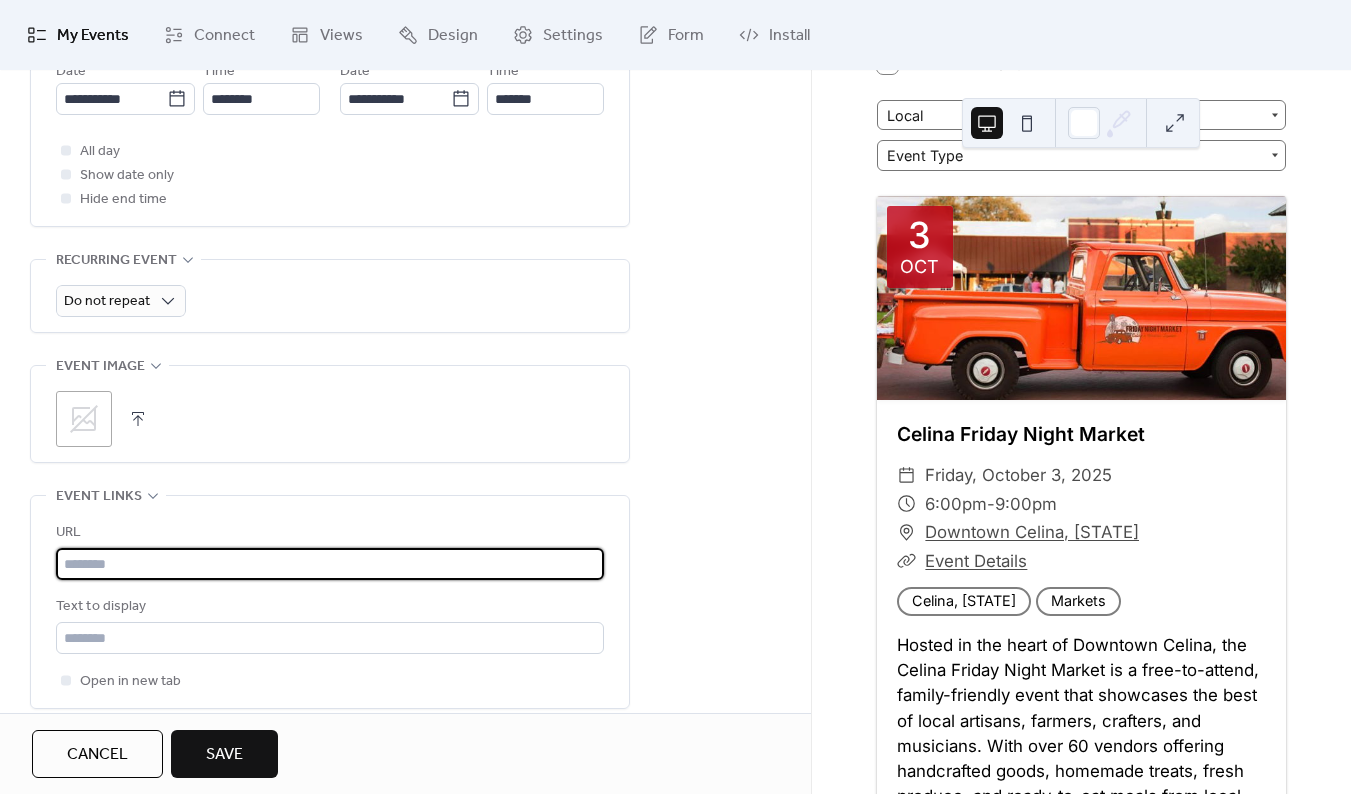 paste on "**********" 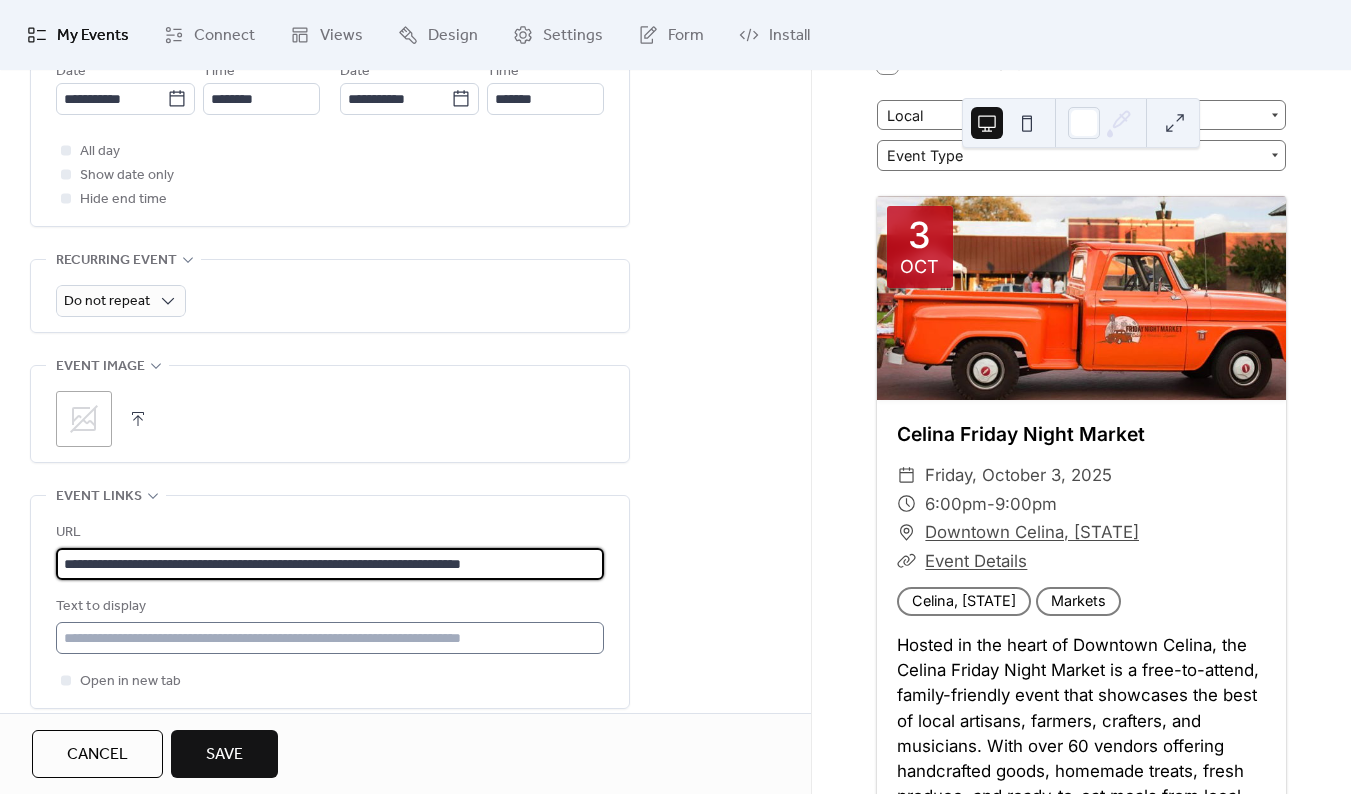 type on "**********" 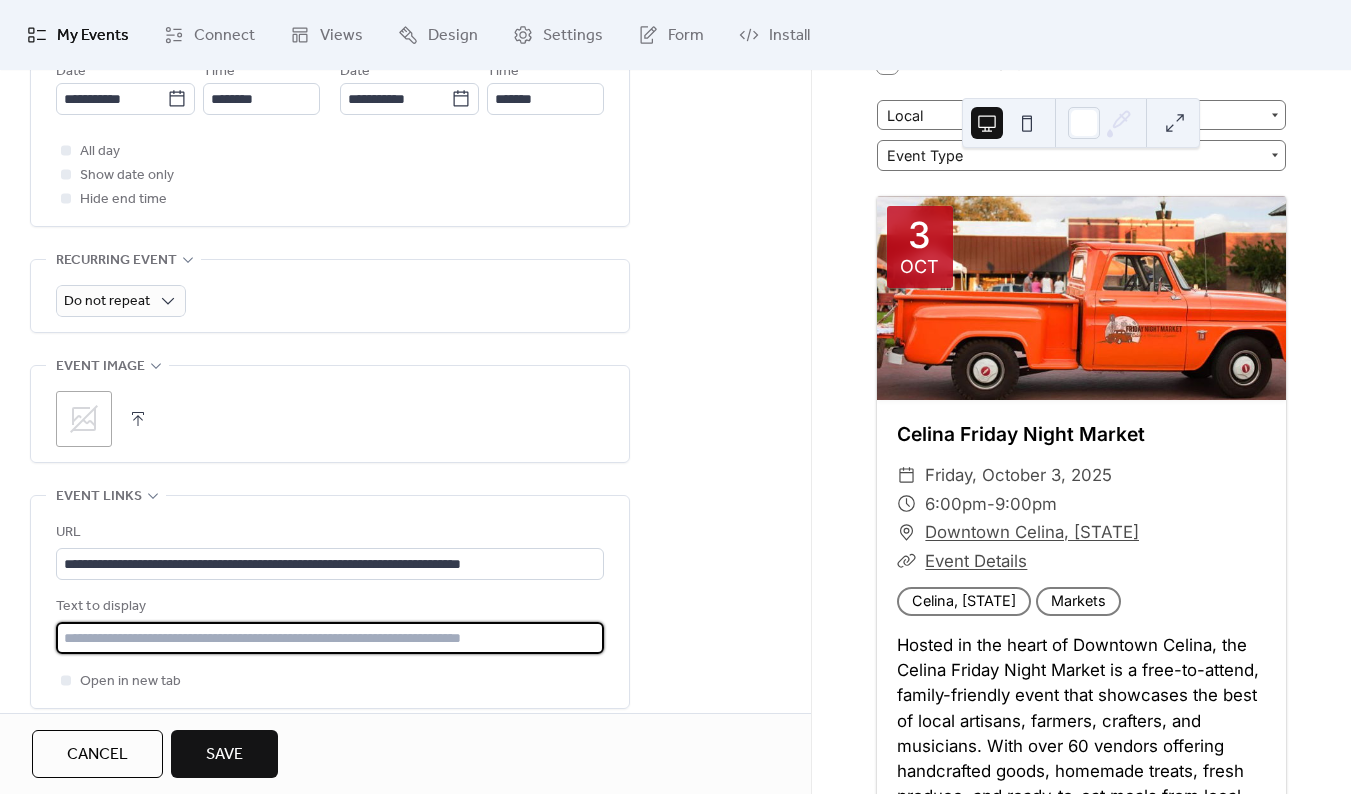 click at bounding box center [330, 638] 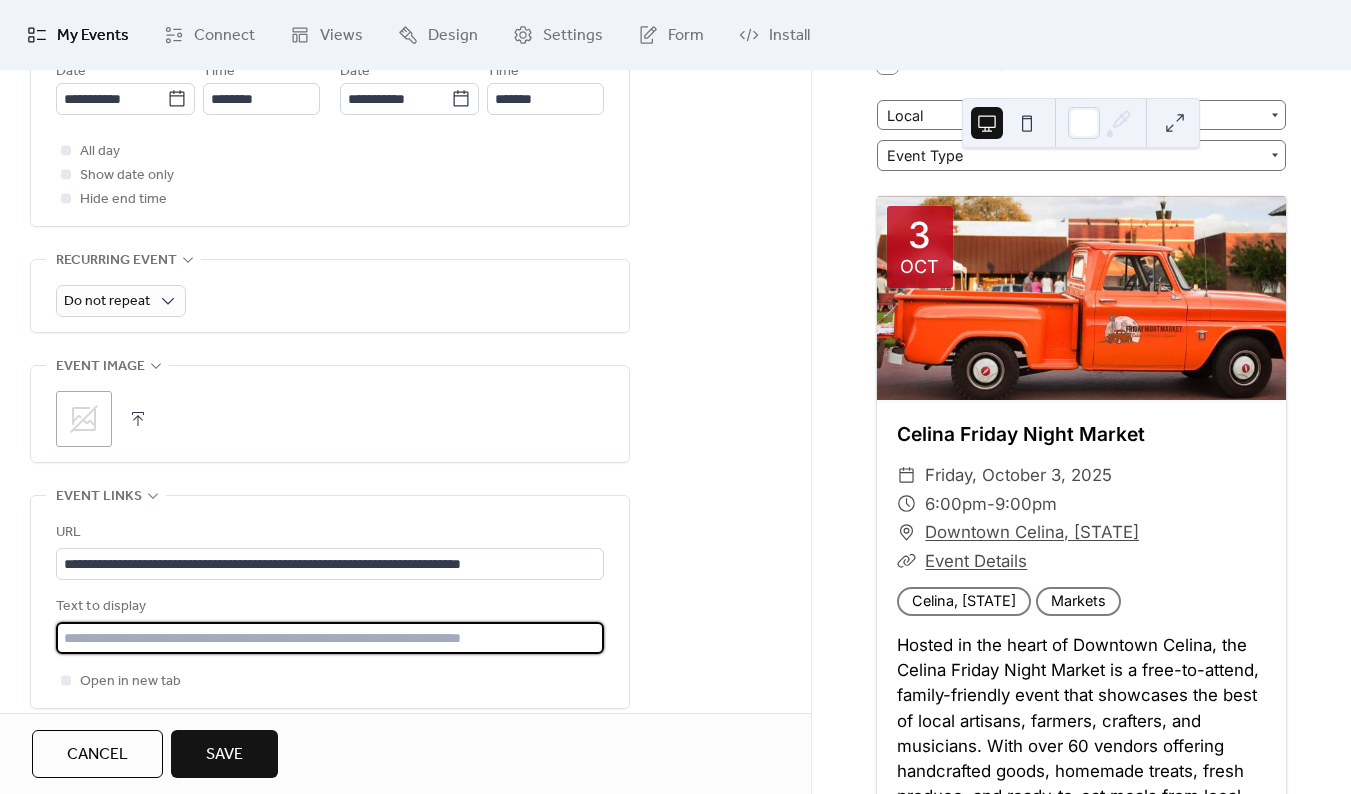 type on "**********" 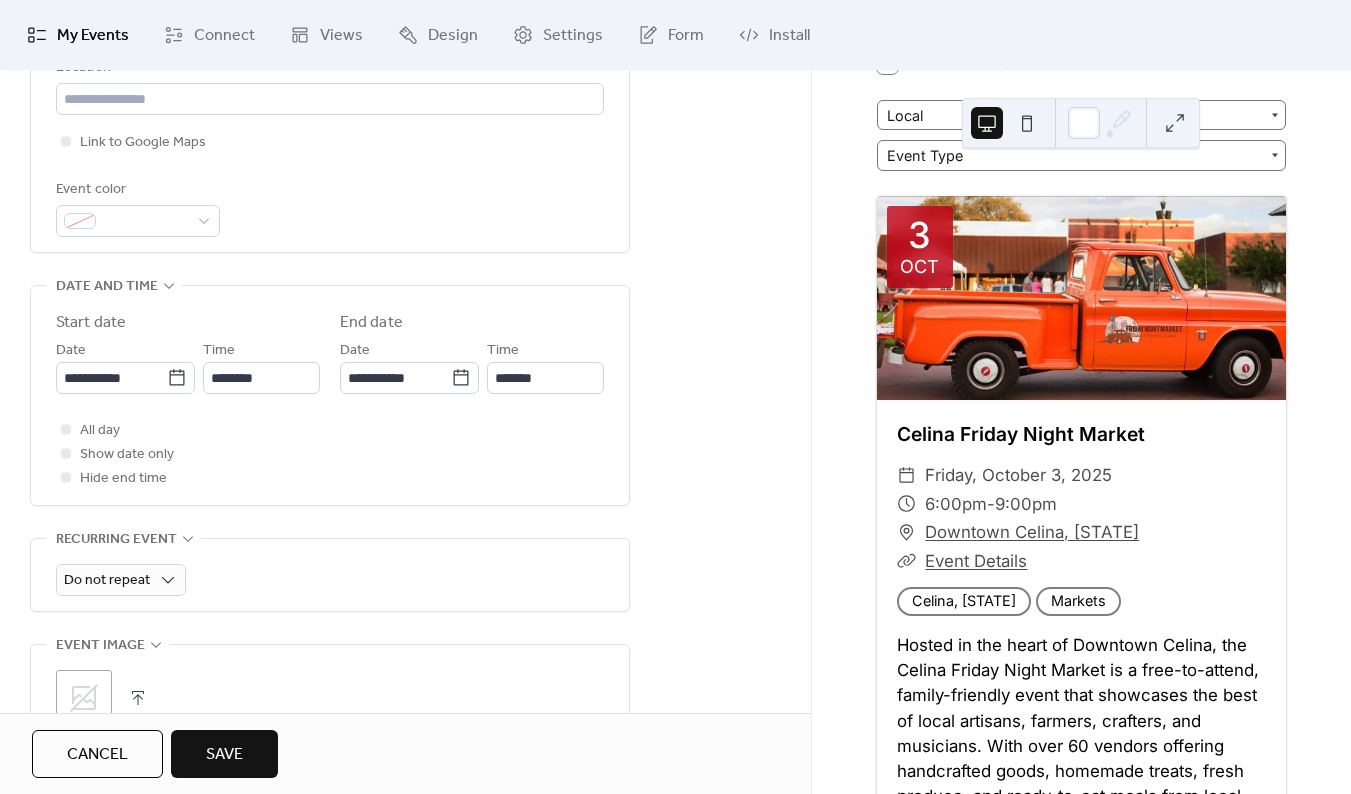 scroll, scrollTop: 461, scrollLeft: 0, axis: vertical 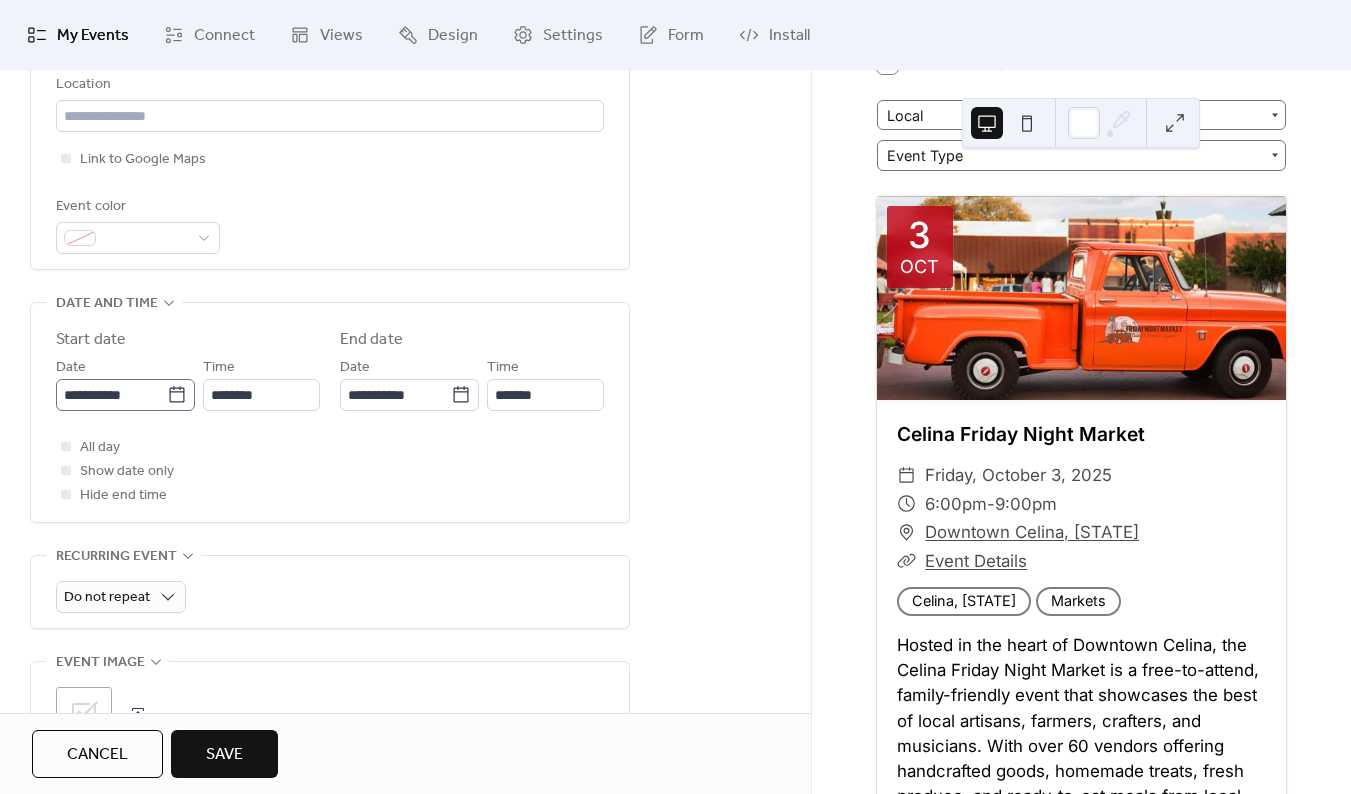 click 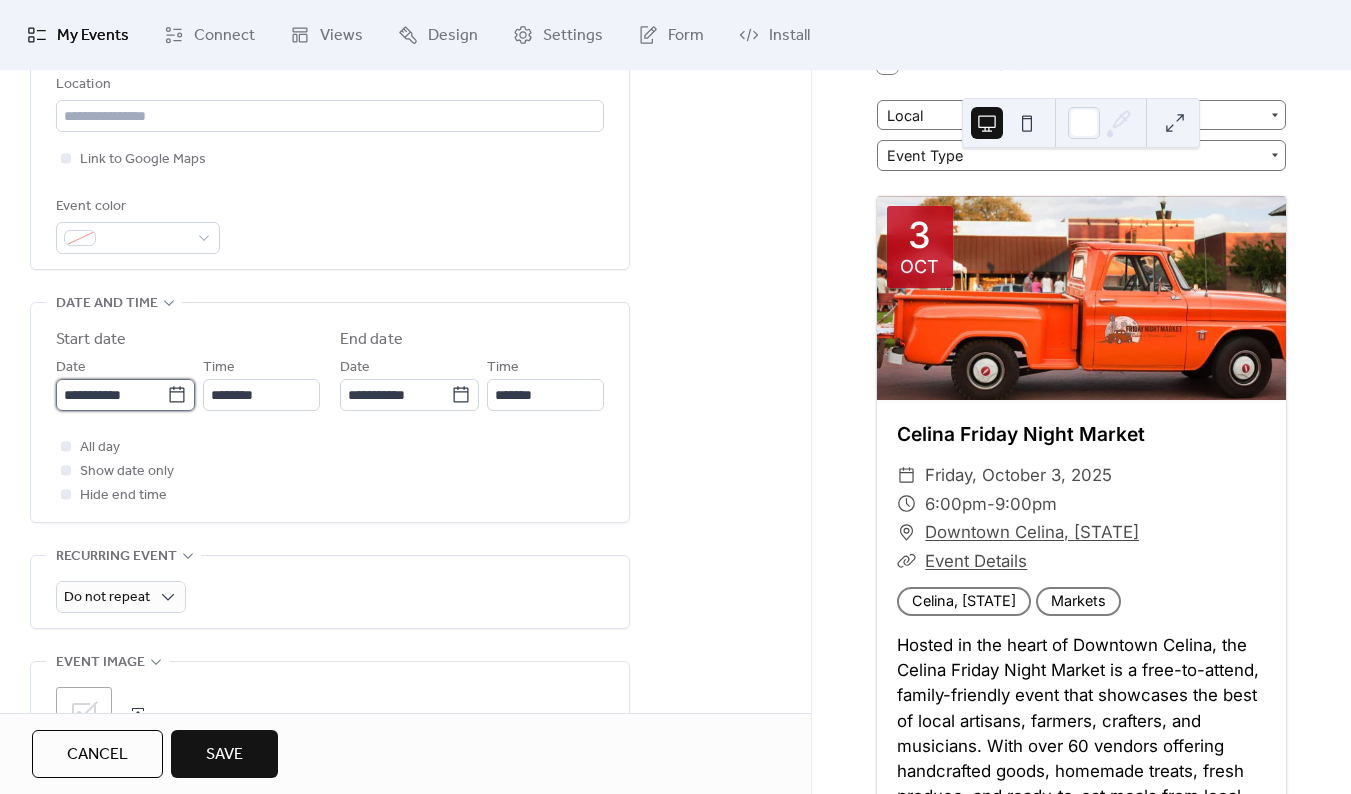click on "**********" at bounding box center (111, 395) 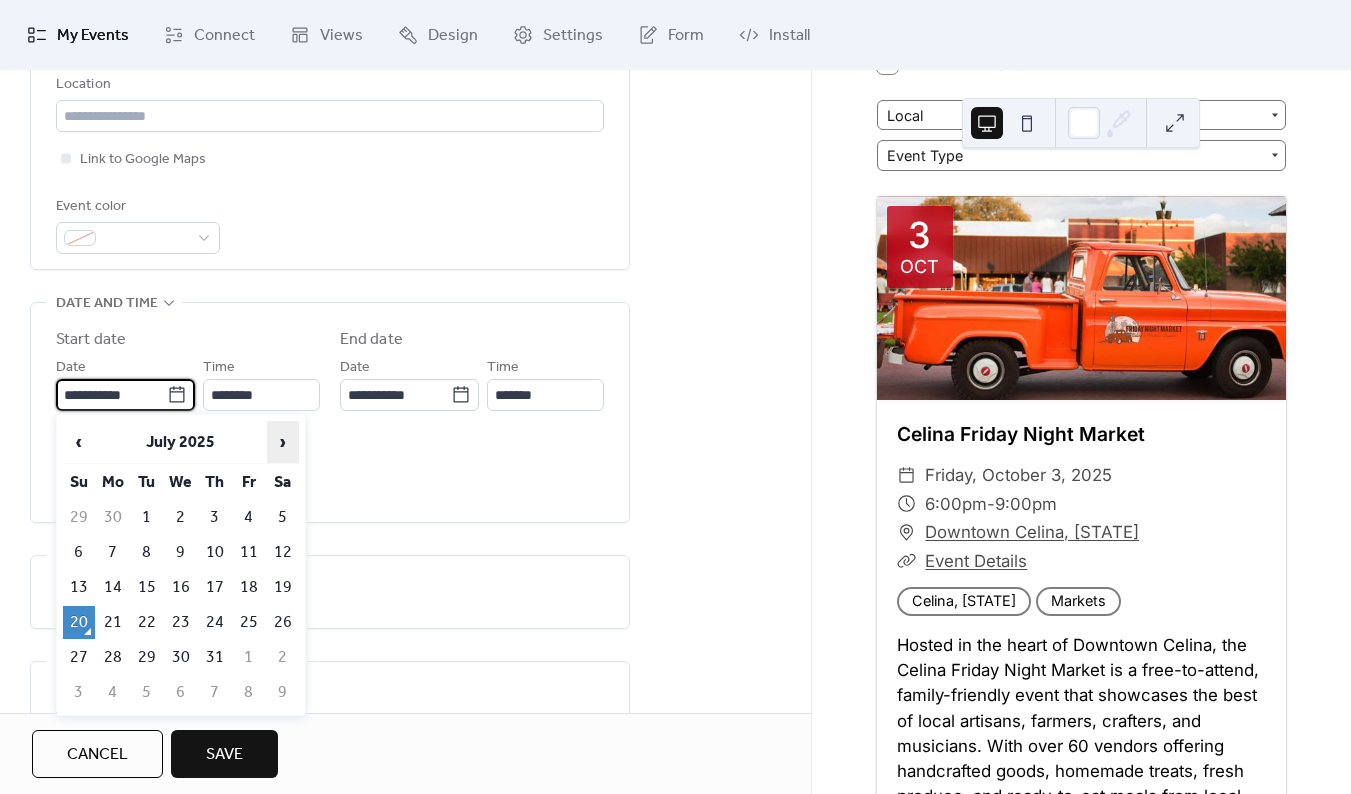 click on "›" at bounding box center (283, 442) 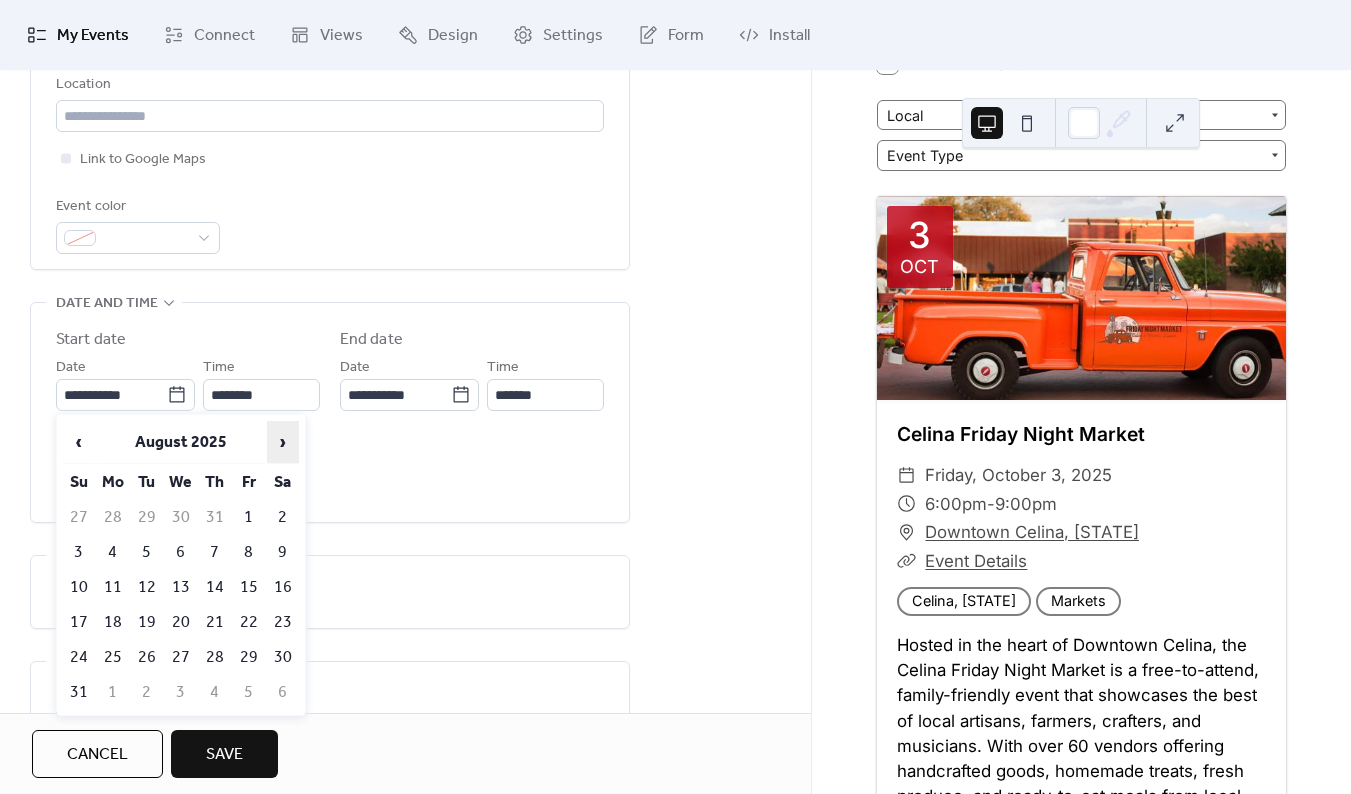 click on "›" at bounding box center [283, 442] 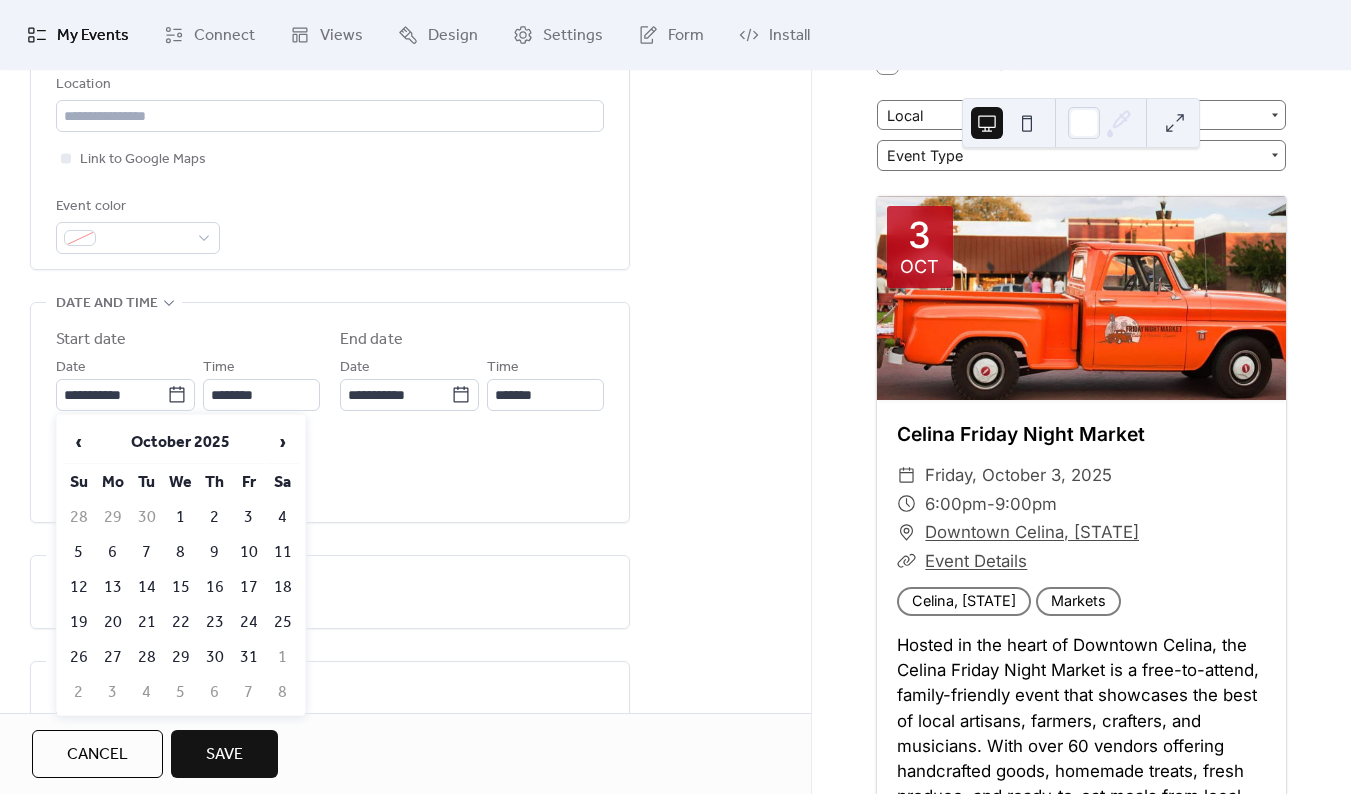 click on "25" at bounding box center (283, 622) 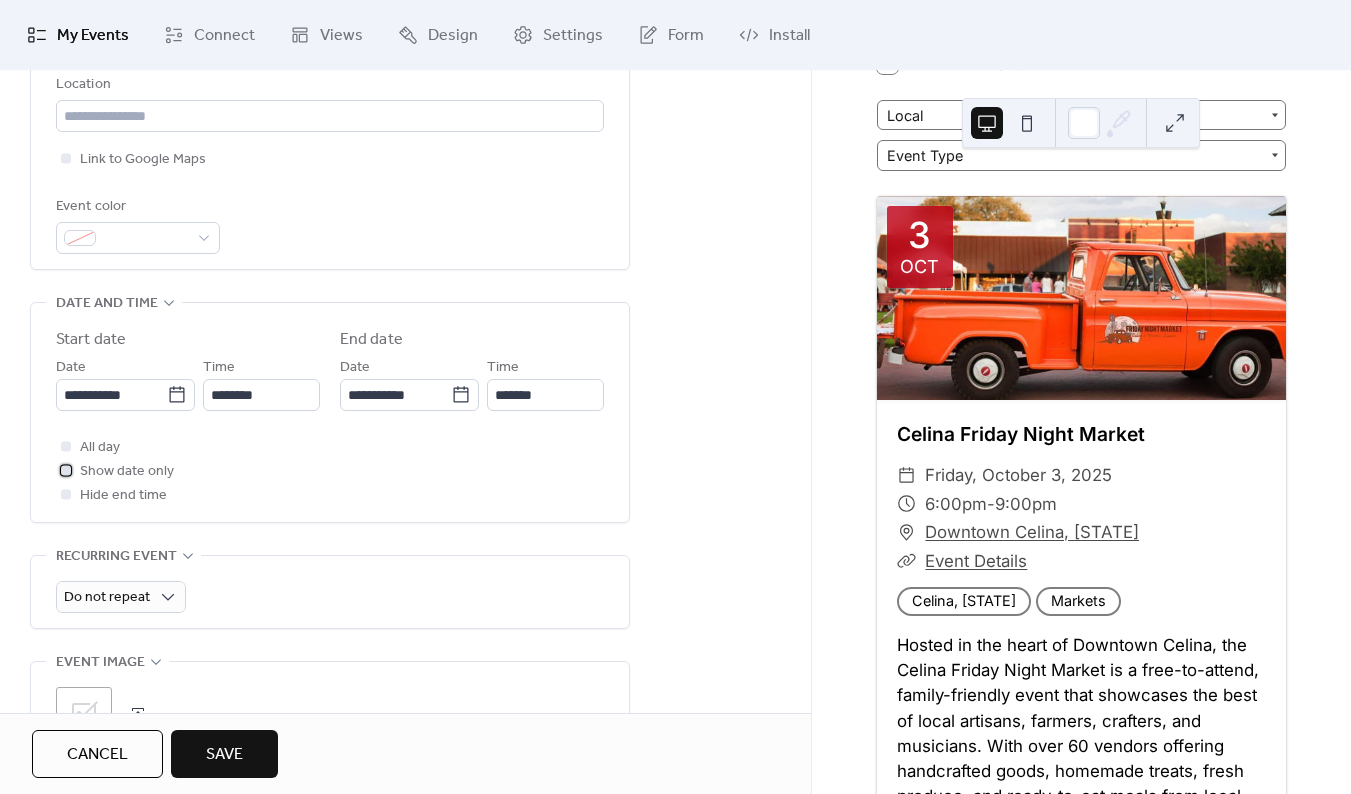 click on "Show date only" at bounding box center (127, 472) 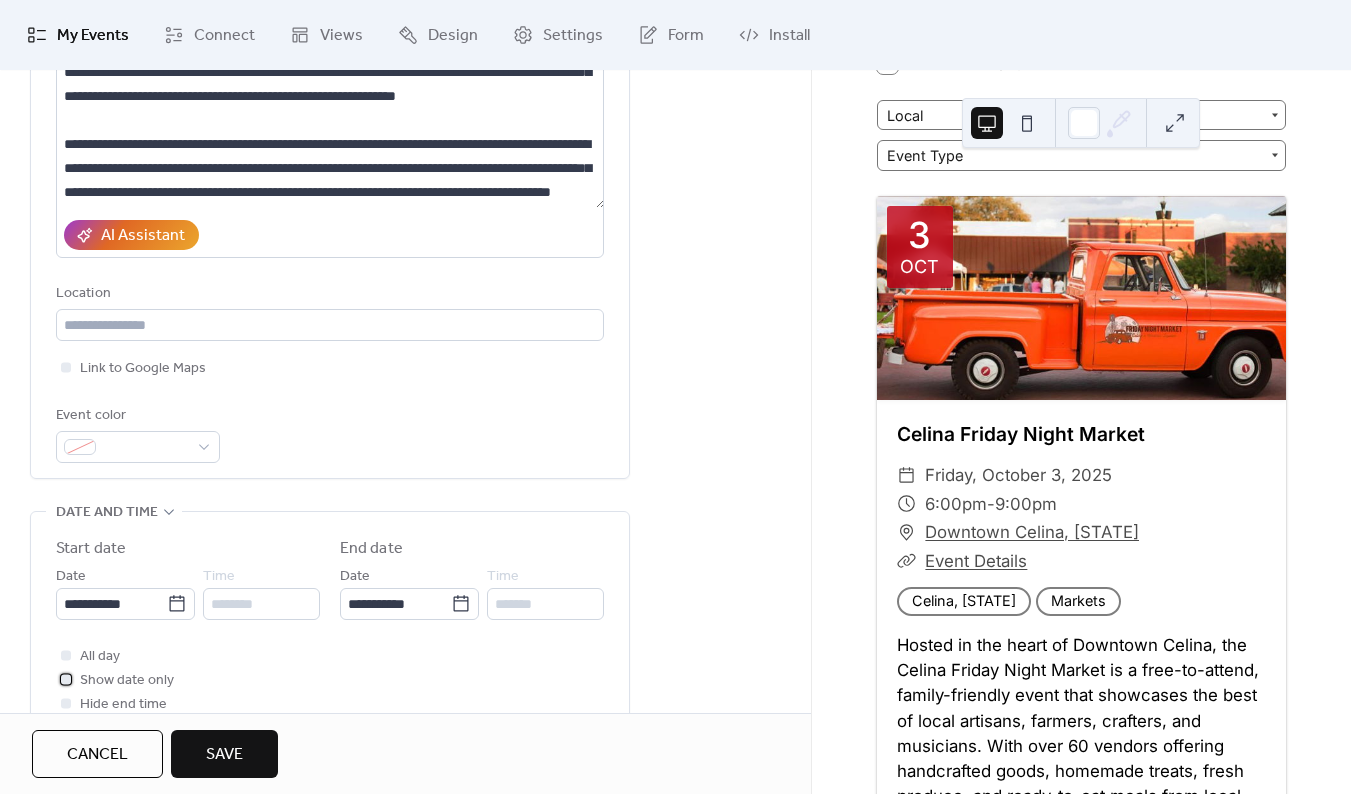 scroll, scrollTop: 255, scrollLeft: 0, axis: vertical 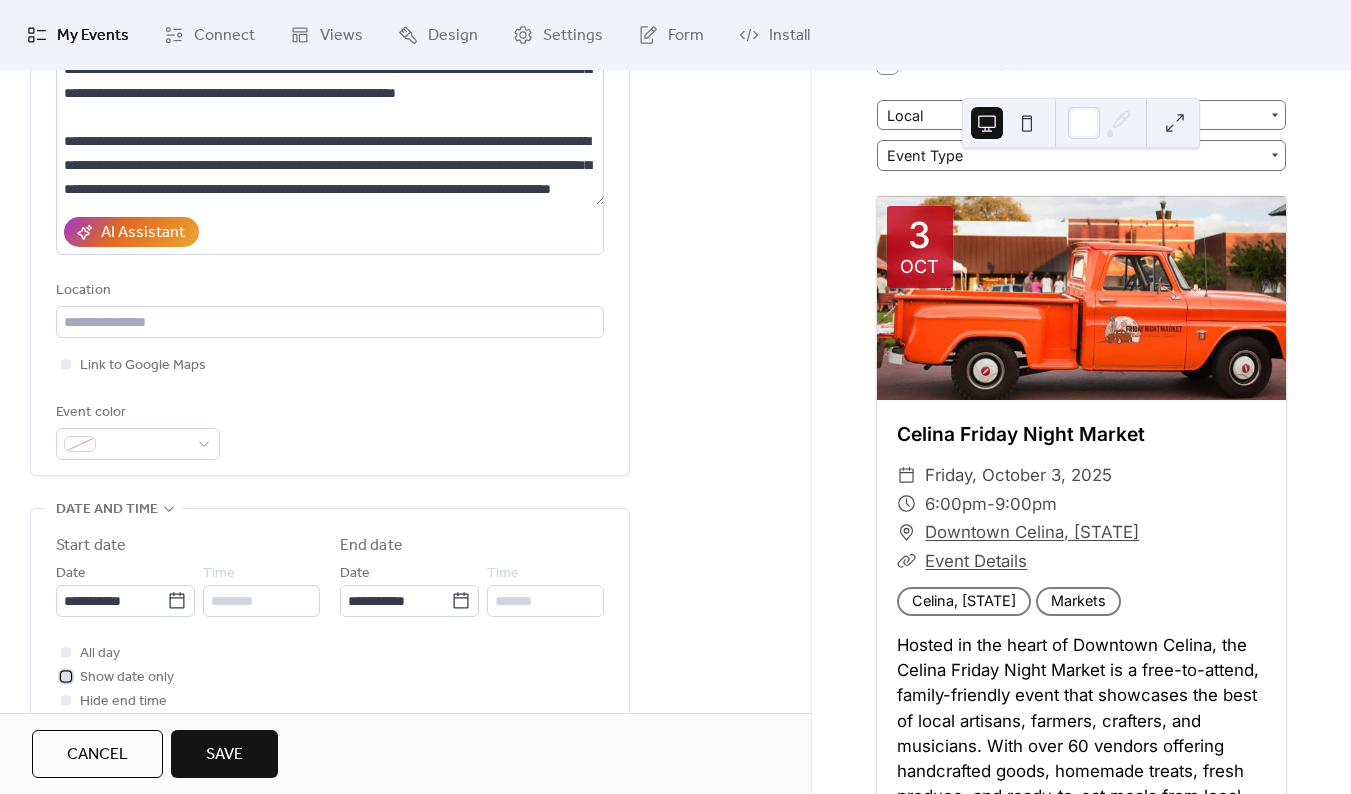 drag, startPoint x: 127, startPoint y: 671, endPoint x: 137, endPoint y: 667, distance: 10.770329 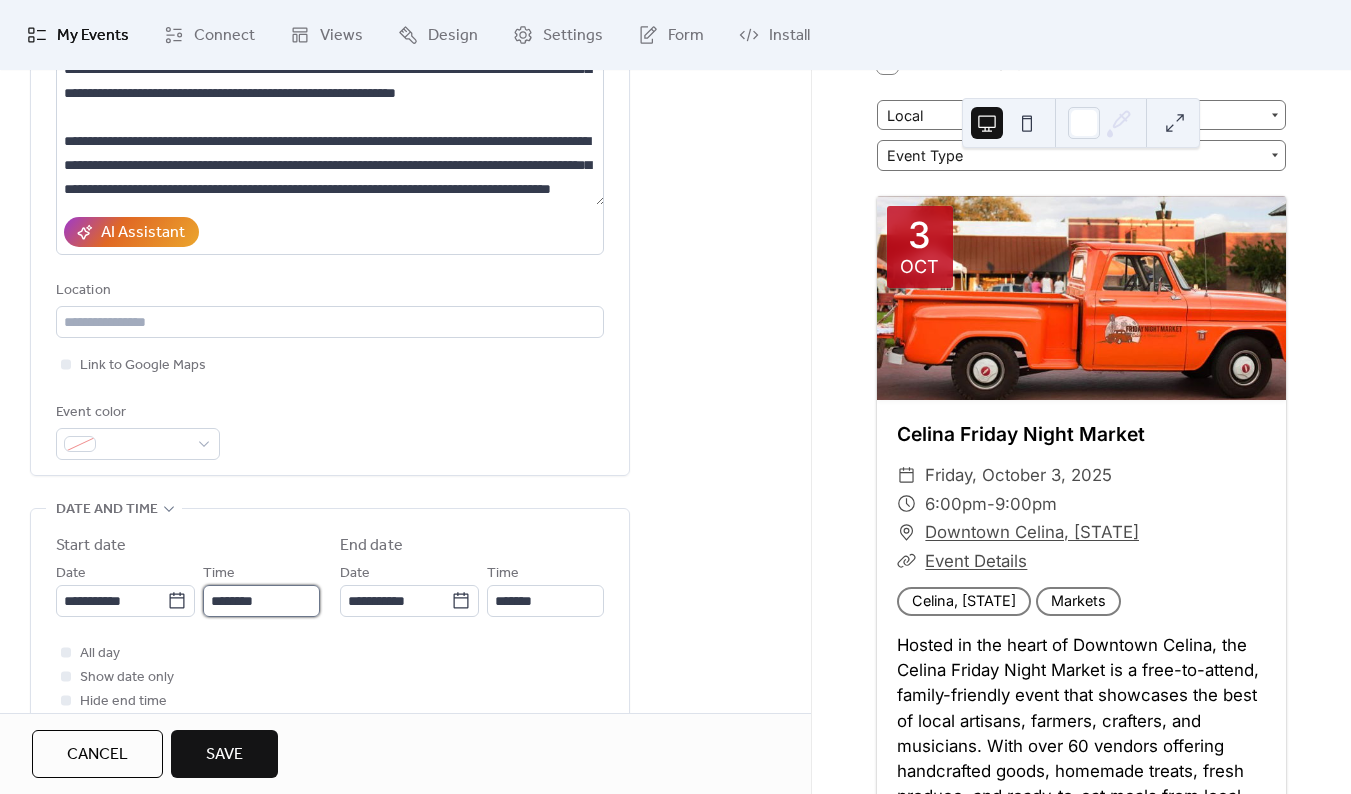click on "********" at bounding box center (261, 601) 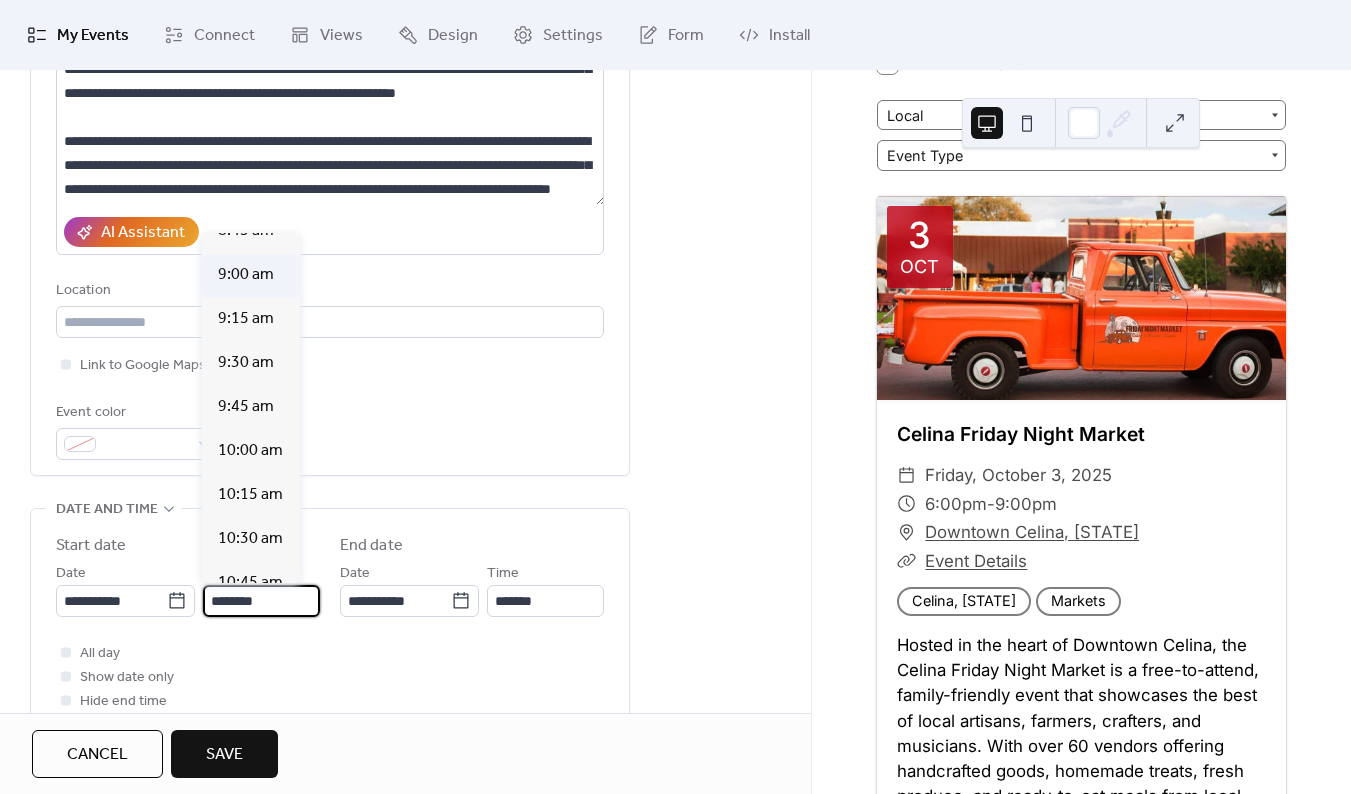 scroll, scrollTop: 1571, scrollLeft: 0, axis: vertical 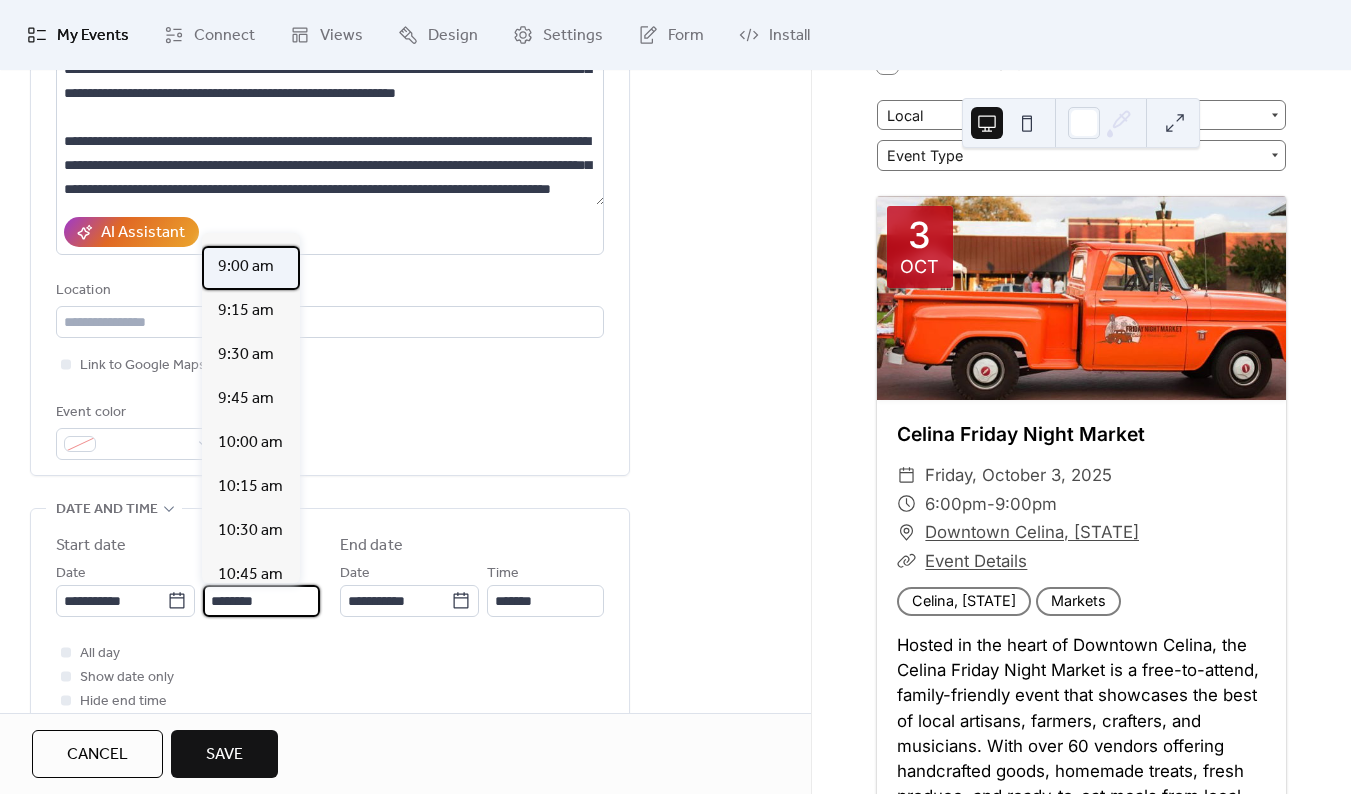 click on "9:00 am" at bounding box center [246, 267] 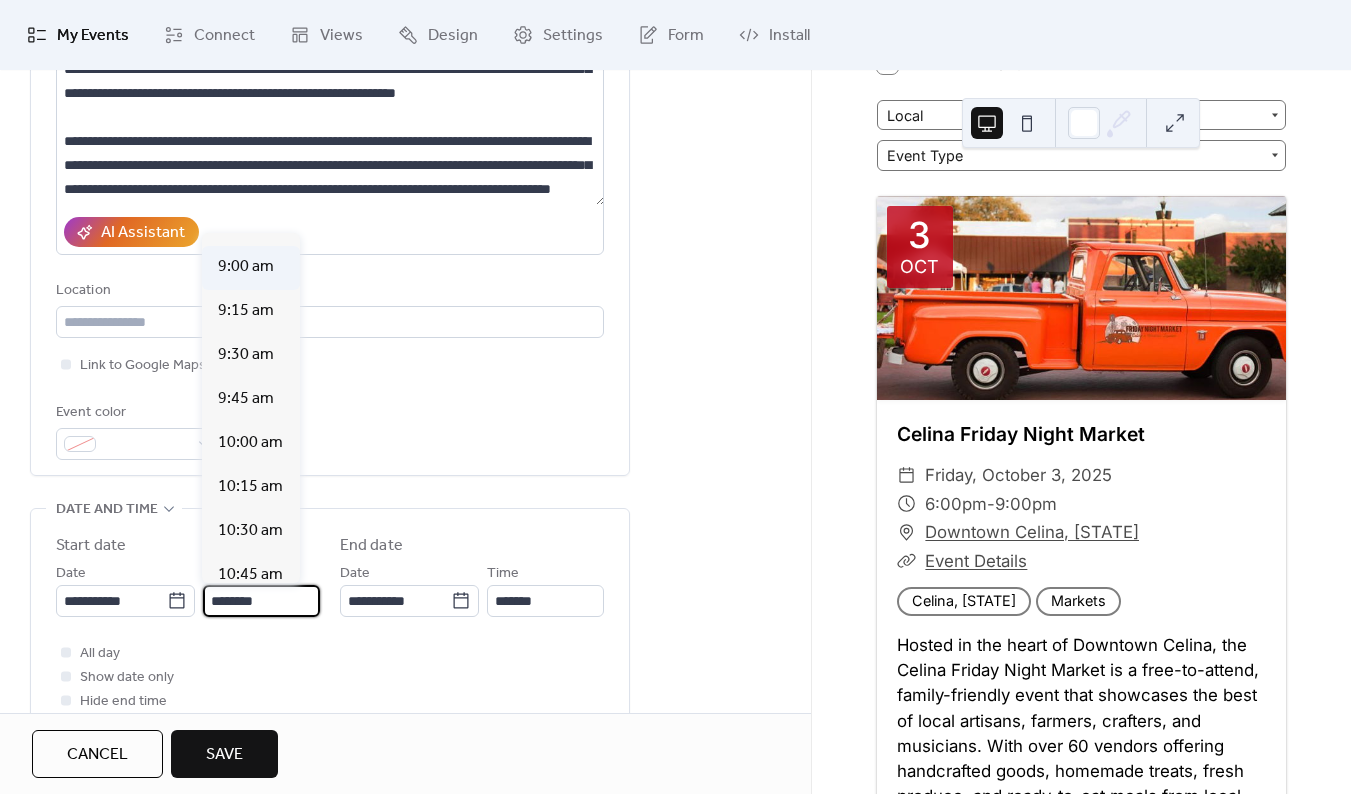 type on "*******" 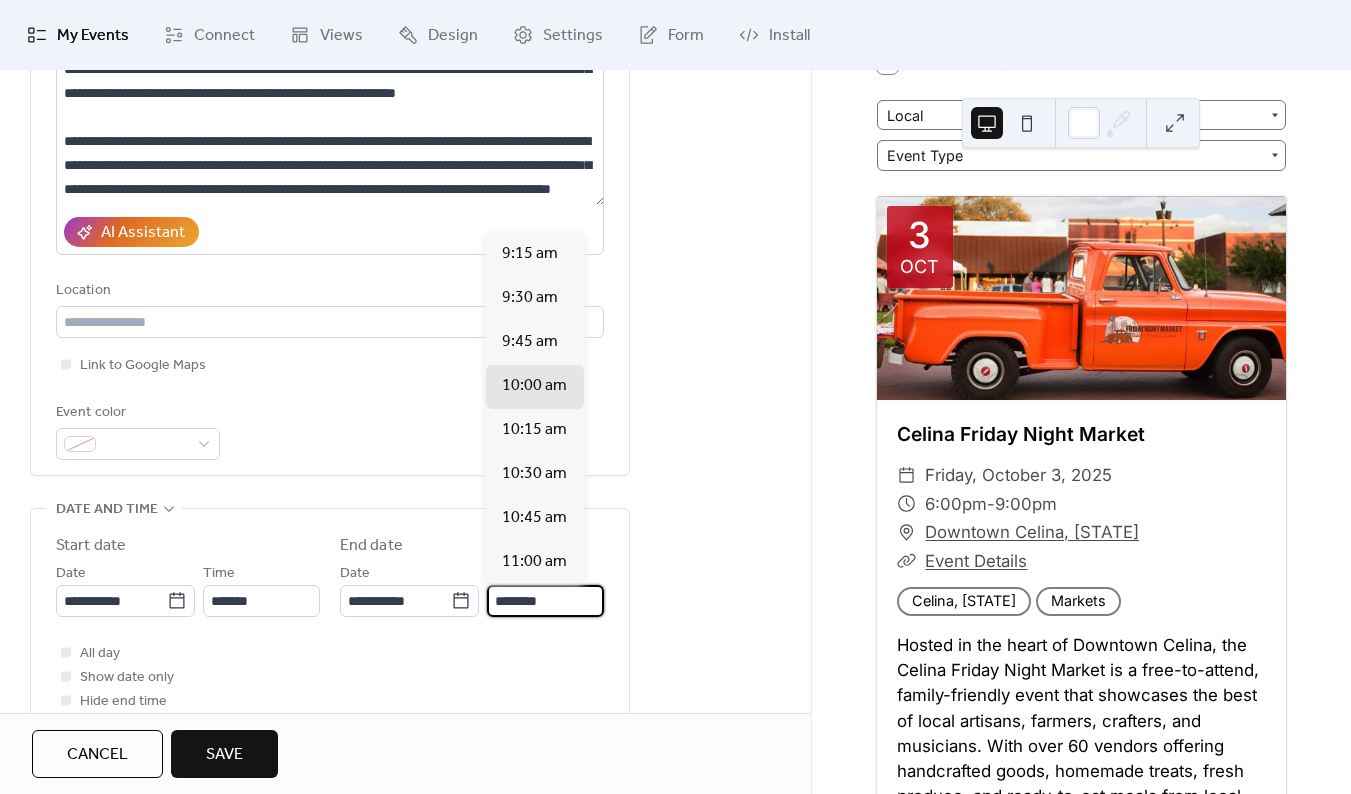 click on "********" at bounding box center [545, 601] 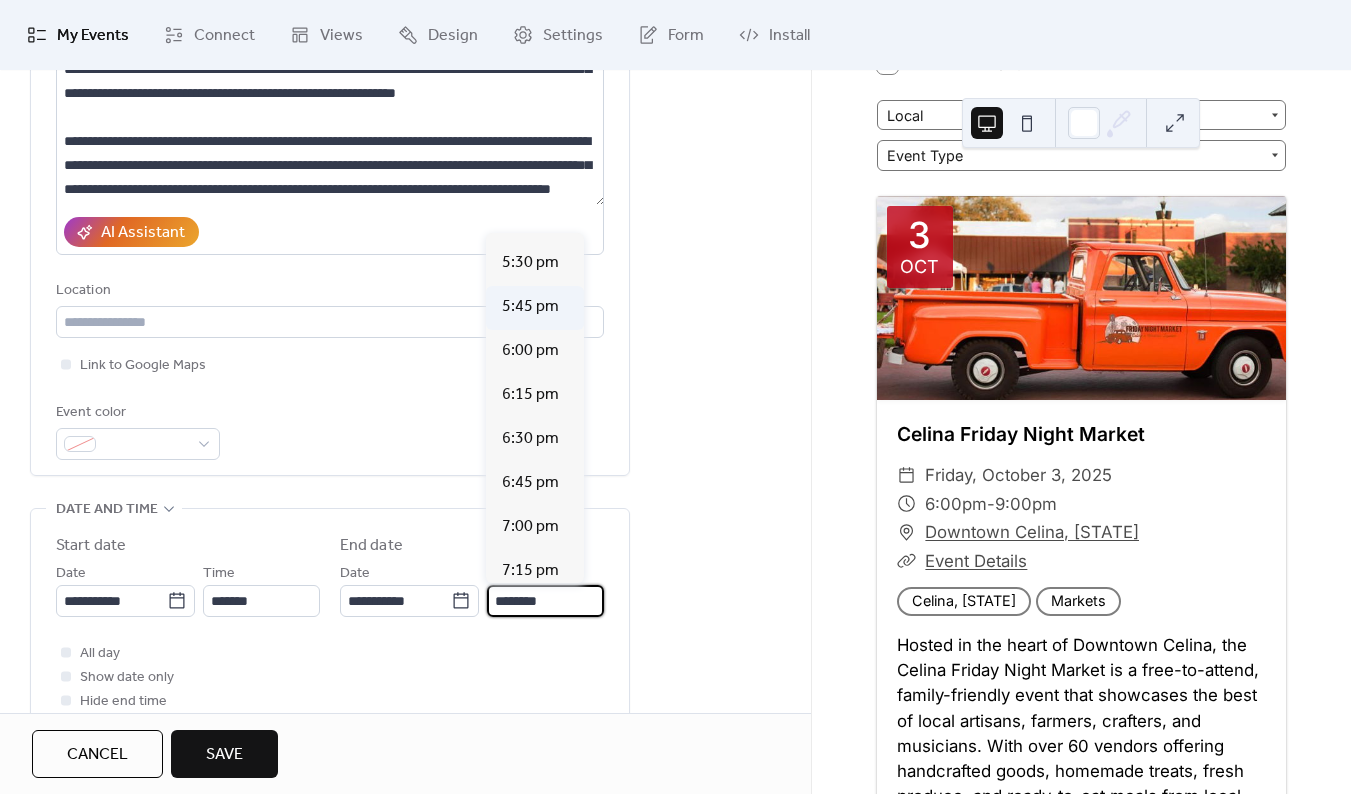 scroll, scrollTop: 1446, scrollLeft: 0, axis: vertical 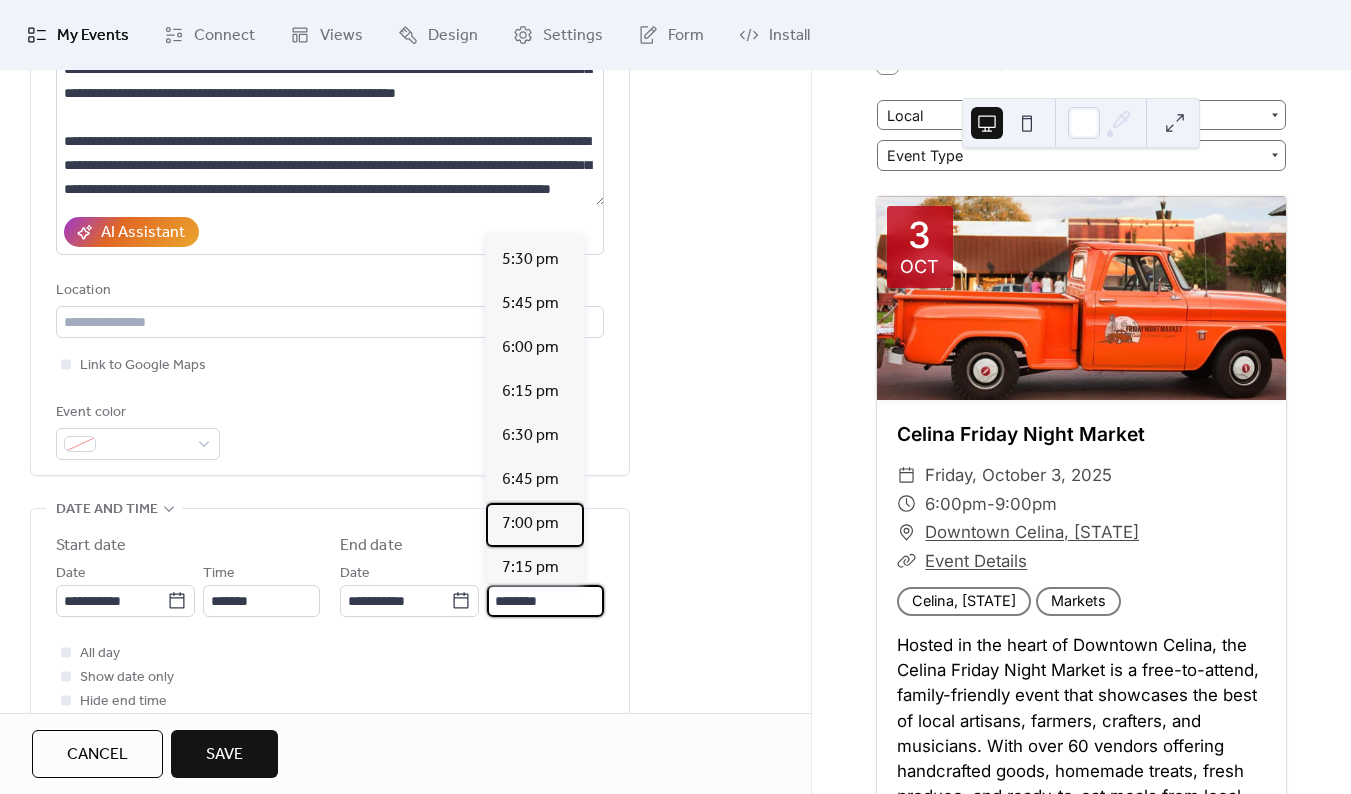 drag, startPoint x: 523, startPoint y: 511, endPoint x: 575, endPoint y: 522, distance: 53.15073 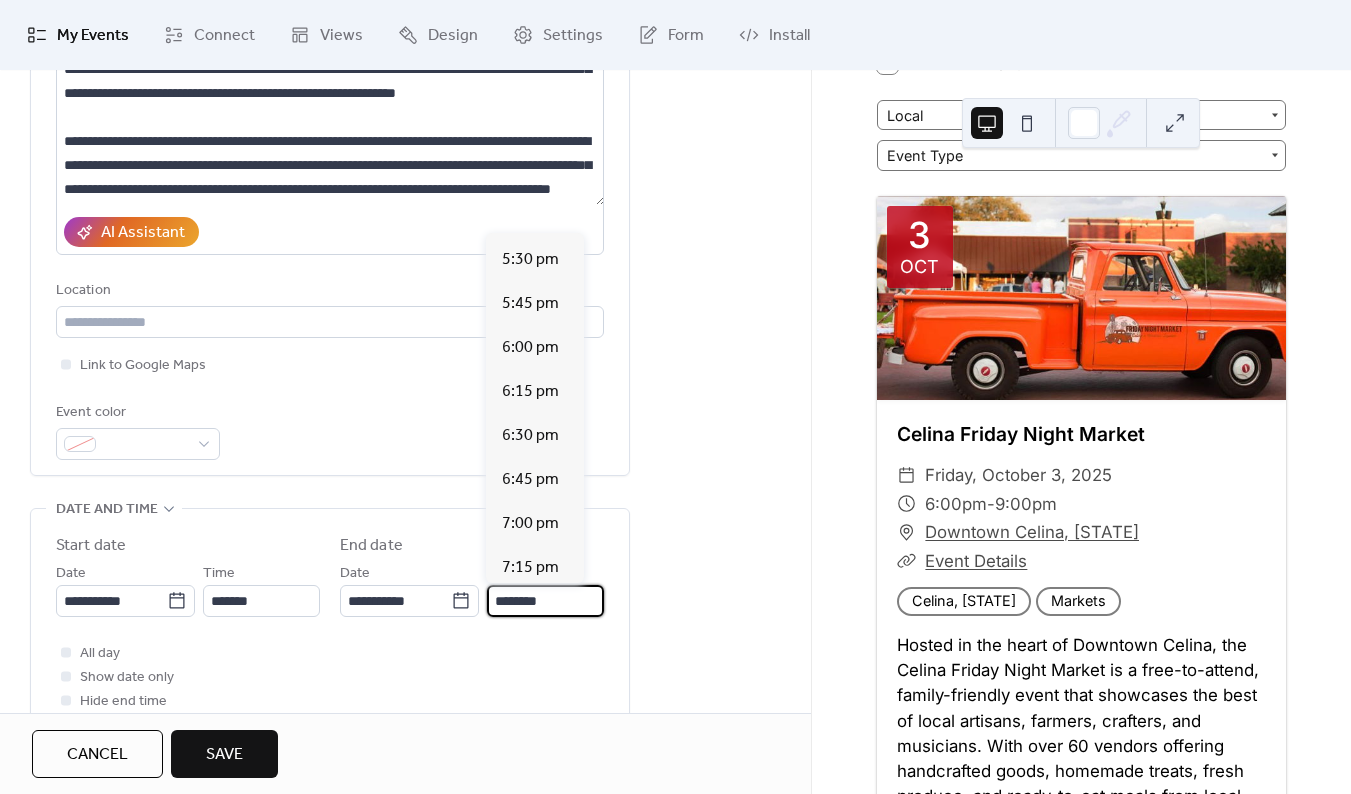 type on "*******" 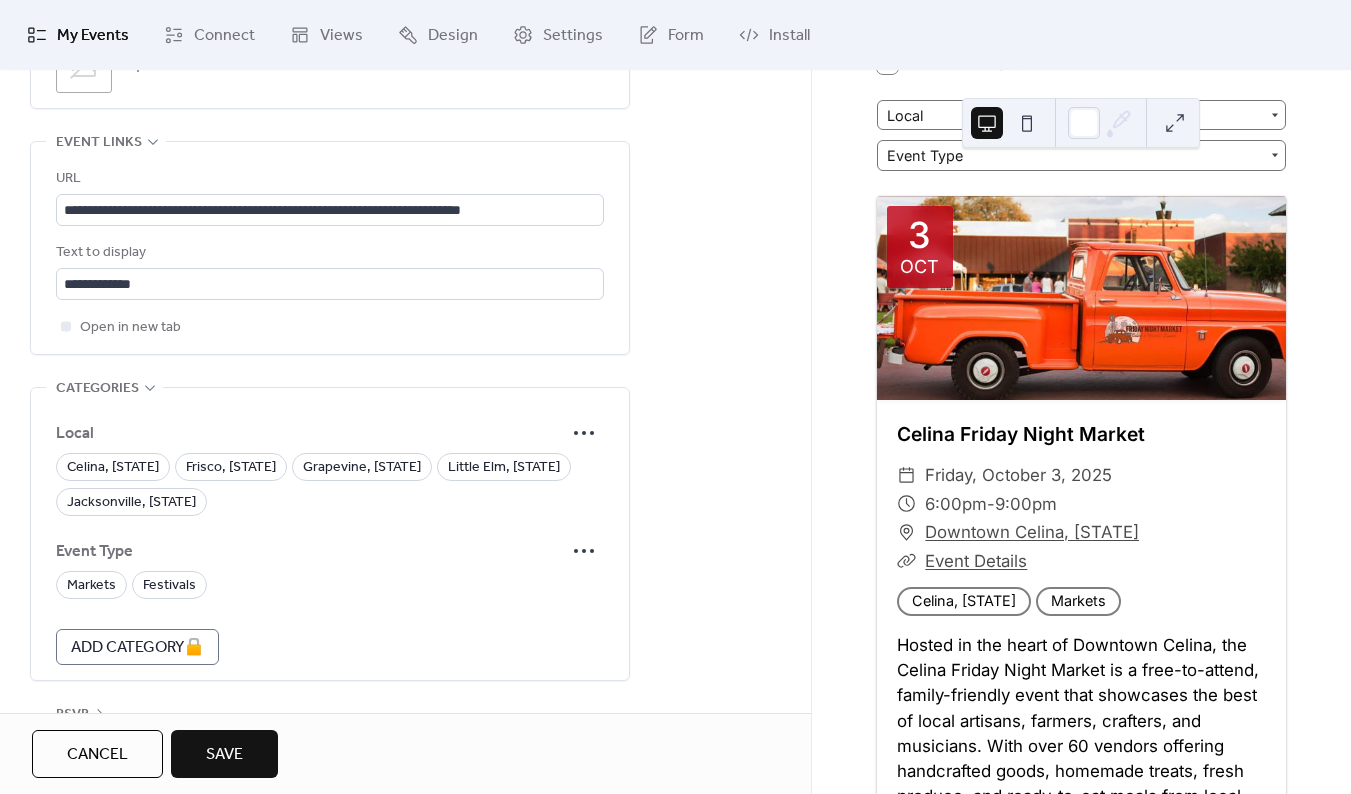 scroll, scrollTop: 1114, scrollLeft: 0, axis: vertical 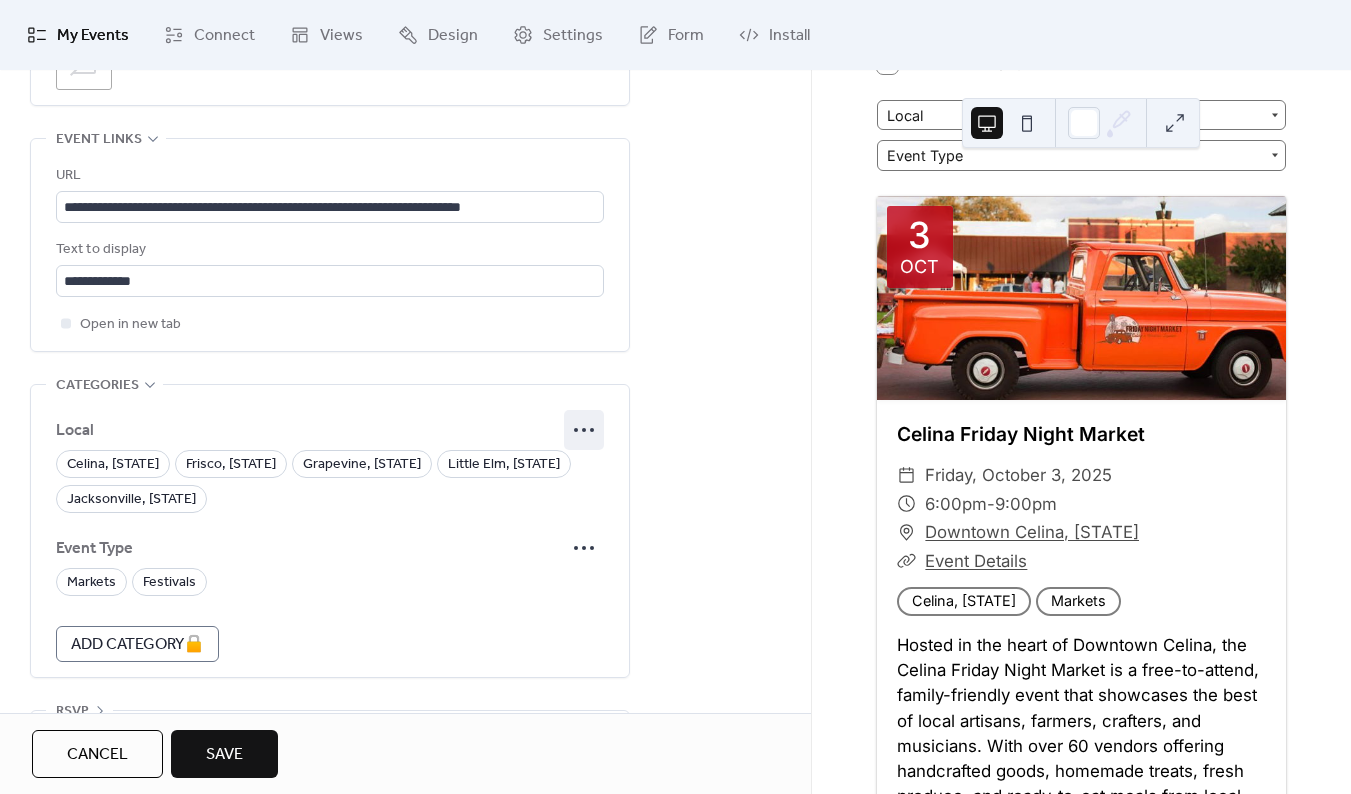 click 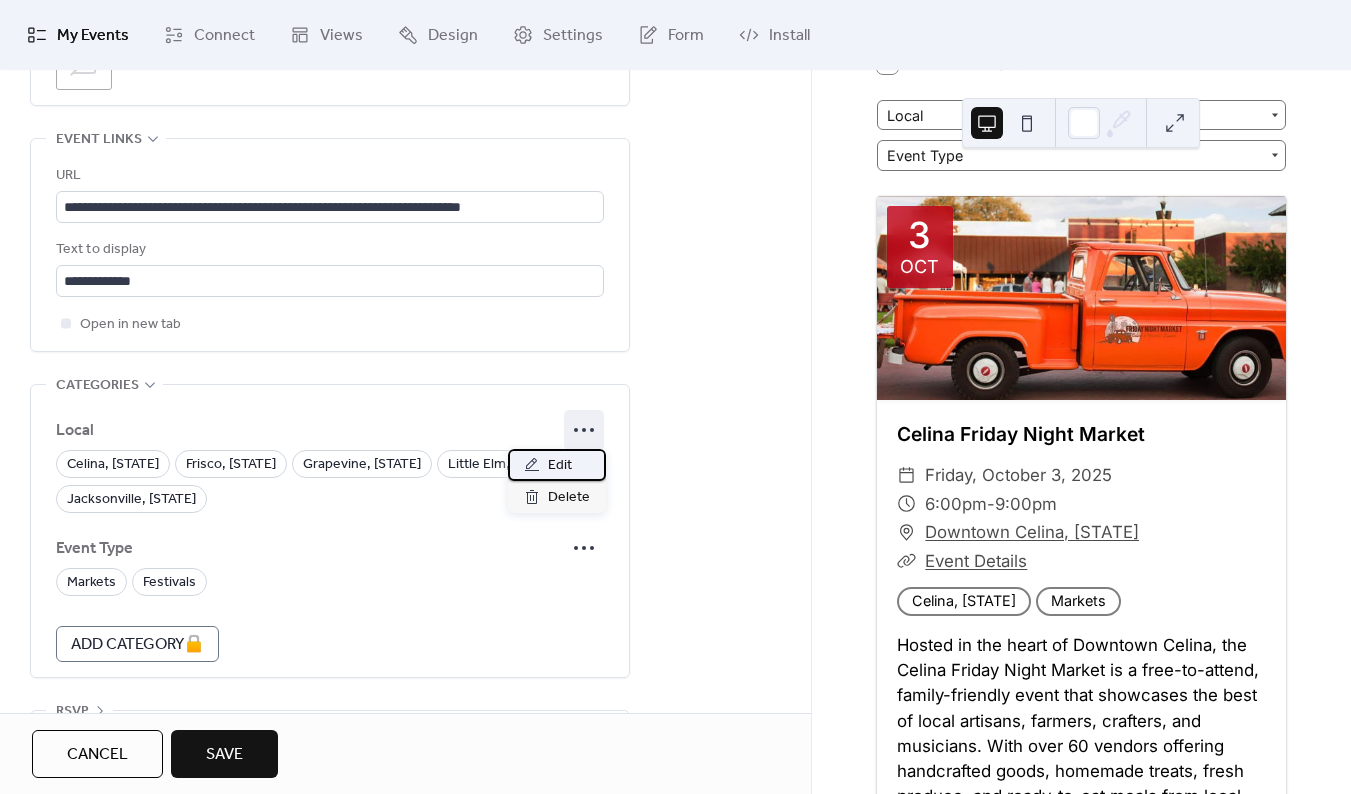 click on "Edit" at bounding box center [560, 466] 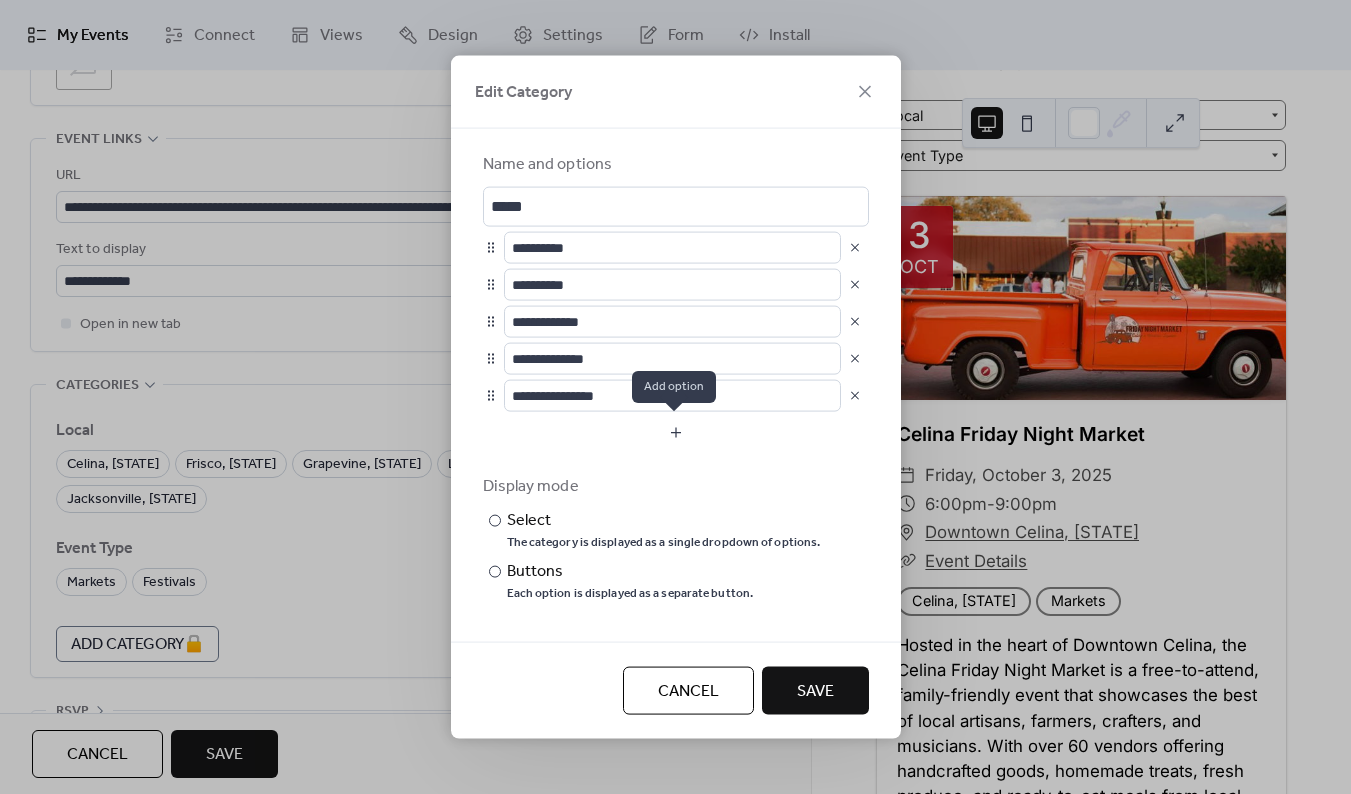 click at bounding box center [676, 433] 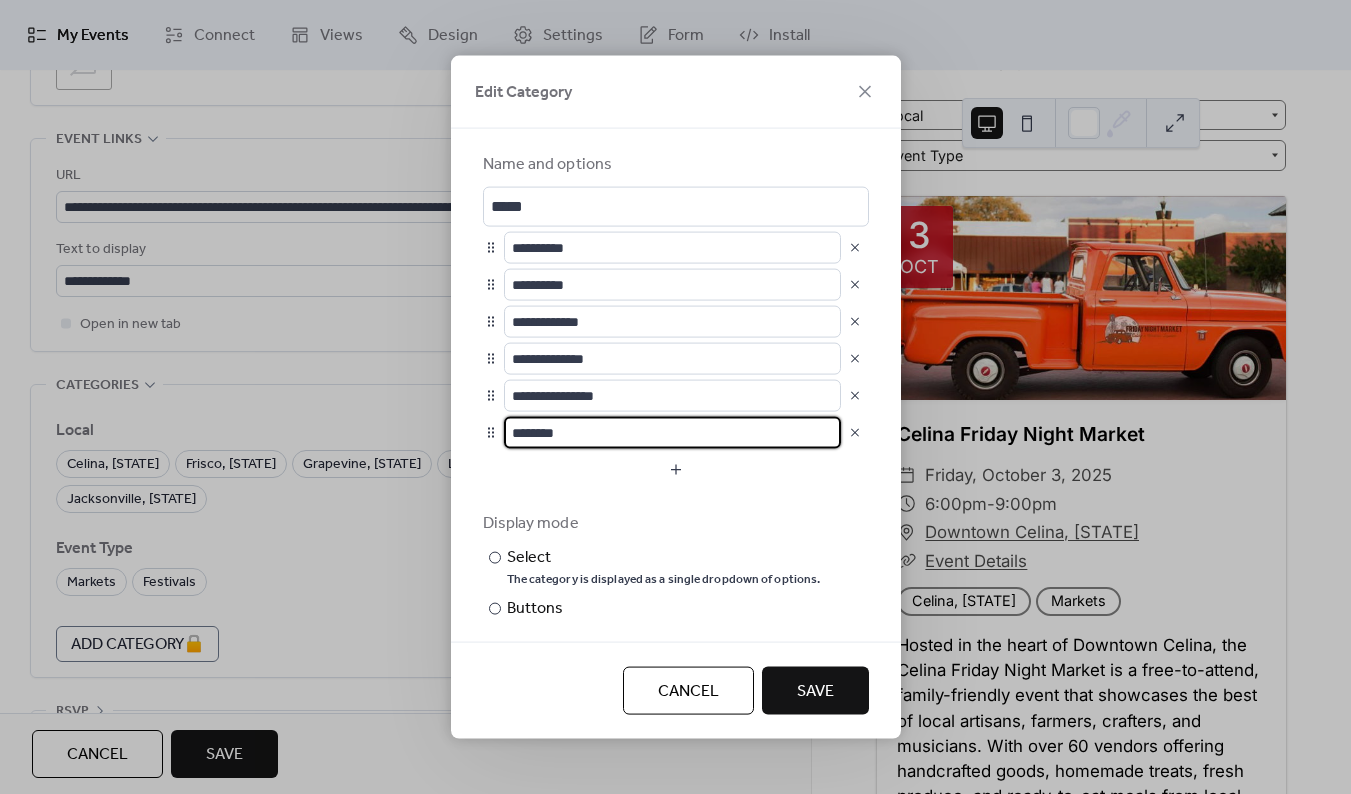 paste on "**" 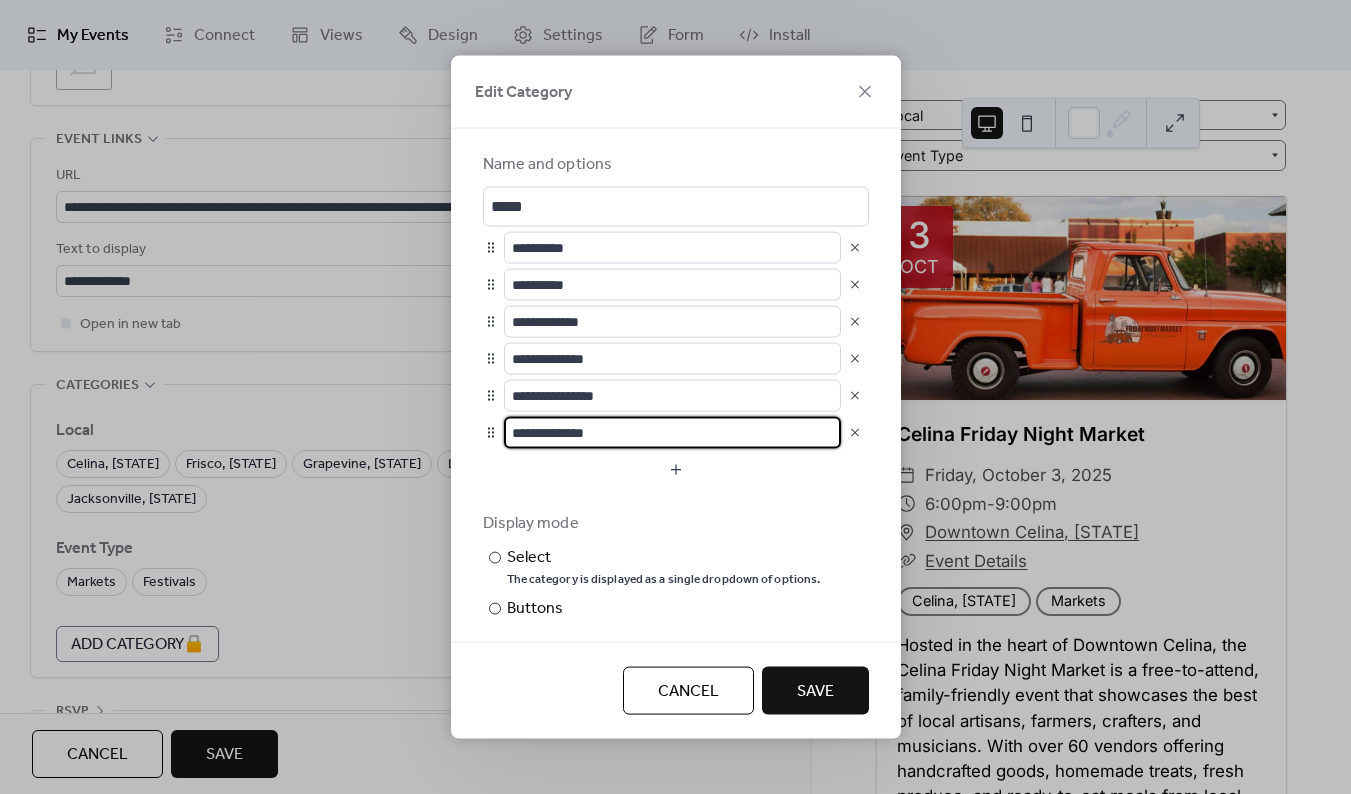 type on "**********" 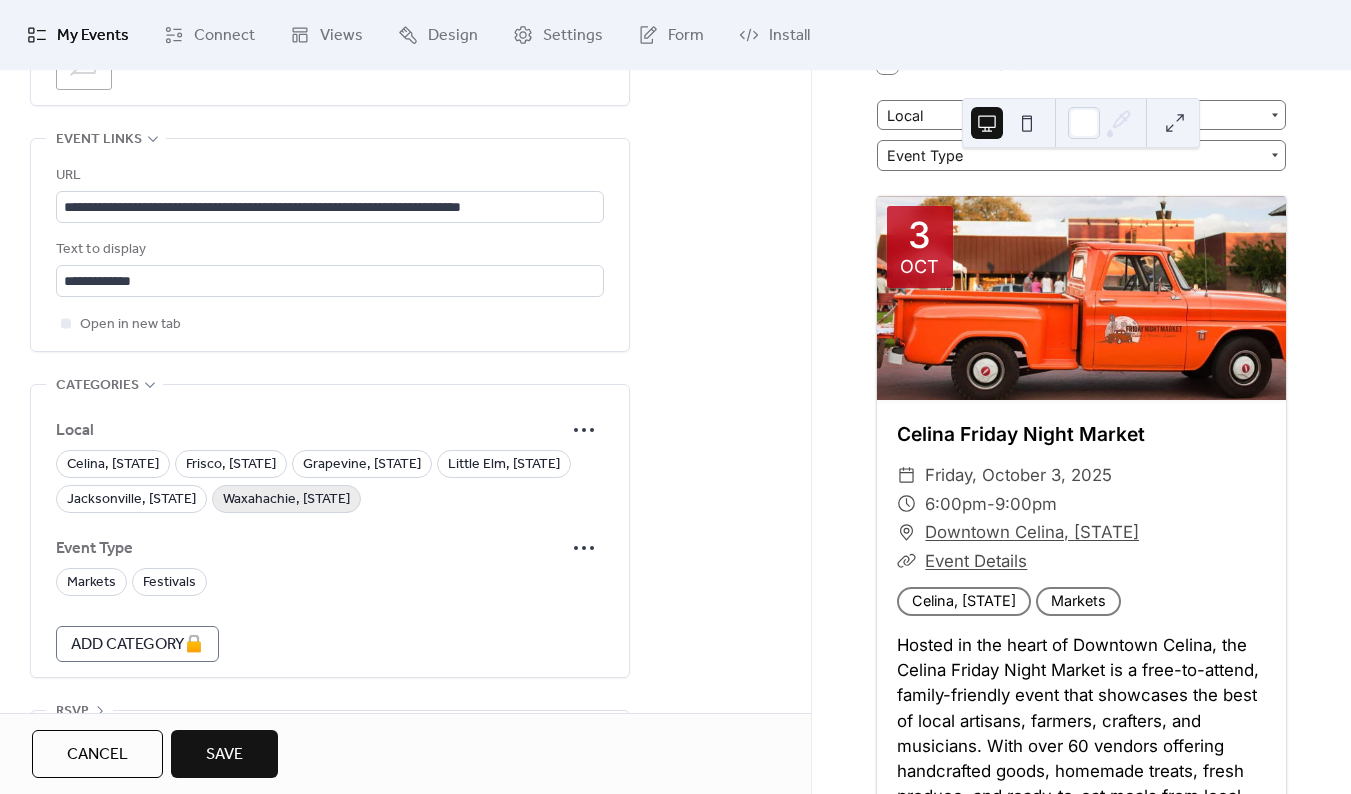 click on "Waxahachie, [STATE]" at bounding box center (286, 500) 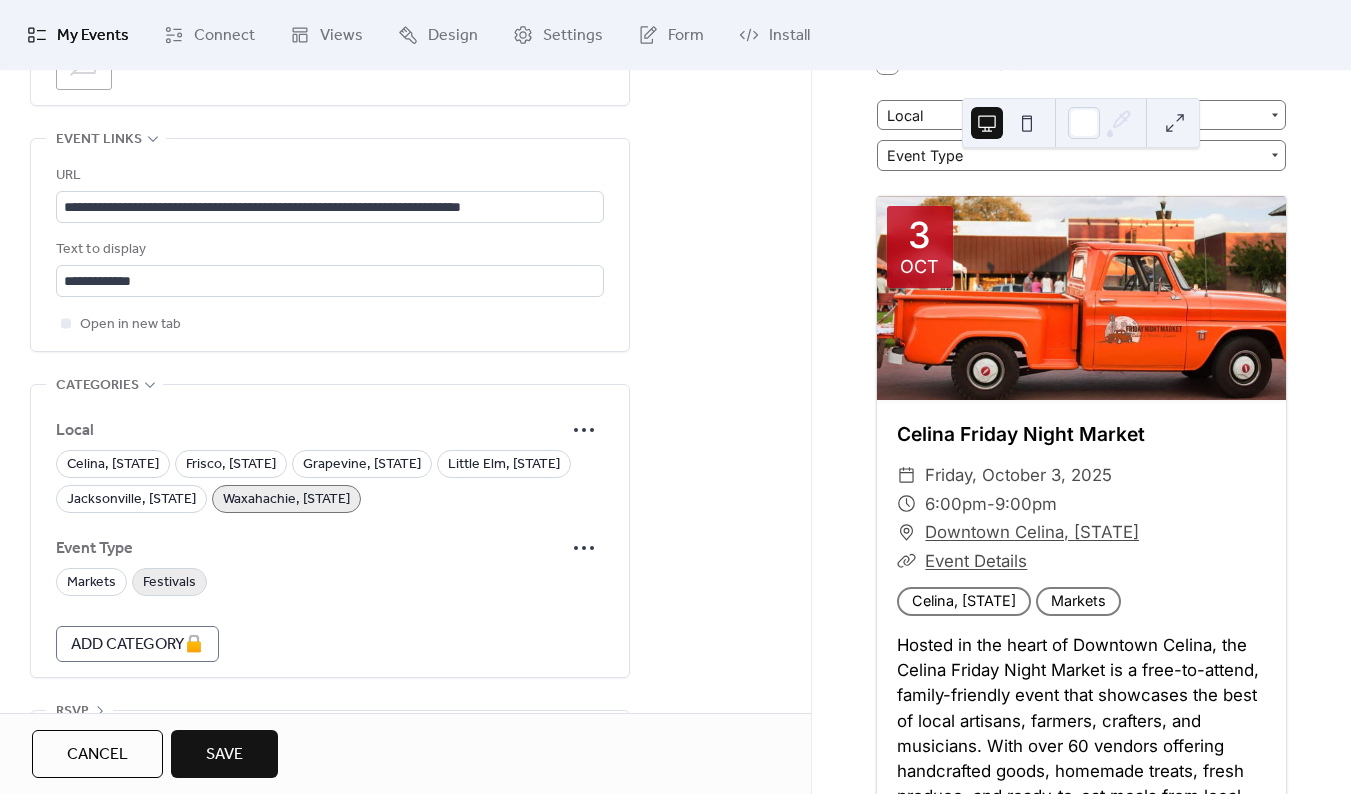 click on "Festivals" at bounding box center [169, 583] 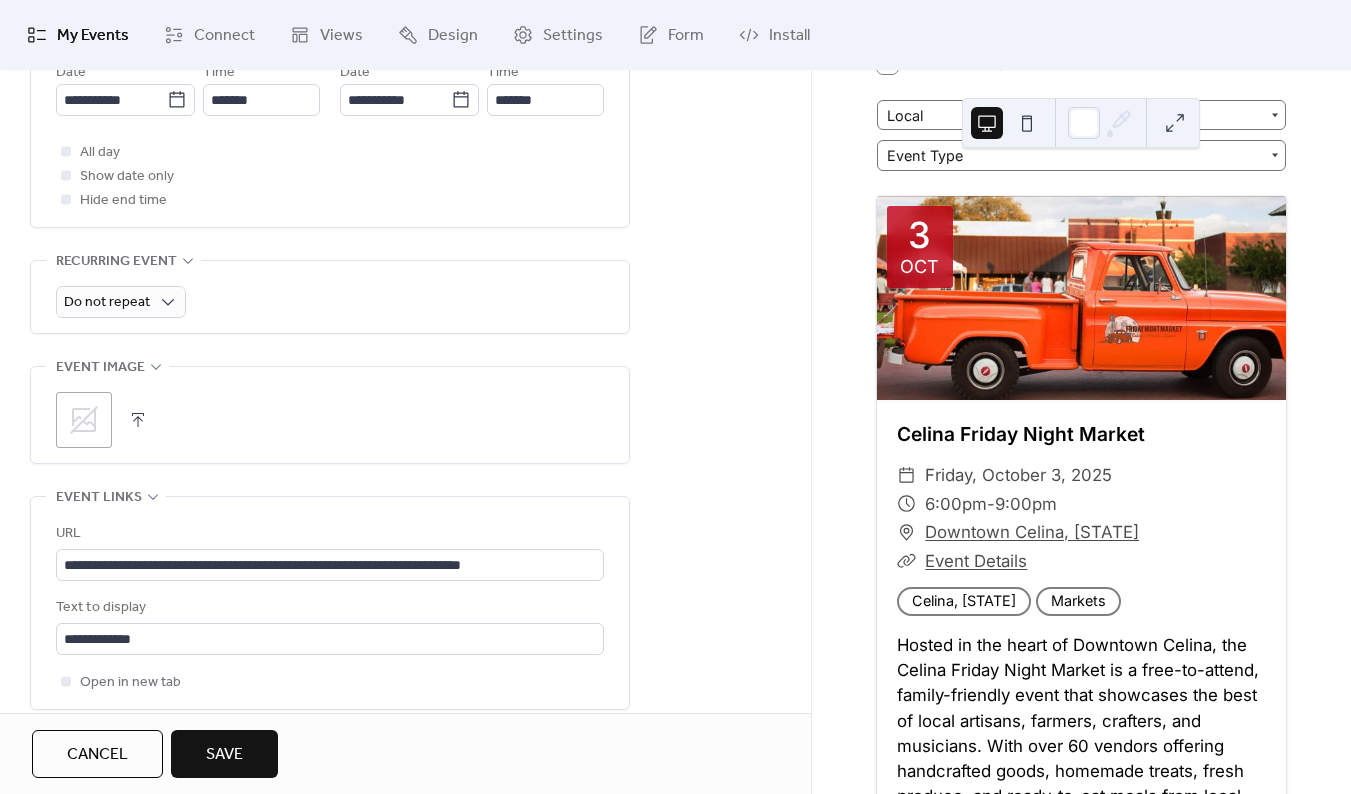 click 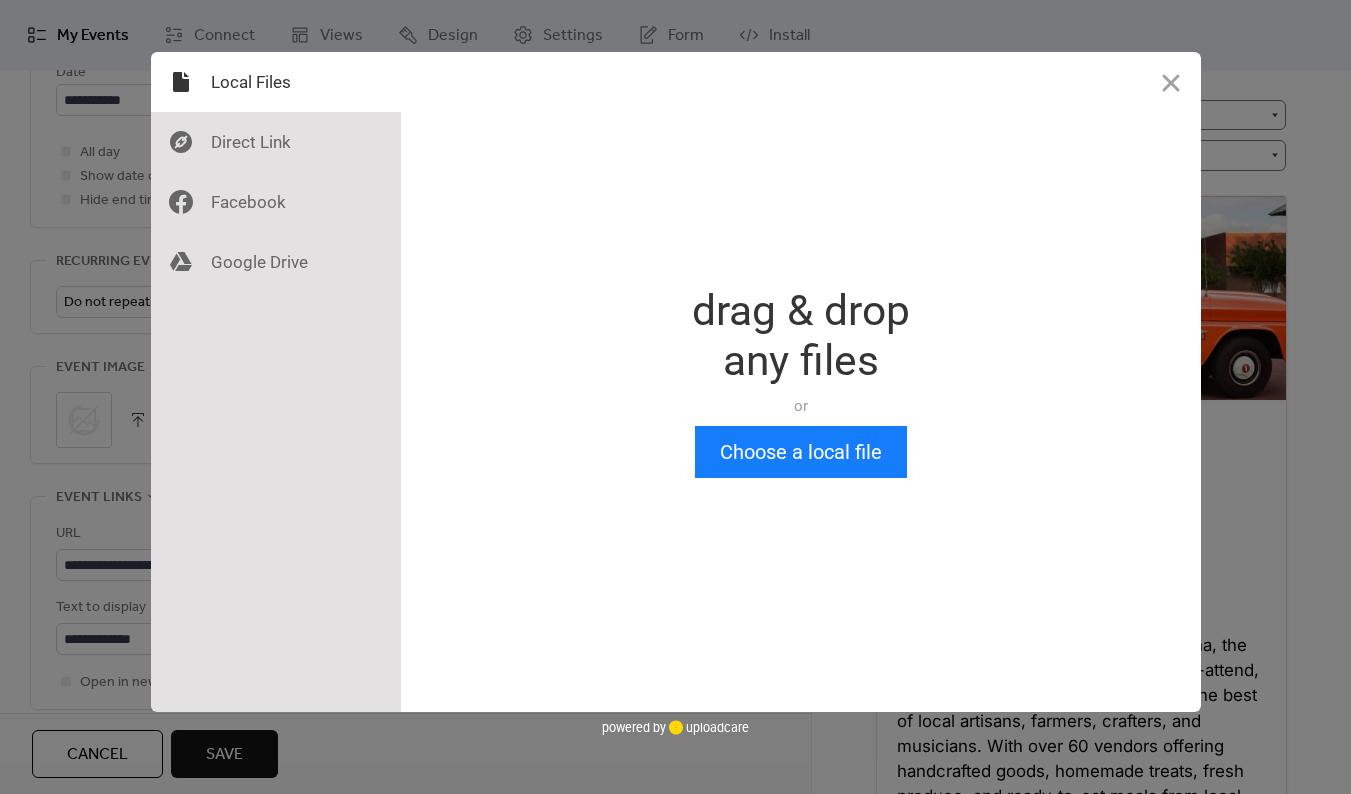 scroll, scrollTop: 761, scrollLeft: 0, axis: vertical 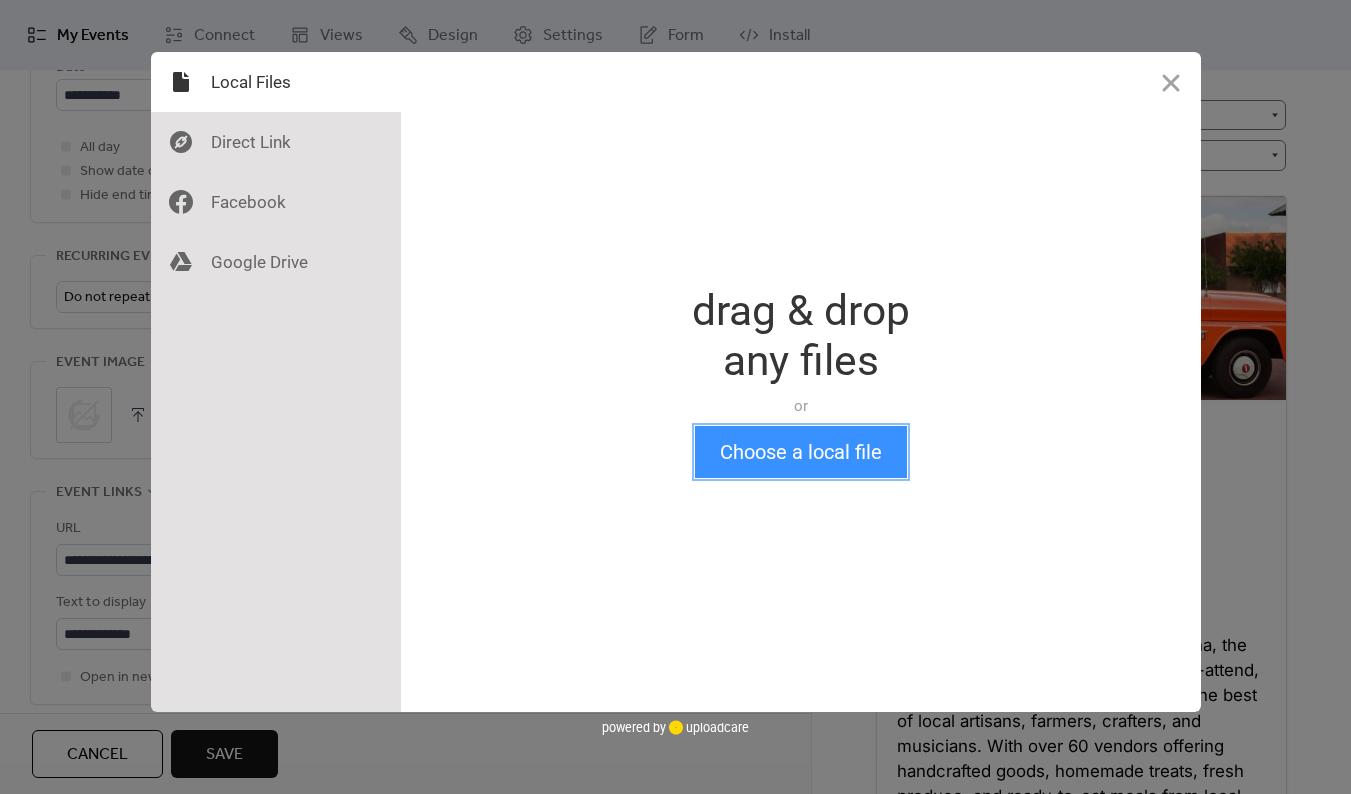 click on "Choose a local file" at bounding box center [801, 452] 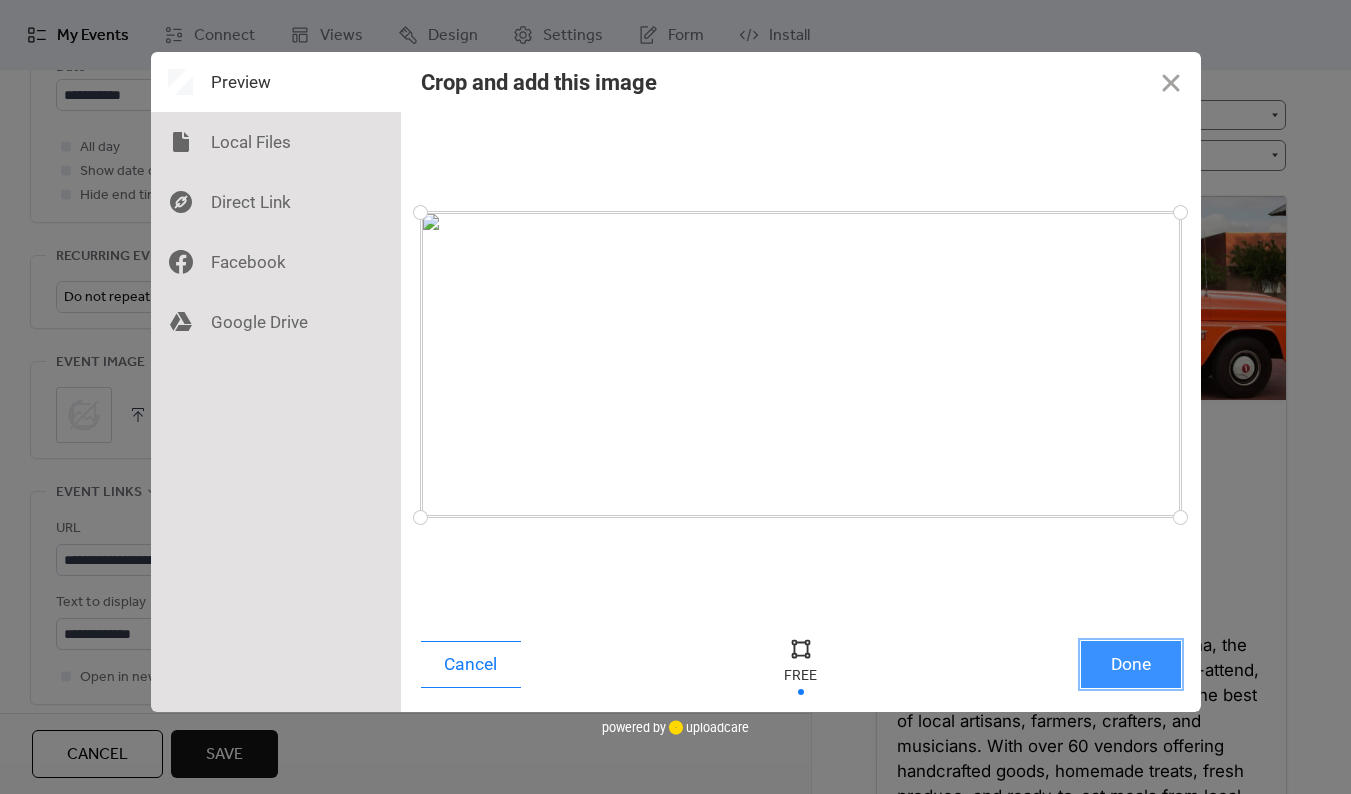 click on "Done" at bounding box center [1131, 664] 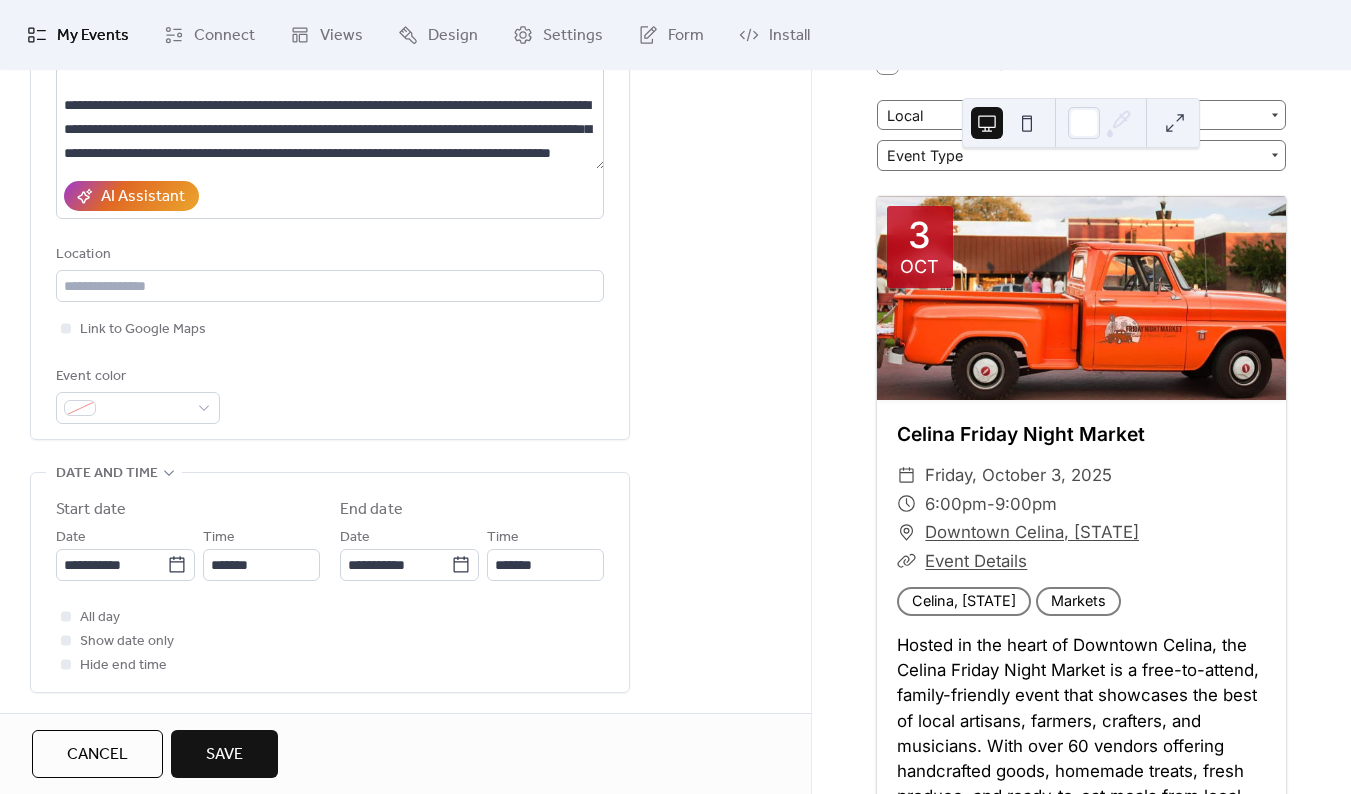 scroll, scrollTop: 302, scrollLeft: 0, axis: vertical 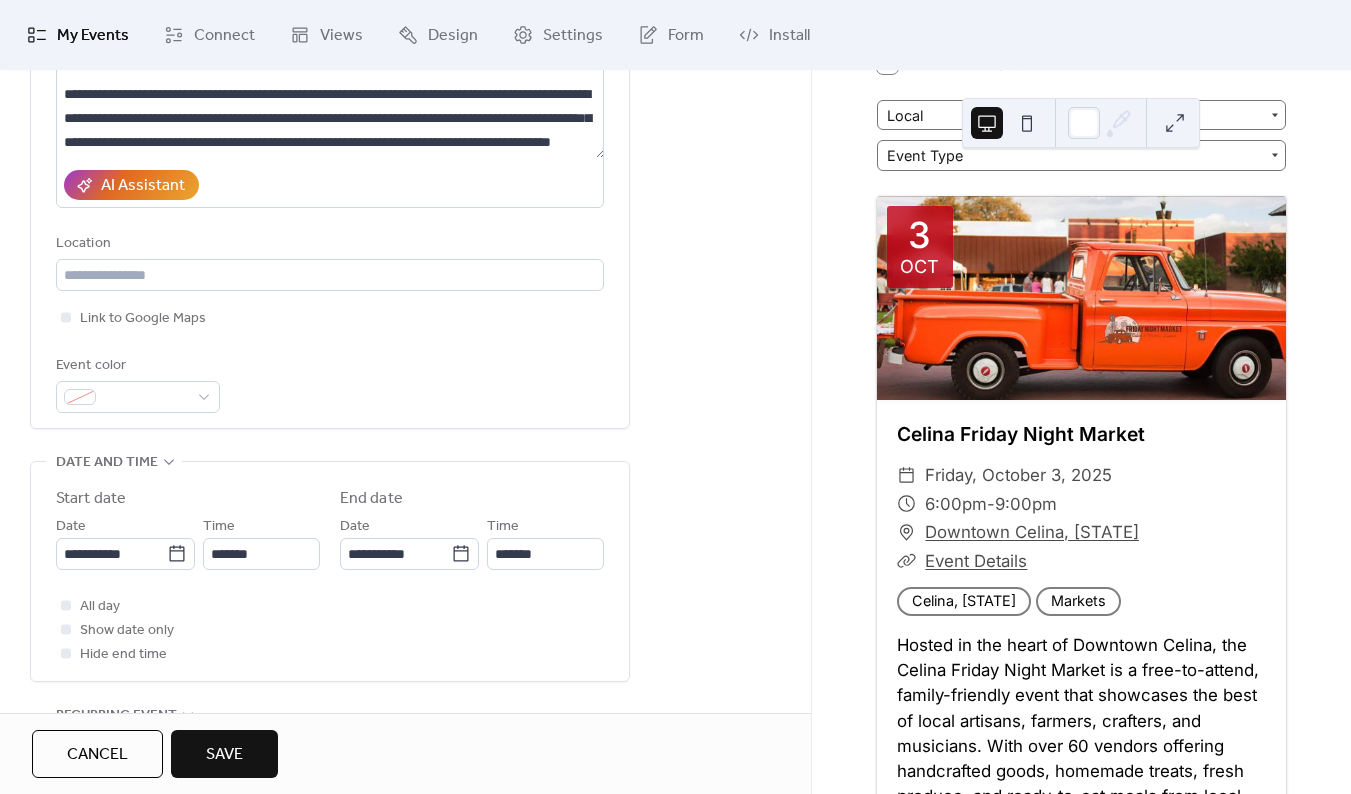 click on "Save" at bounding box center (224, 755) 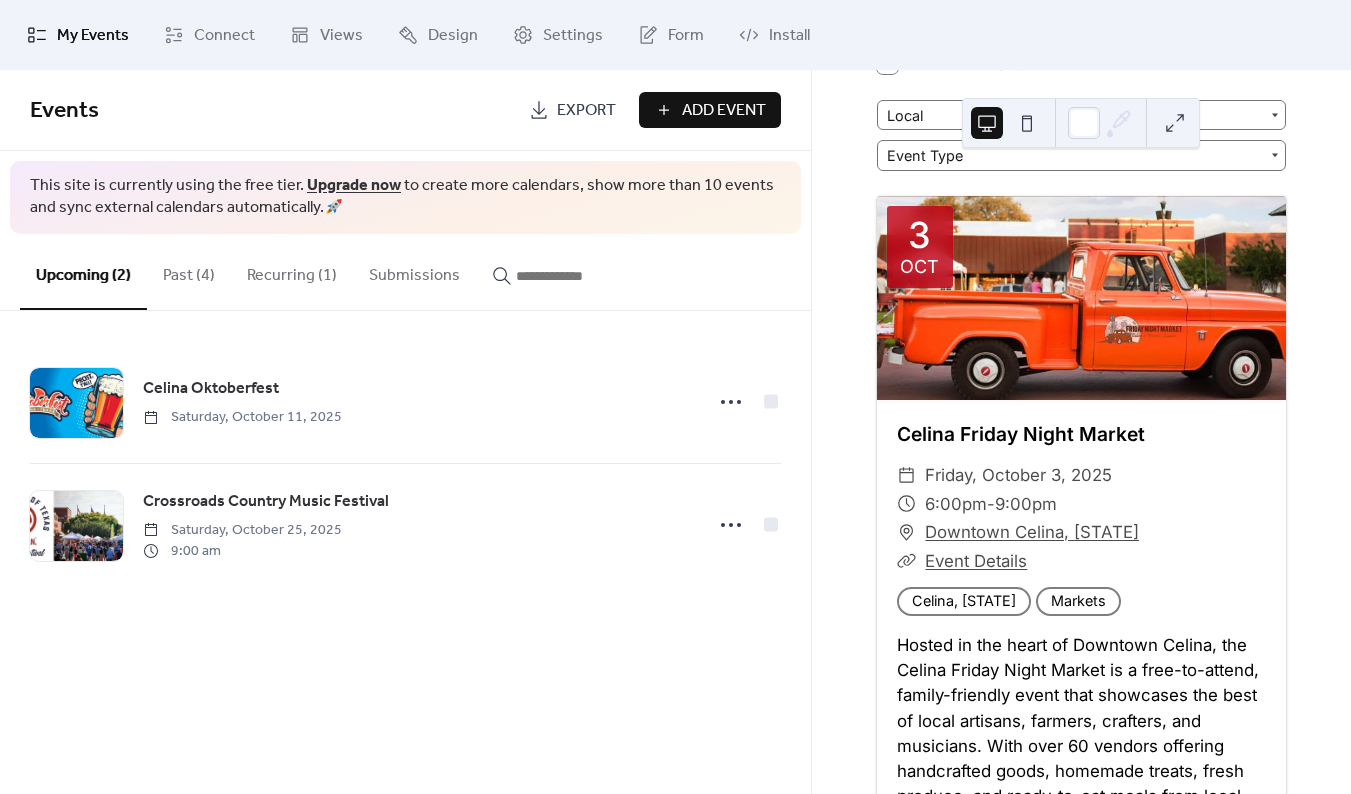click on "Add Event" at bounding box center (724, 111) 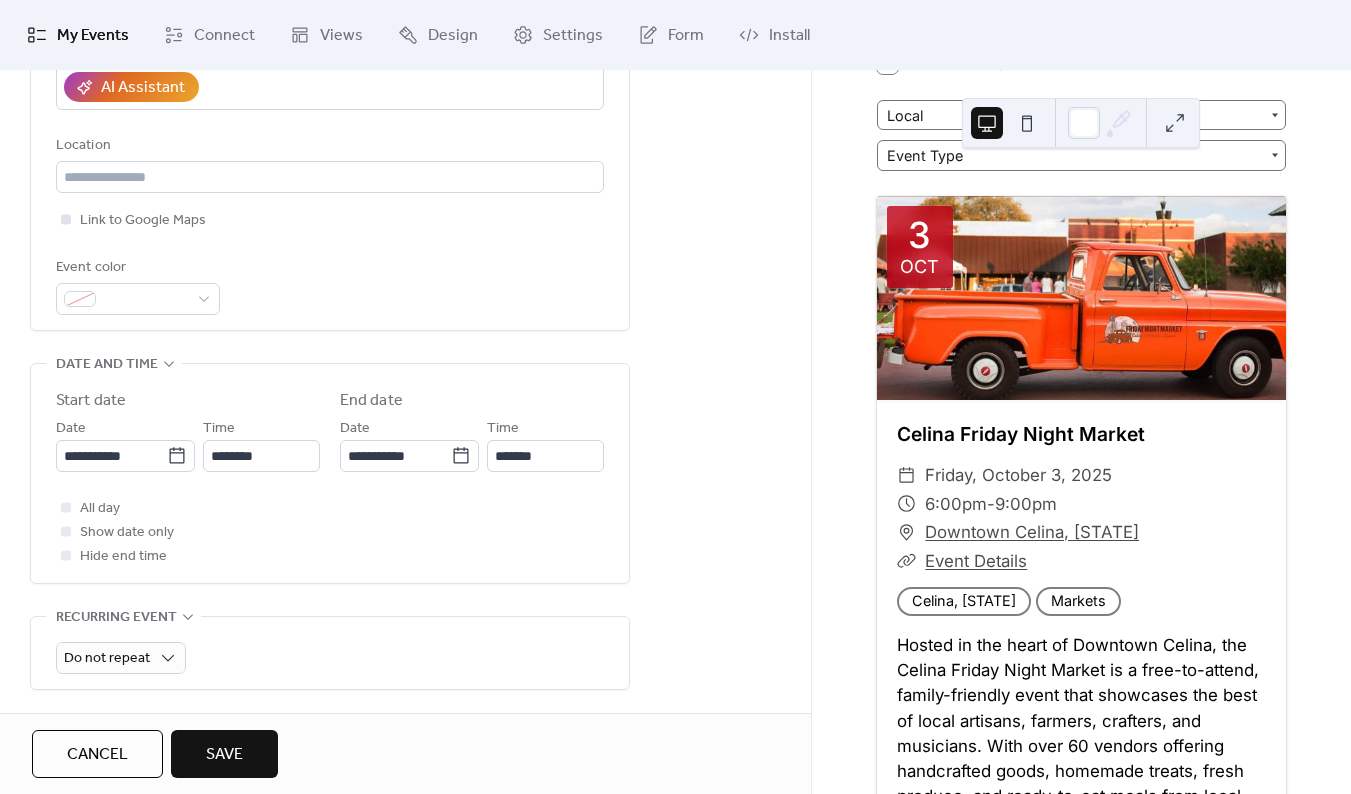 scroll, scrollTop: 417, scrollLeft: 0, axis: vertical 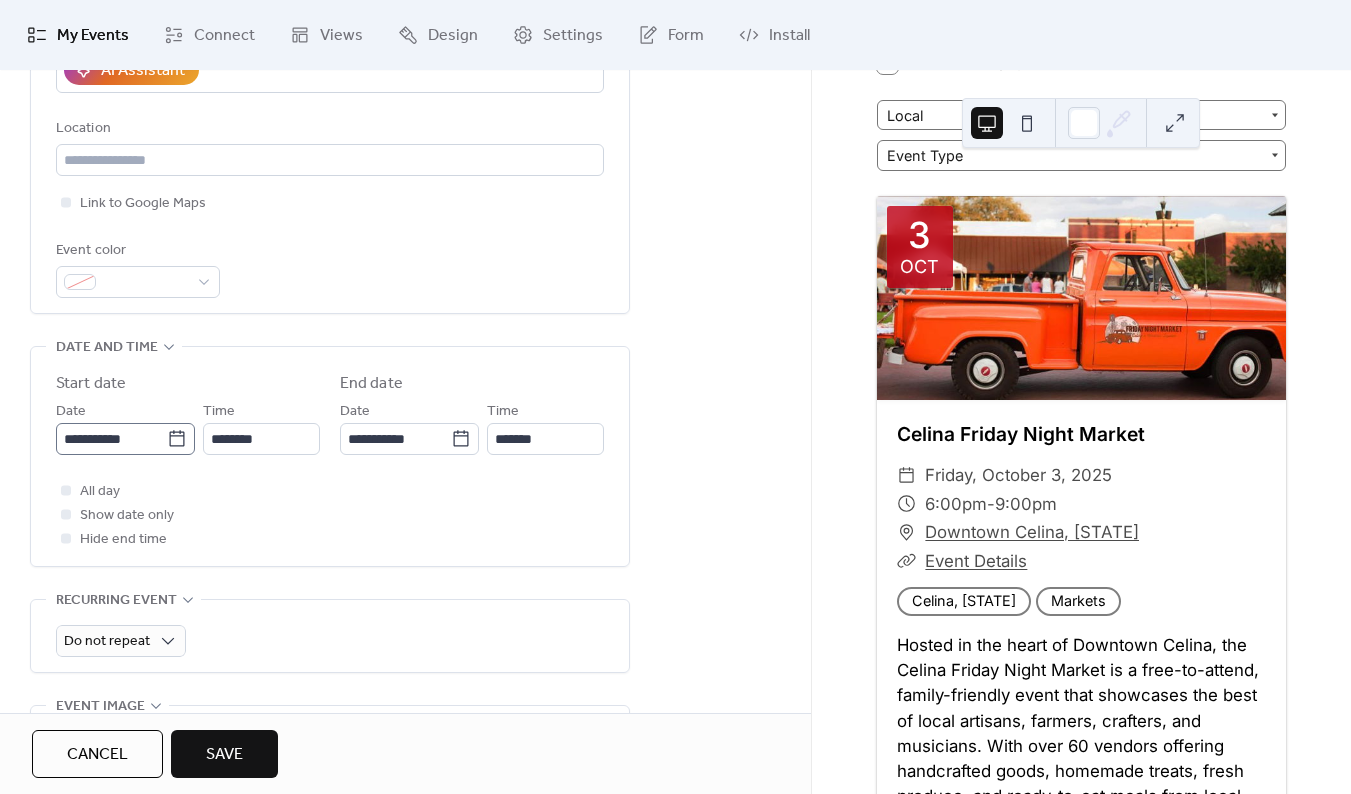 type on "**********" 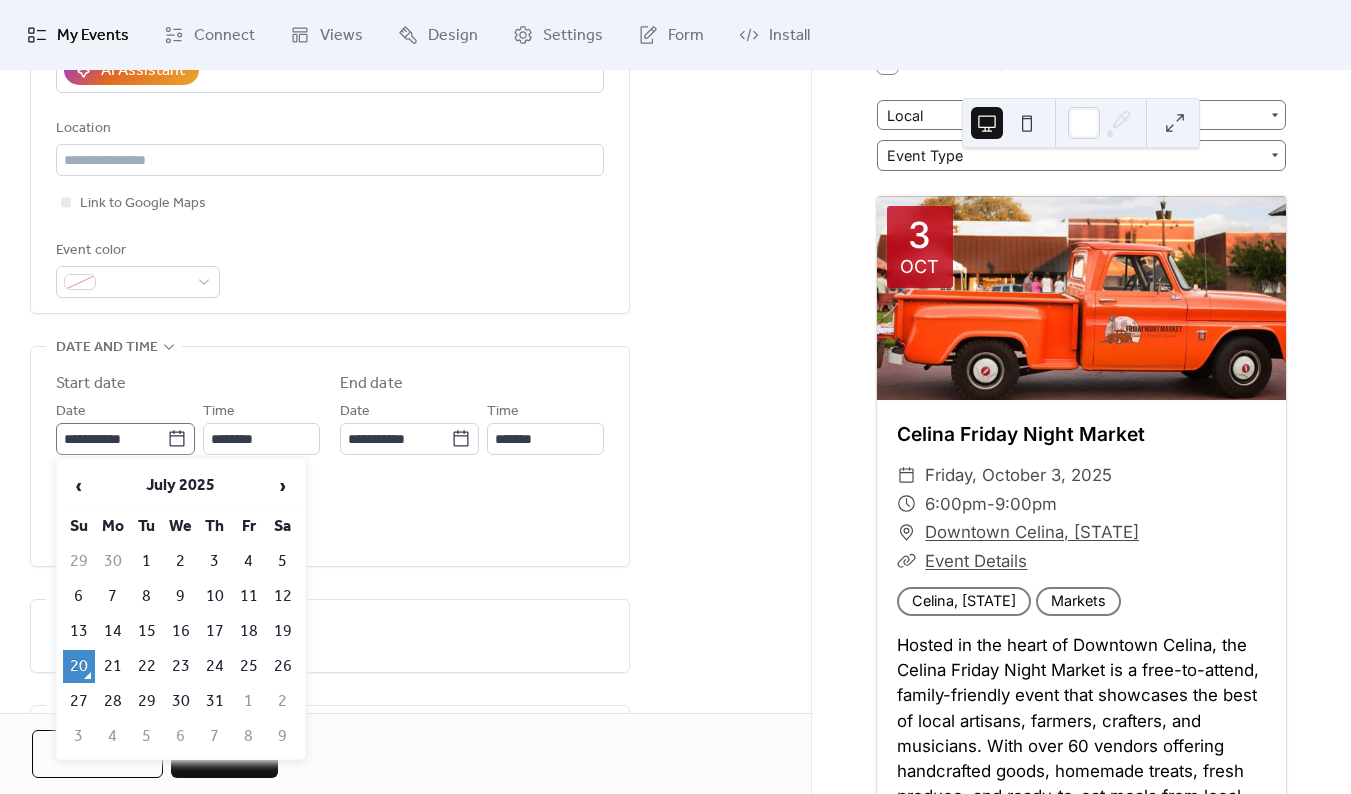 click 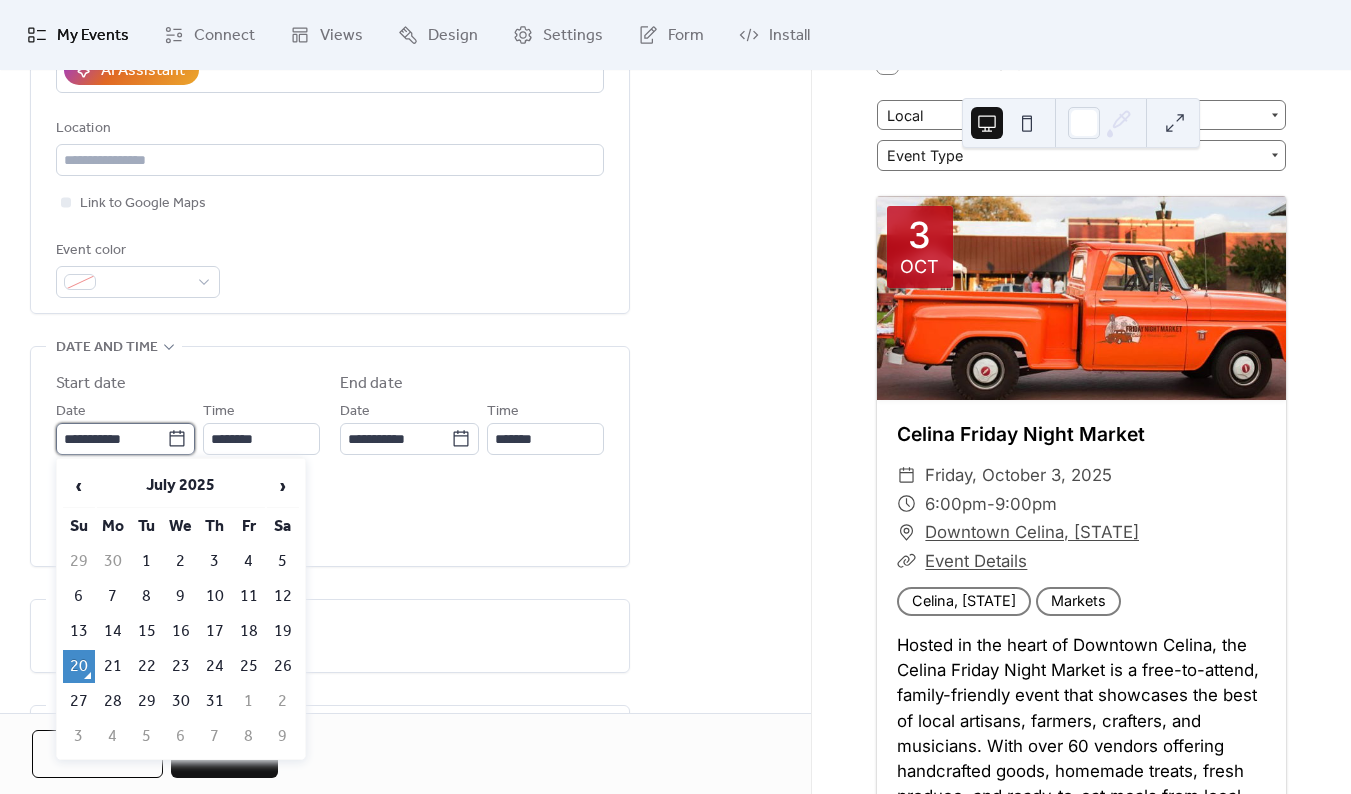 click on "**********" at bounding box center [111, 439] 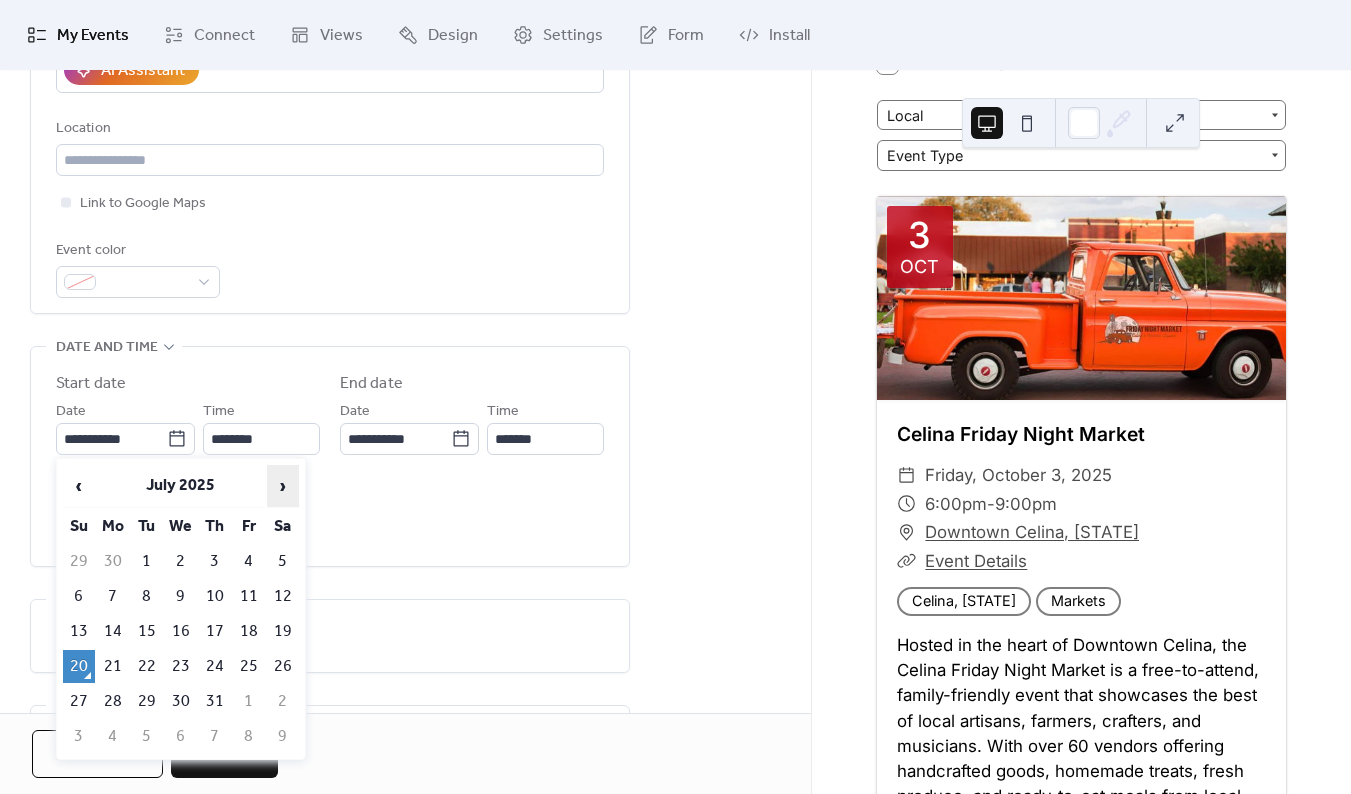click on "›" at bounding box center [283, 486] 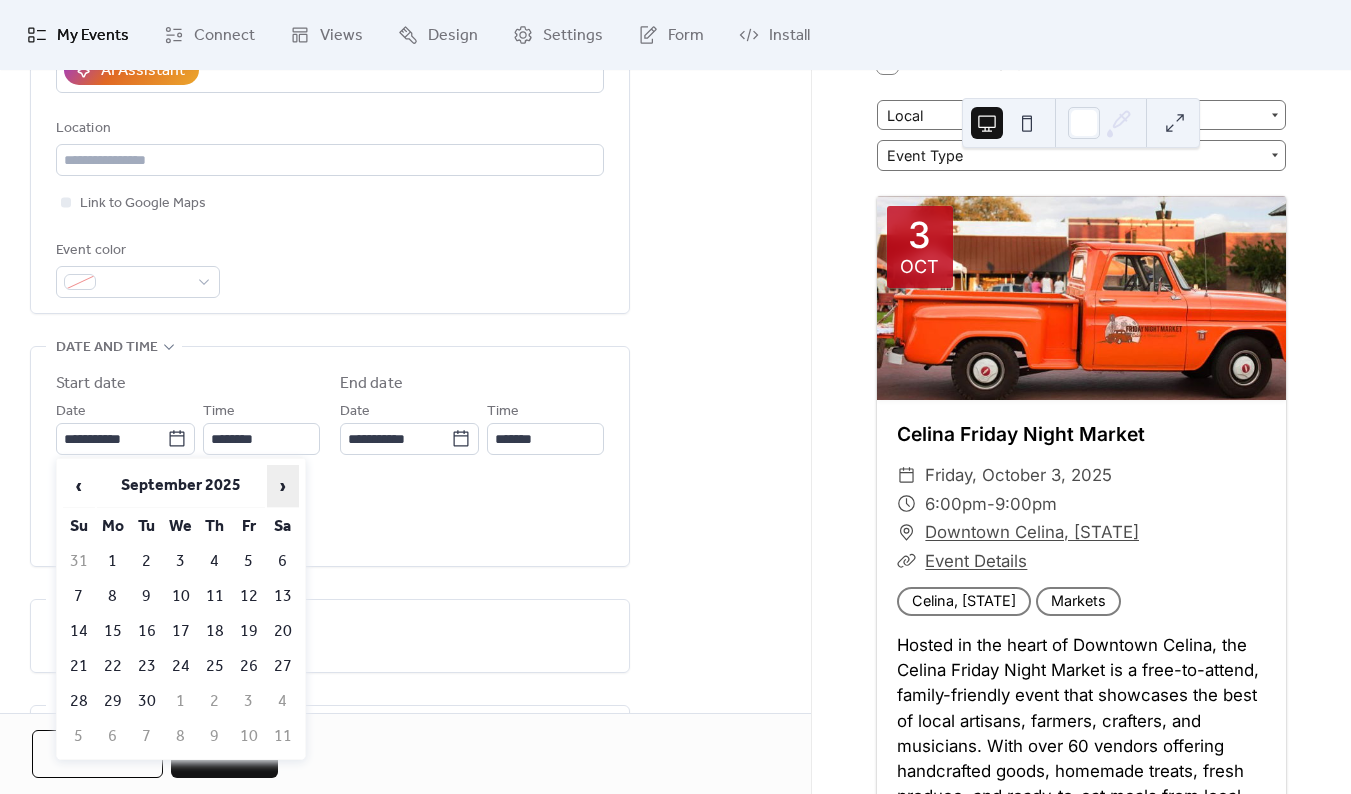 click on "›" at bounding box center (283, 486) 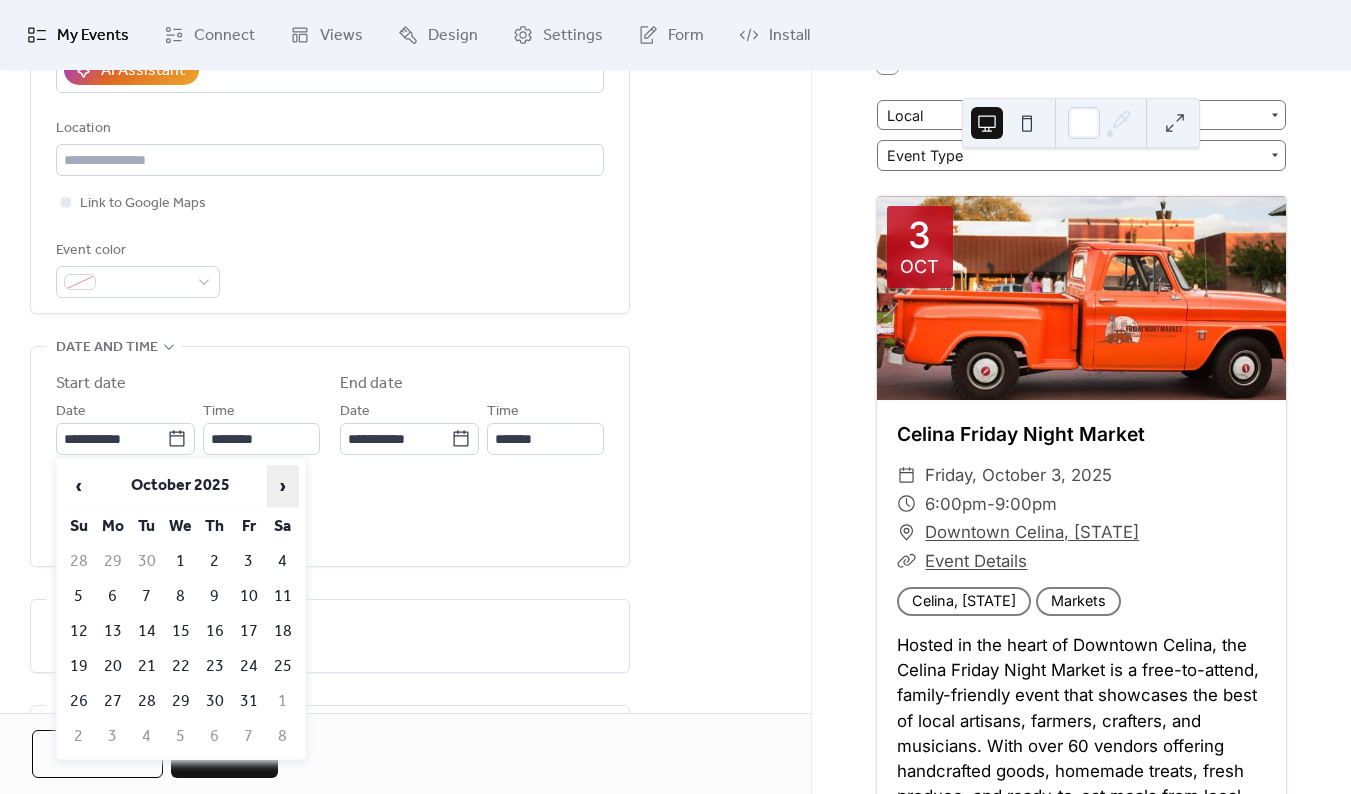 click on "›" at bounding box center (283, 486) 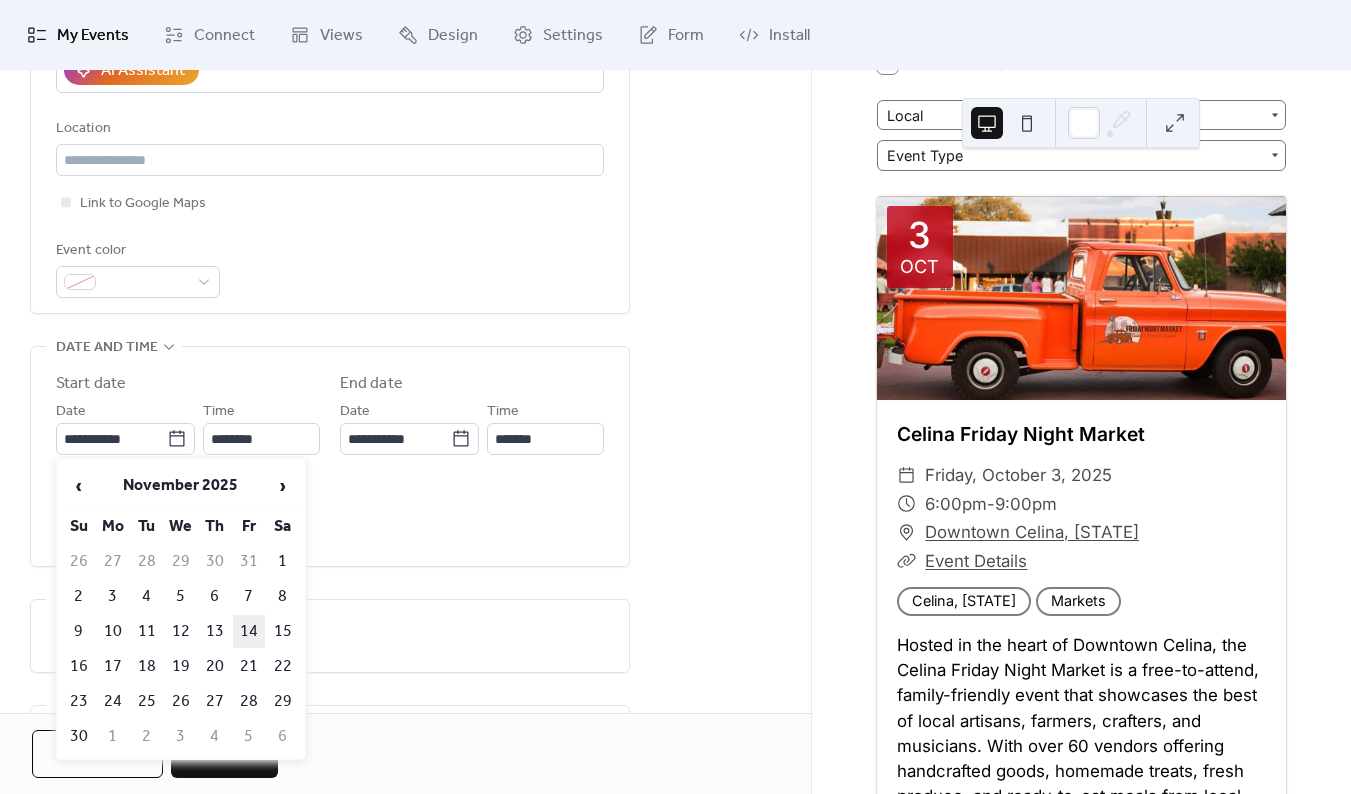 click on "14" at bounding box center (249, 631) 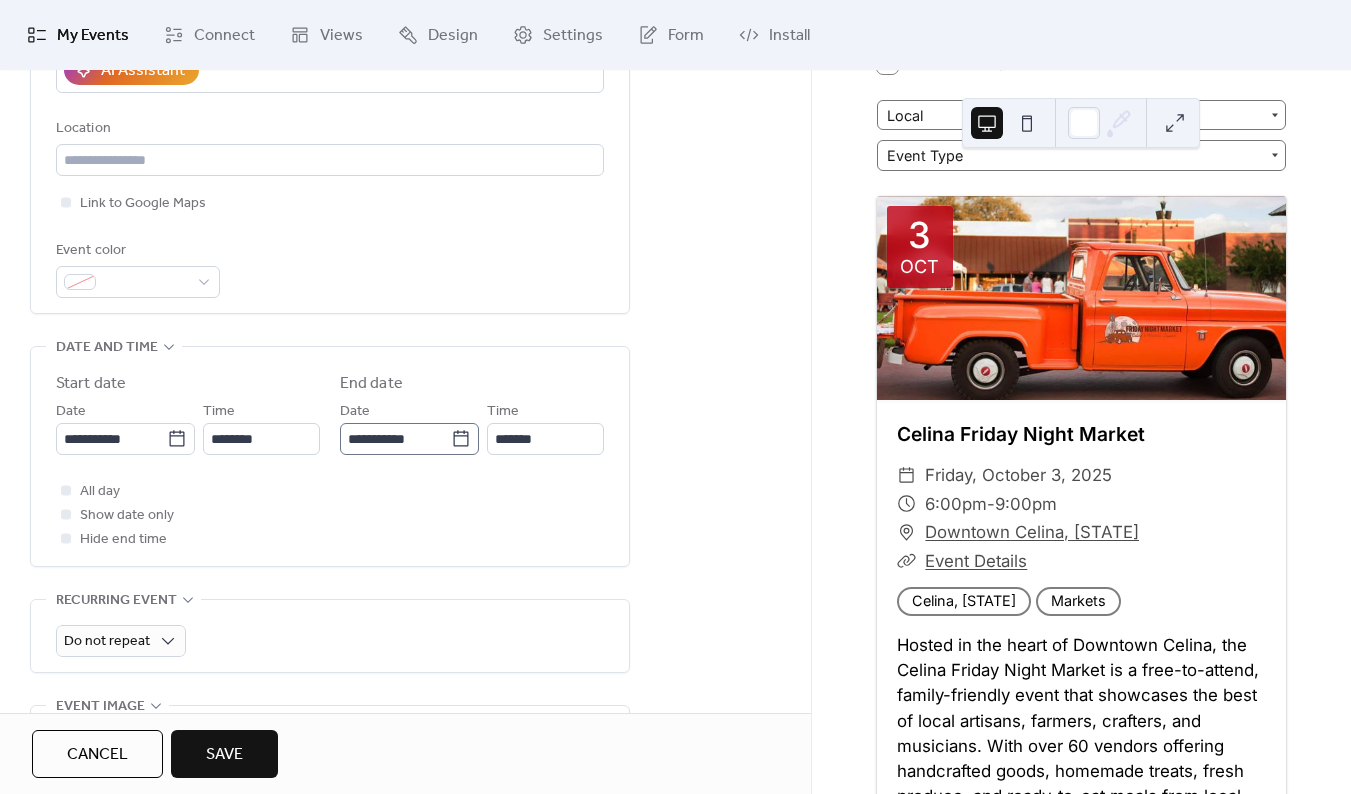 click 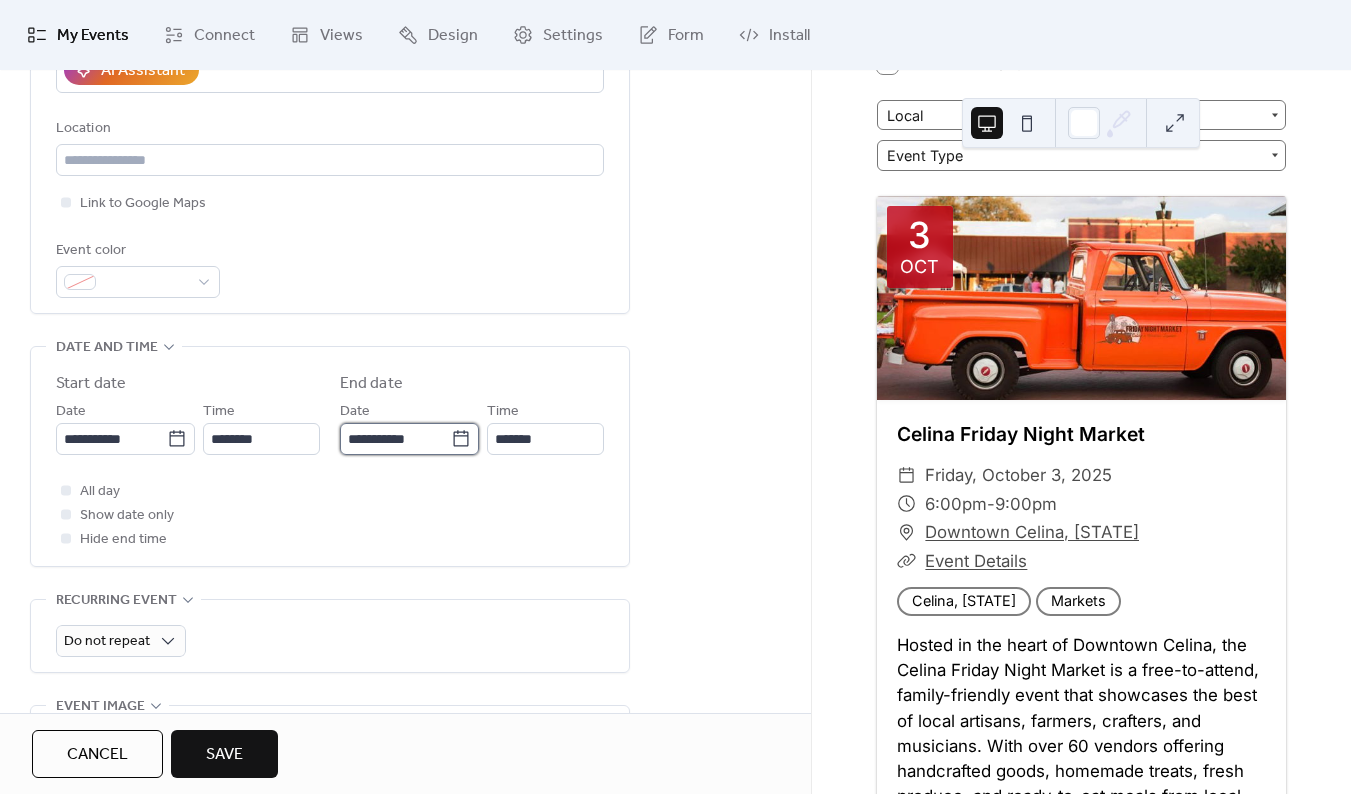 click on "**********" at bounding box center [395, 439] 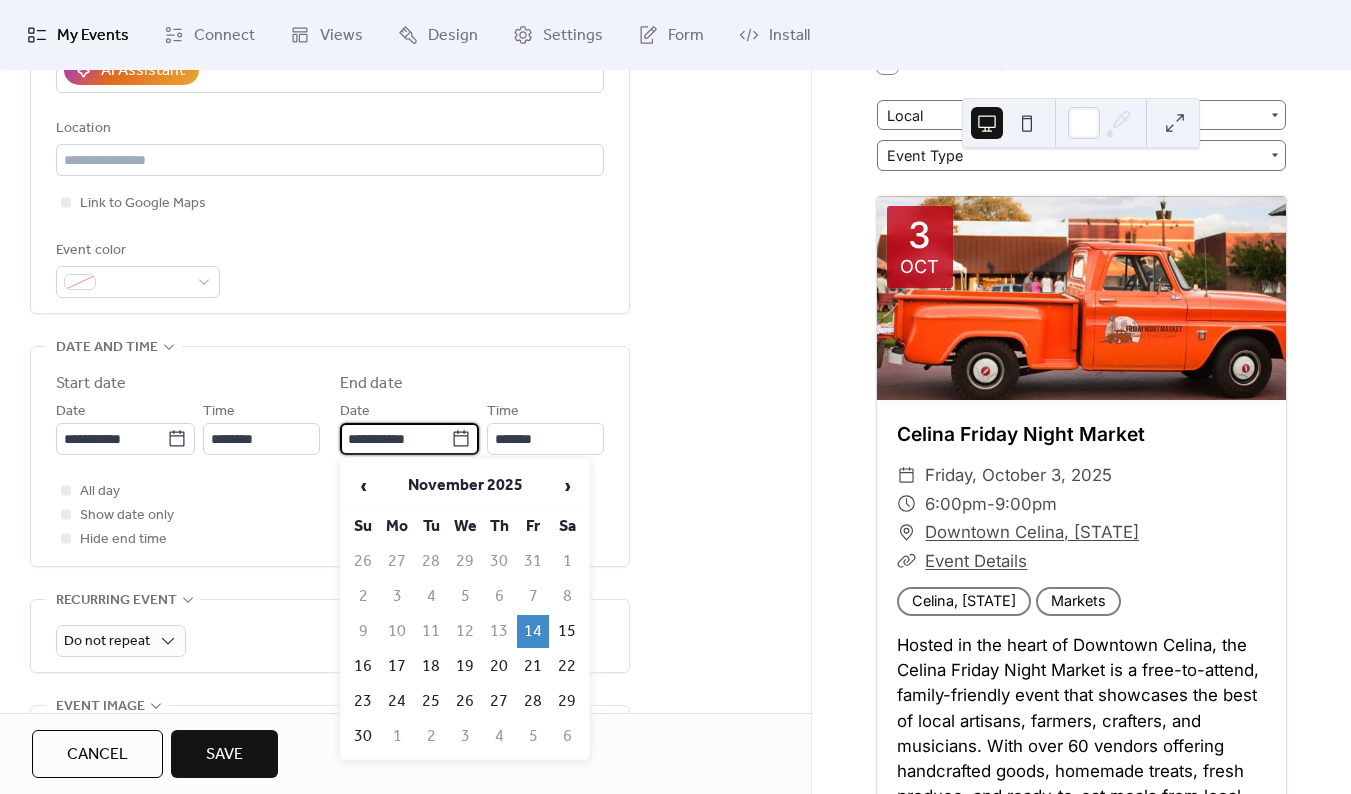 click on "15" at bounding box center [567, 631] 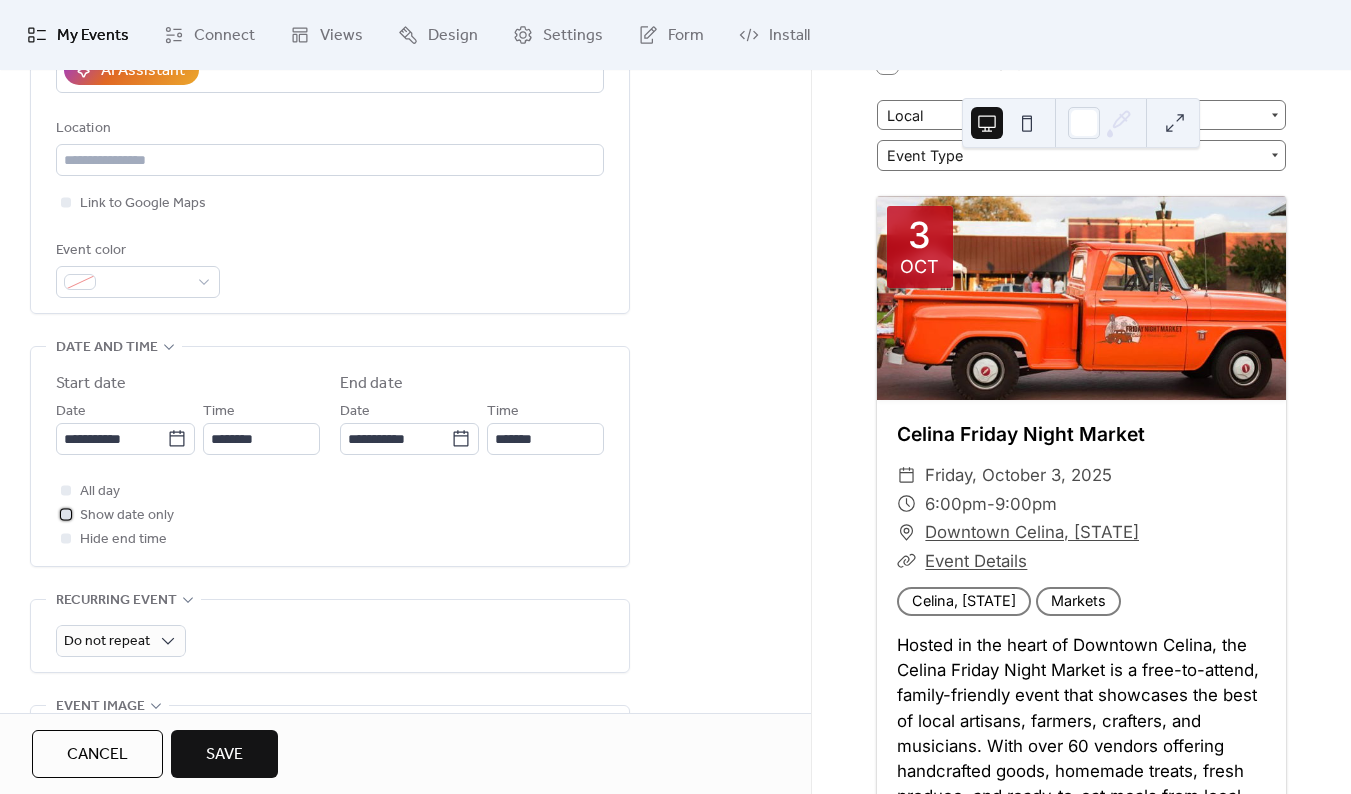 click on "Show date only" at bounding box center [127, 516] 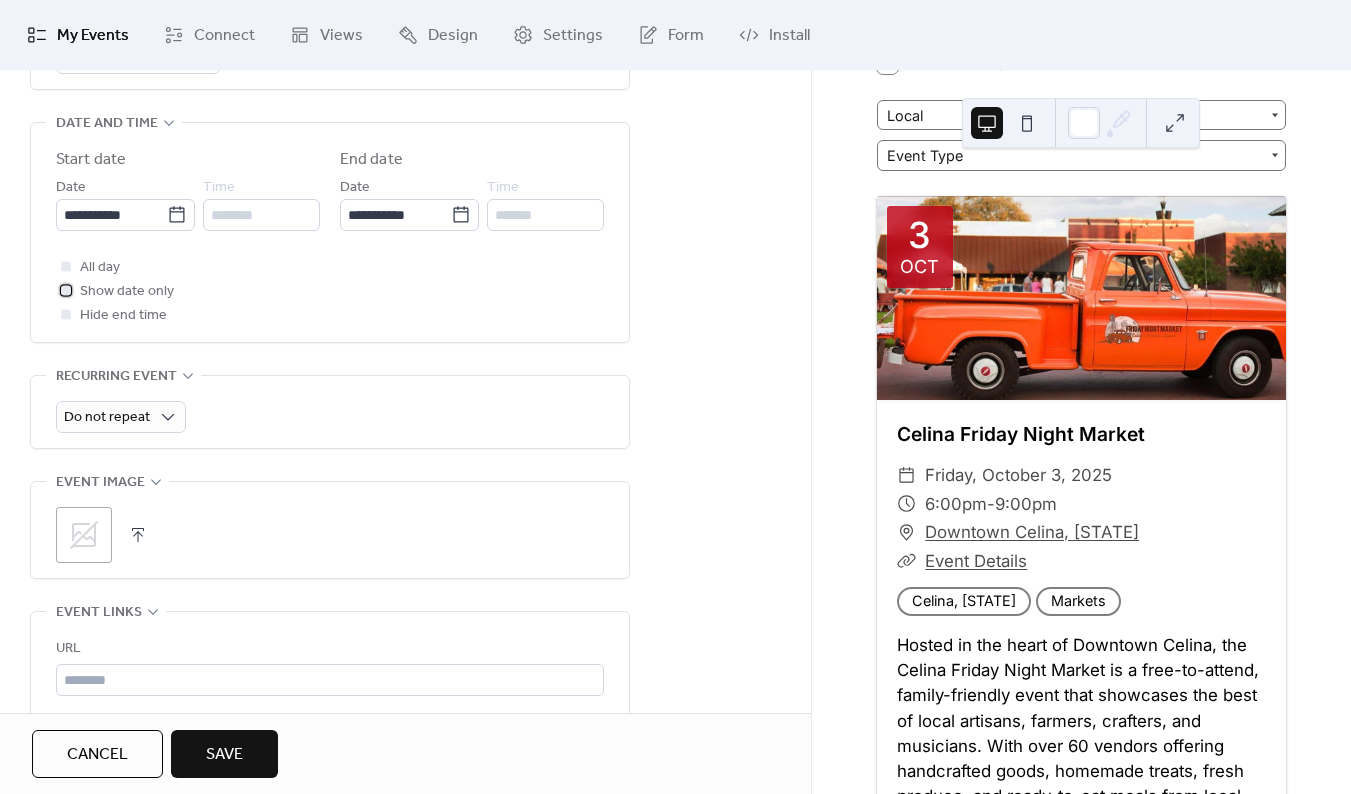 scroll, scrollTop: 661, scrollLeft: 0, axis: vertical 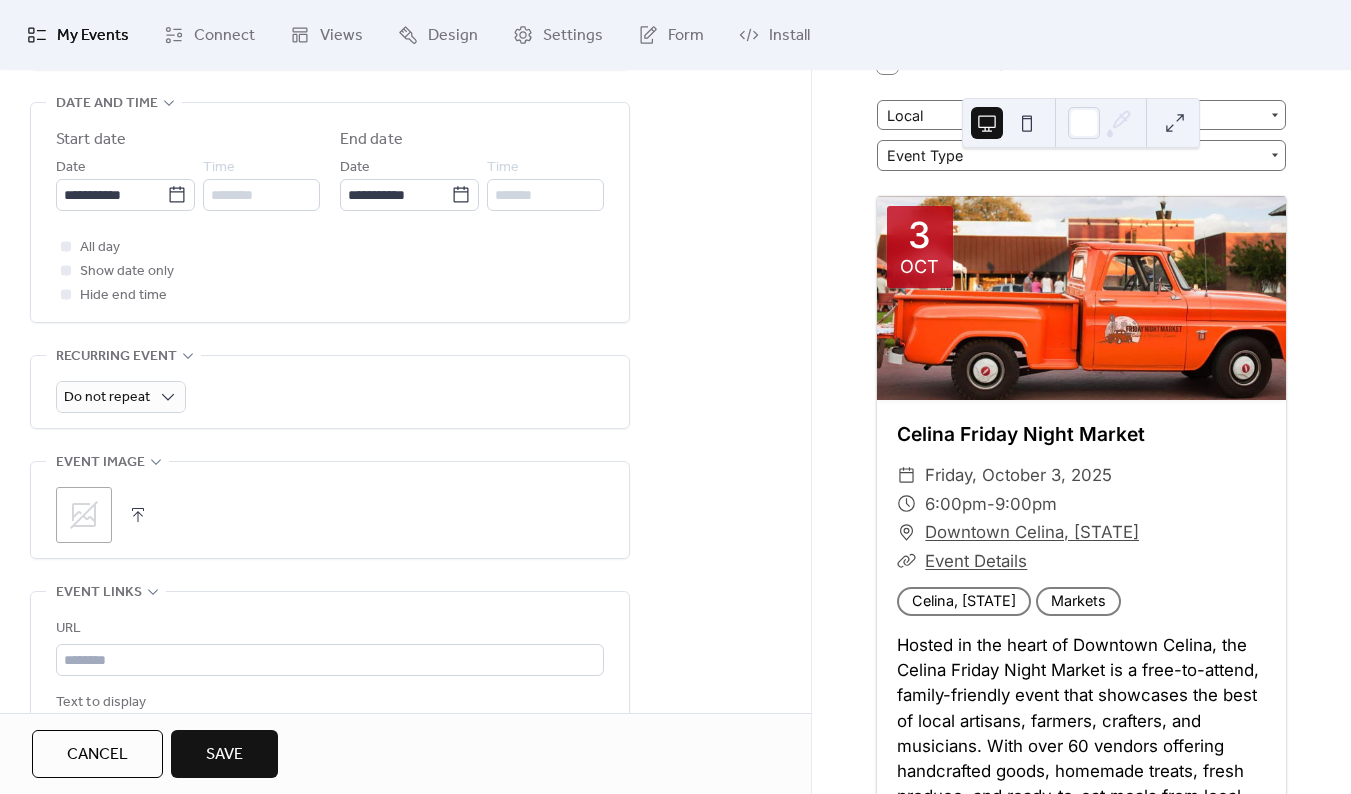 click 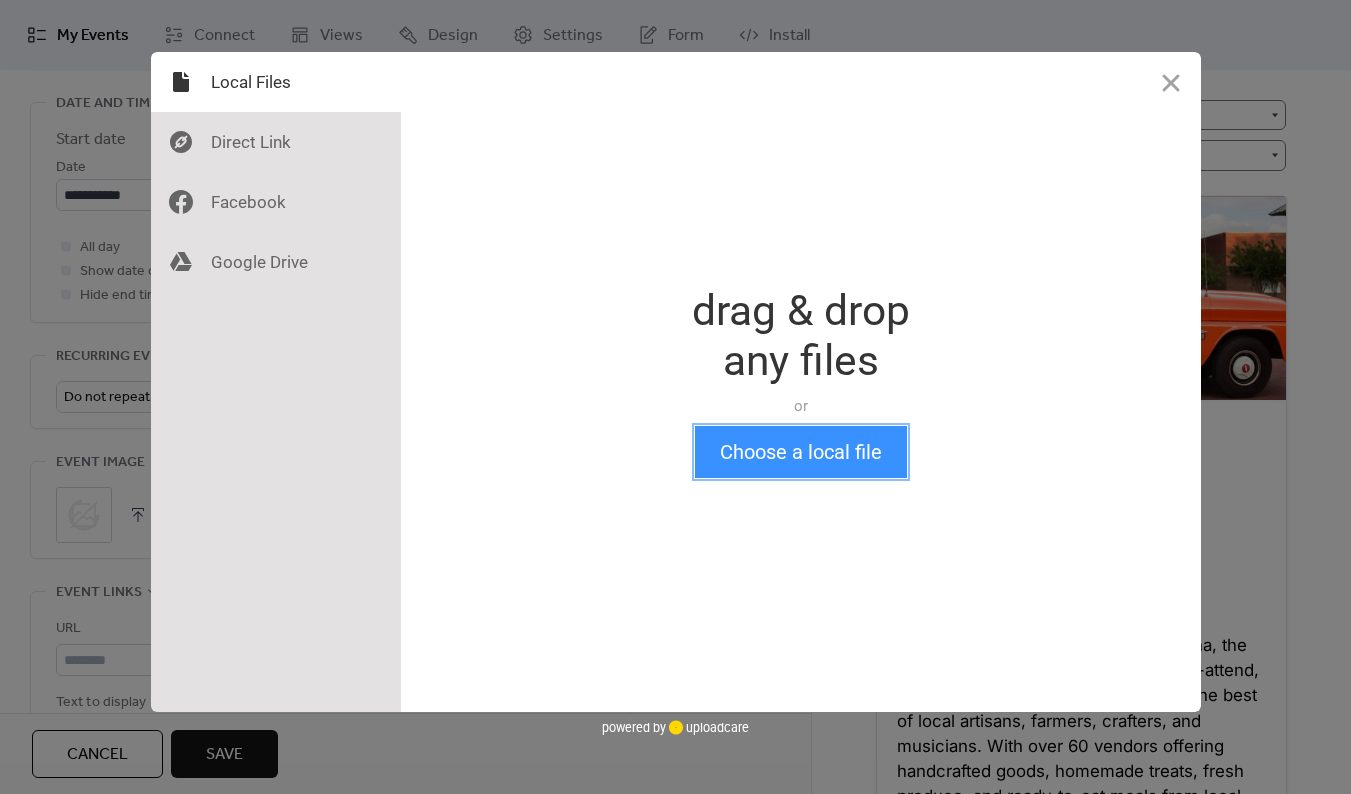 click on "Choose a local file" at bounding box center (801, 452) 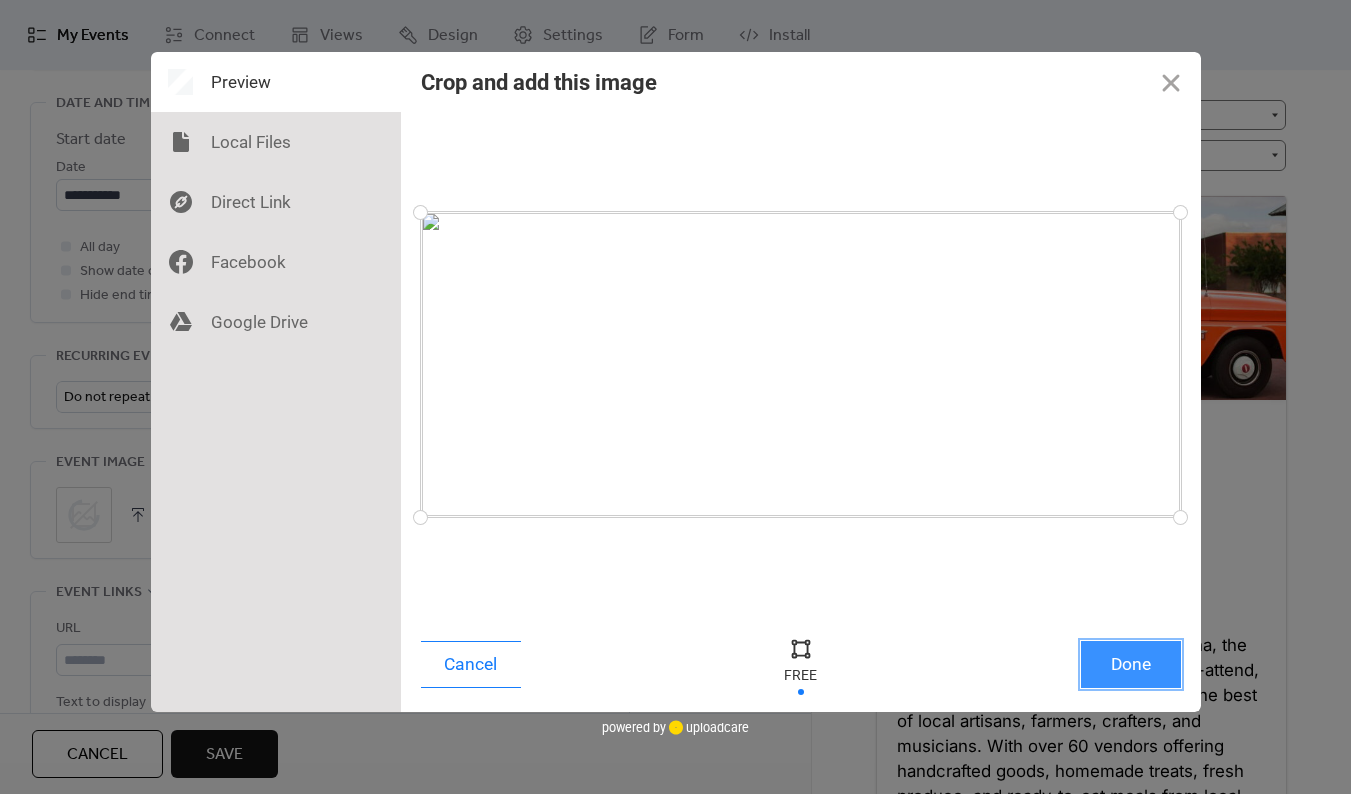 click on "Done" at bounding box center [1131, 664] 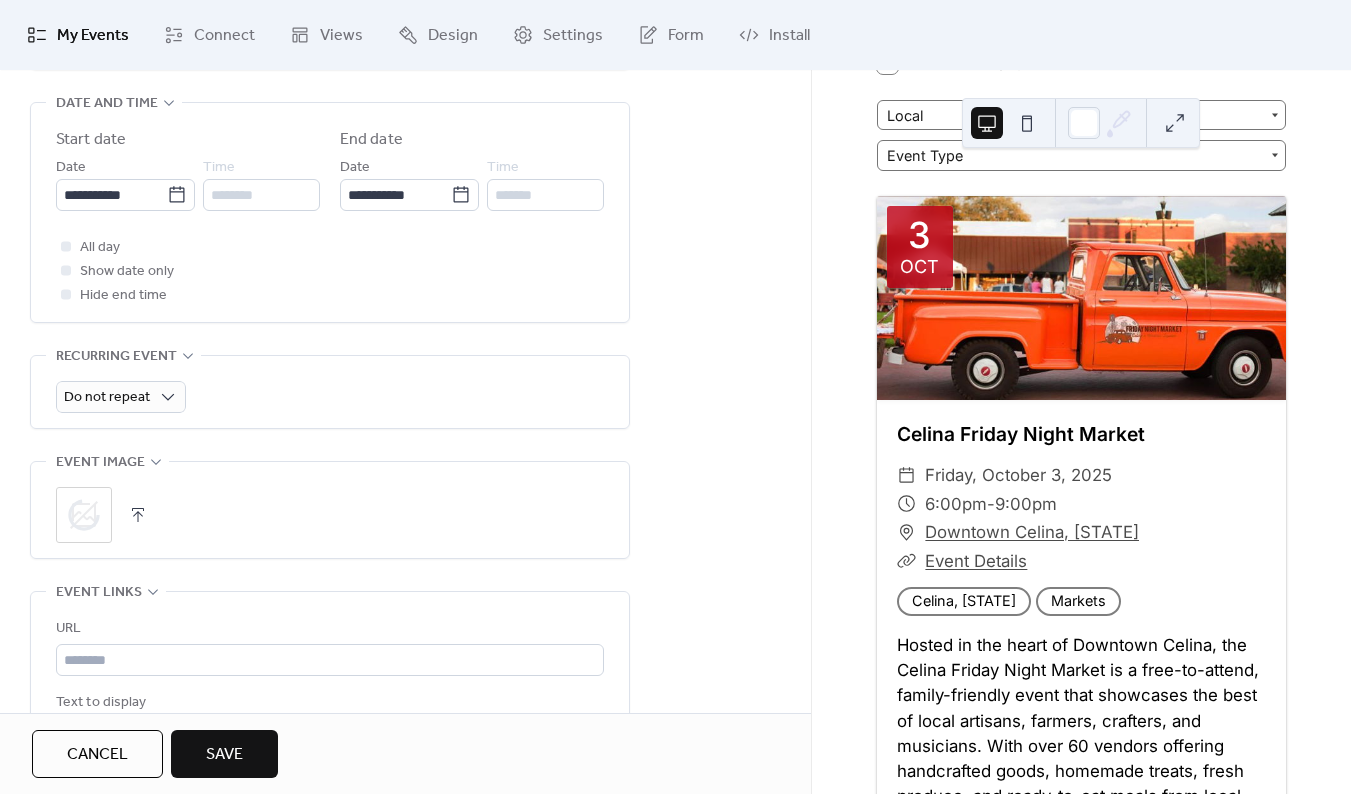 scroll, scrollTop: 760, scrollLeft: 0, axis: vertical 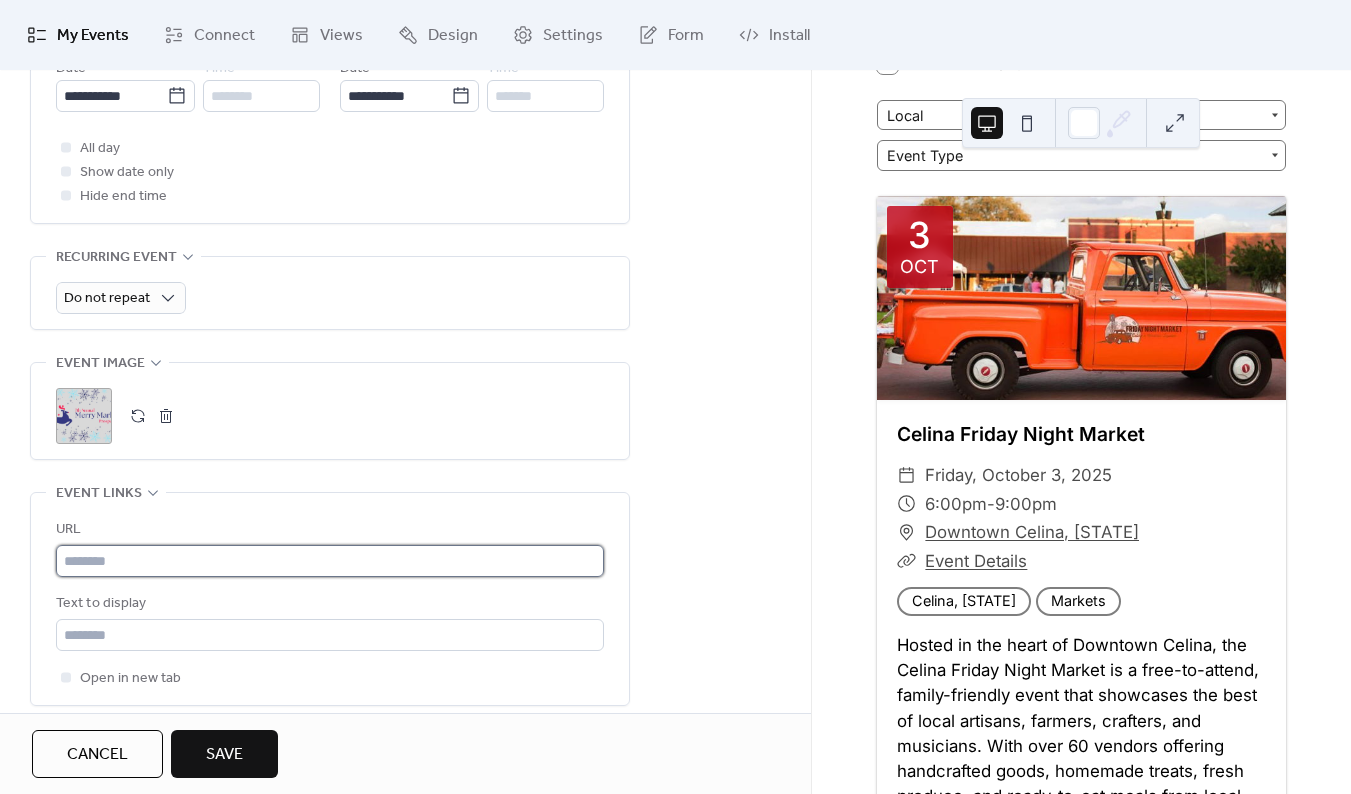 click at bounding box center (330, 561) 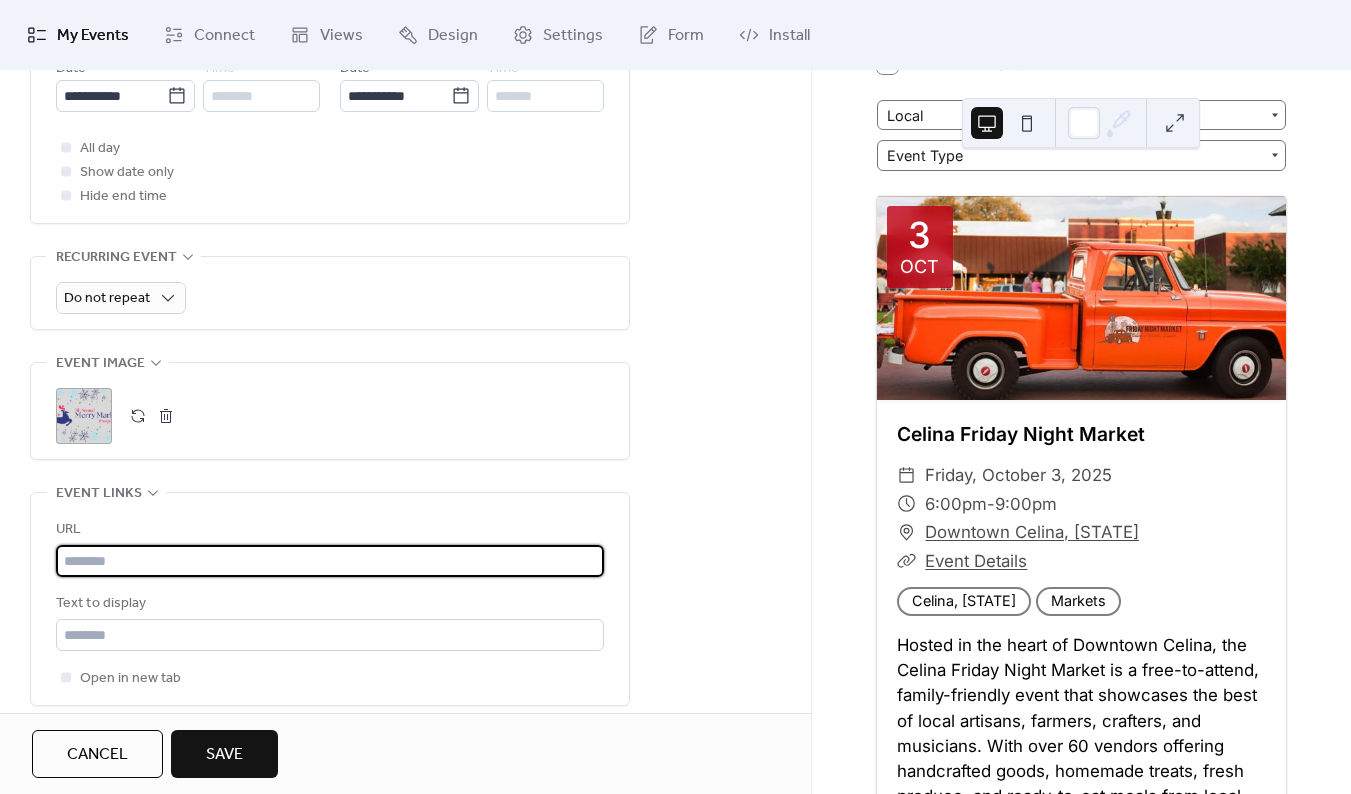 paste on "**********" 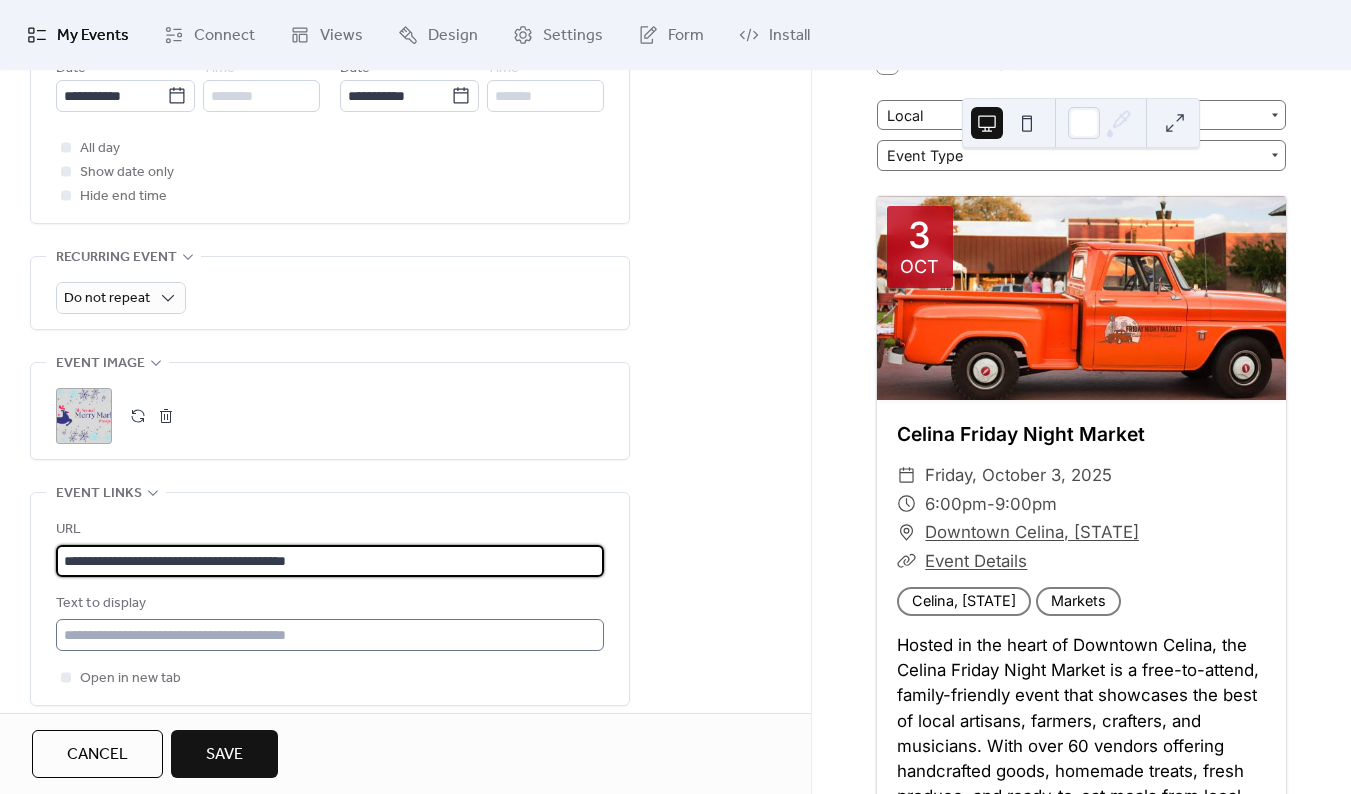 type on "**********" 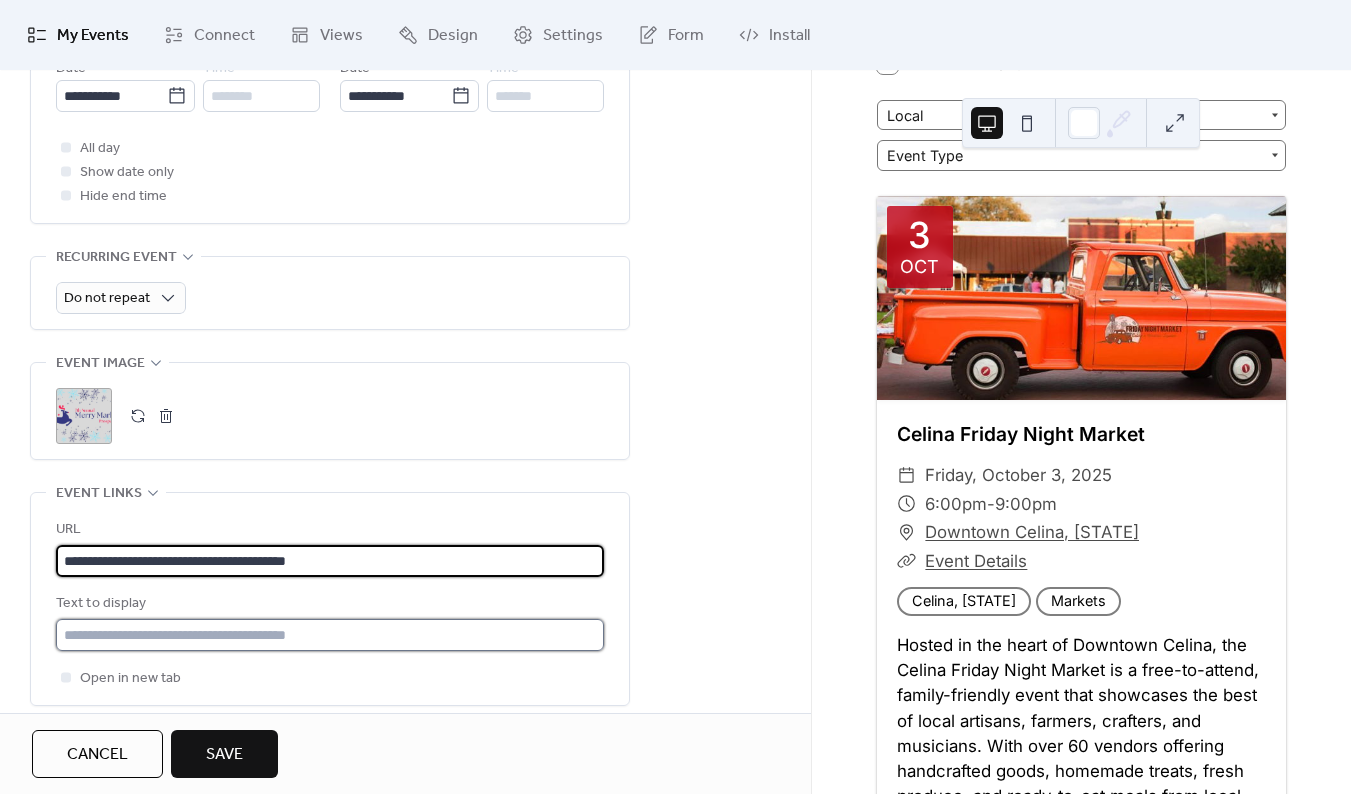 click at bounding box center [330, 635] 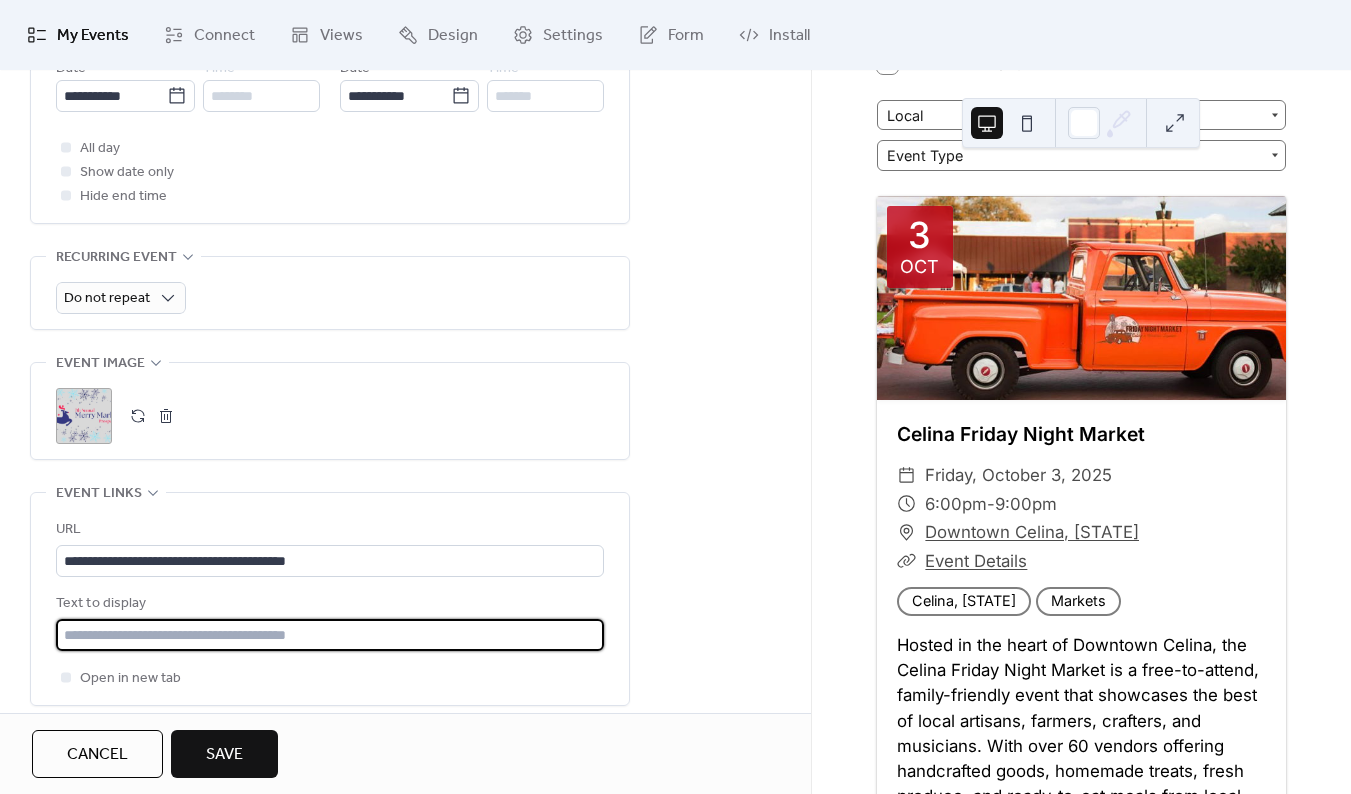 type on "**********" 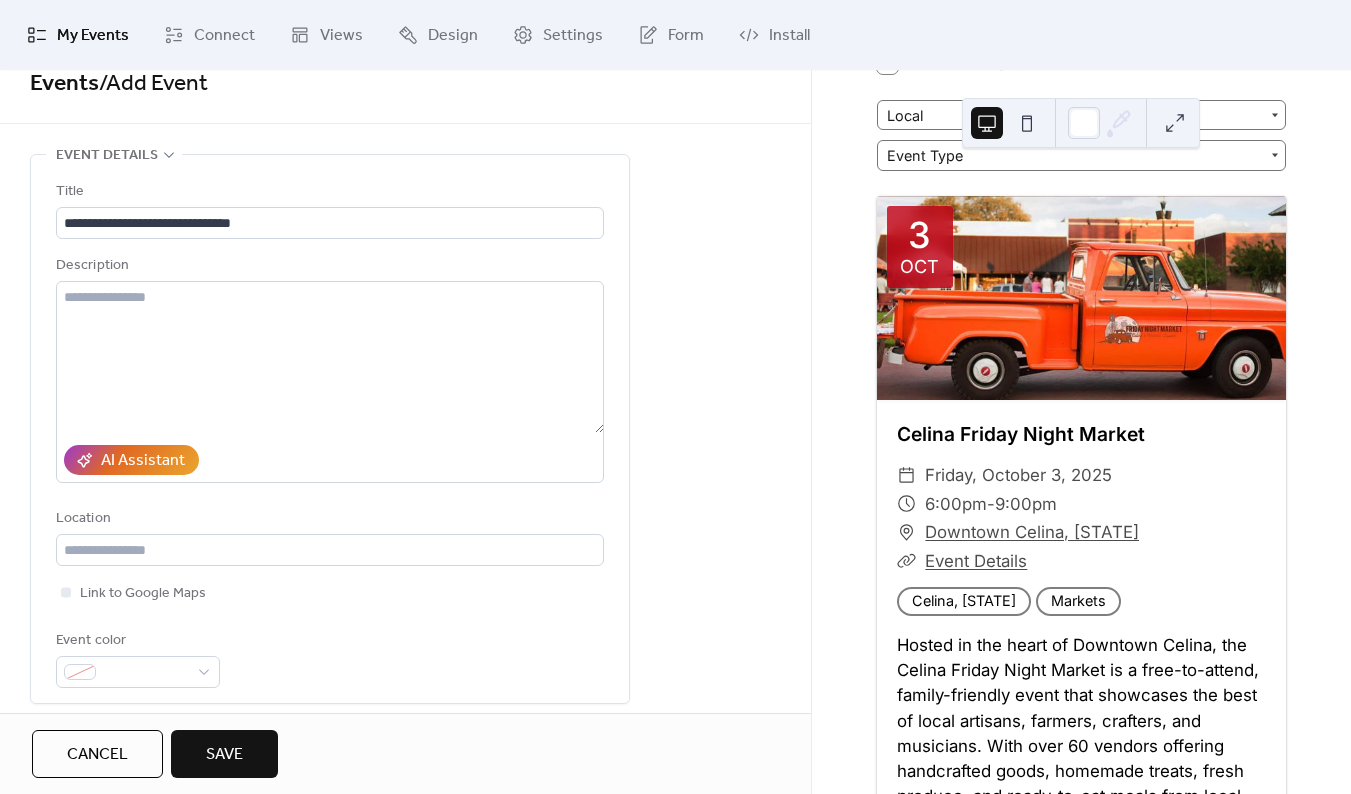 scroll, scrollTop: 0, scrollLeft: 0, axis: both 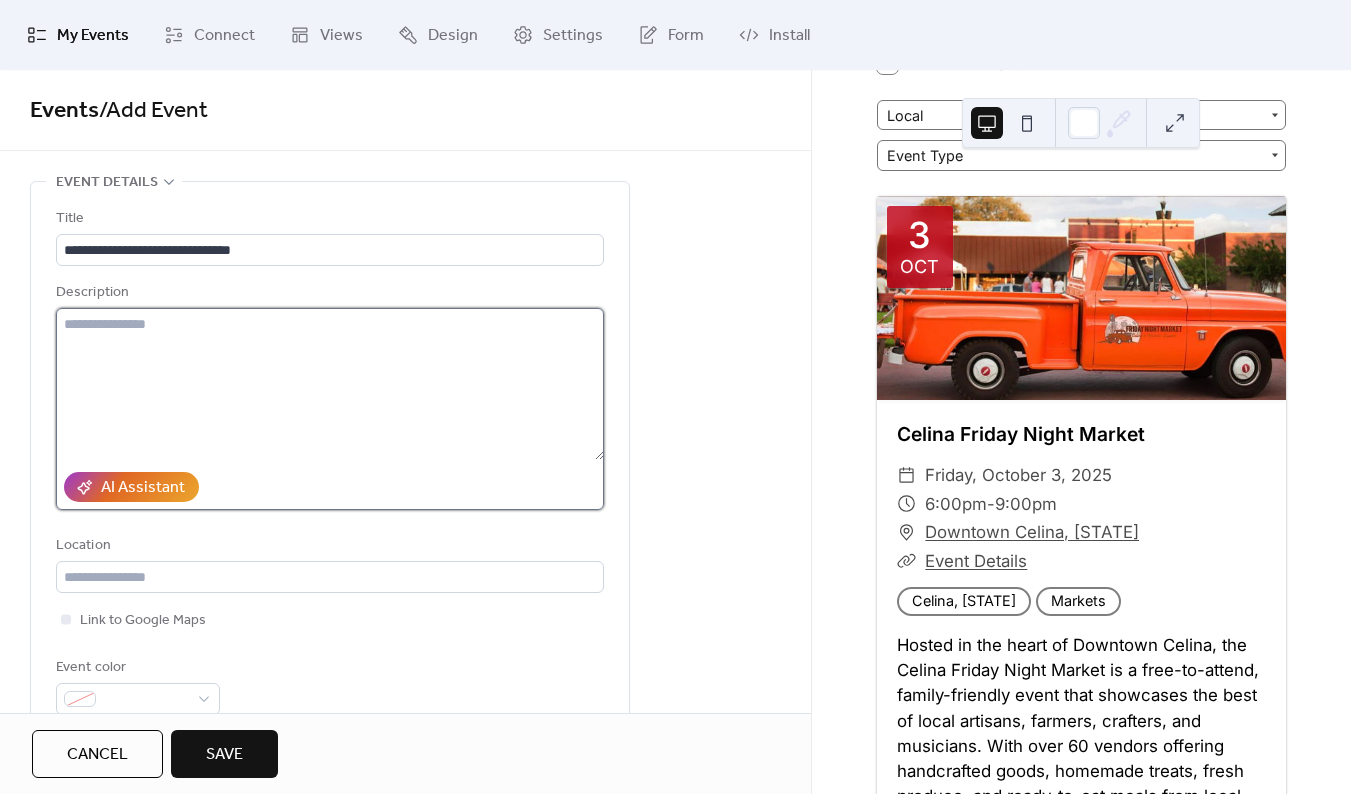 drag, startPoint x: 74, startPoint y: 413, endPoint x: 96, endPoint y: 401, distance: 25.059929 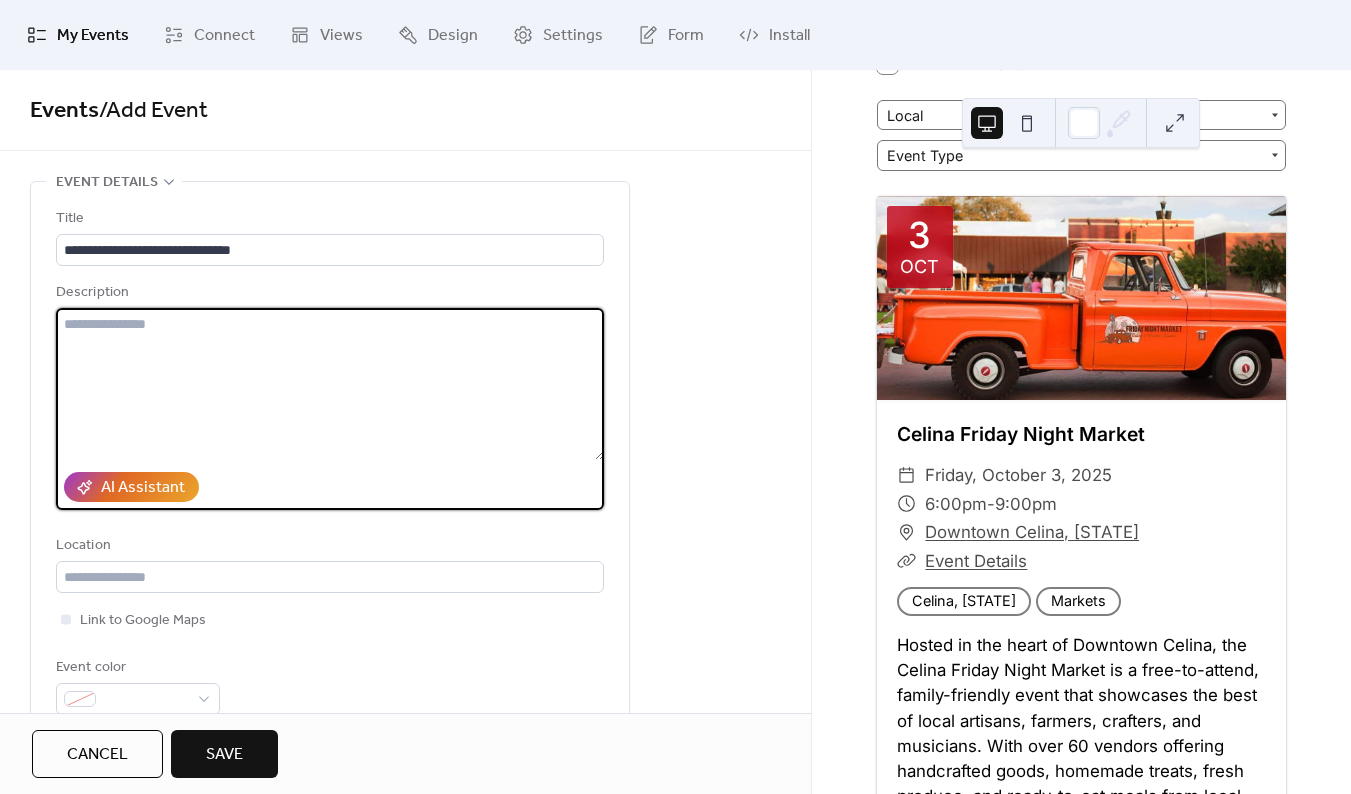 paste on "**********" 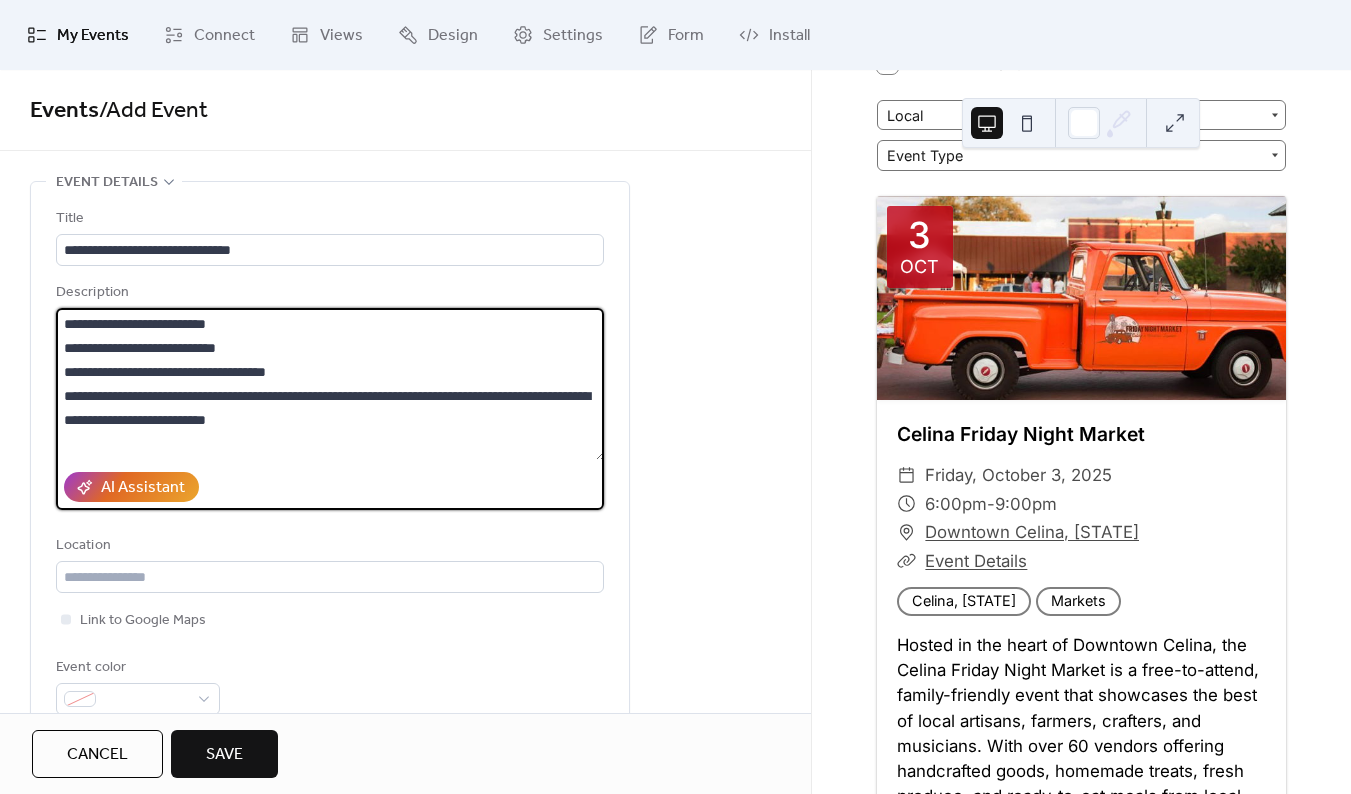 click on "**********" at bounding box center (330, 384) 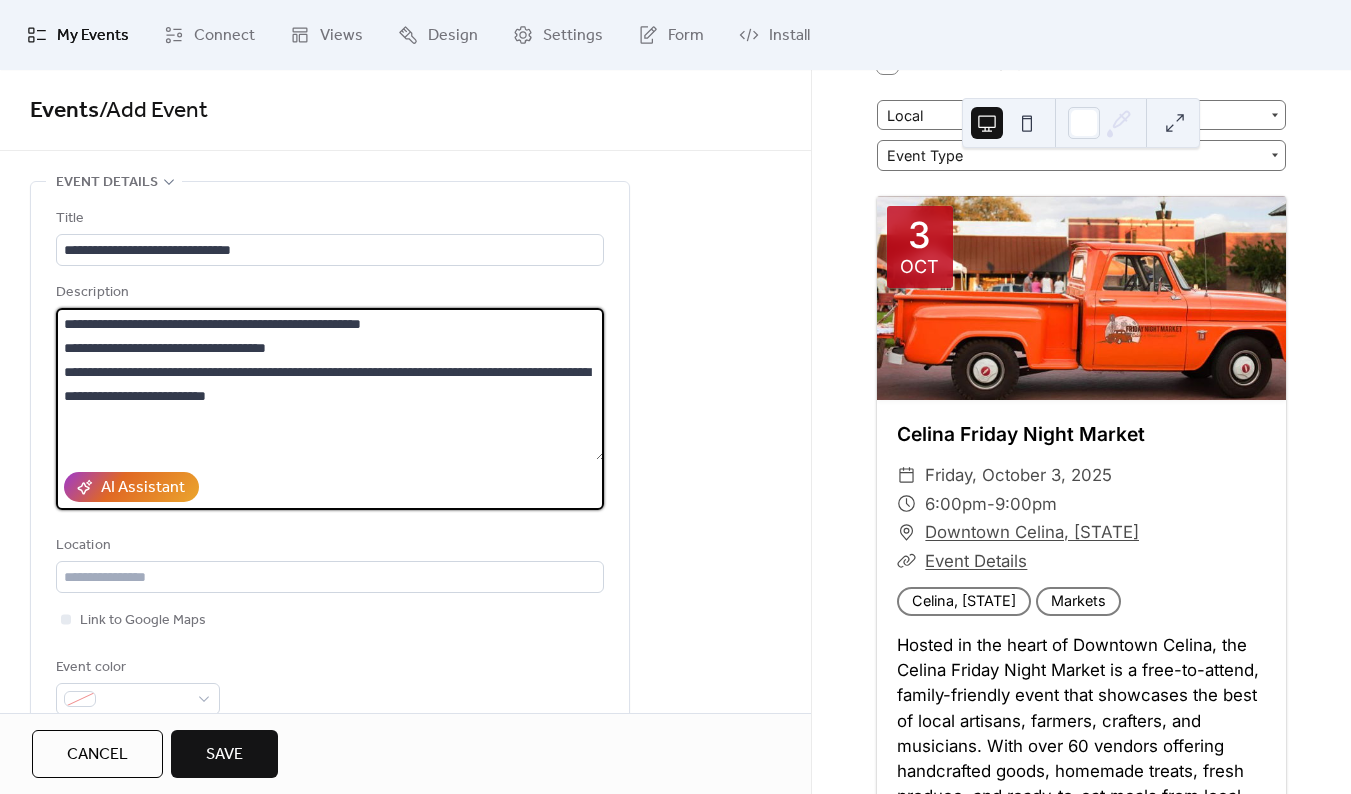 click on "**********" at bounding box center (330, 384) 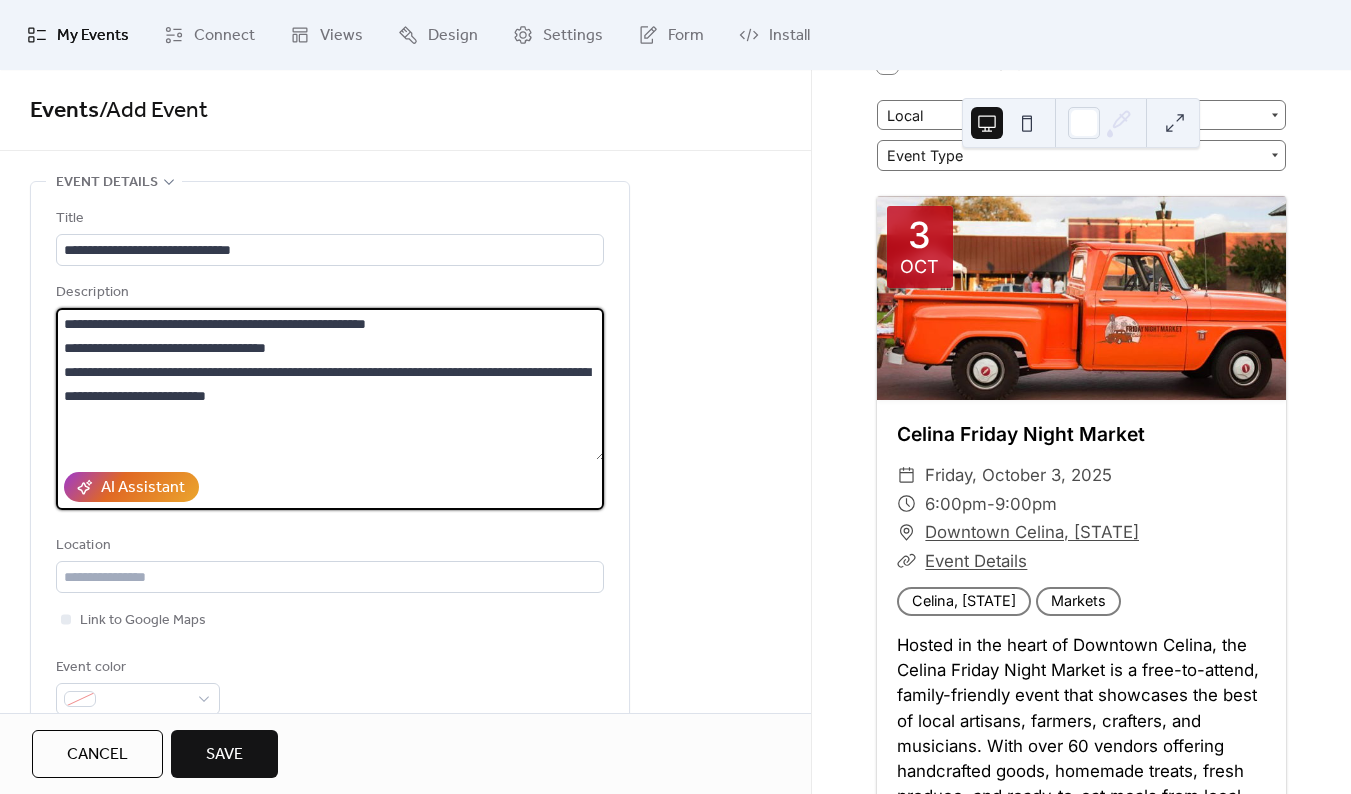 click on "**********" at bounding box center [330, 384] 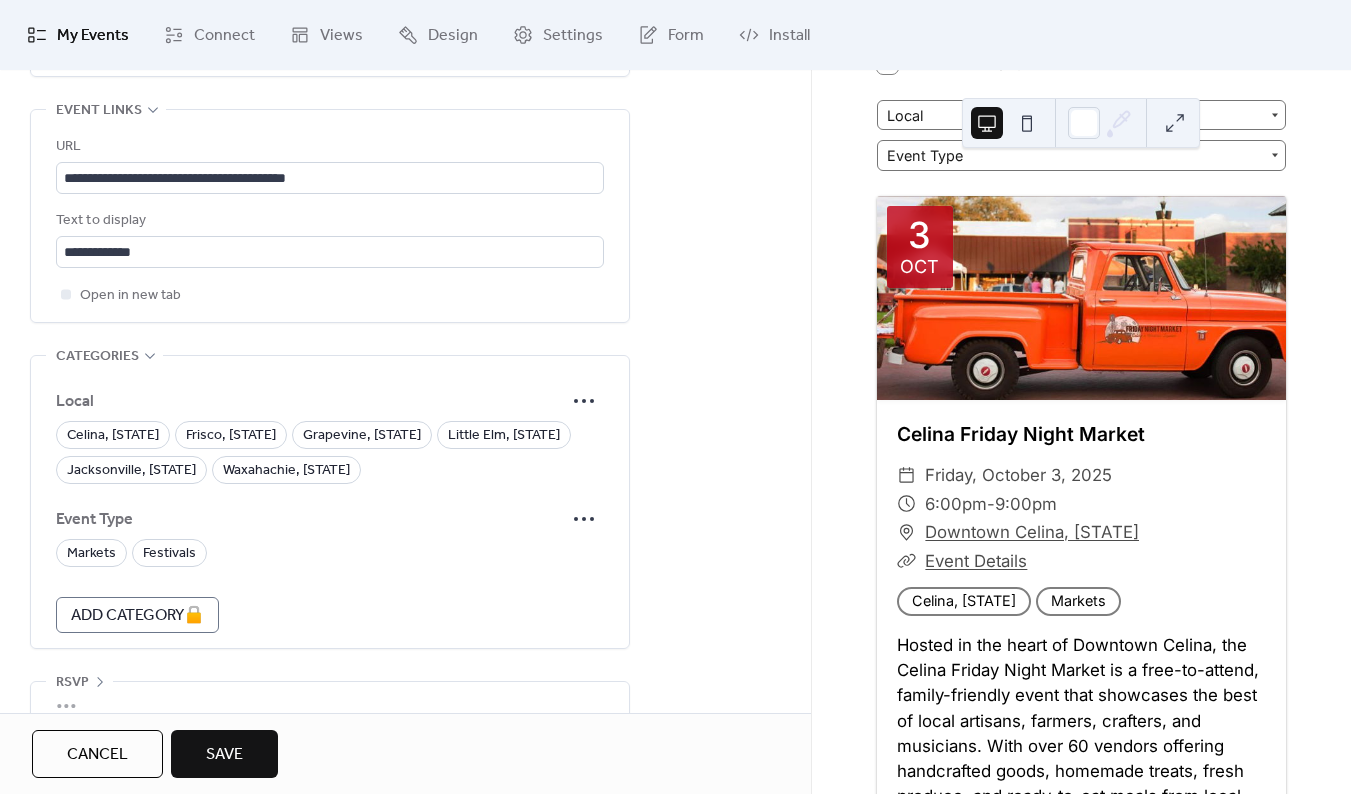 scroll, scrollTop: 1168, scrollLeft: 0, axis: vertical 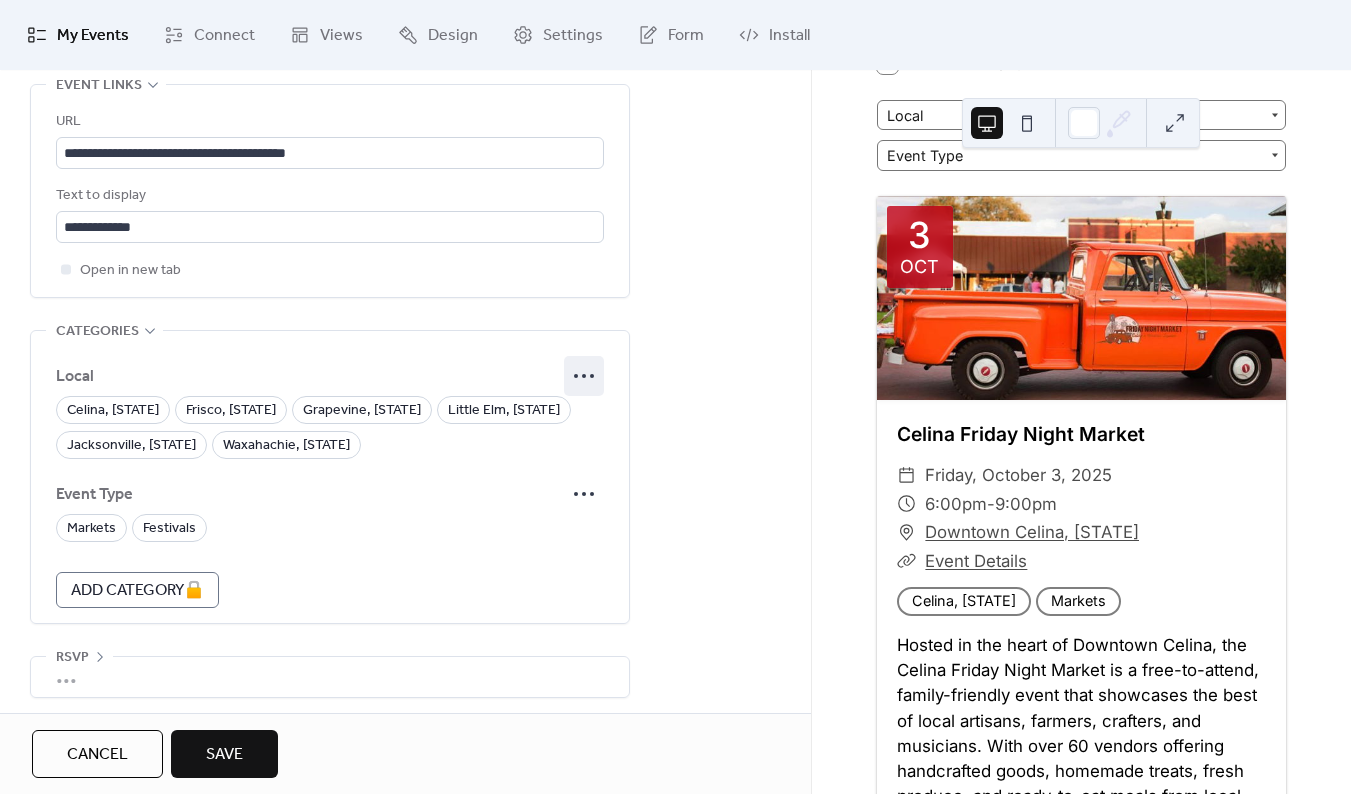 type on "**********" 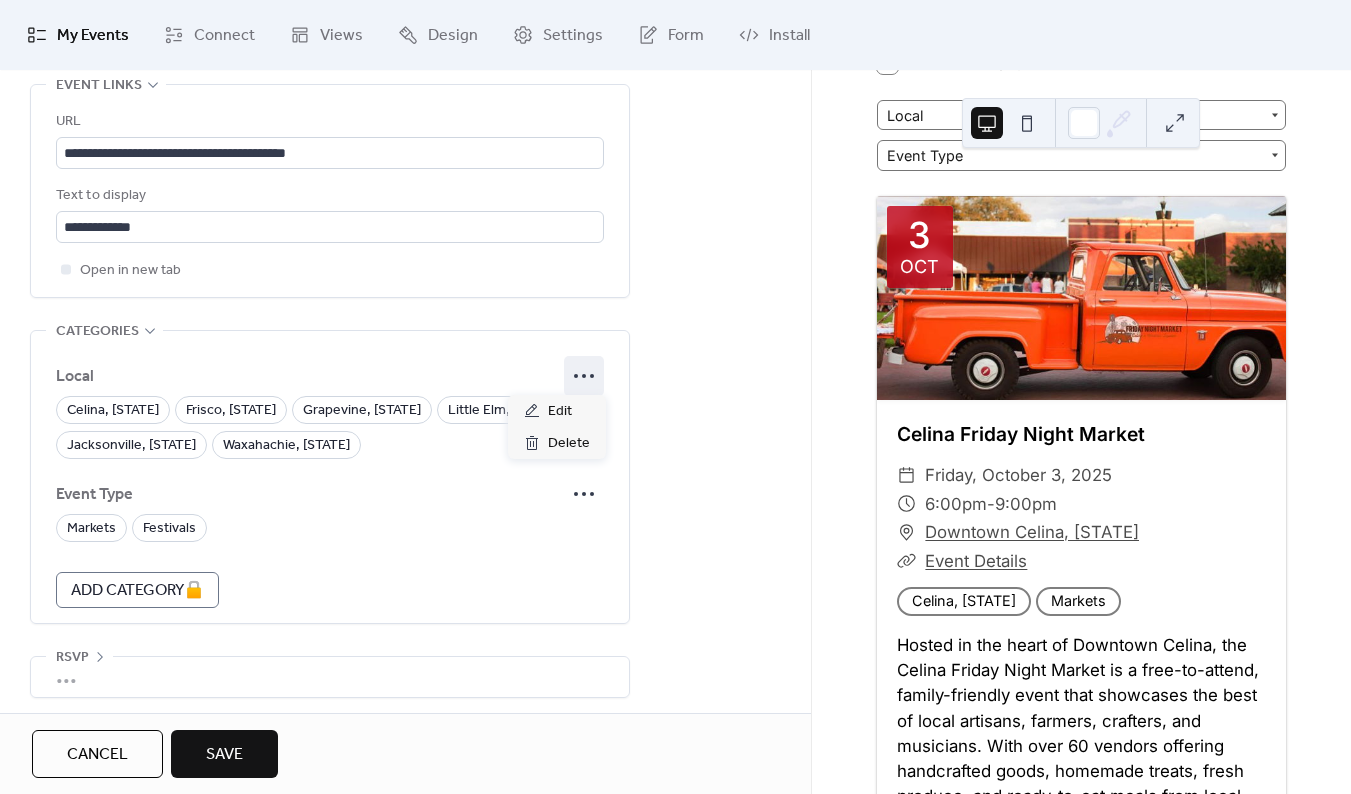 click 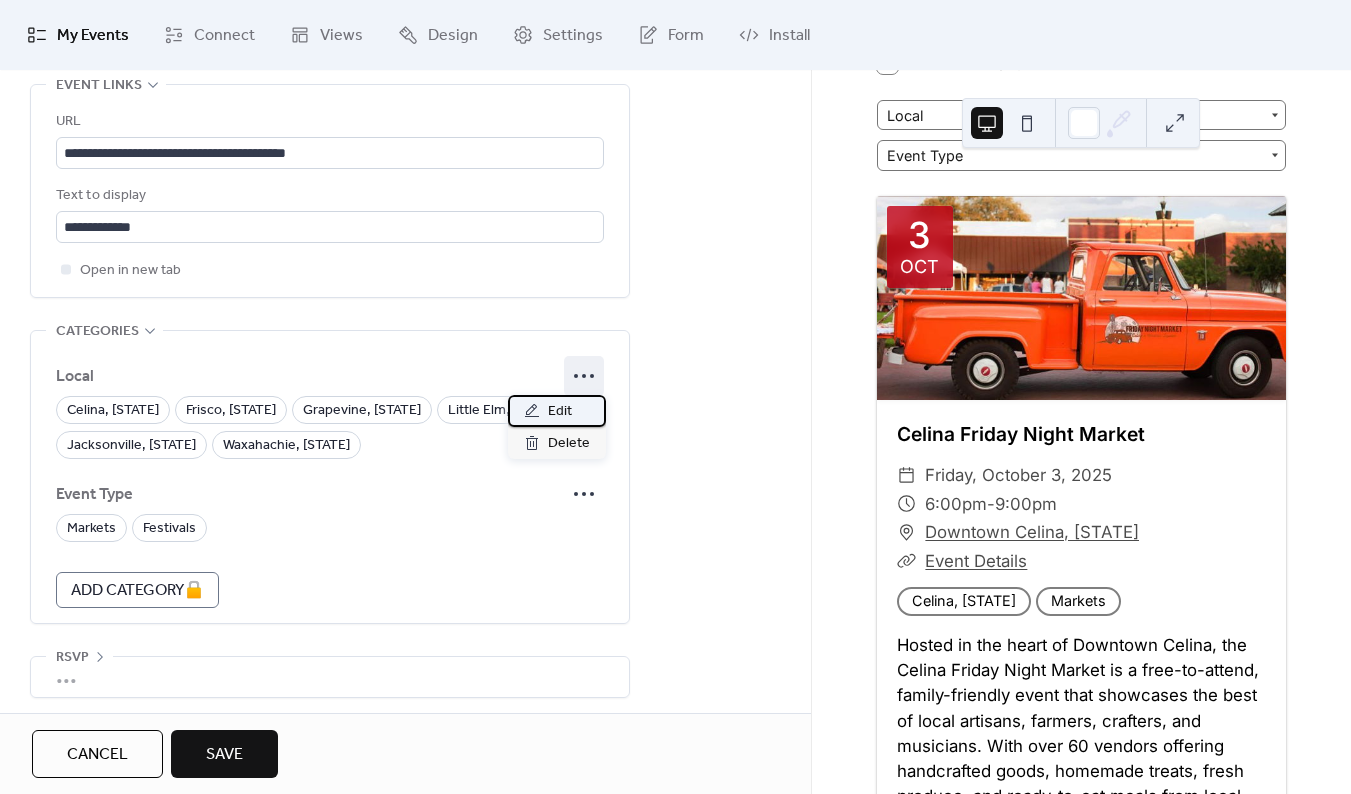 click on "Edit" at bounding box center [557, 411] 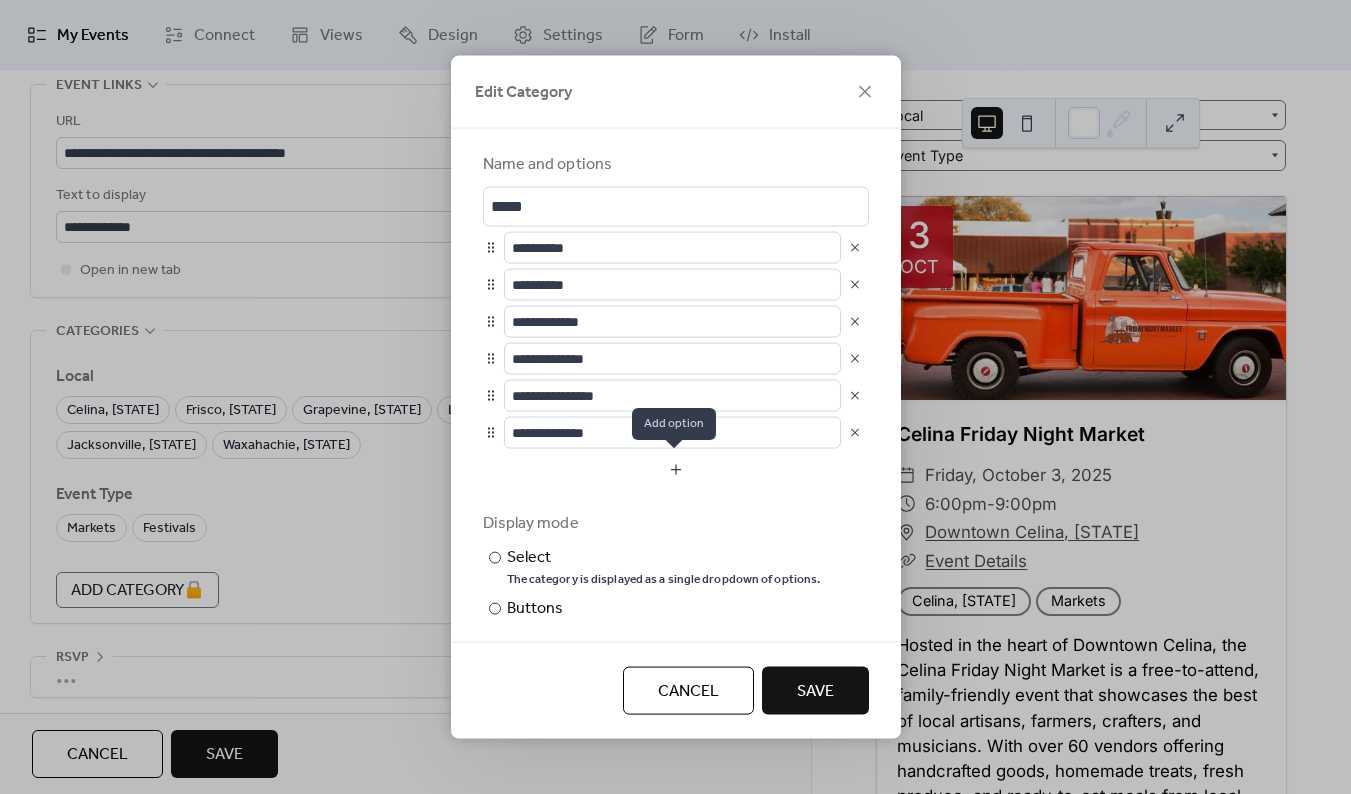 click at bounding box center (676, 470) 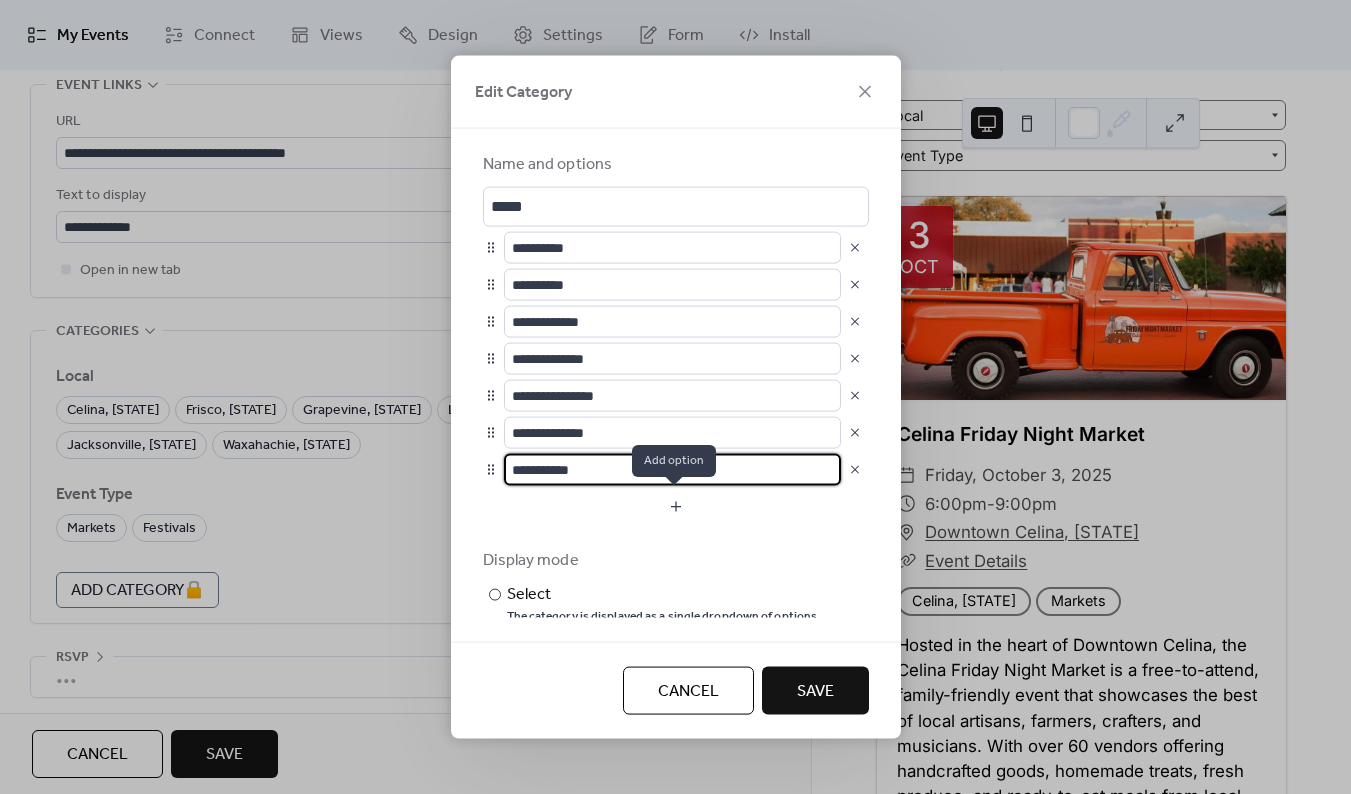 type on "**********" 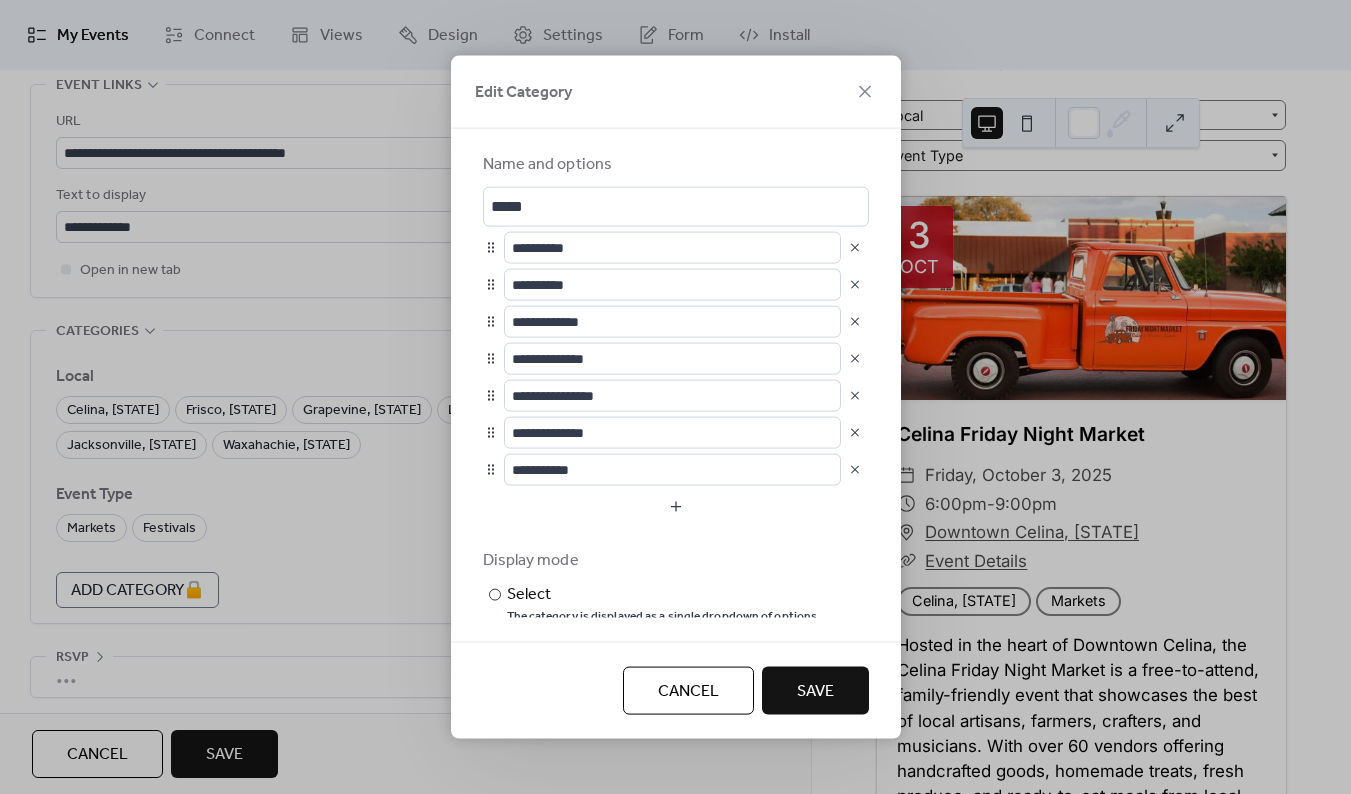 click on "Save" at bounding box center (815, 691) 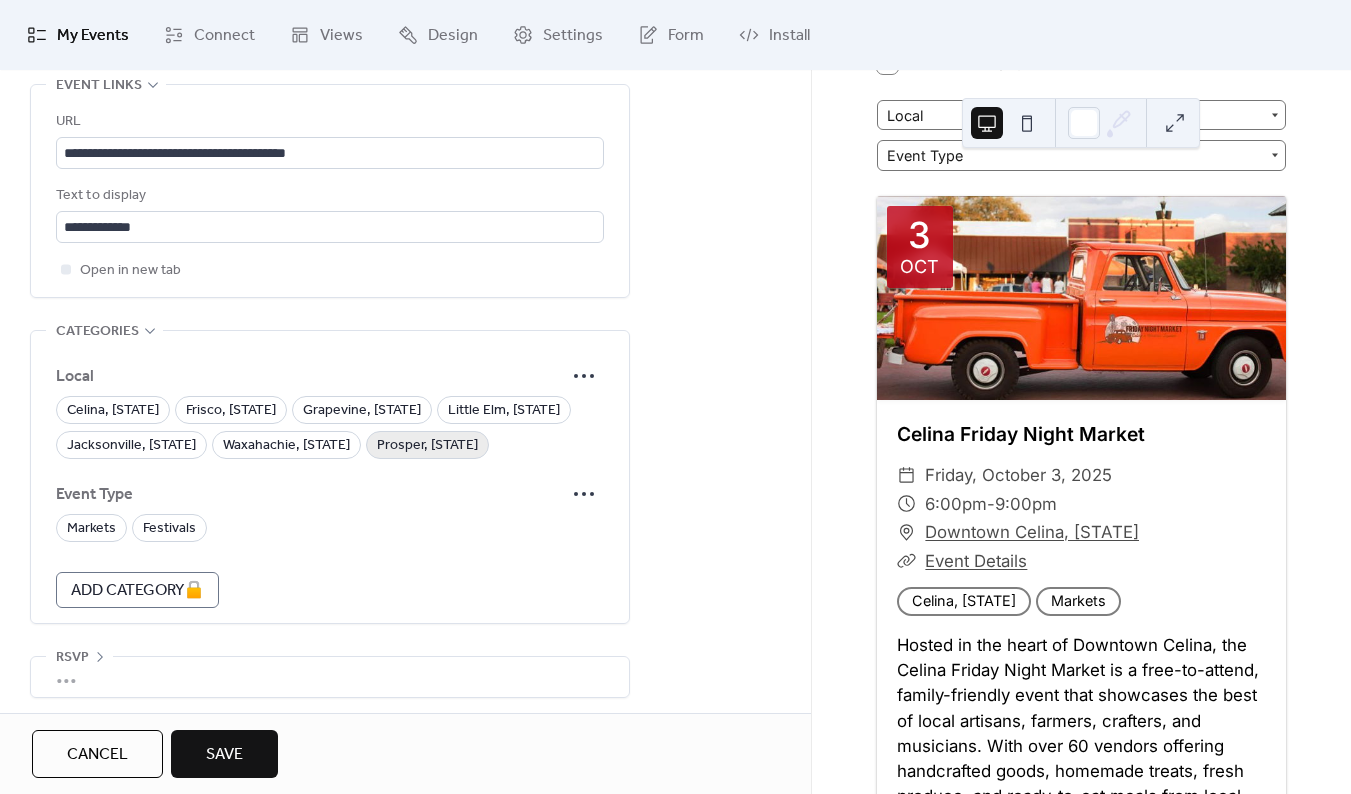 click on "Prosper, [STATE]" at bounding box center [427, 446] 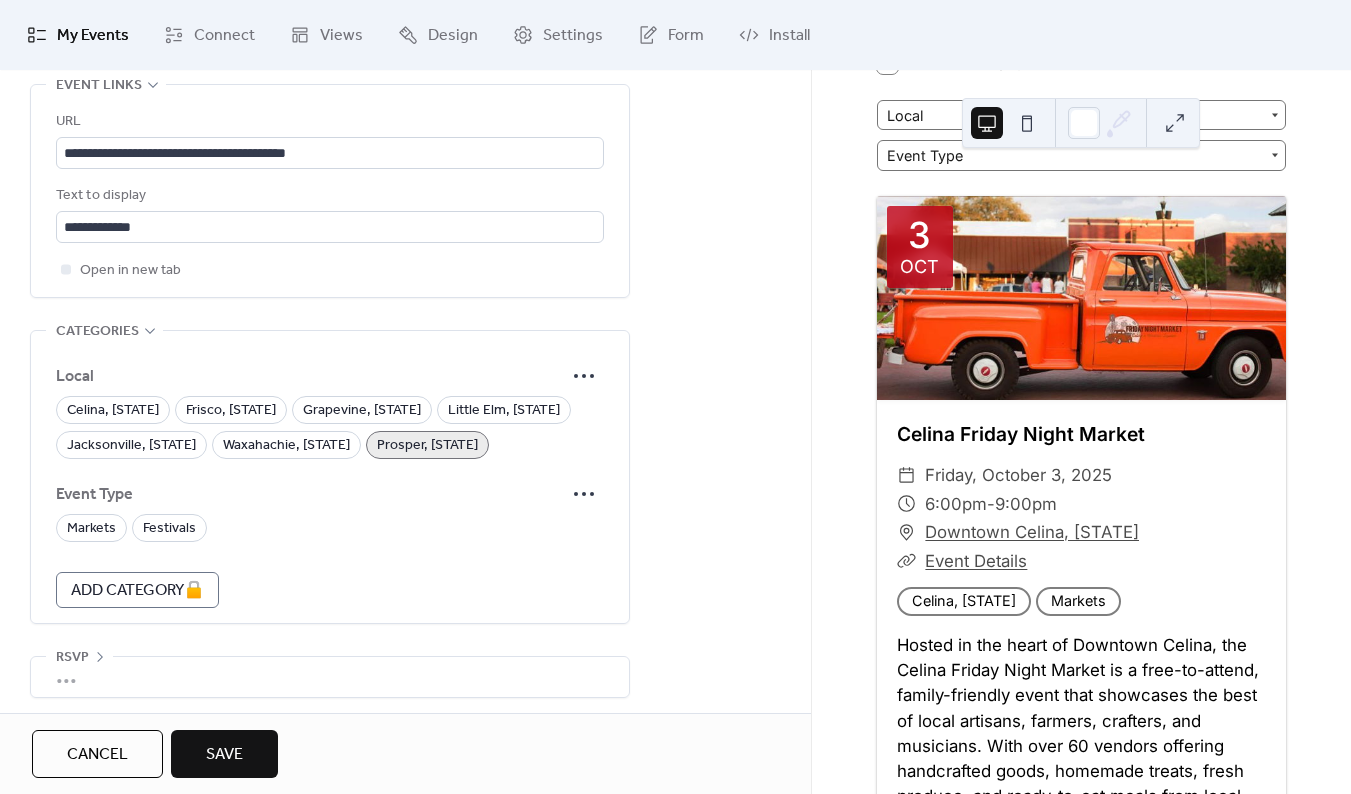 click on "Save" at bounding box center (224, 755) 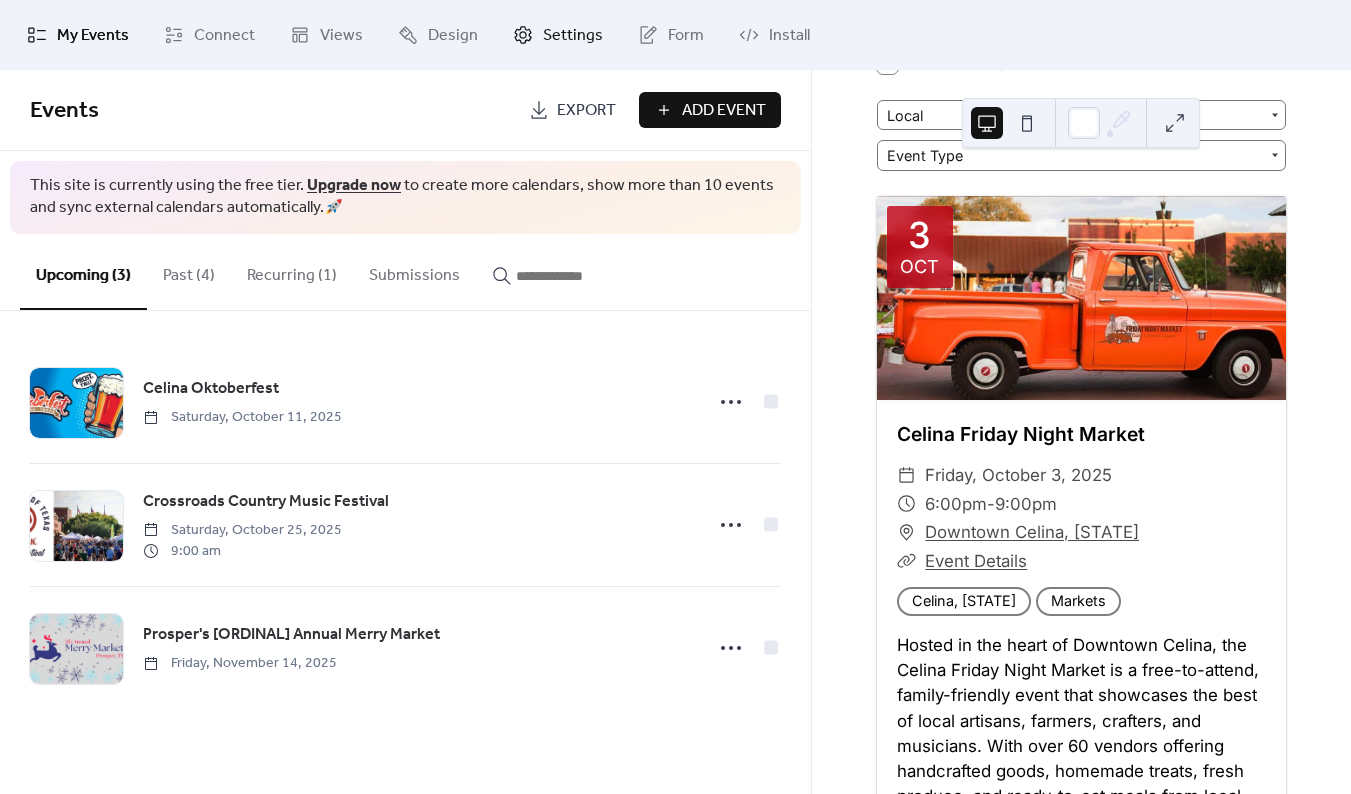 click on "Settings" at bounding box center (573, 36) 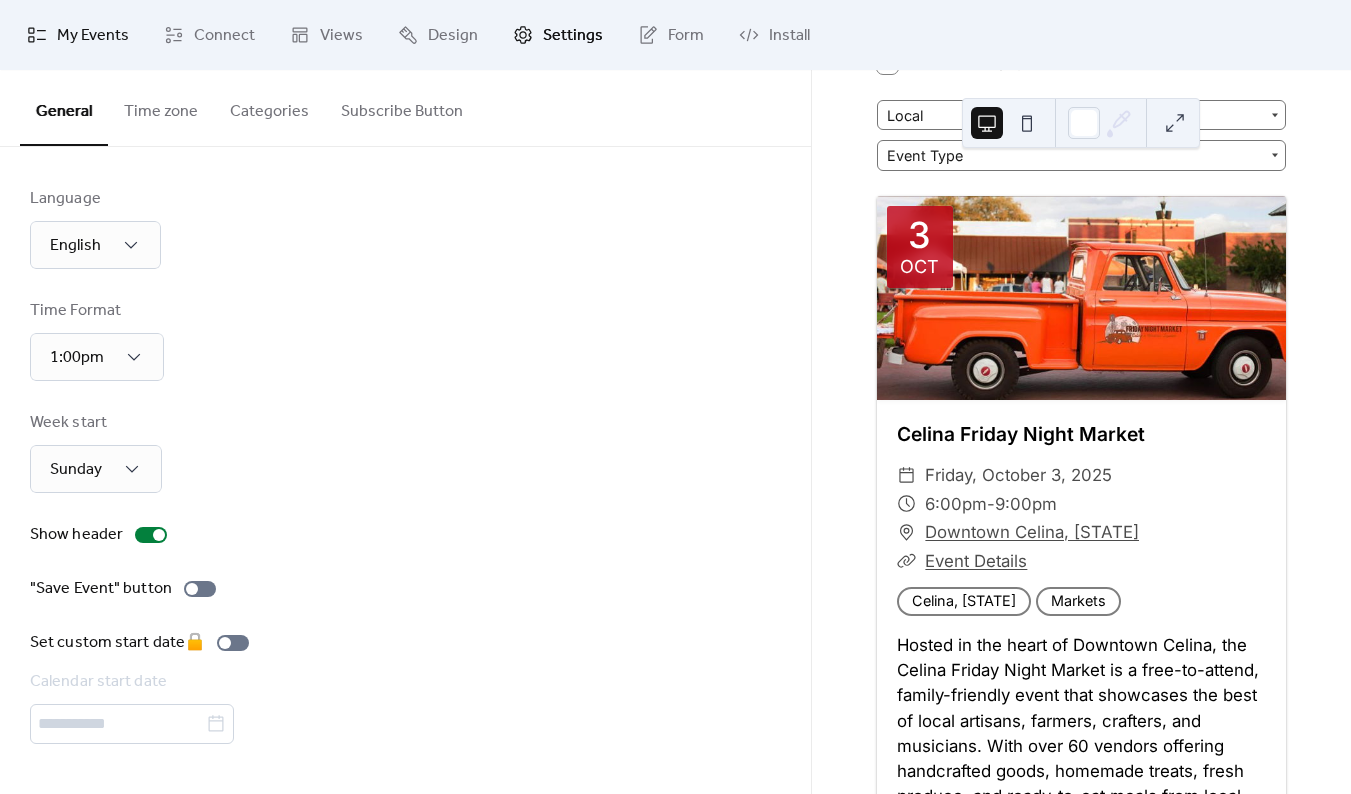 click on "My Events" at bounding box center [93, 36] 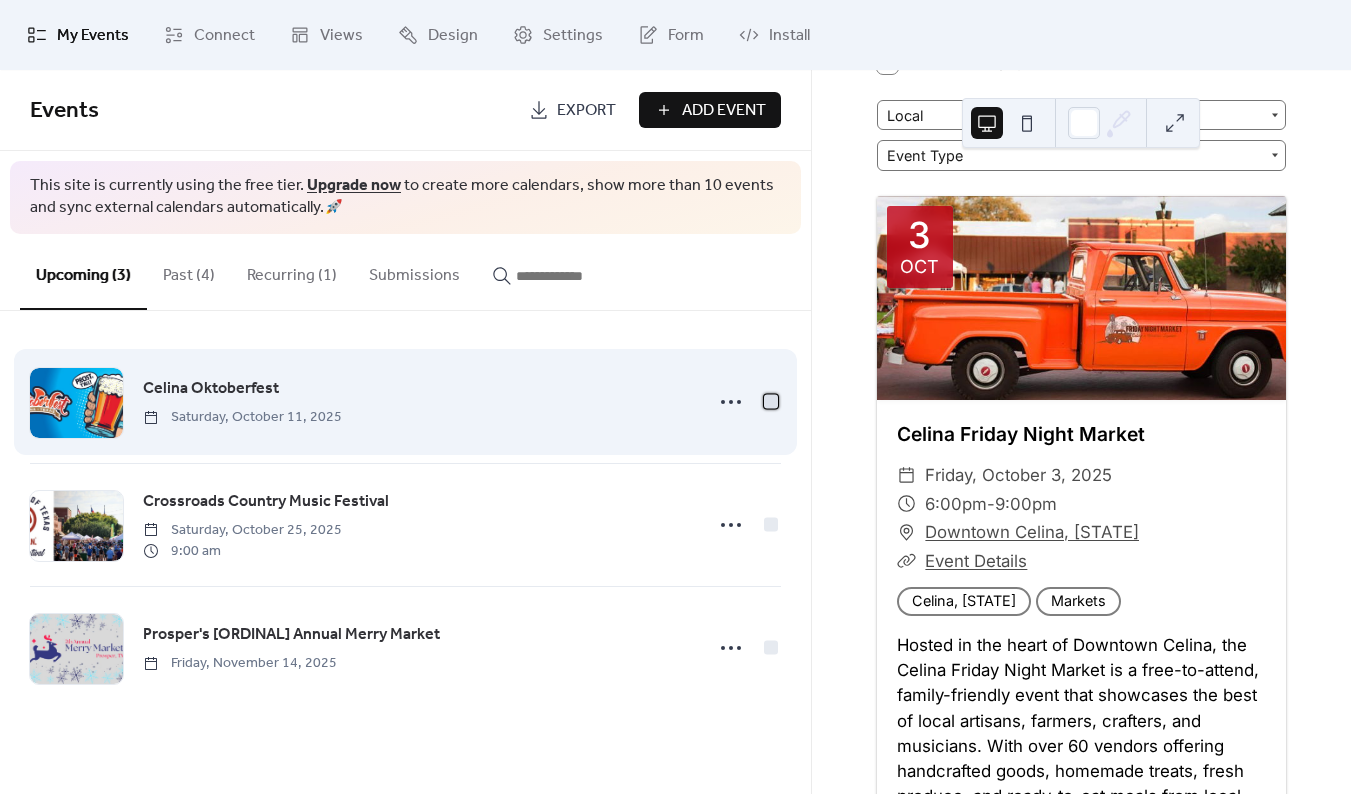 click at bounding box center [771, 401] 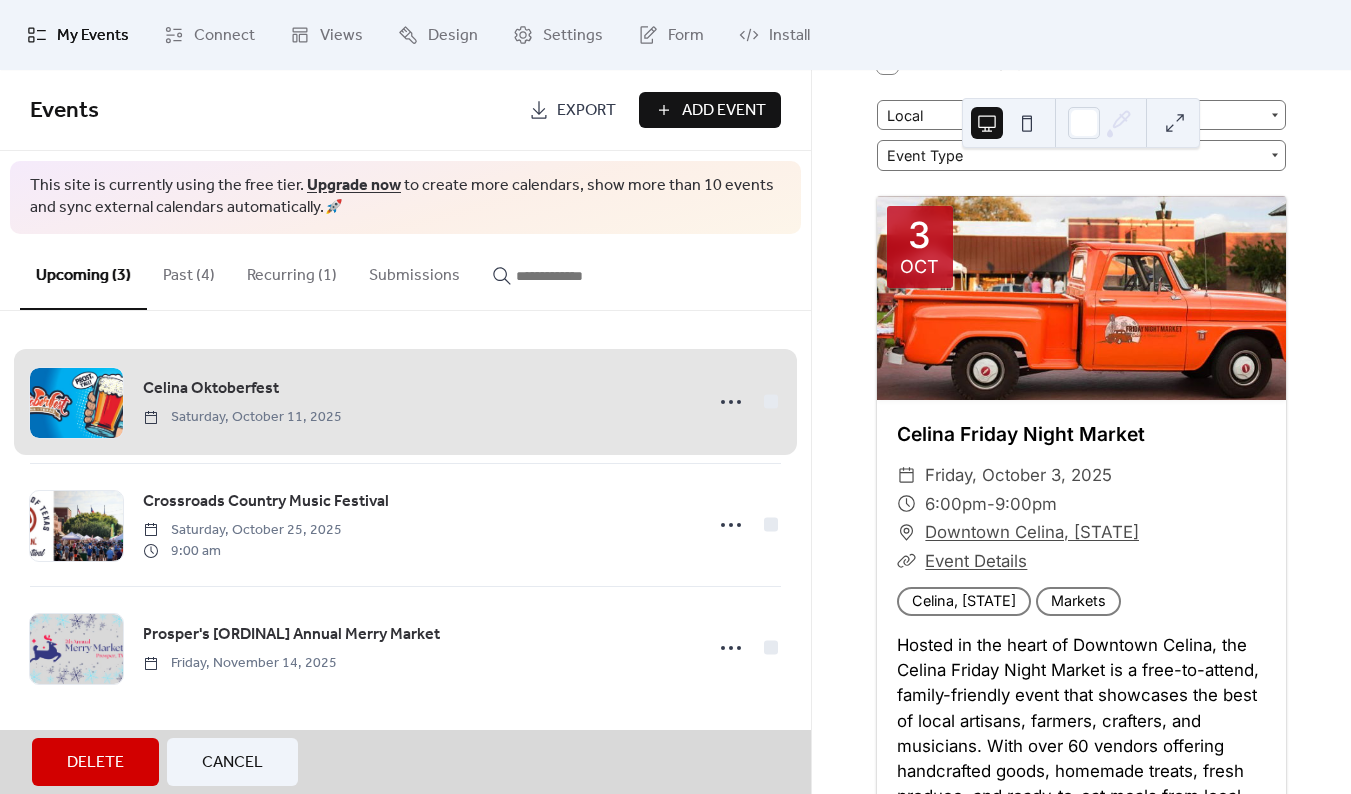 click on "Celina Oktoberfest Saturday, October 11, [YEAR]" at bounding box center (405, 402) 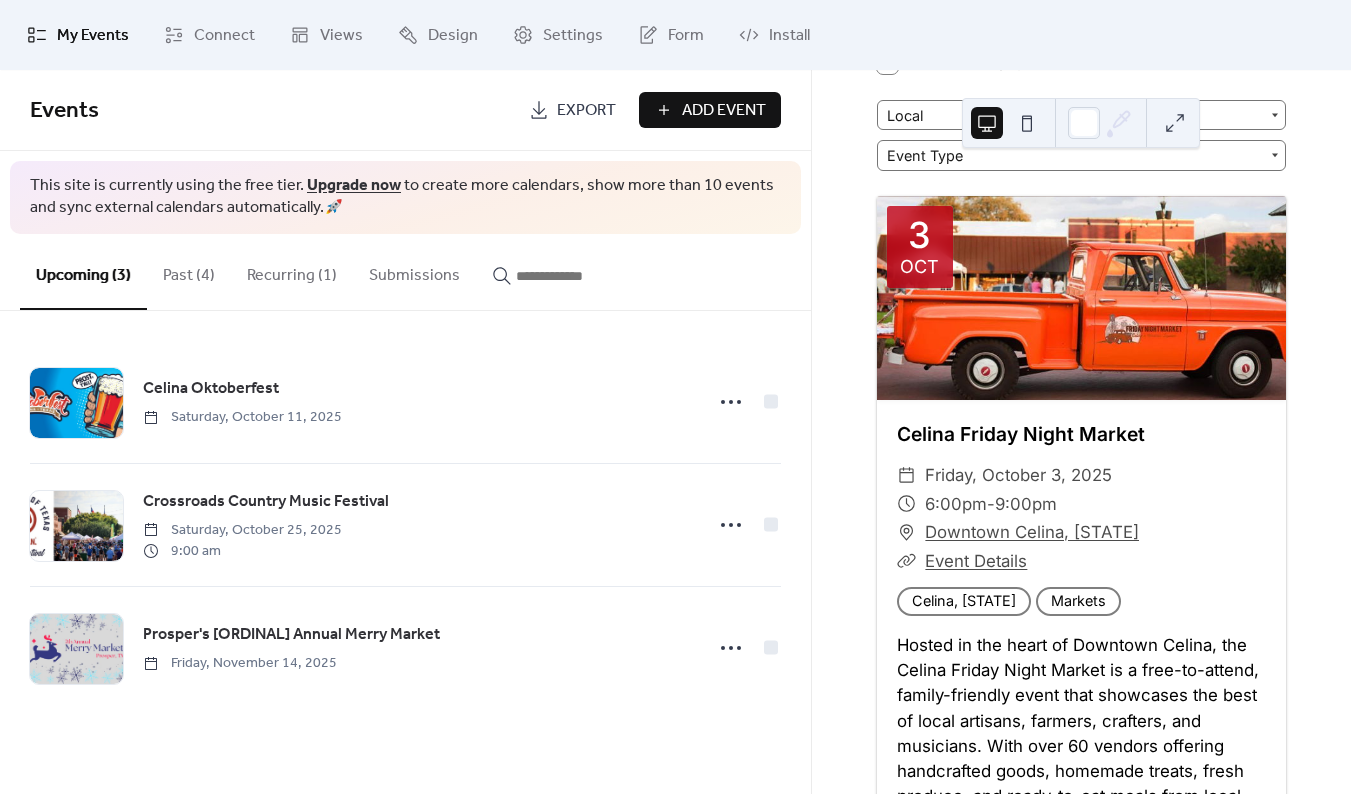 scroll, scrollTop: 0, scrollLeft: 0, axis: both 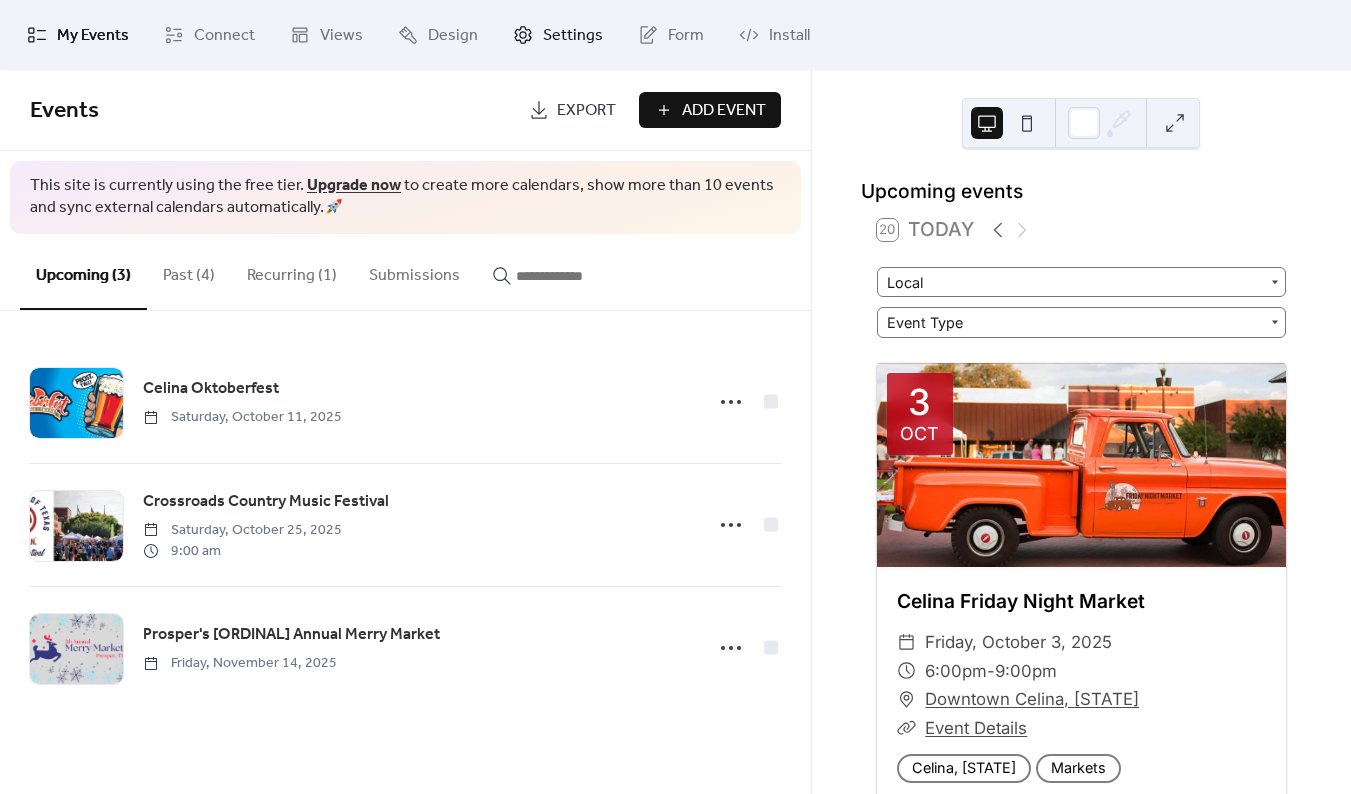 click on "Settings" at bounding box center [573, 36] 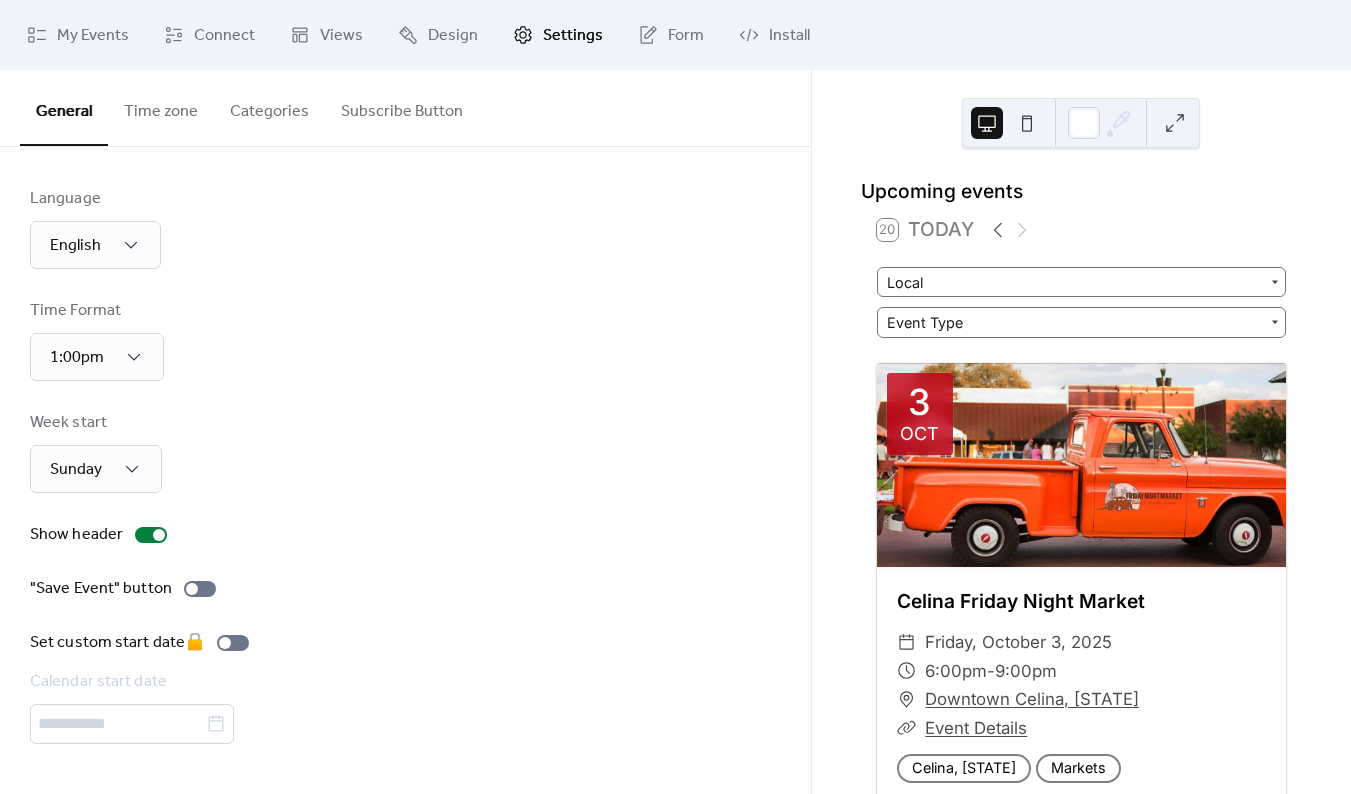 click on "Categories" at bounding box center (269, 107) 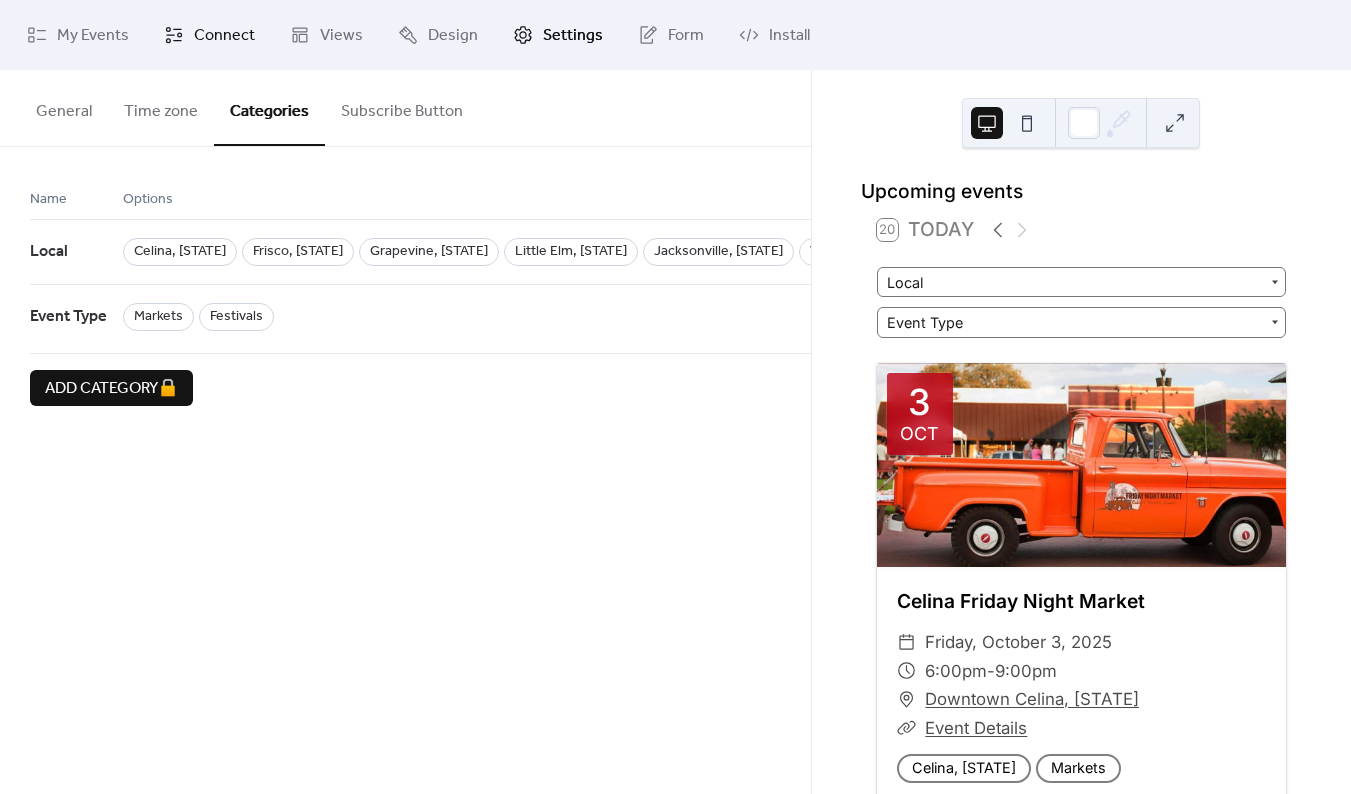 click on "Connect" at bounding box center [224, 36] 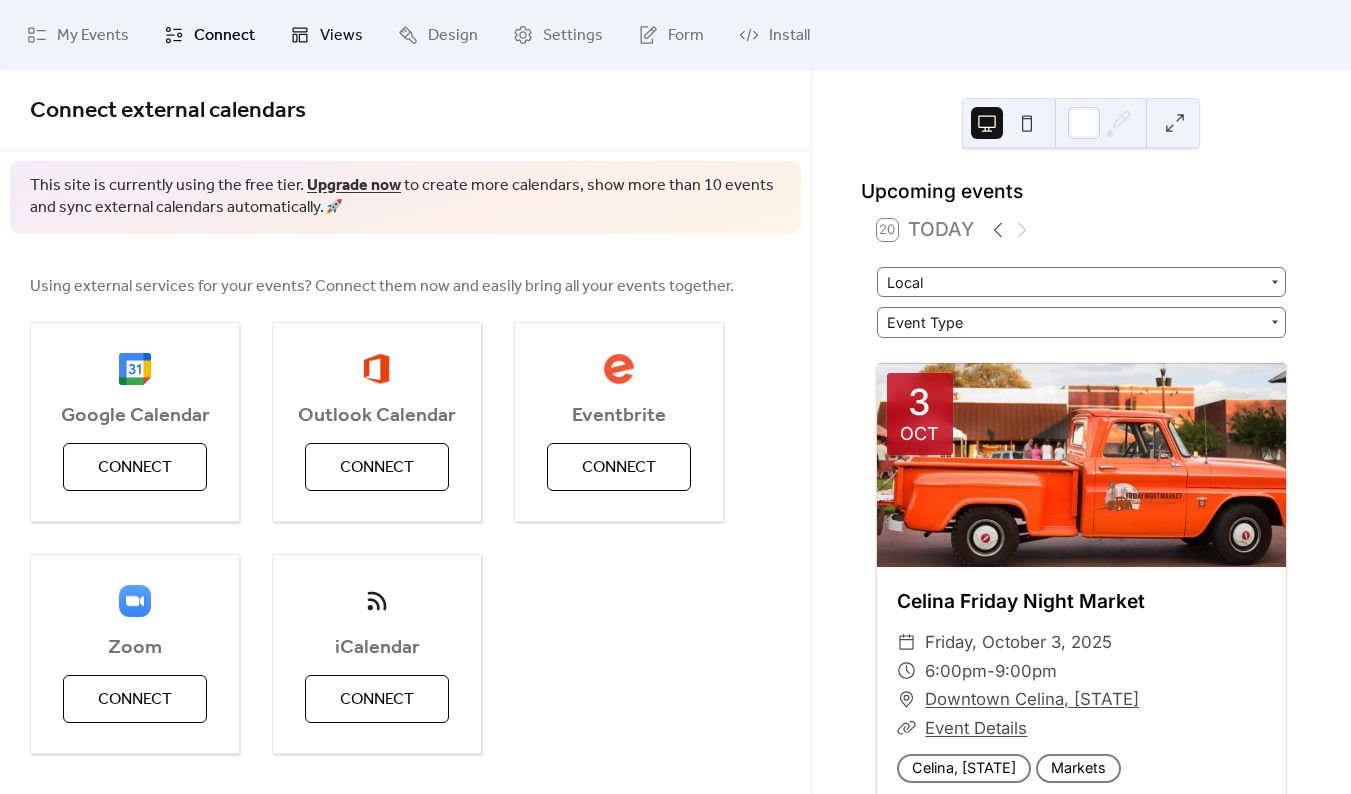 click on "Views" at bounding box center [341, 36] 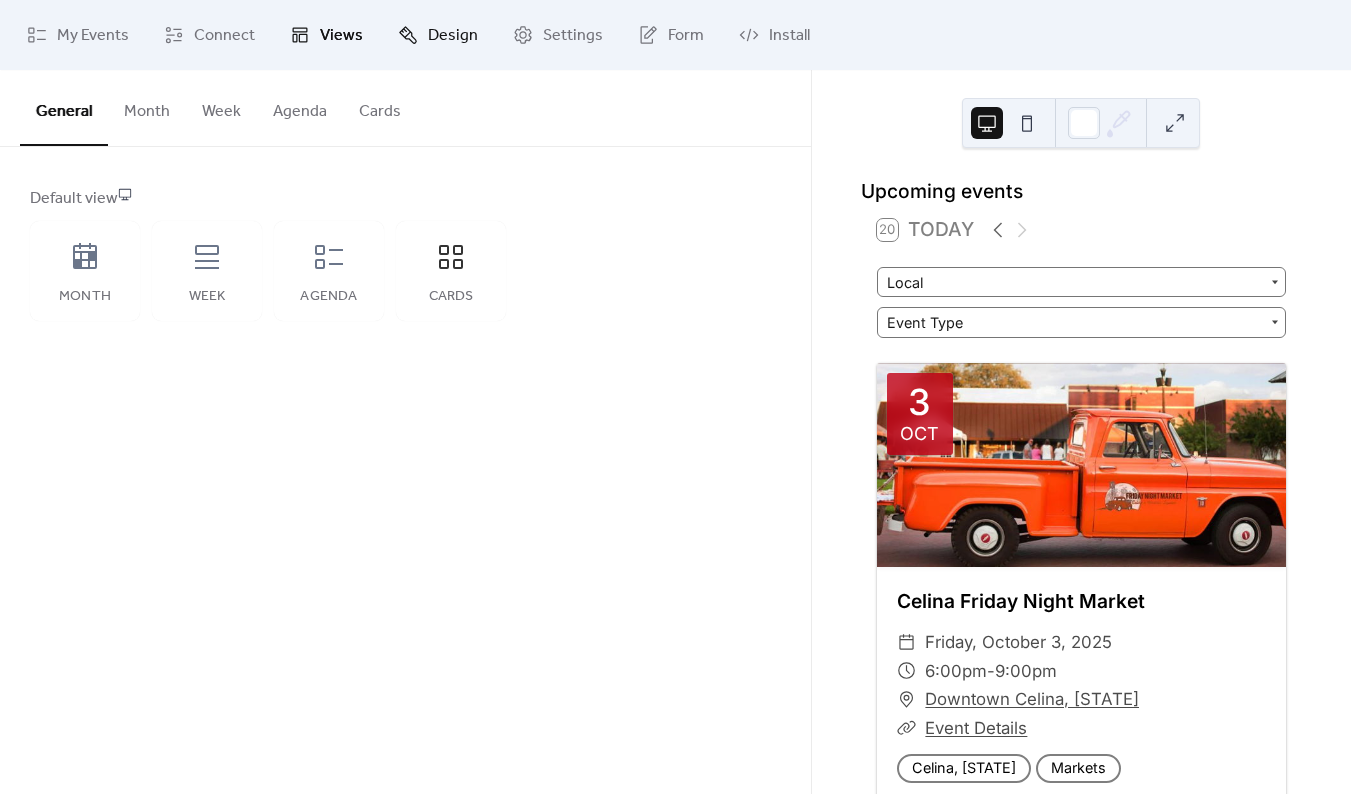 click on "Design" at bounding box center [438, 35] 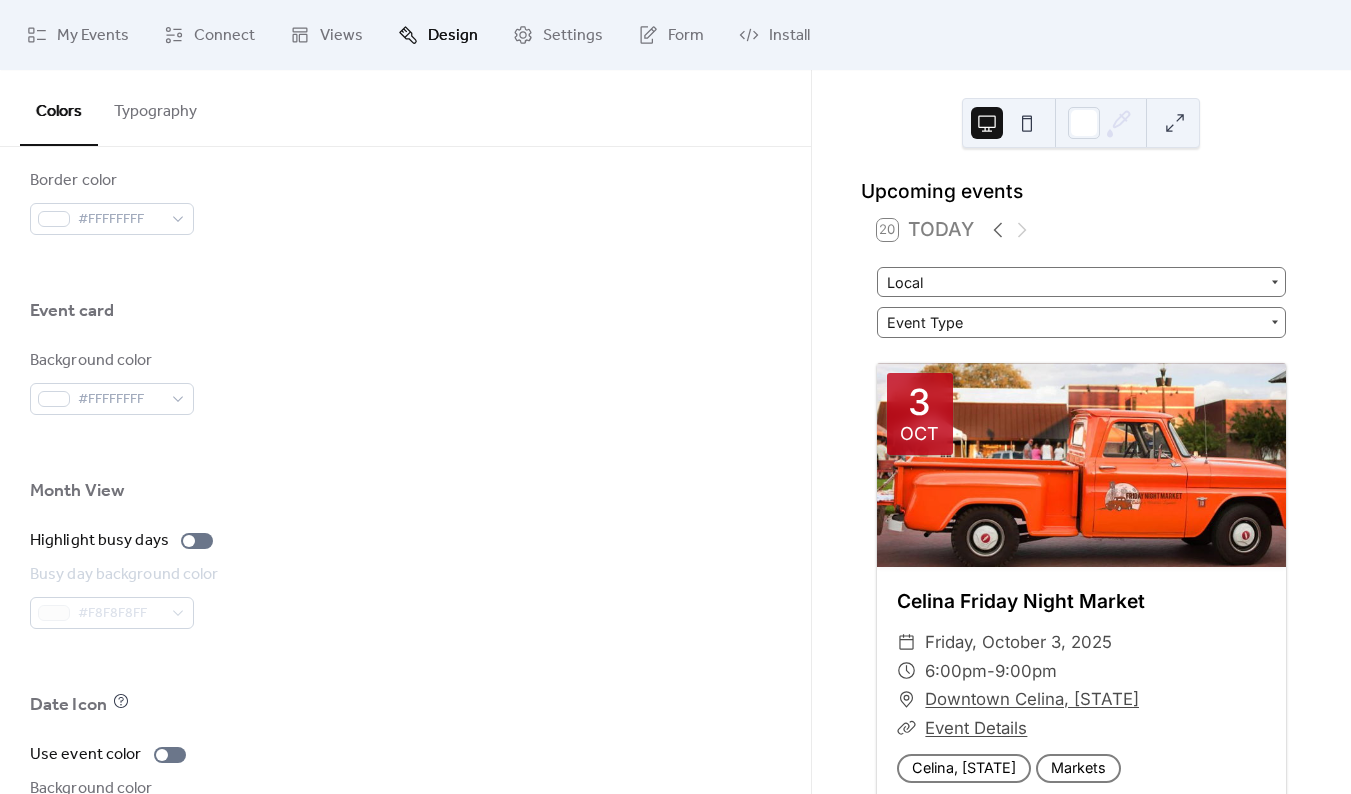 scroll, scrollTop: 1290, scrollLeft: 0, axis: vertical 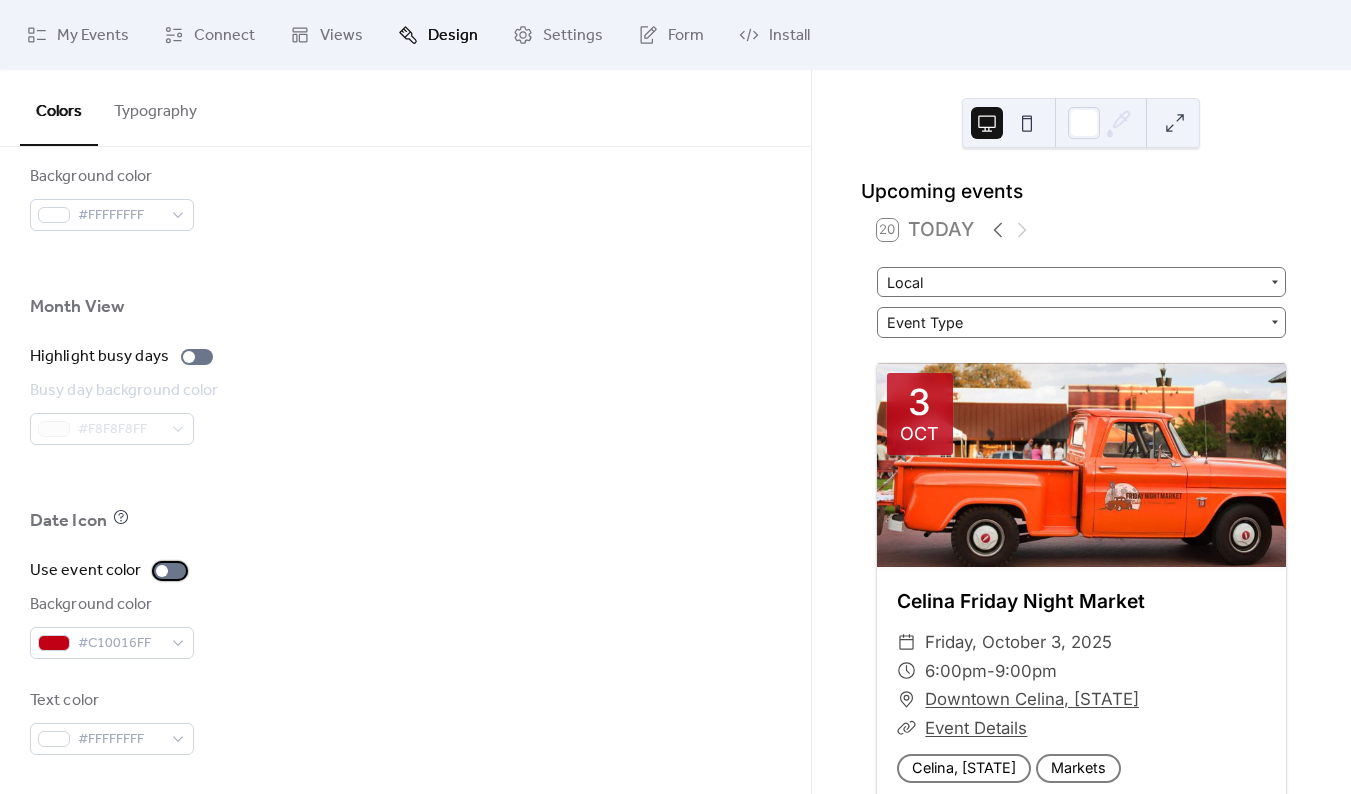 click at bounding box center [162, 571] 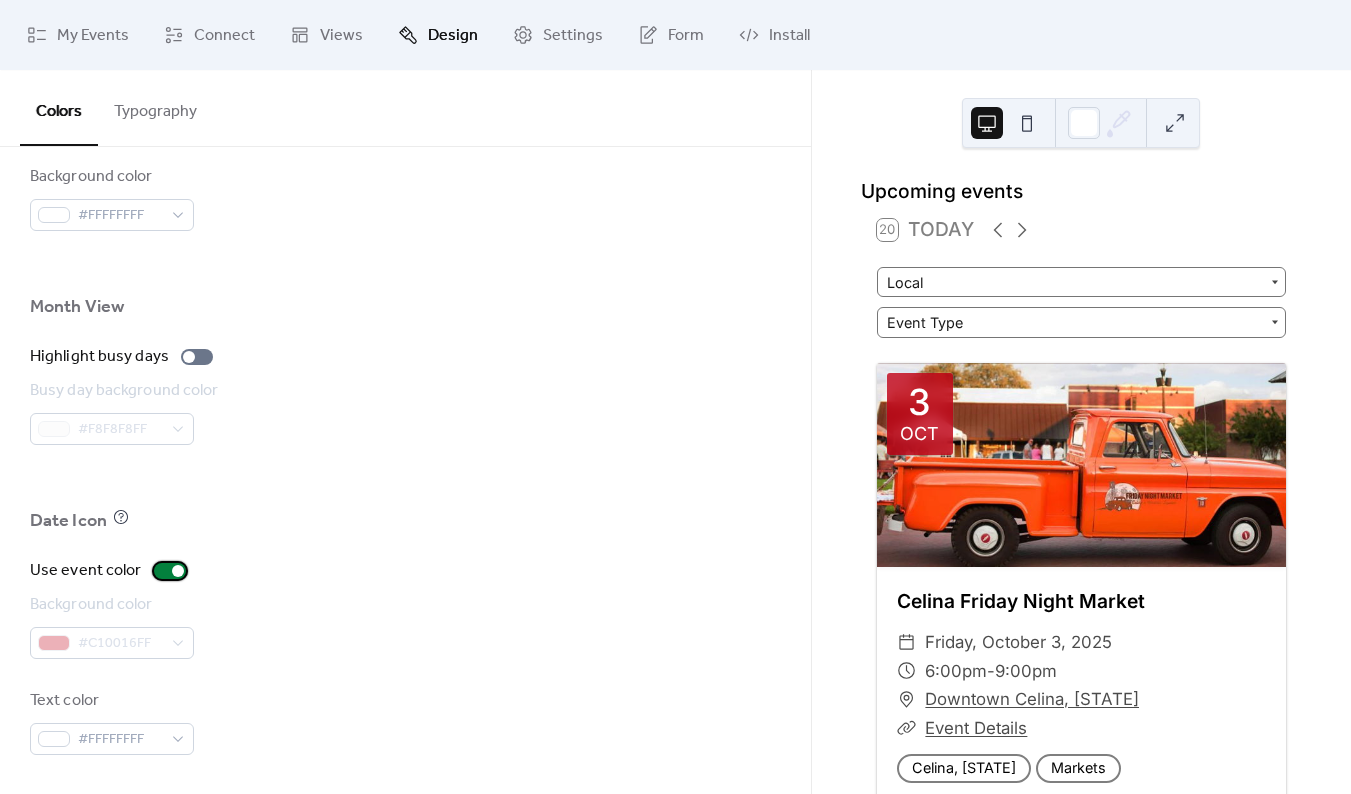 click at bounding box center [170, 571] 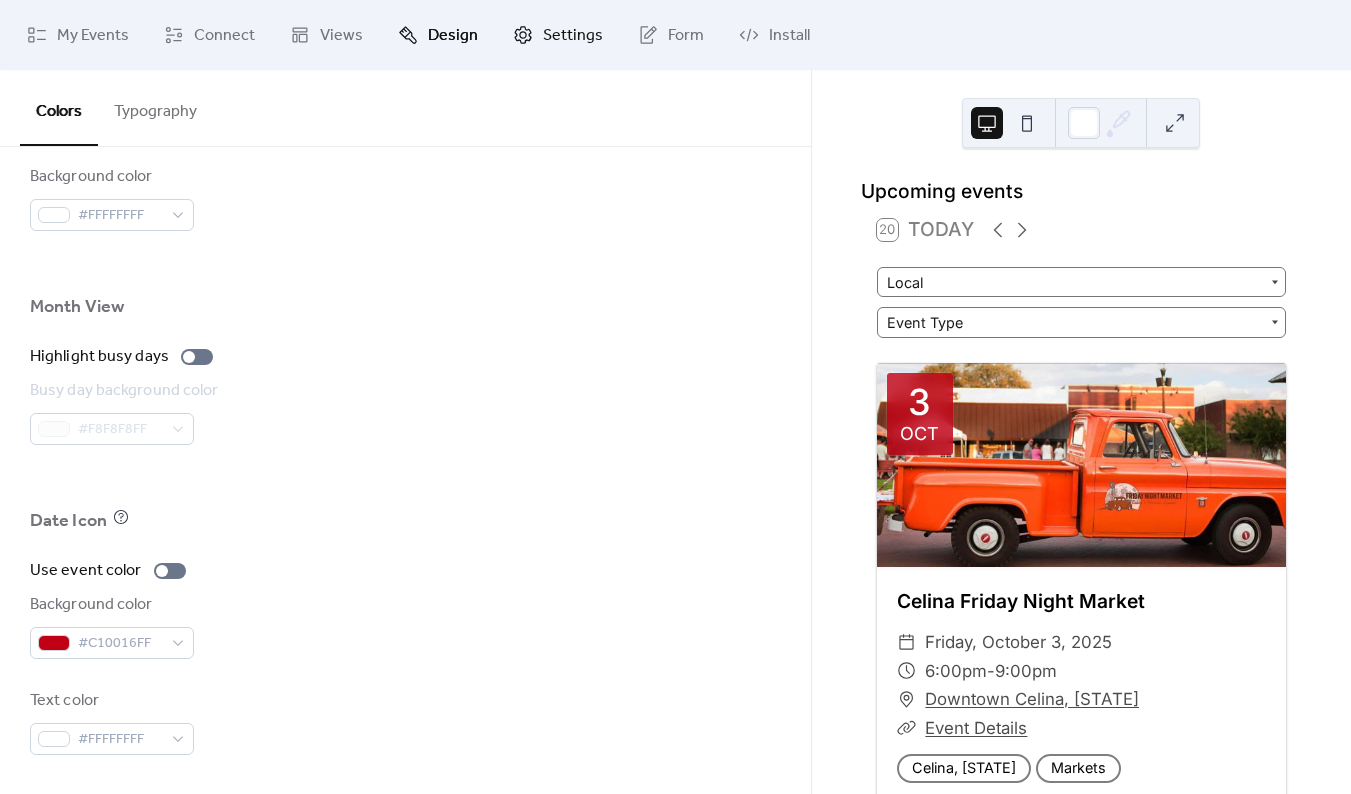 click on "Settings" at bounding box center [573, 36] 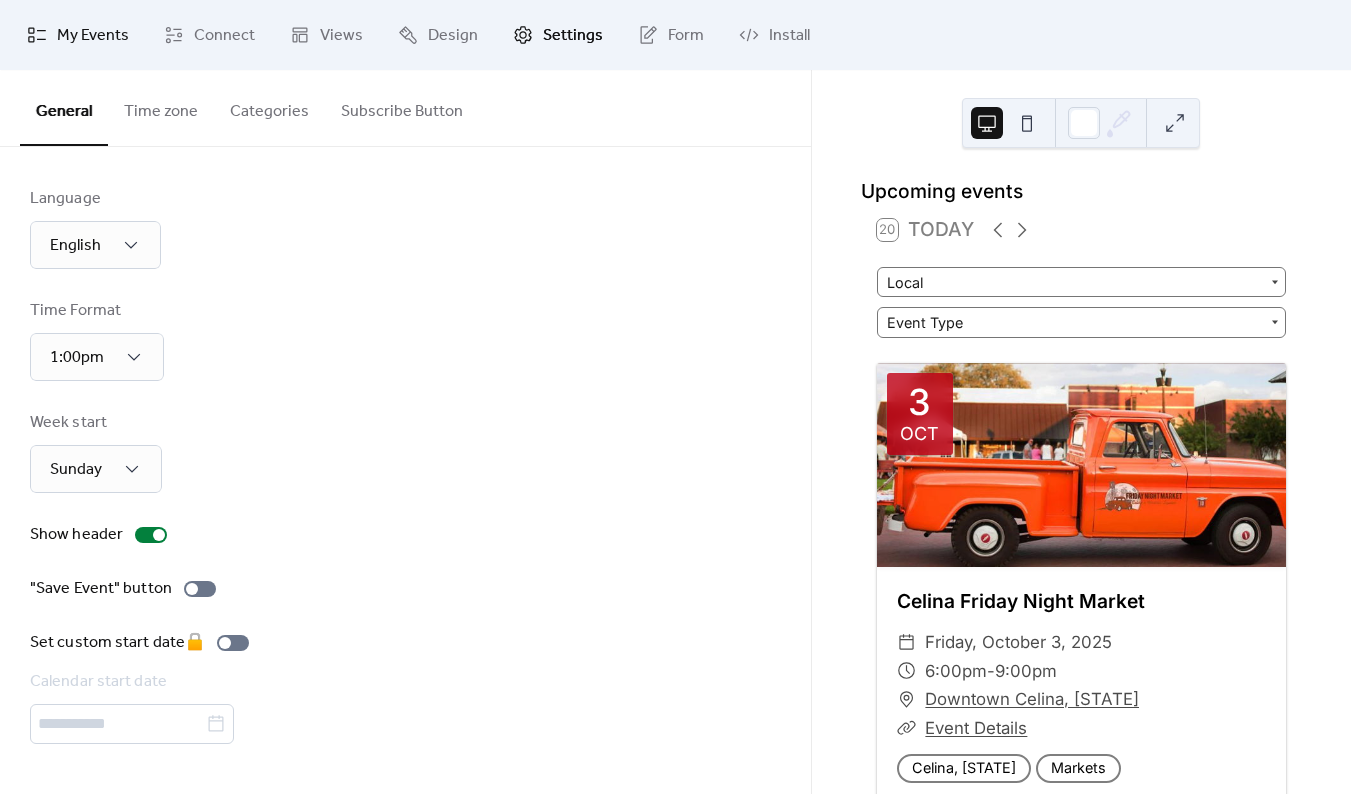click on "My Events" at bounding box center (93, 36) 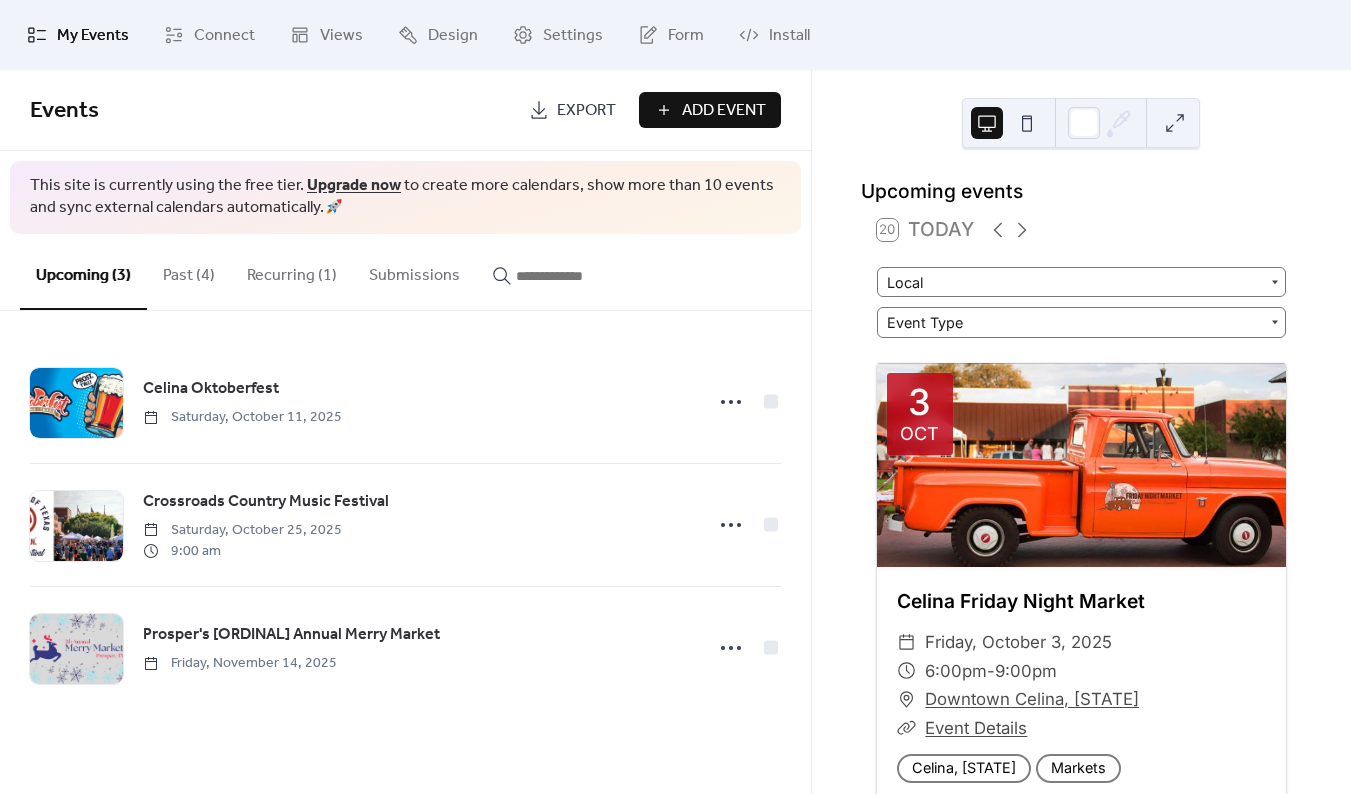 click on "Add Event" at bounding box center [724, 111] 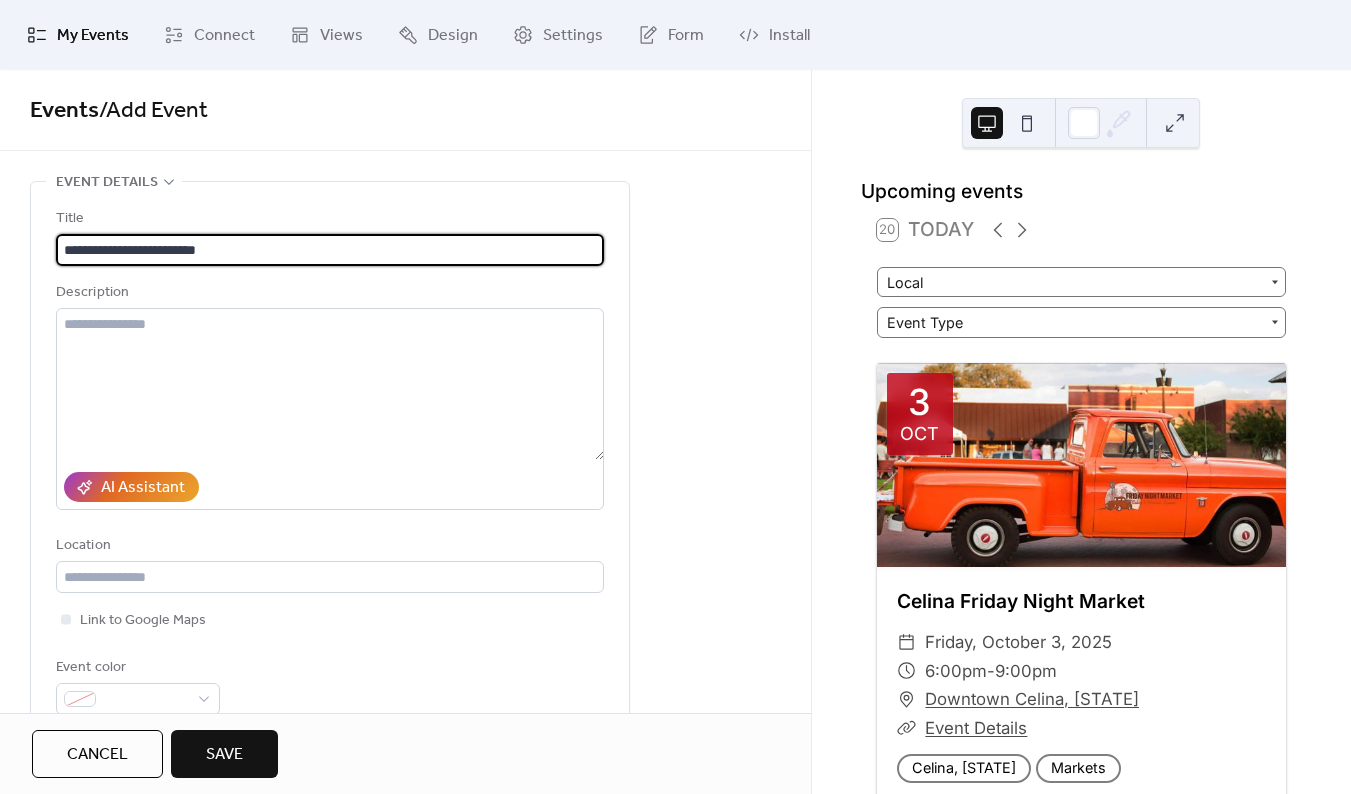 type on "**********" 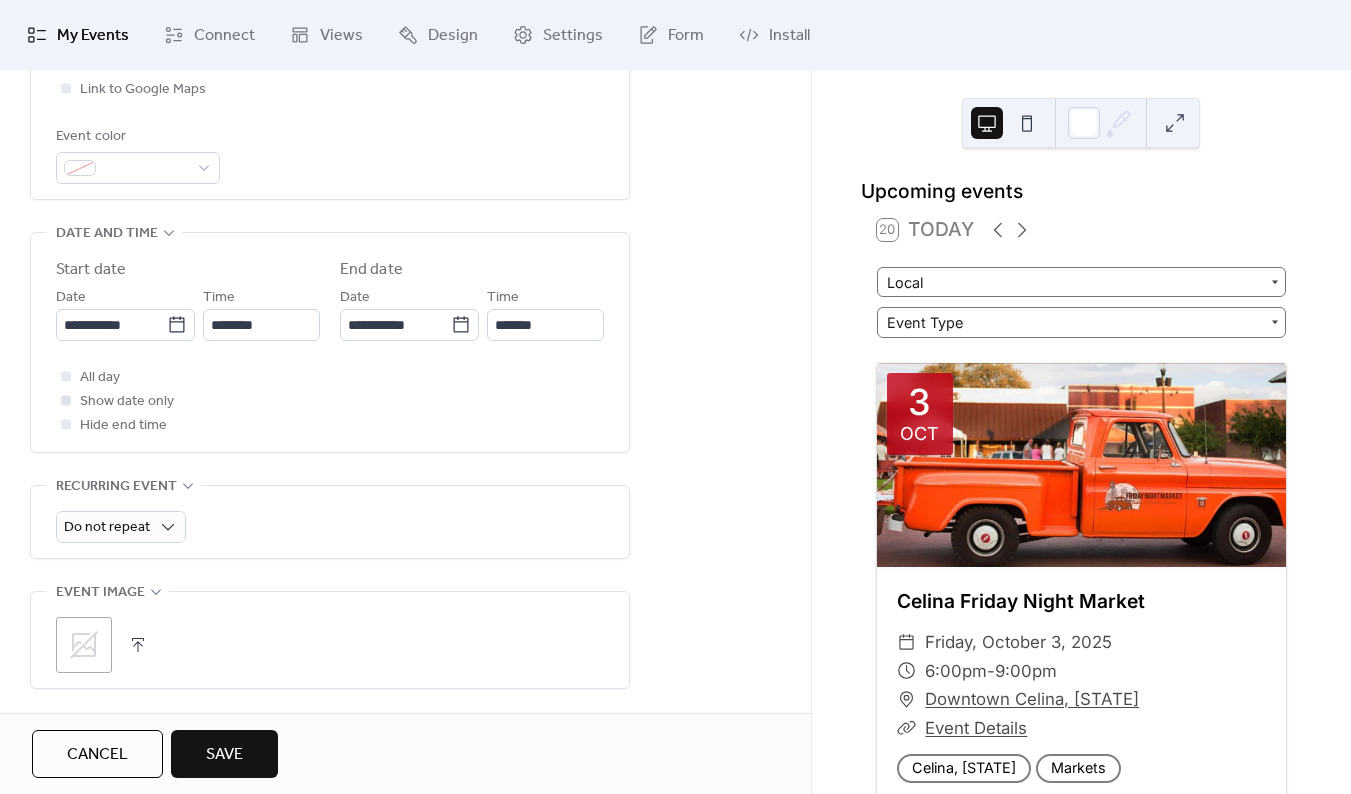 scroll, scrollTop: 582, scrollLeft: 0, axis: vertical 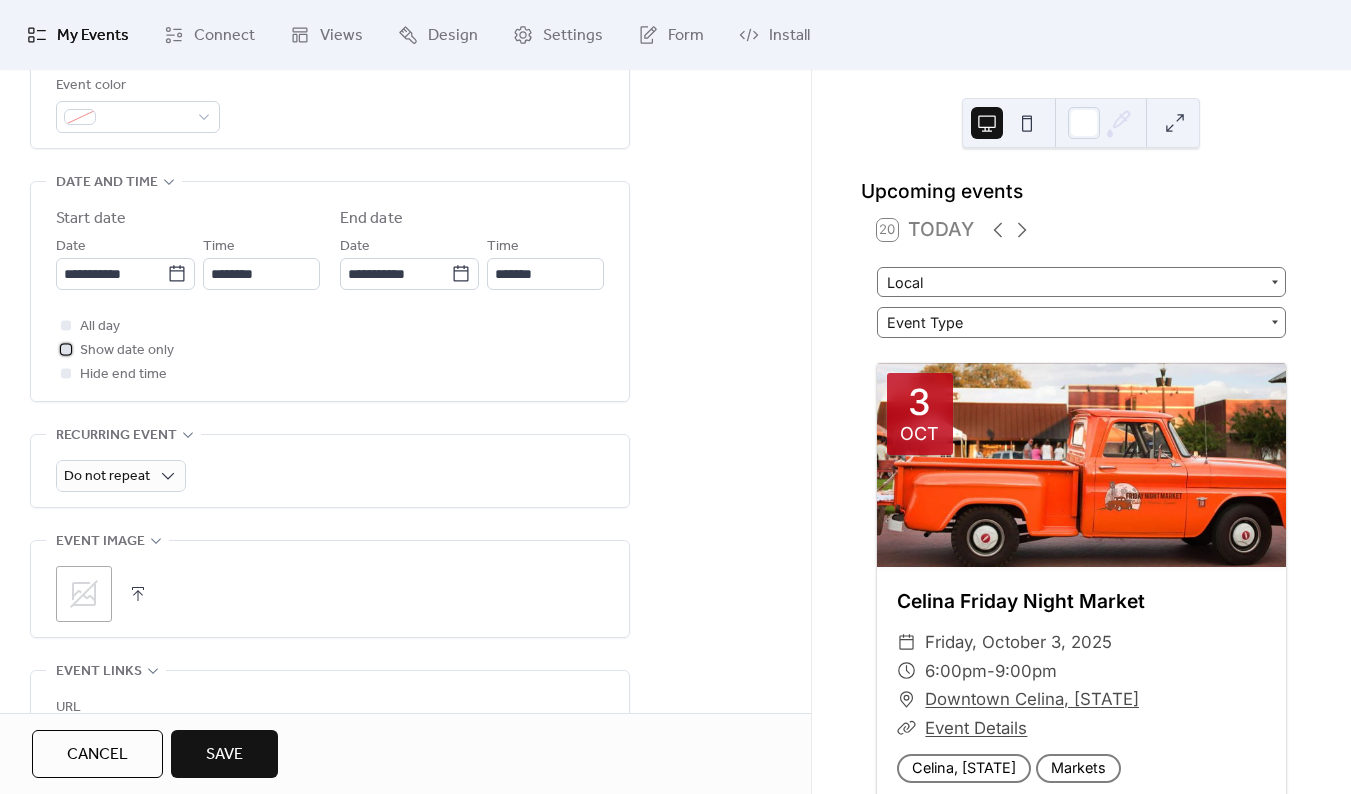 click on "Show date only" at bounding box center (127, 351) 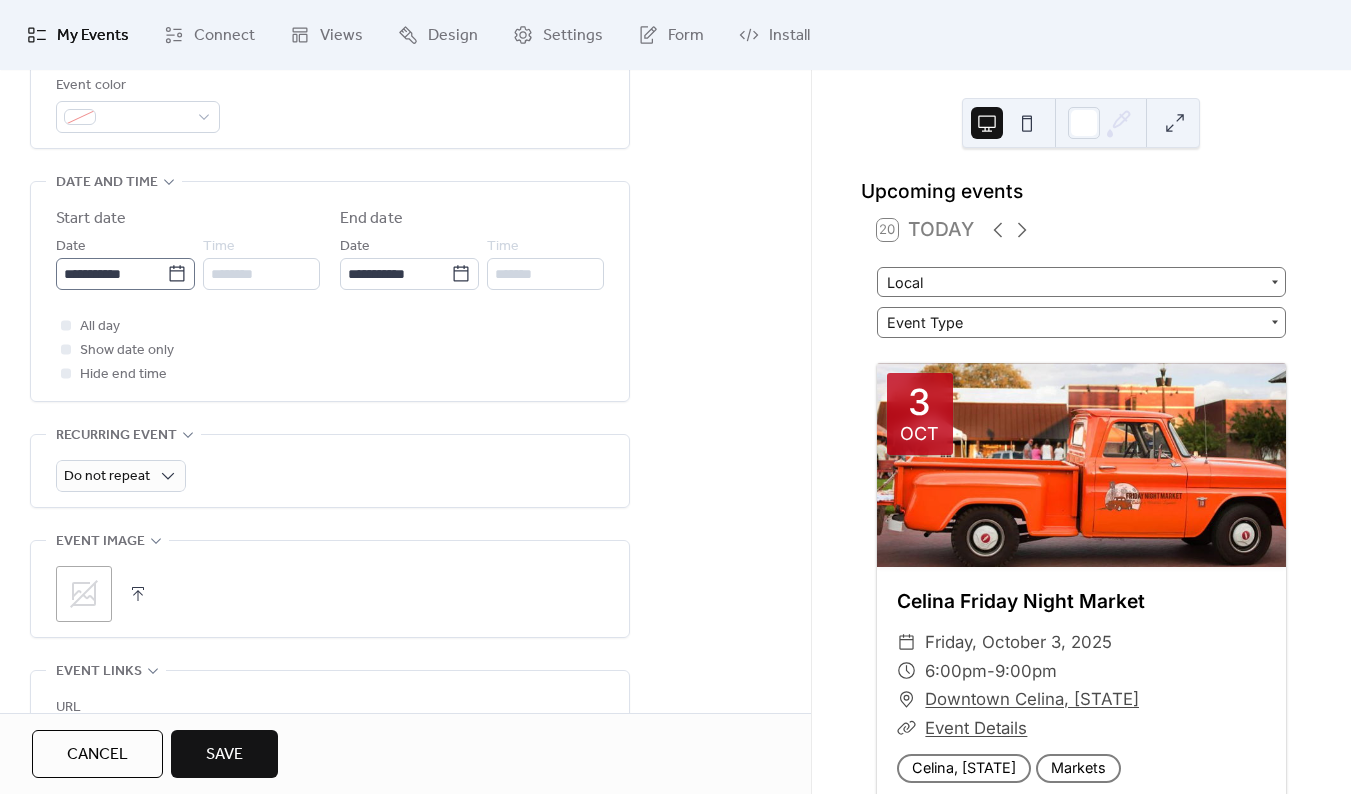 click 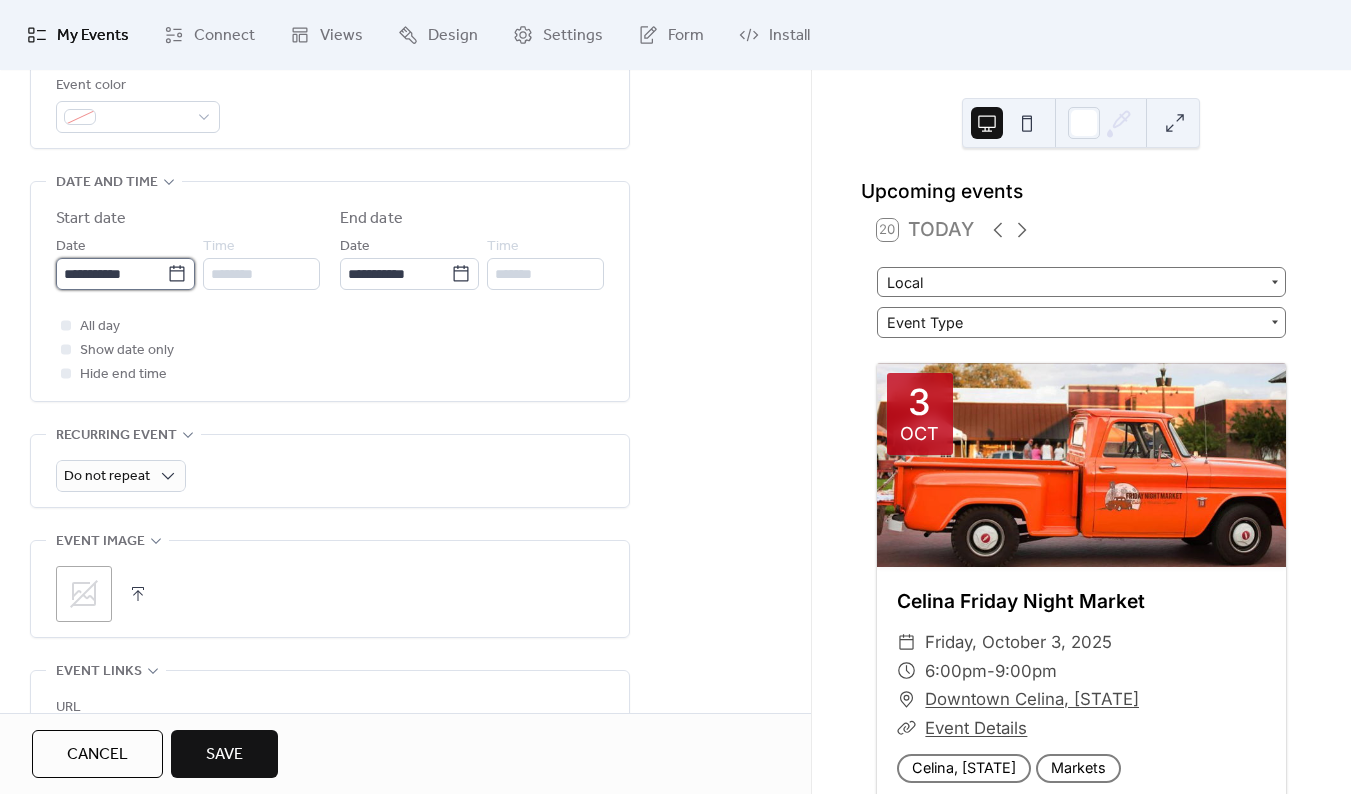 click on "**********" at bounding box center [111, 274] 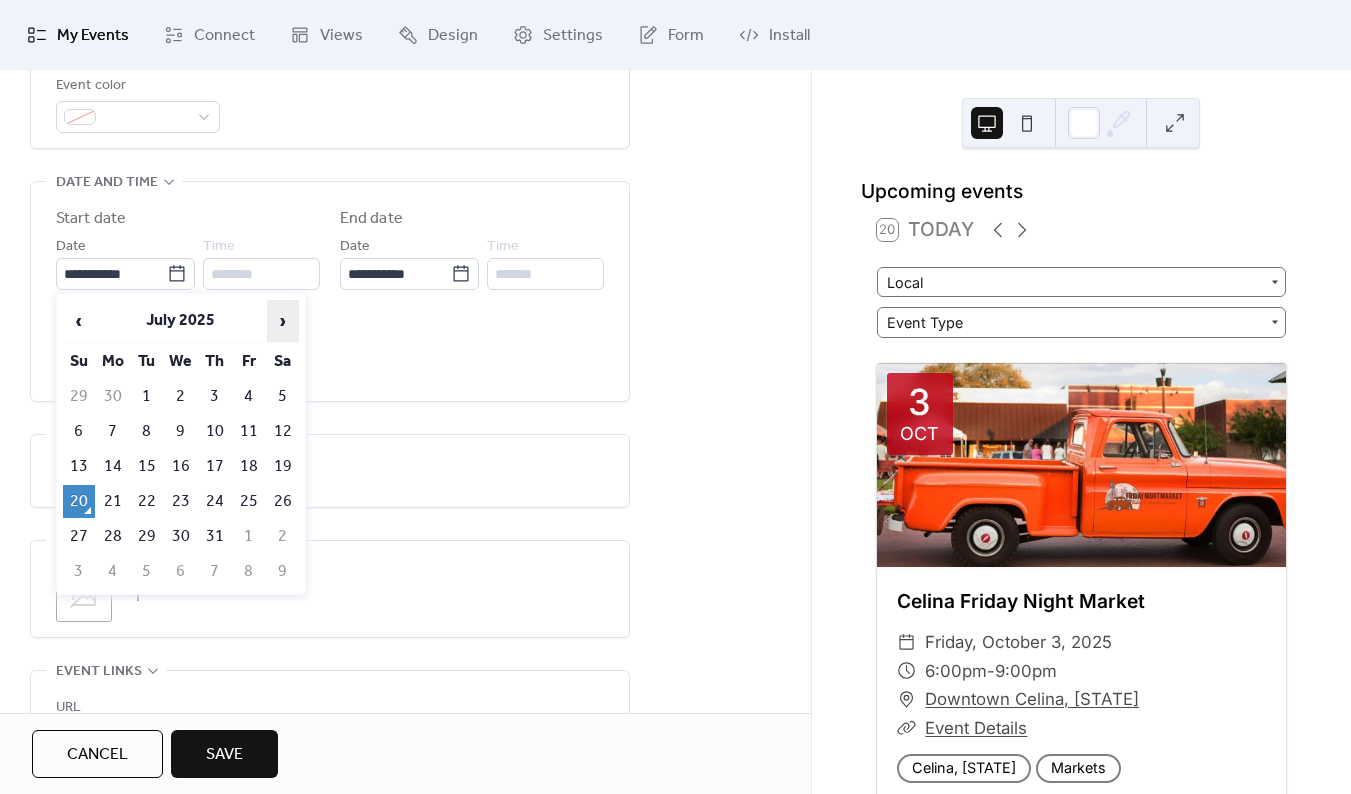 click on "›" at bounding box center [283, 321] 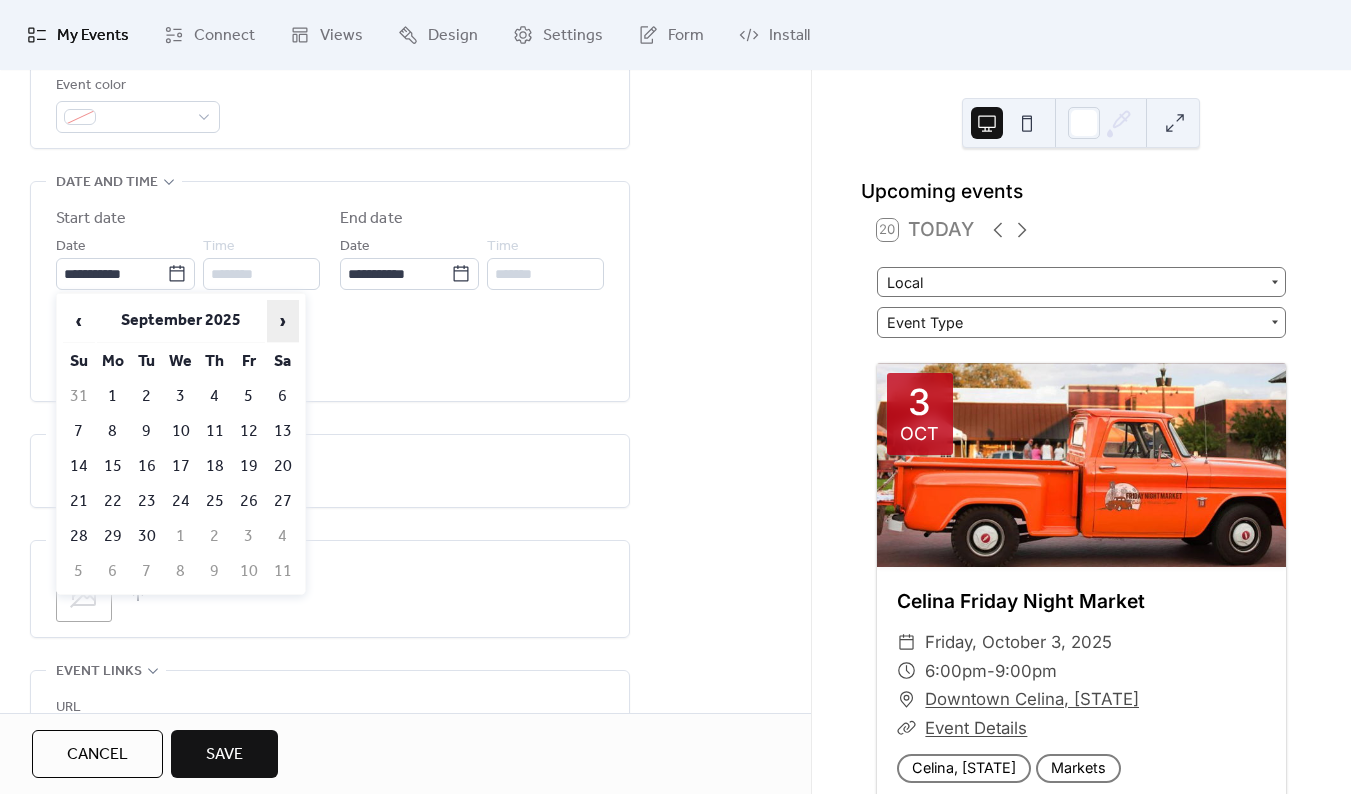 click on "›" at bounding box center [283, 321] 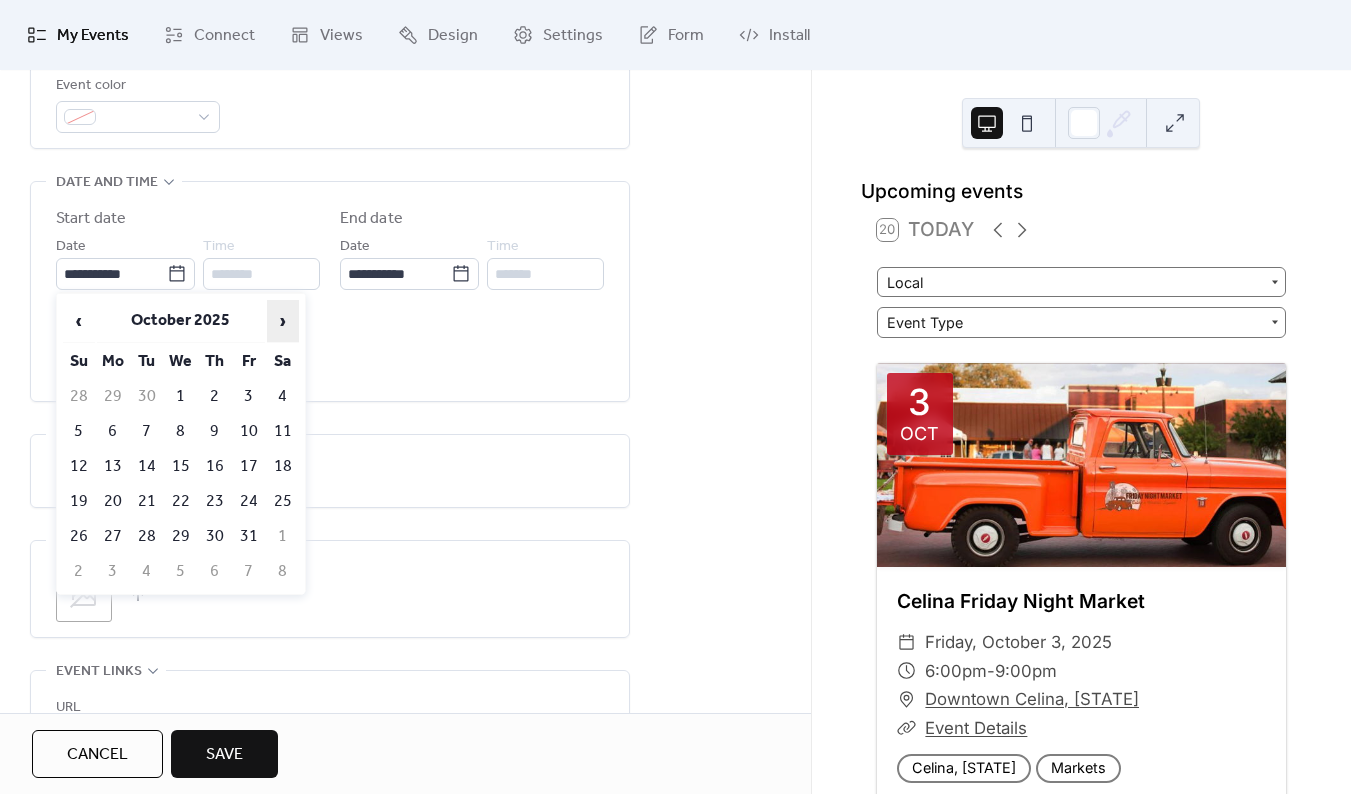 click on "›" at bounding box center [283, 321] 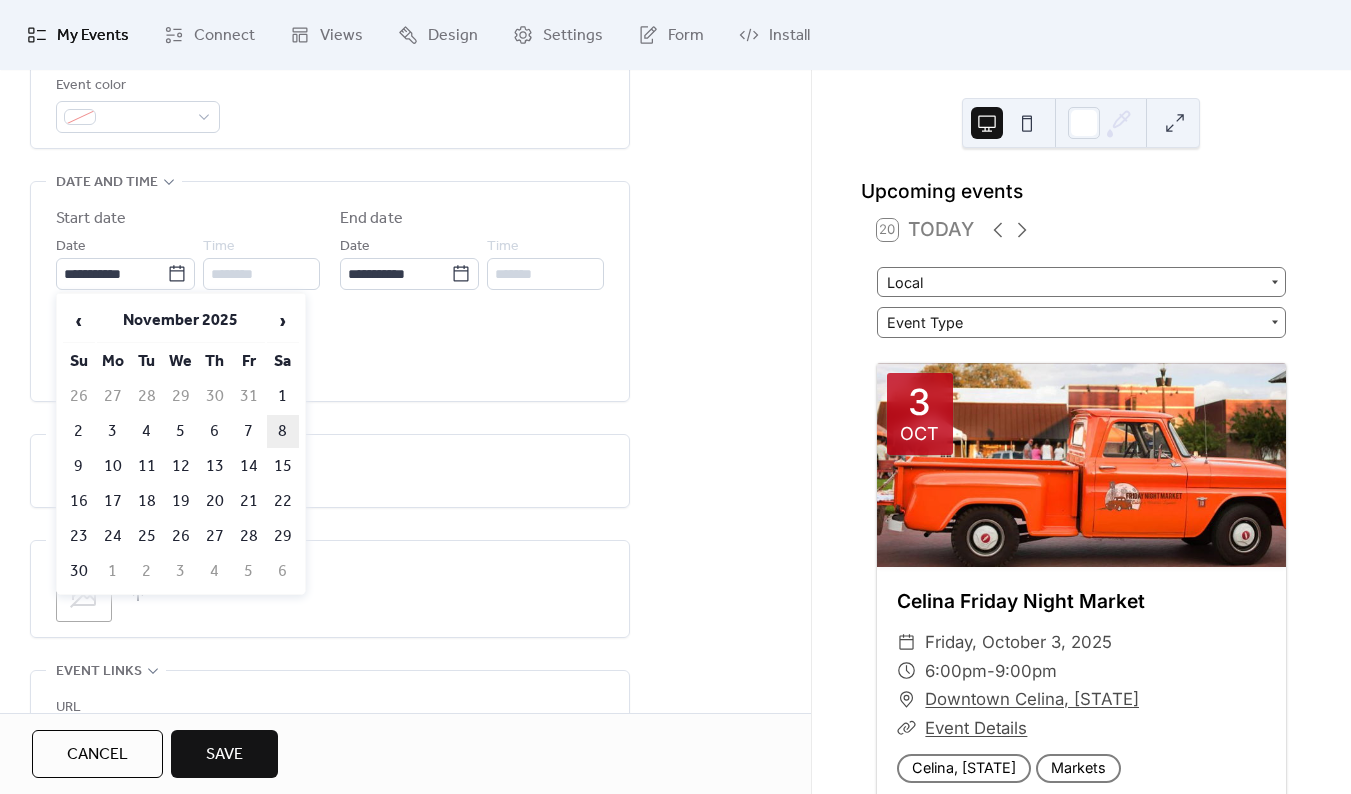 click on "8" at bounding box center [283, 431] 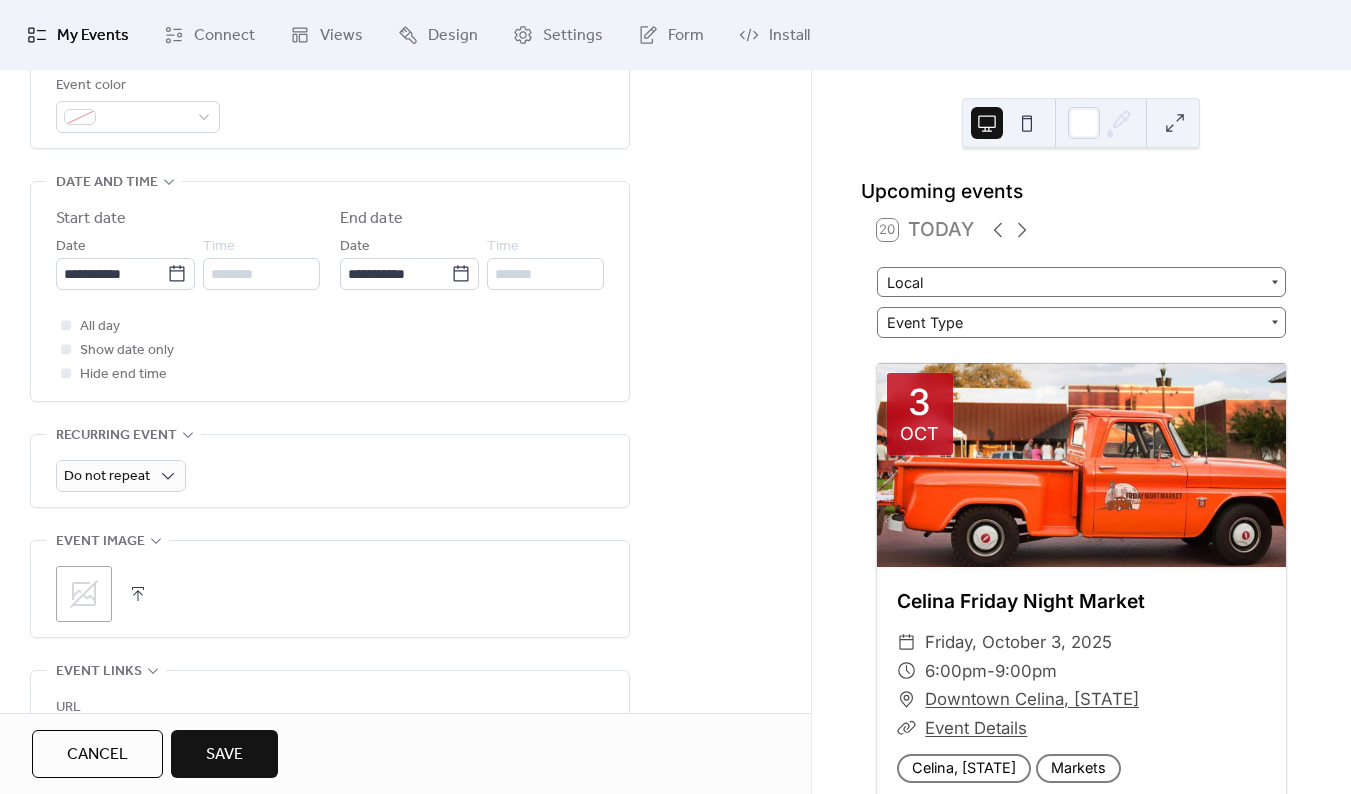 click 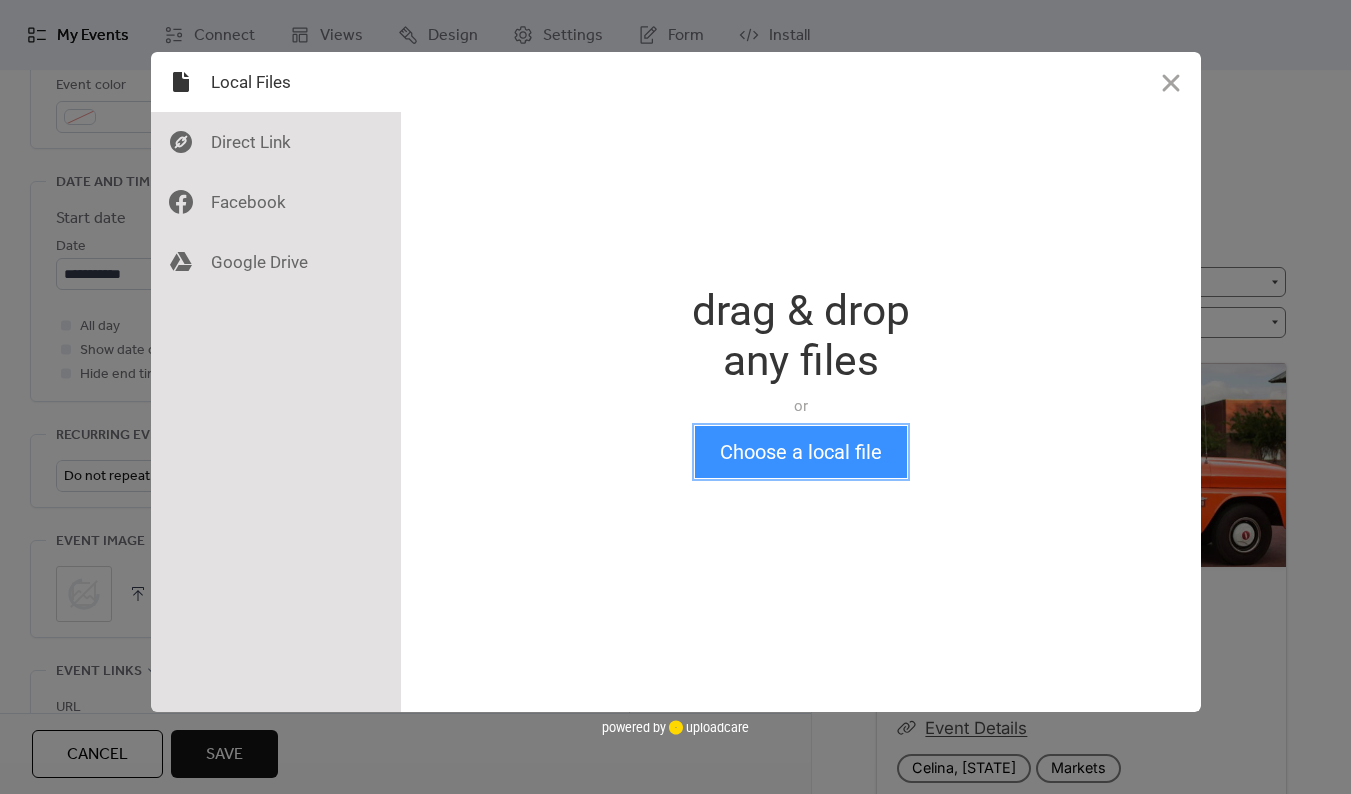 click on "Choose a local file" at bounding box center [801, 452] 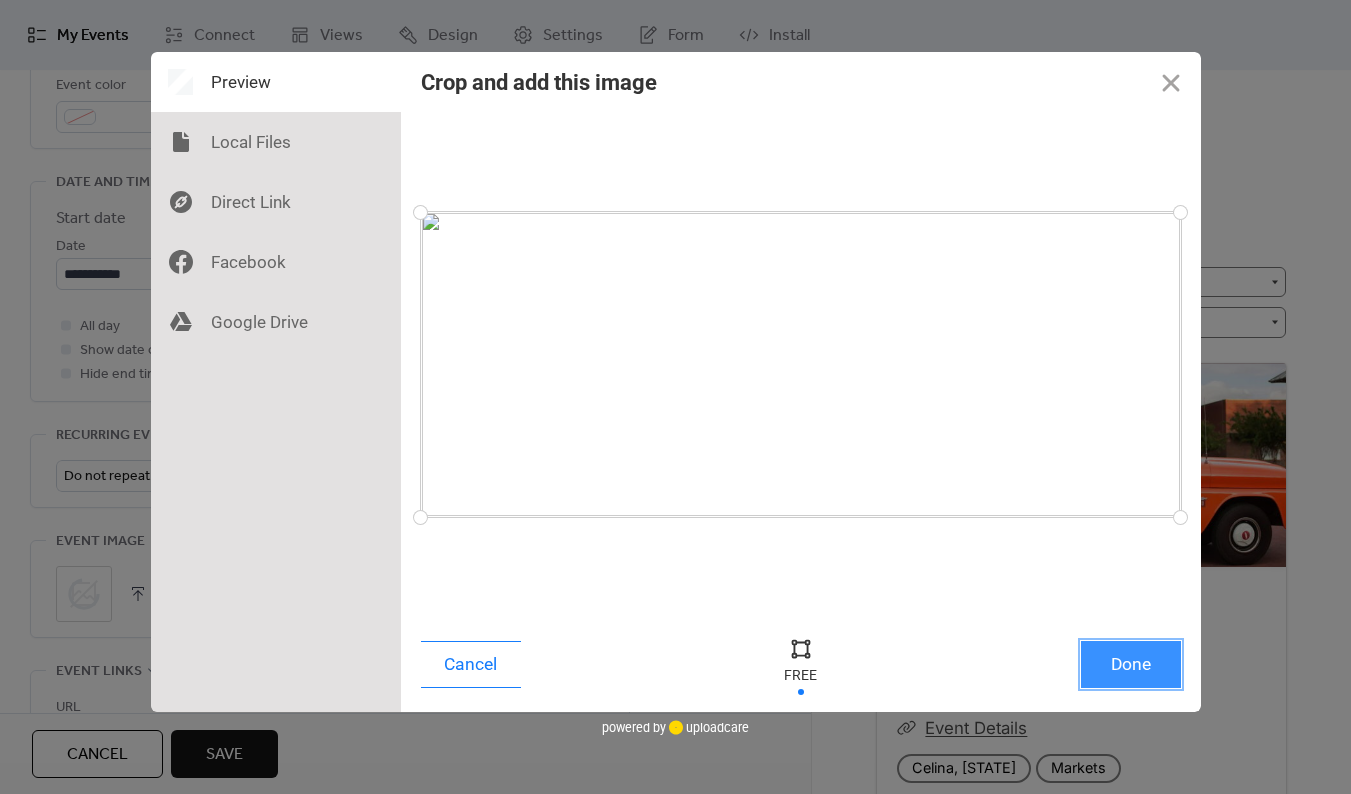 click on "Done" at bounding box center (1131, 664) 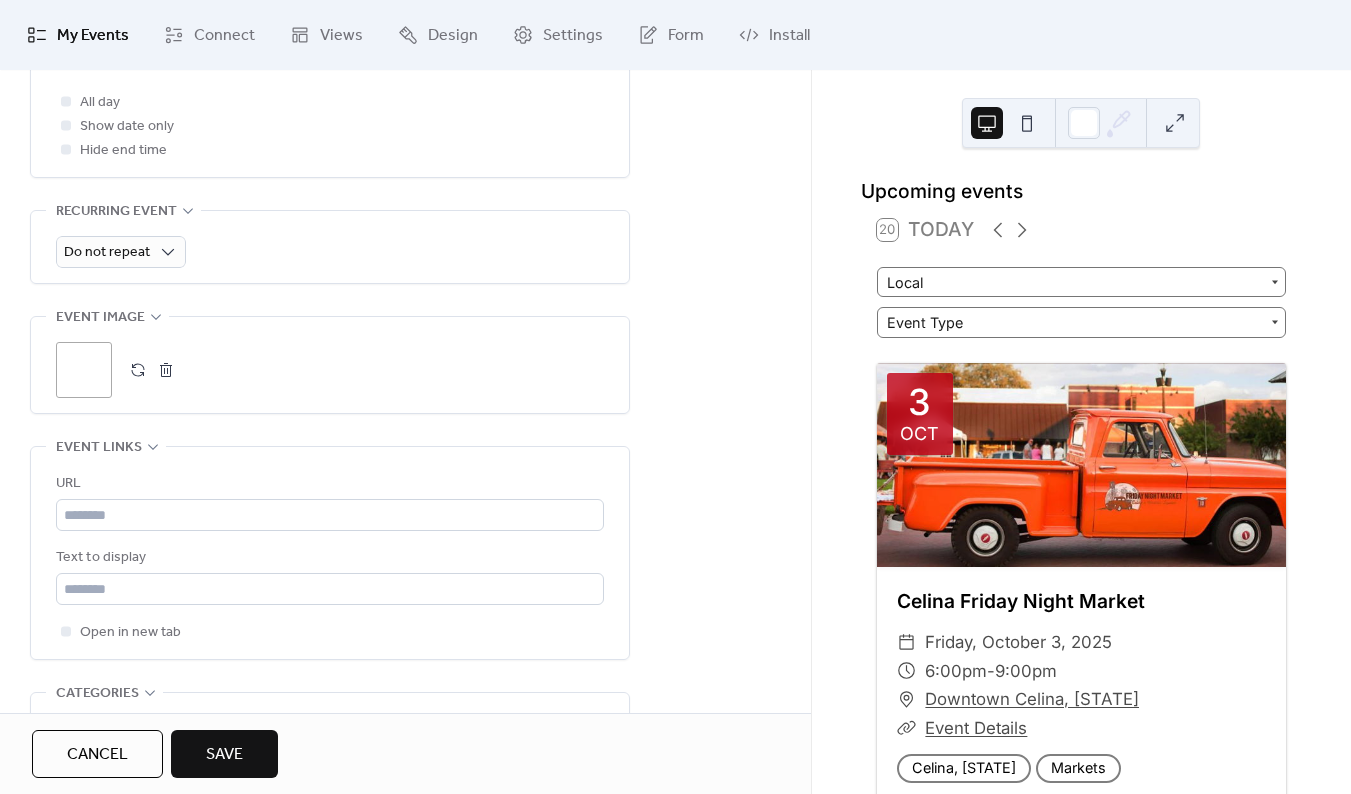 scroll, scrollTop: 823, scrollLeft: 0, axis: vertical 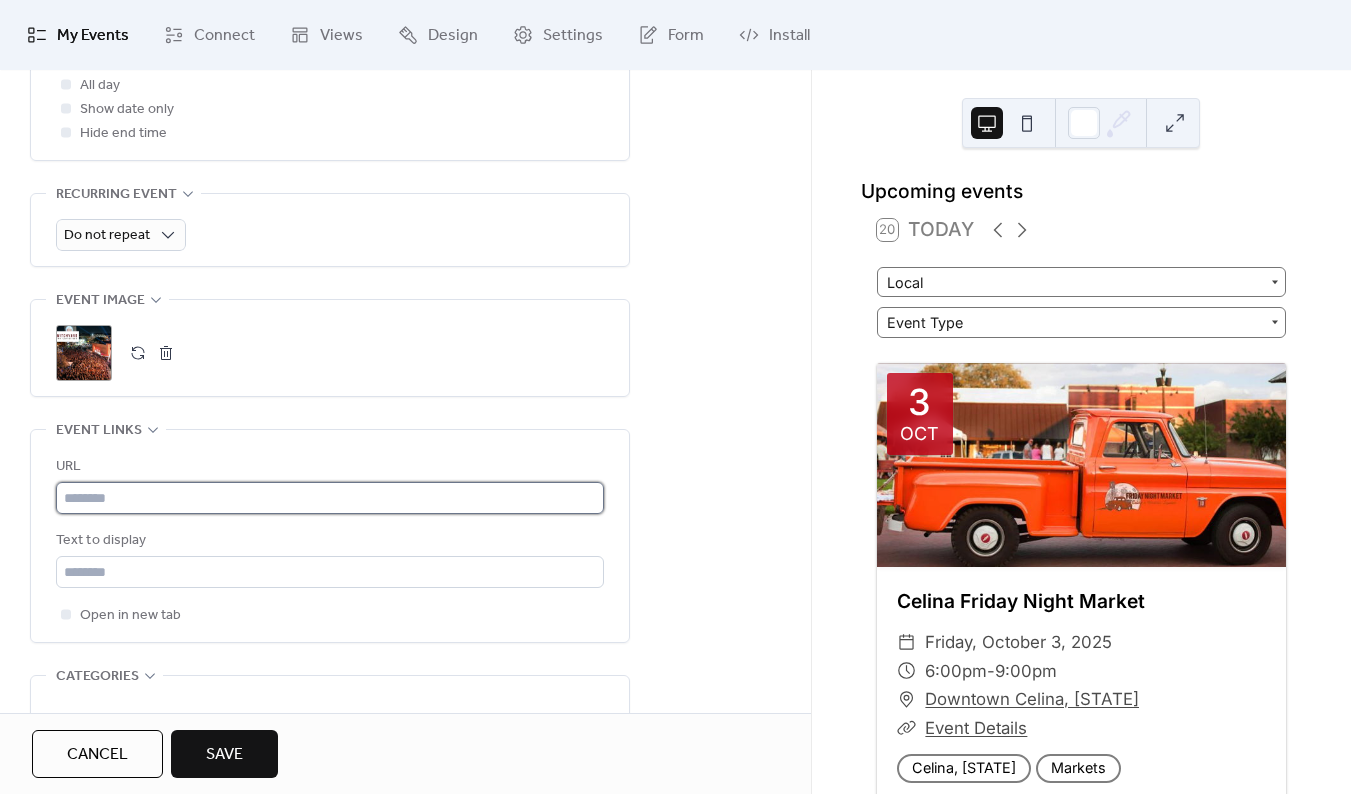 click at bounding box center [330, 498] 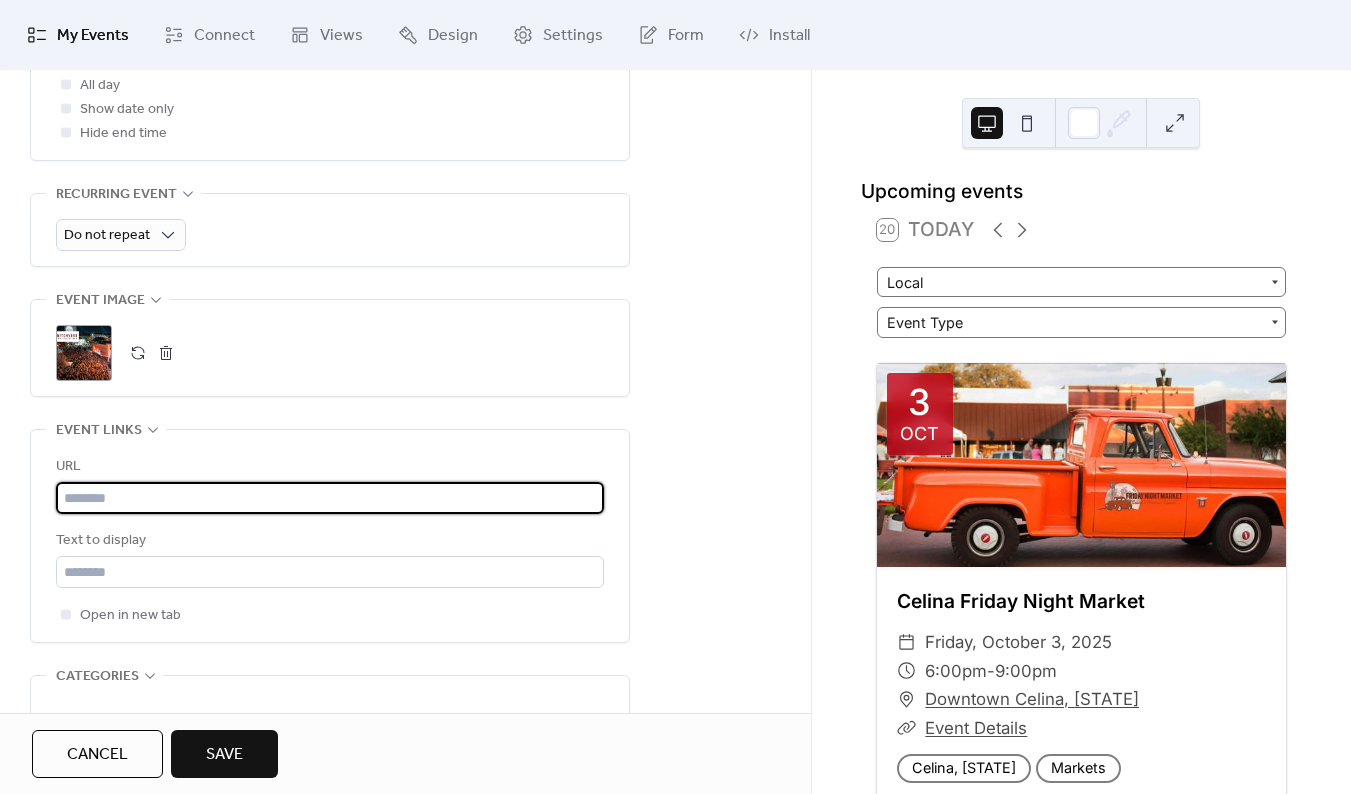 paste on "**********" 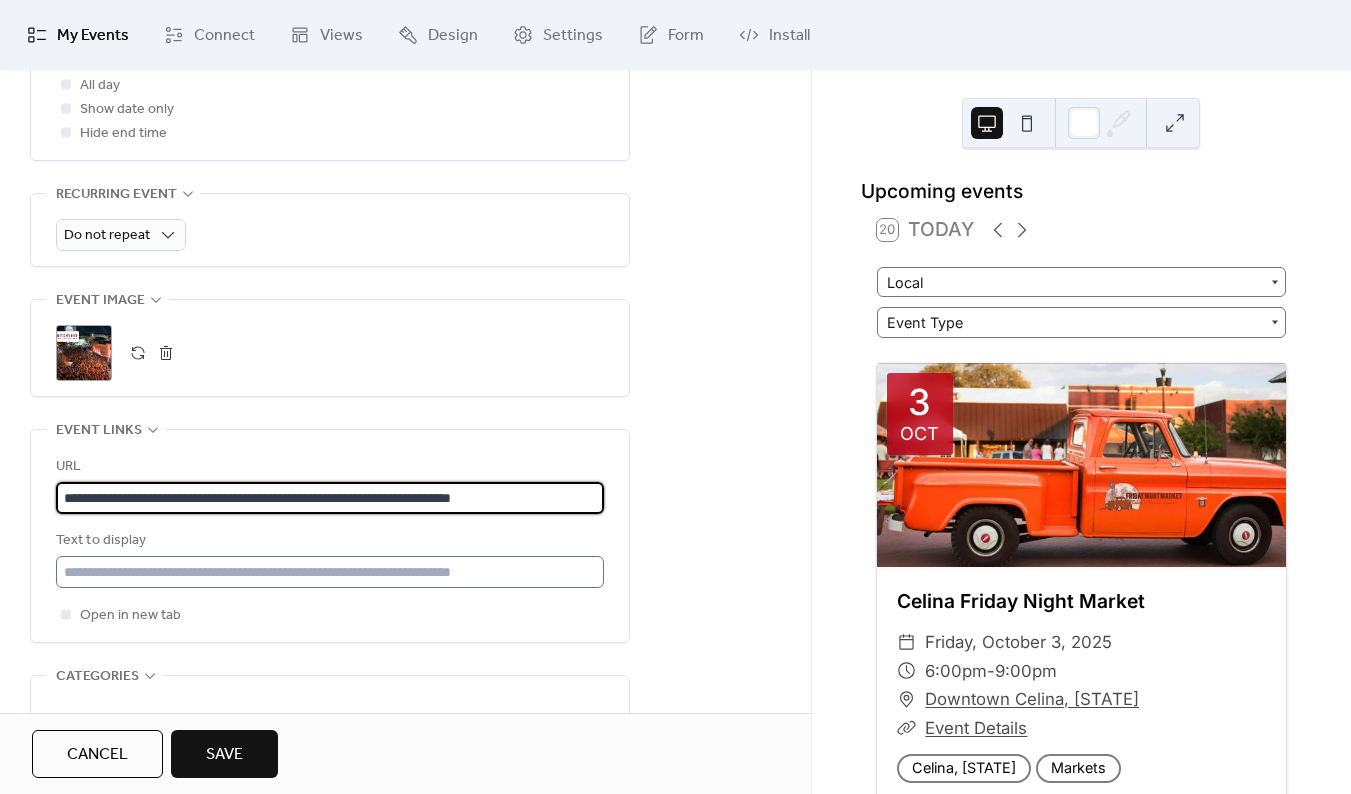type on "**********" 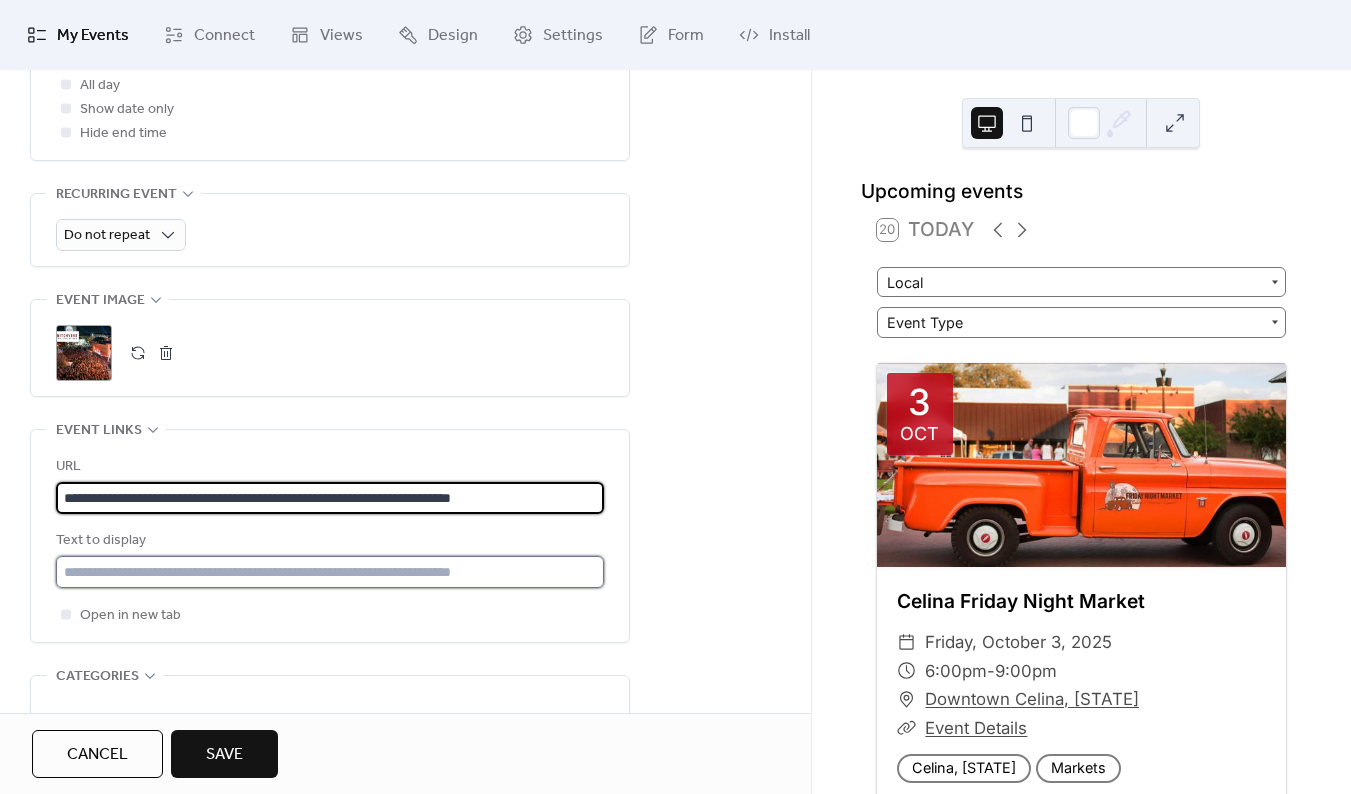 click at bounding box center [330, 572] 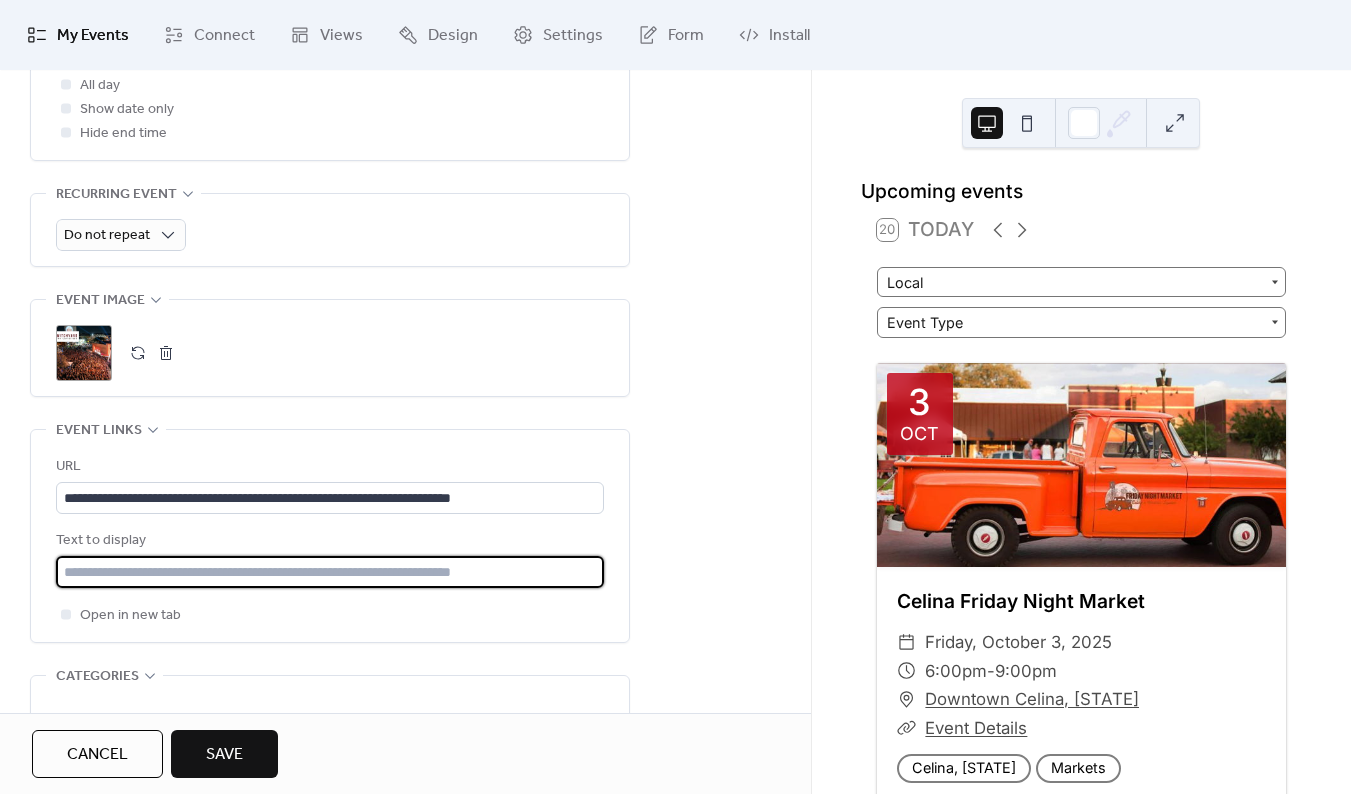 type on "**********" 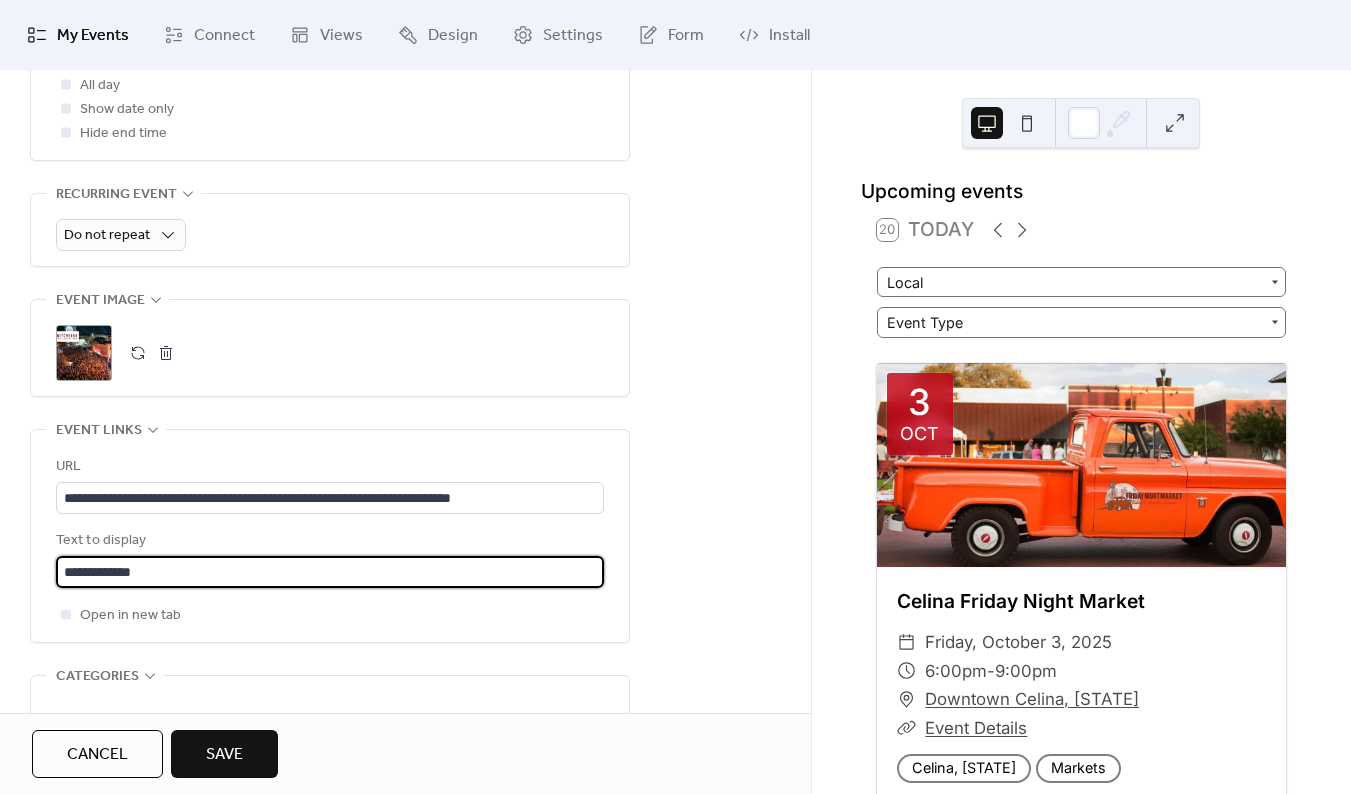 scroll, scrollTop: 960, scrollLeft: 0, axis: vertical 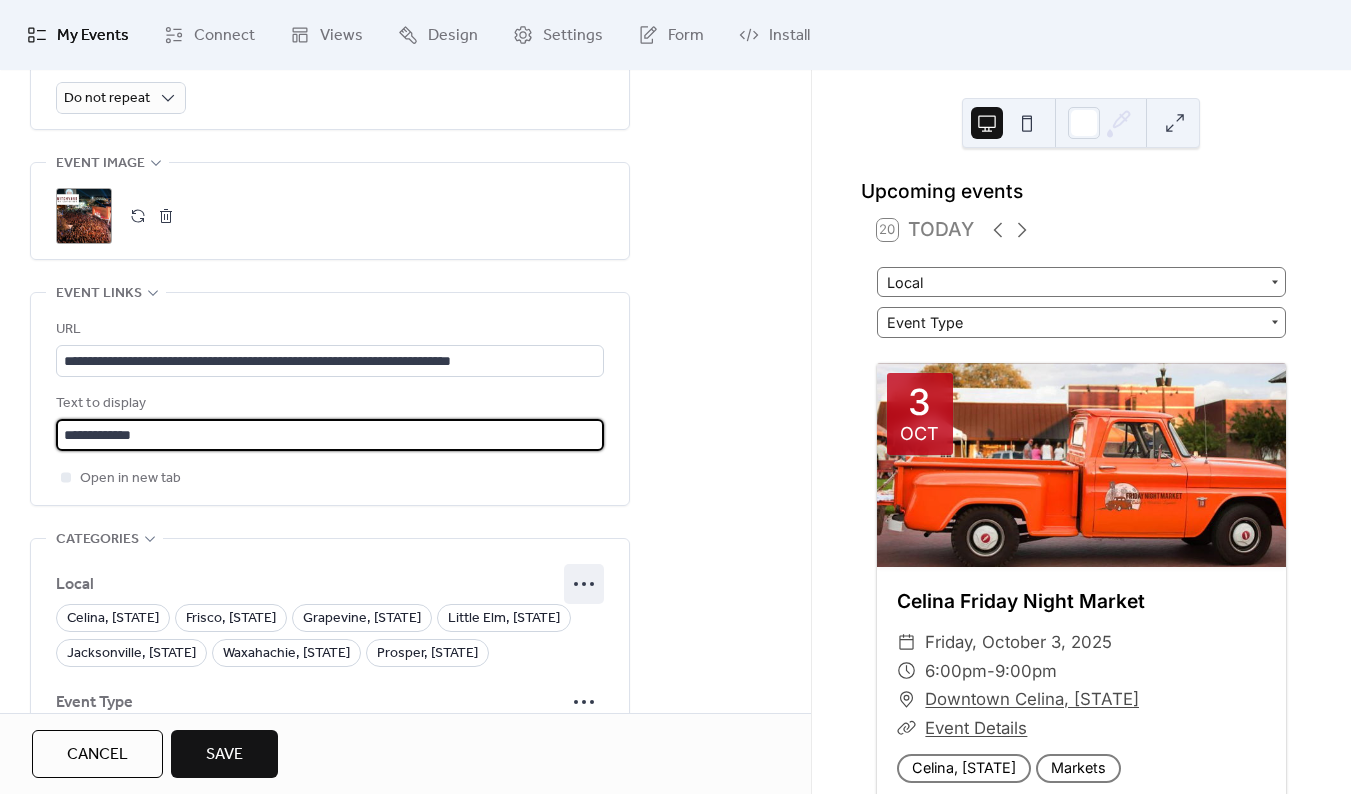 click 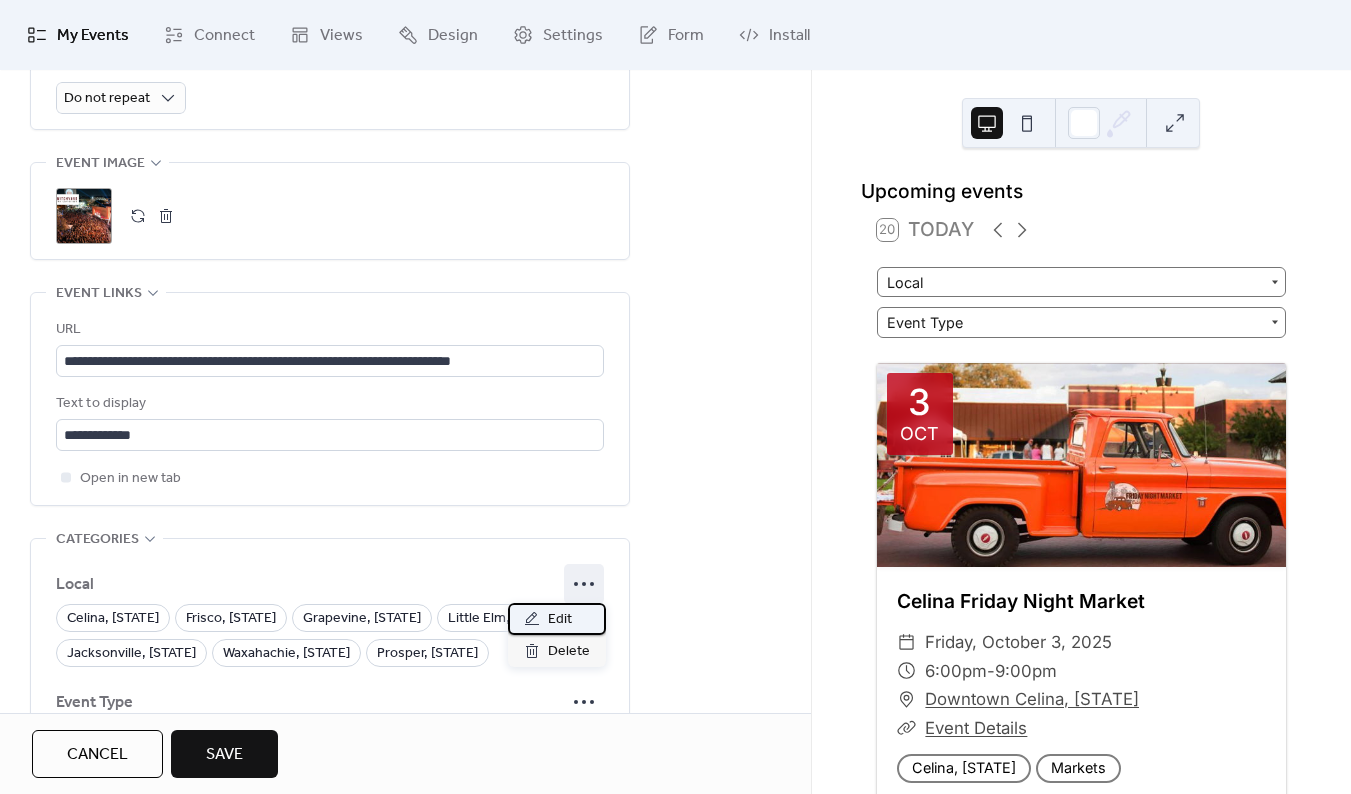 click on "Edit" at bounding box center (560, 620) 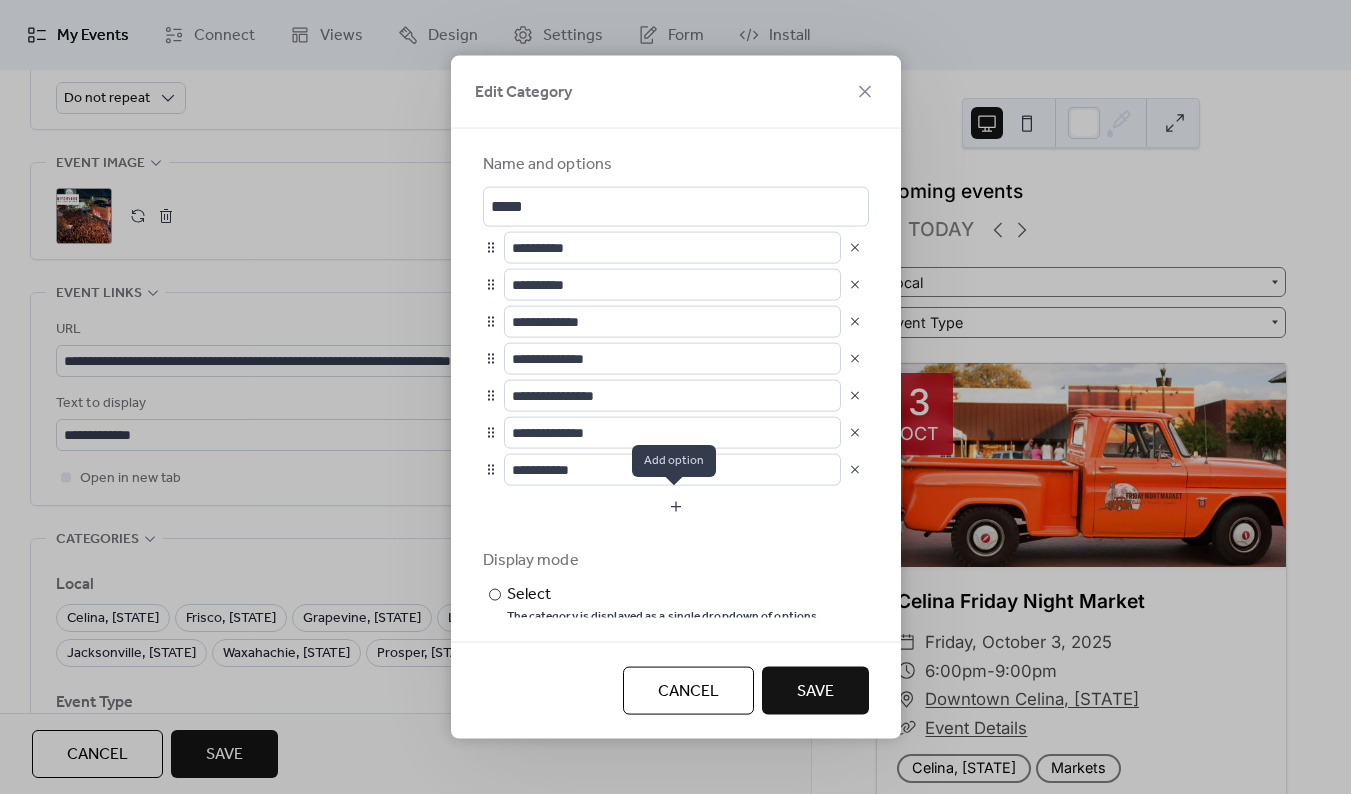 click at bounding box center (676, 507) 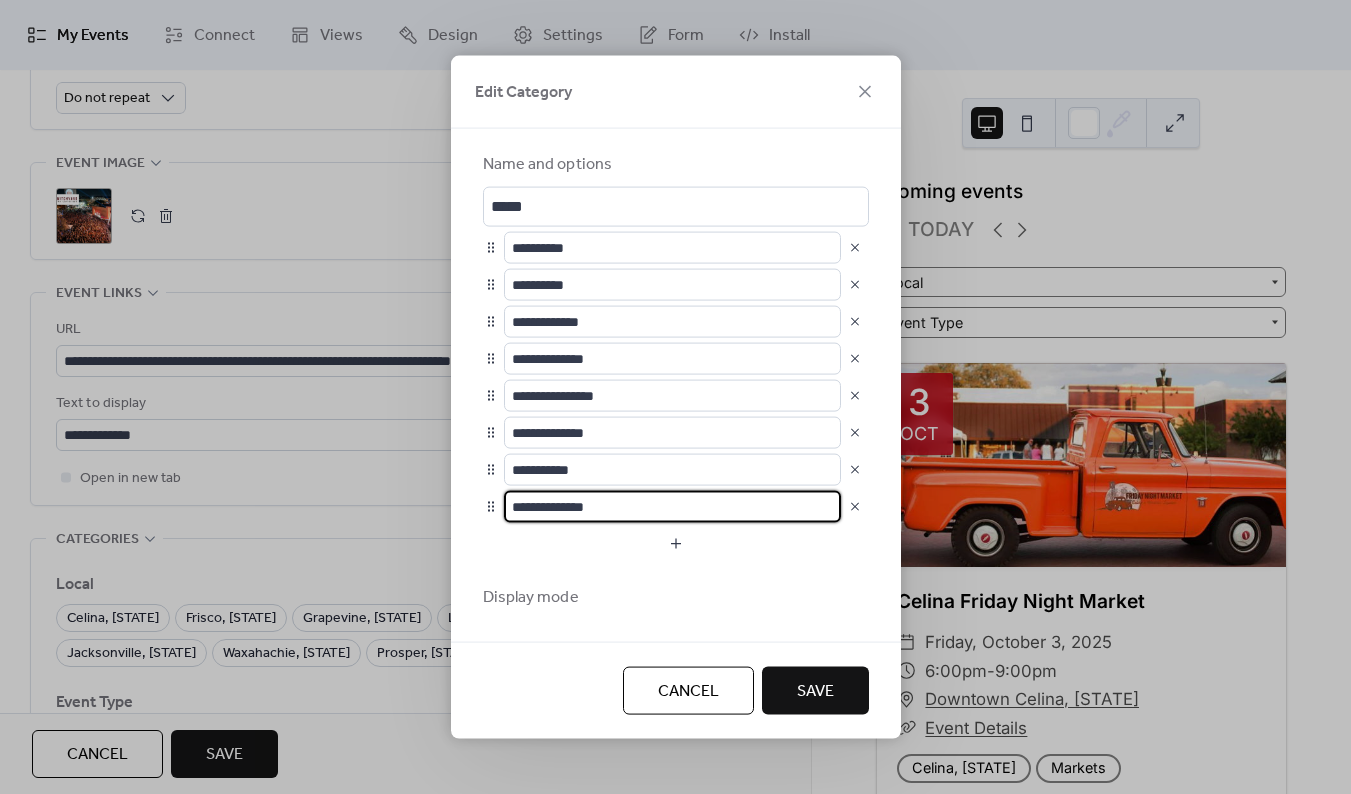type on "**********" 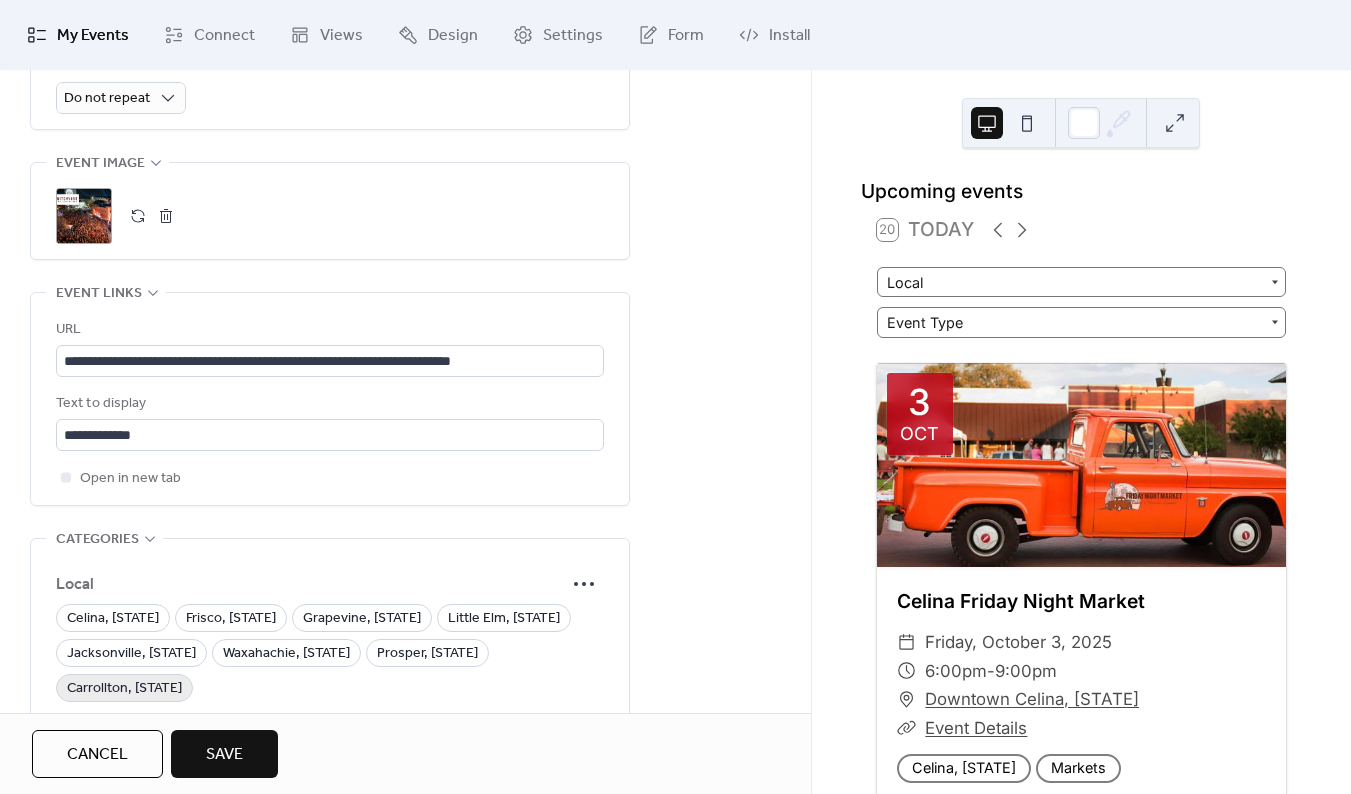 click on "Carrollton, [STATE]" at bounding box center [124, 689] 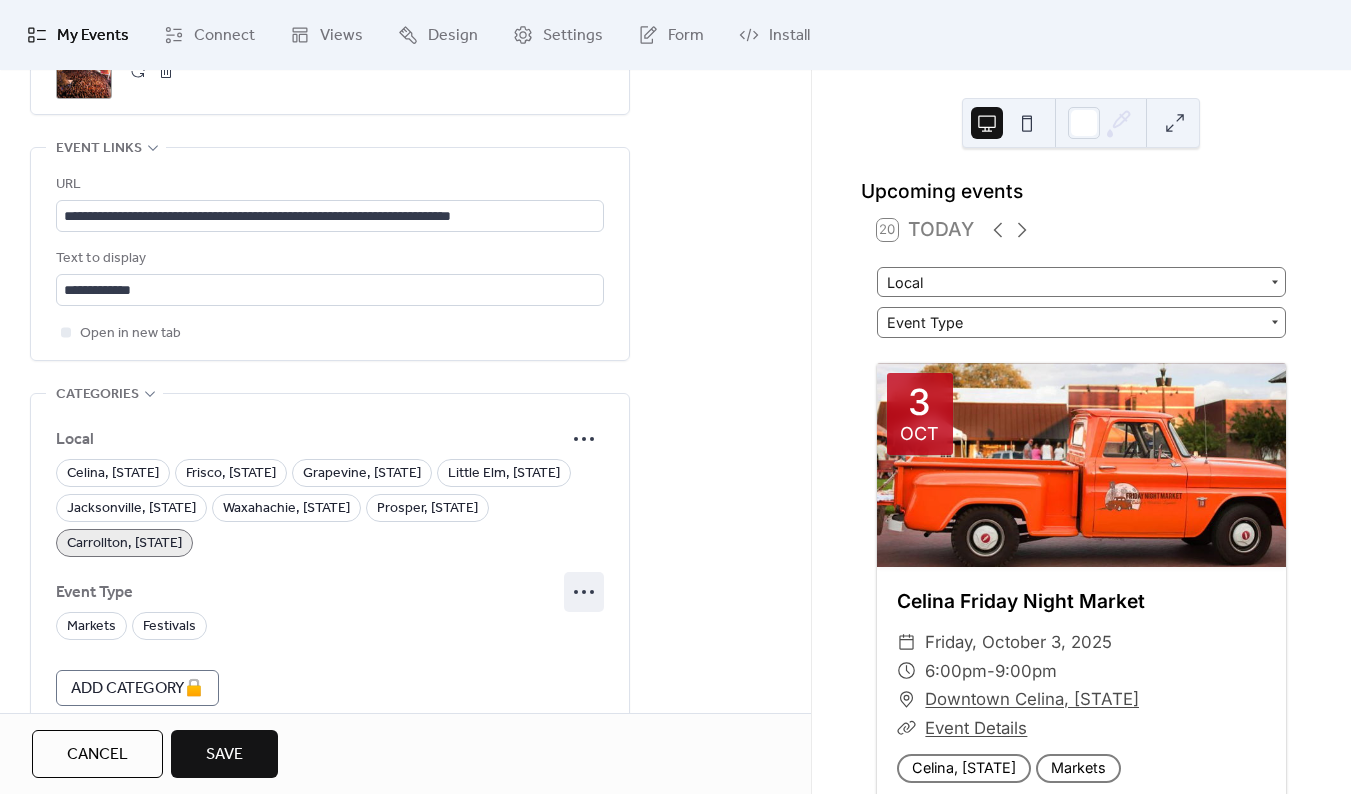 scroll, scrollTop: 1110, scrollLeft: 0, axis: vertical 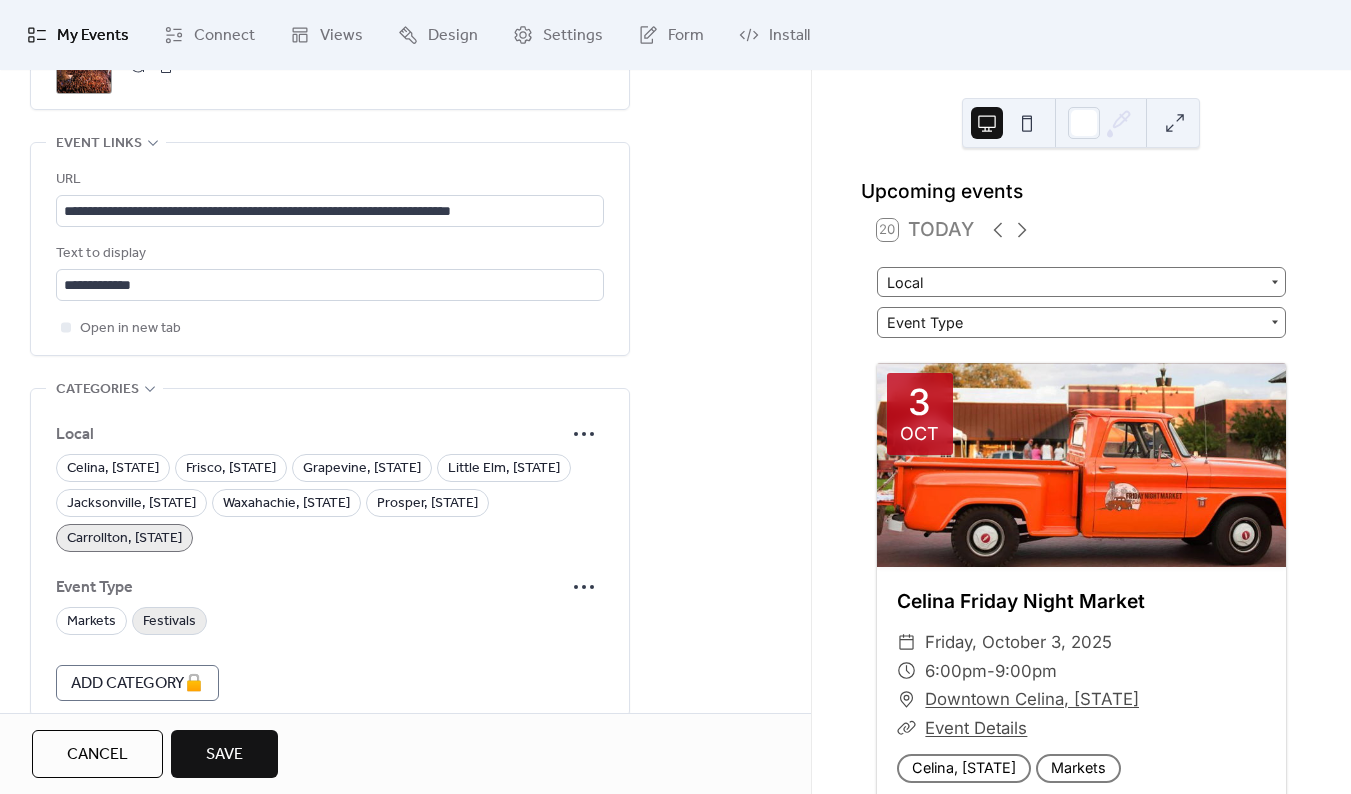 drag, startPoint x: 199, startPoint y: 577, endPoint x: 189, endPoint y: 578, distance: 10.049875 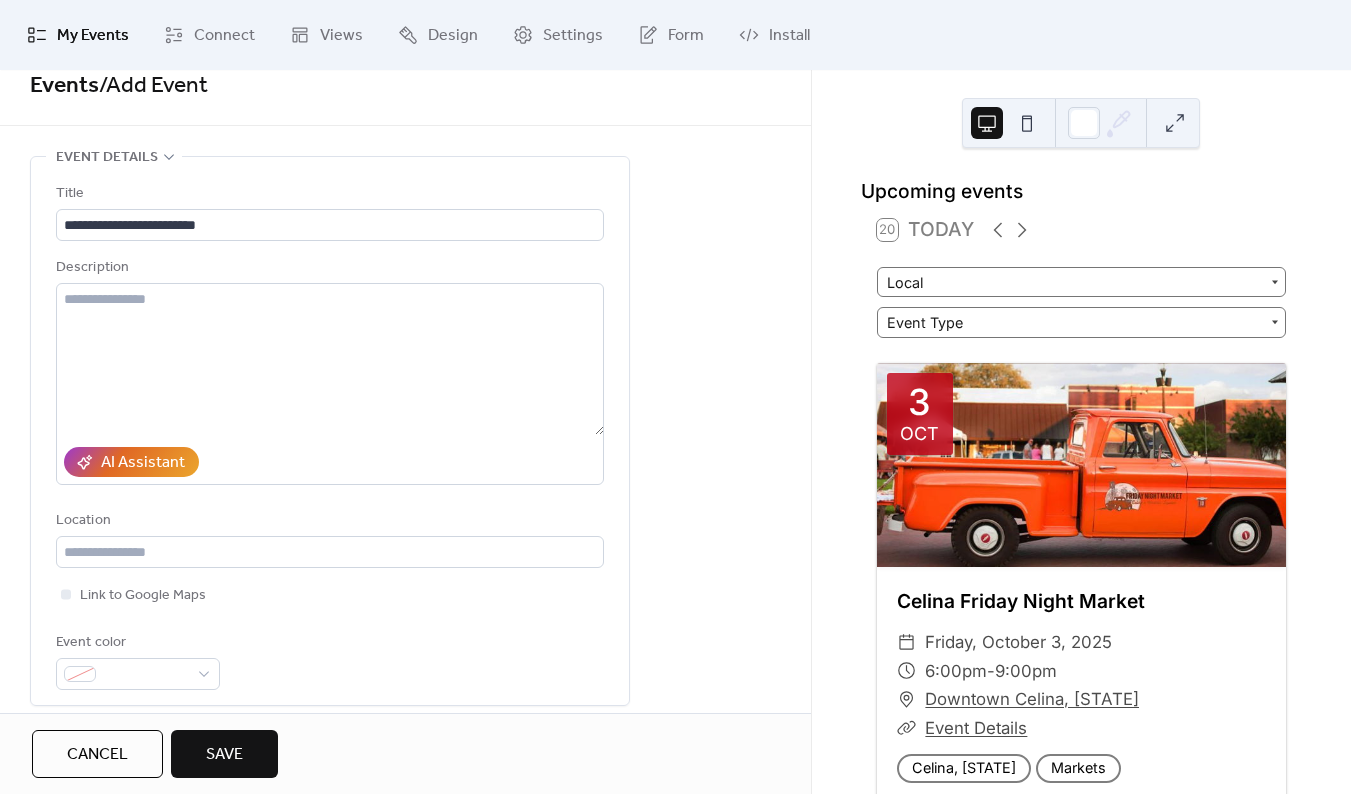 scroll, scrollTop: 0, scrollLeft: 0, axis: both 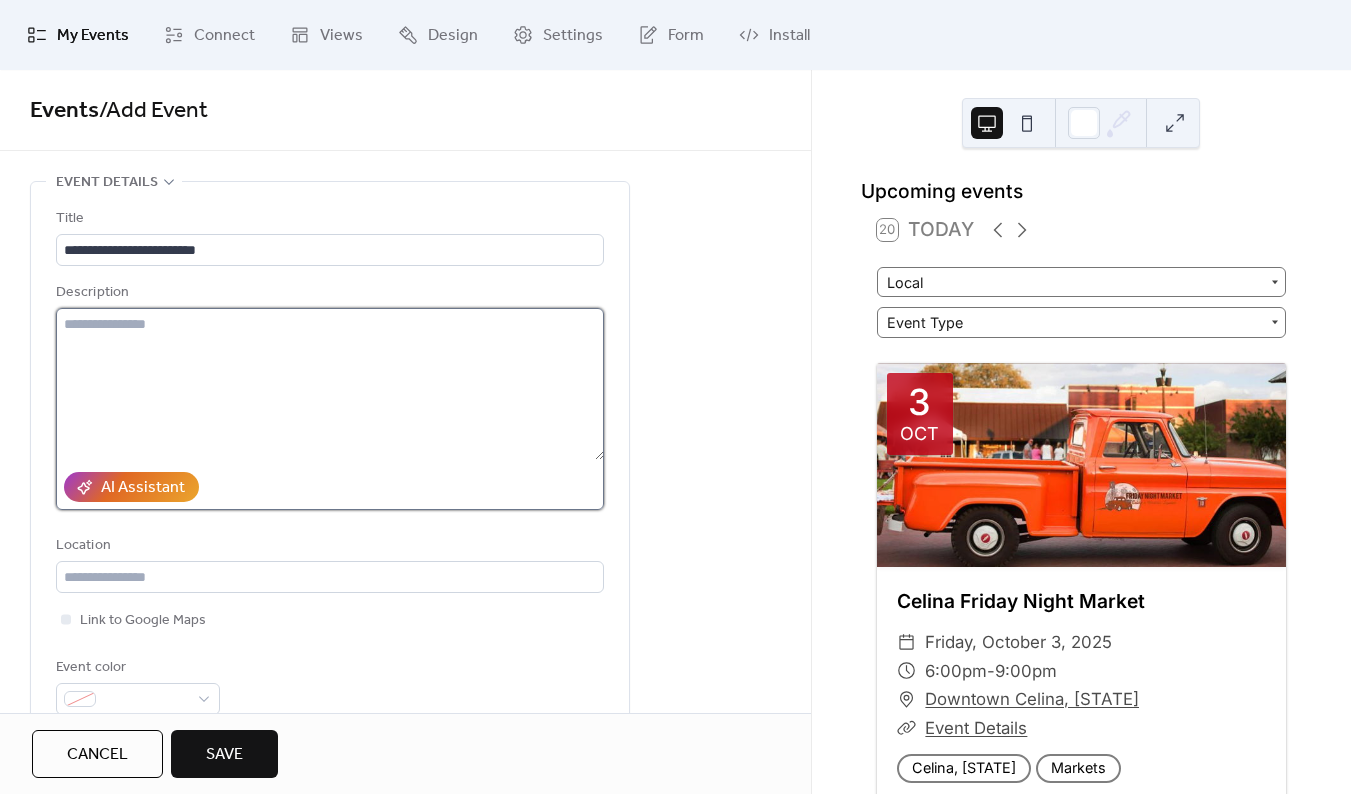 click at bounding box center (330, 384) 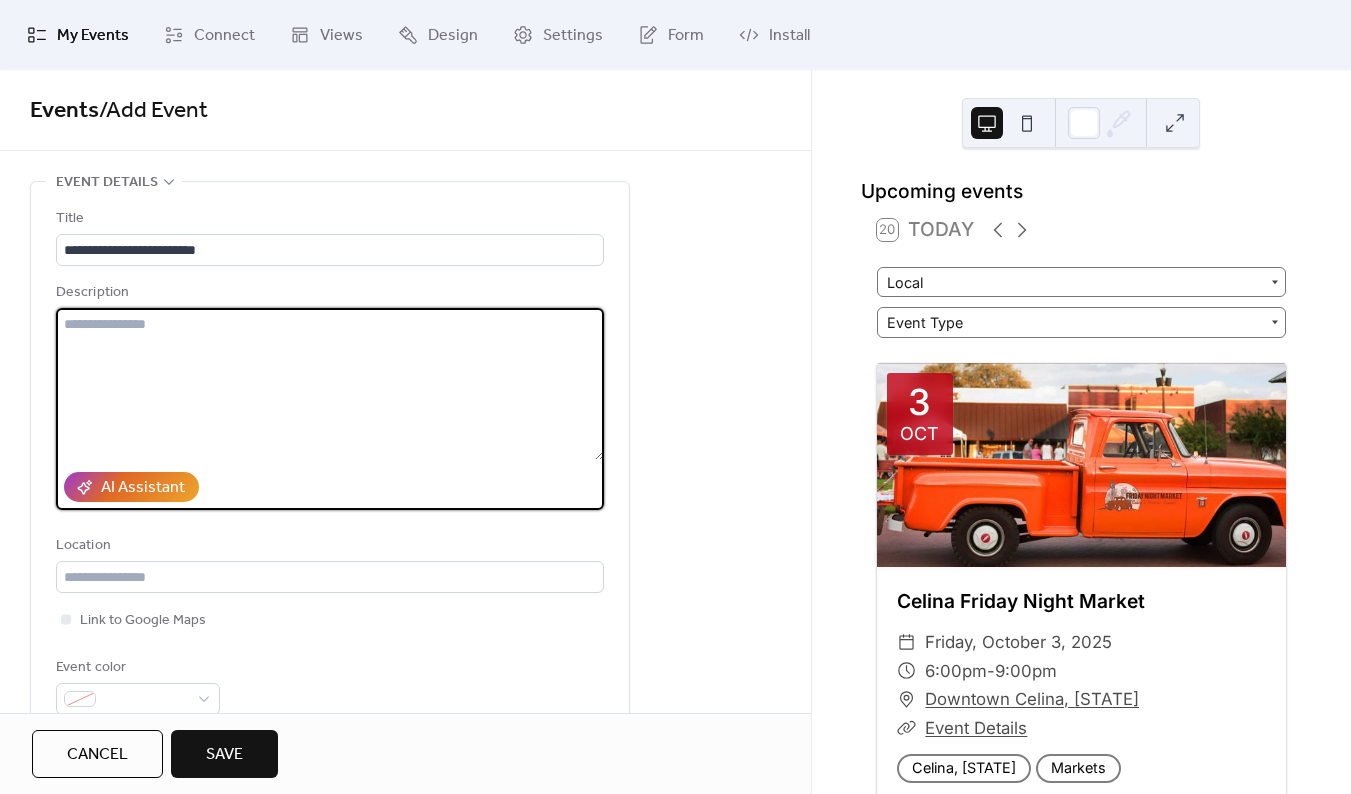 paste on "**********" 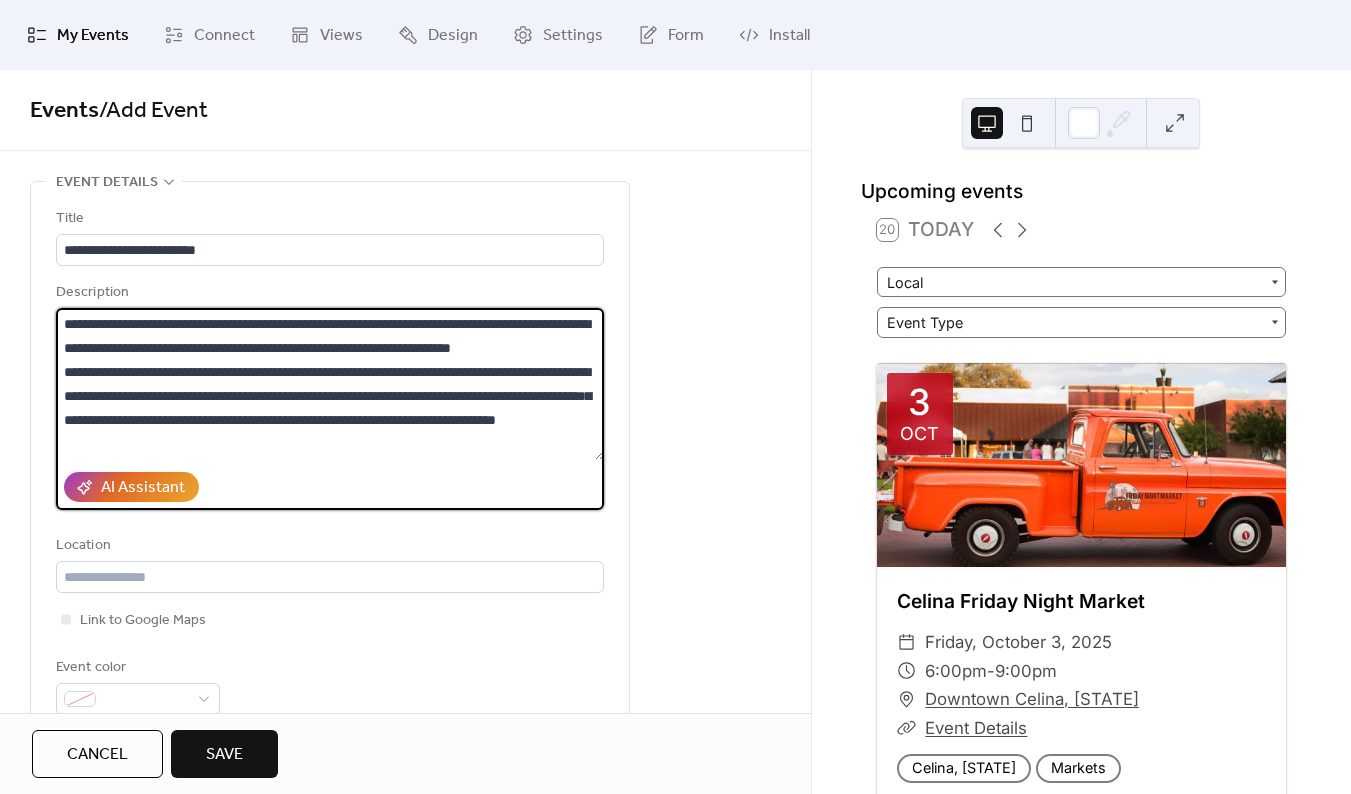 scroll, scrollTop: 21, scrollLeft: 0, axis: vertical 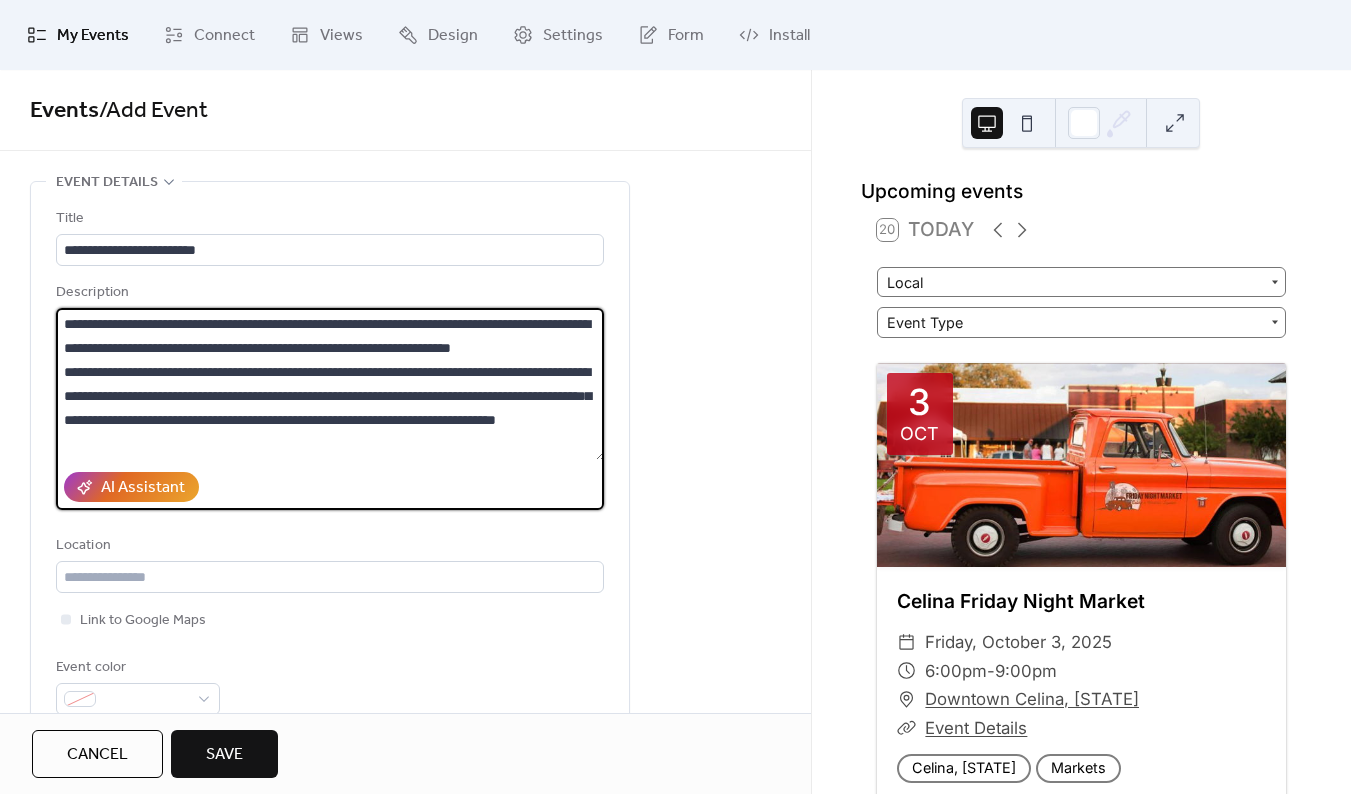 click on "**********" at bounding box center [330, 384] 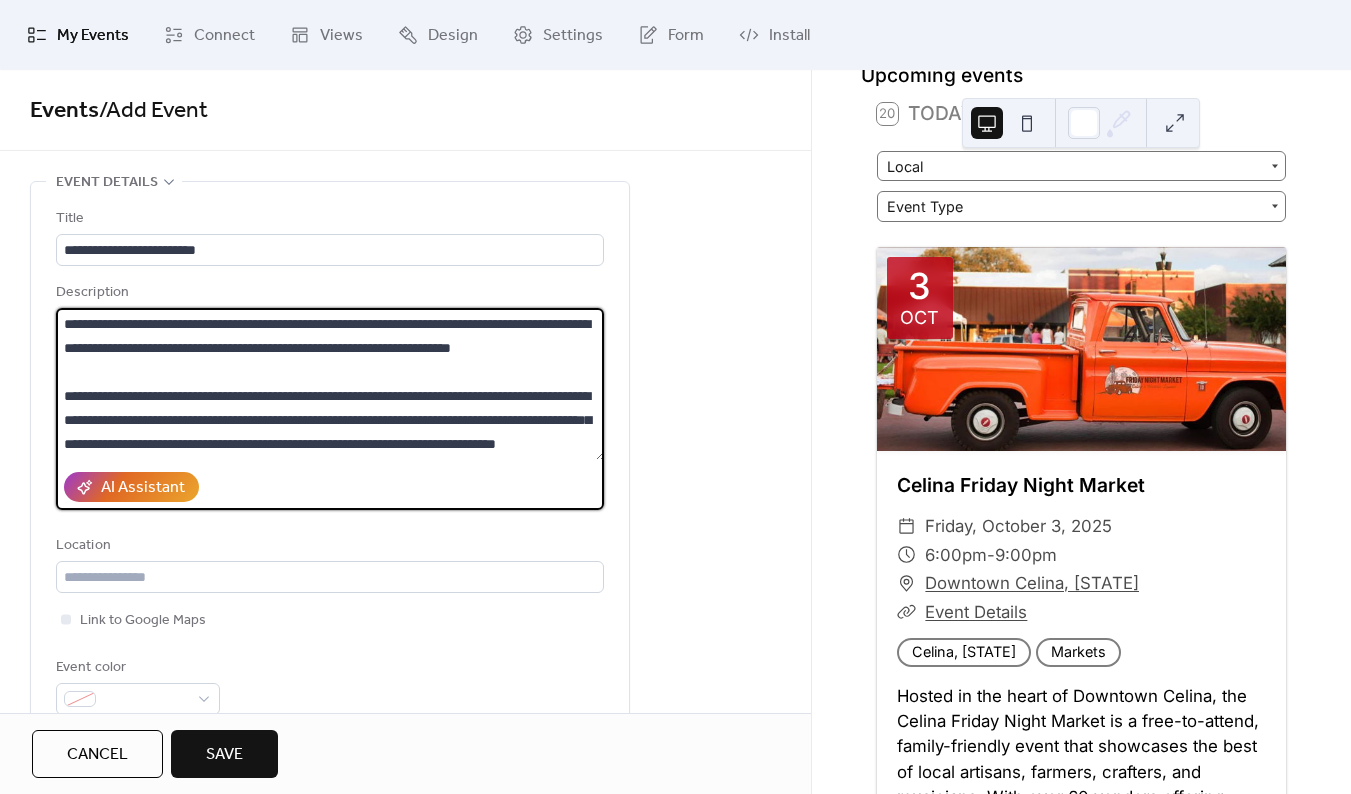 scroll, scrollTop: 117, scrollLeft: 0, axis: vertical 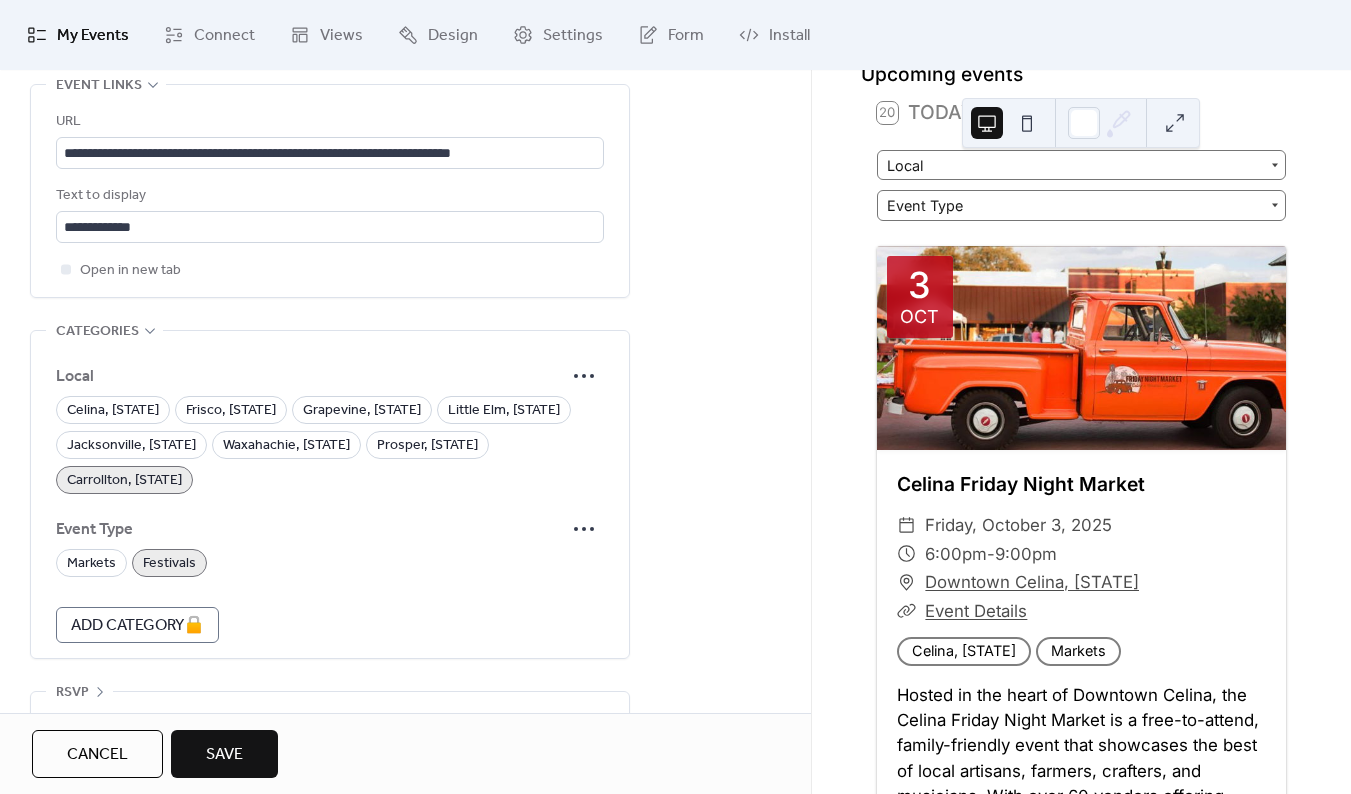 type on "**********" 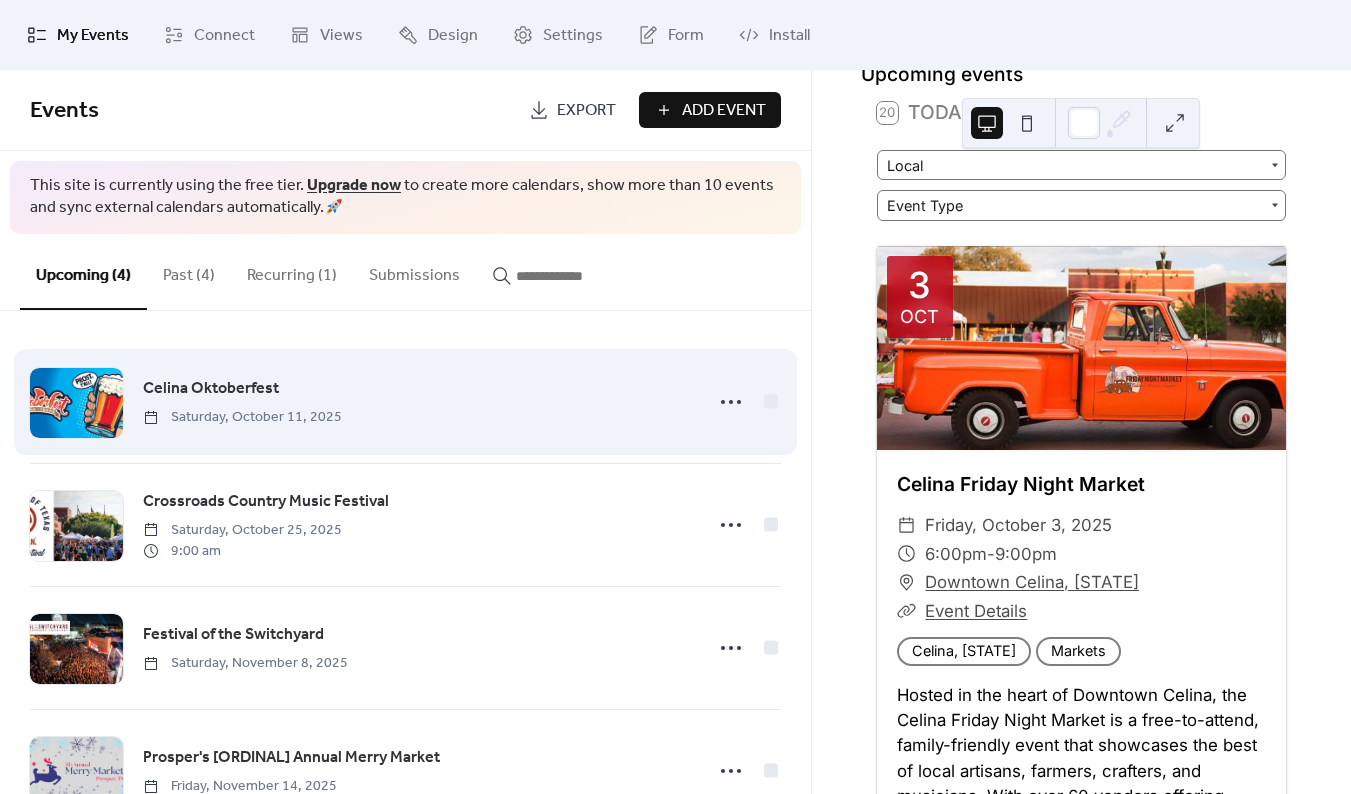 scroll, scrollTop: 66, scrollLeft: 0, axis: vertical 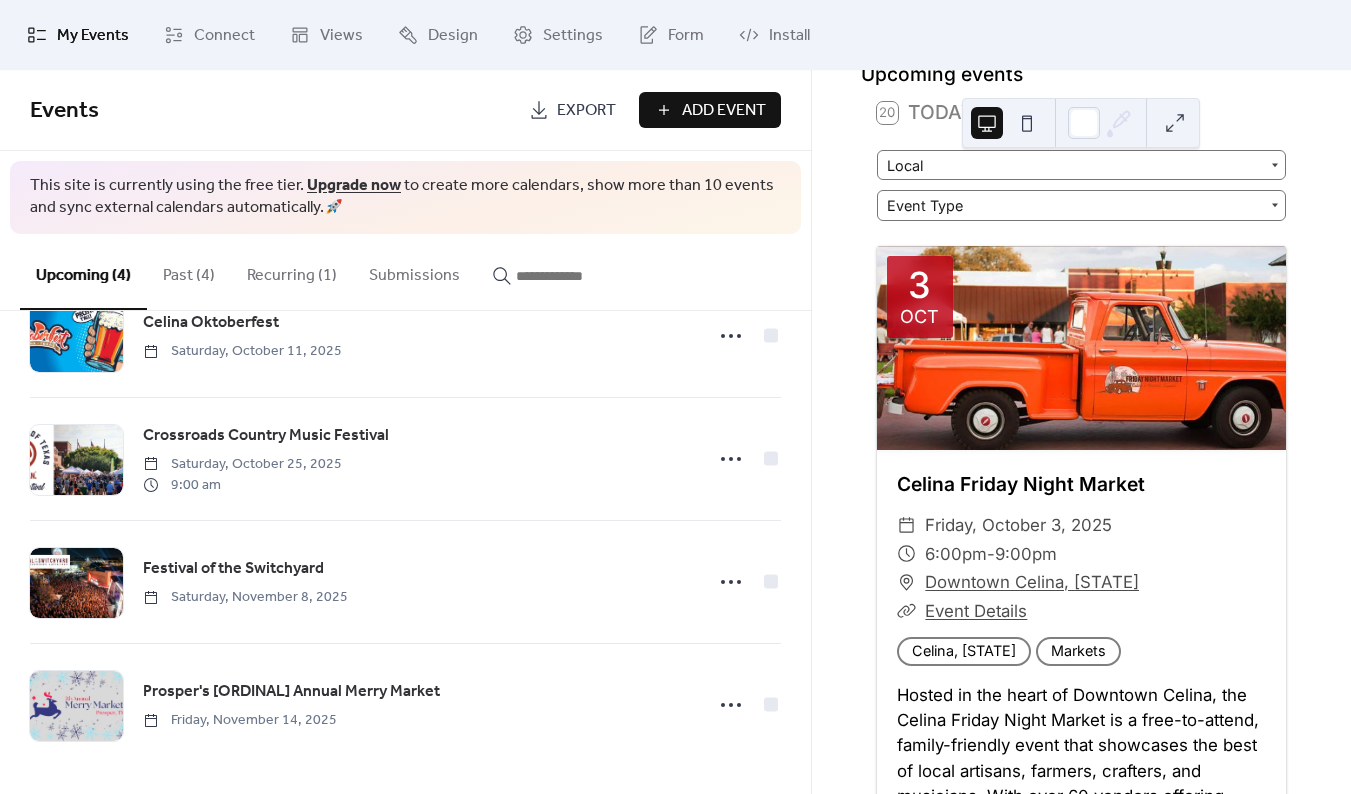 click on "Add Event" at bounding box center (724, 111) 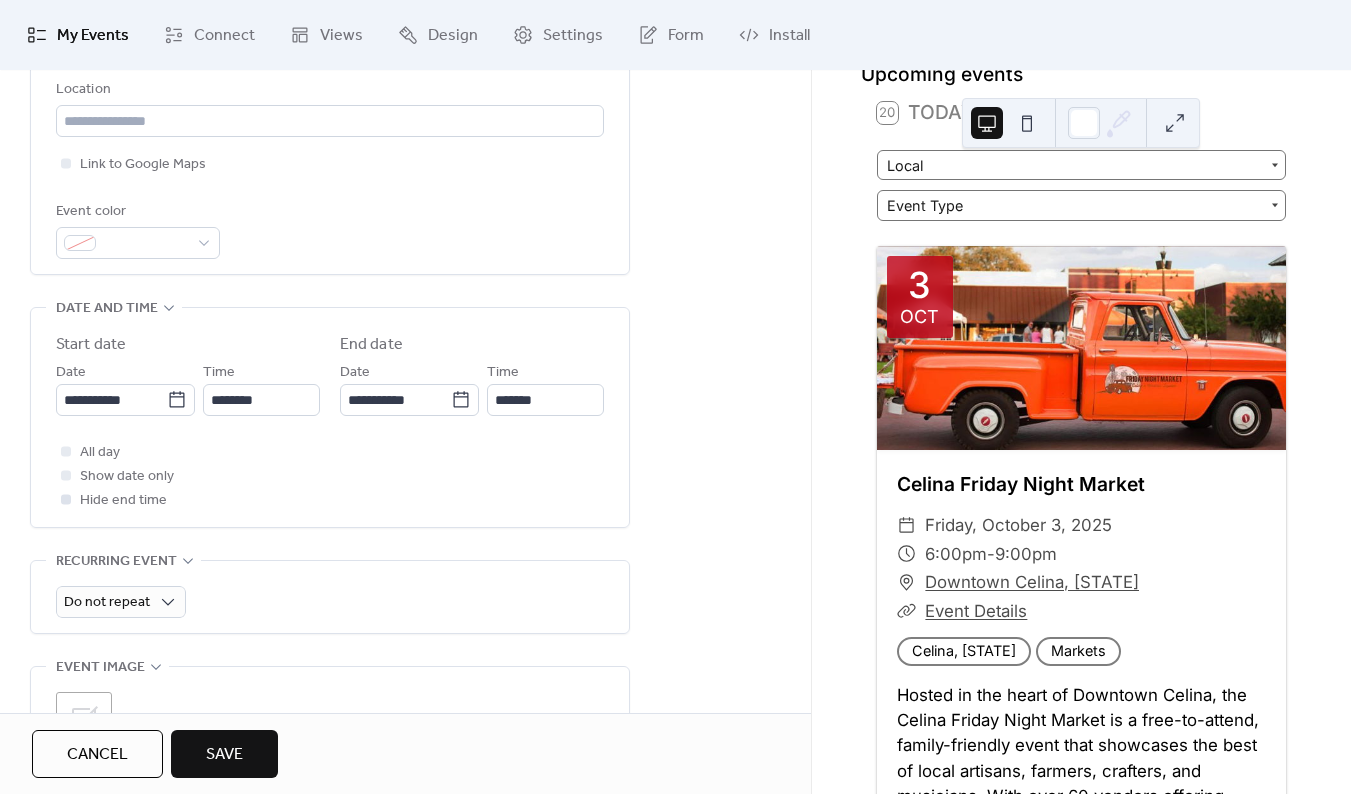 scroll, scrollTop: 457, scrollLeft: 0, axis: vertical 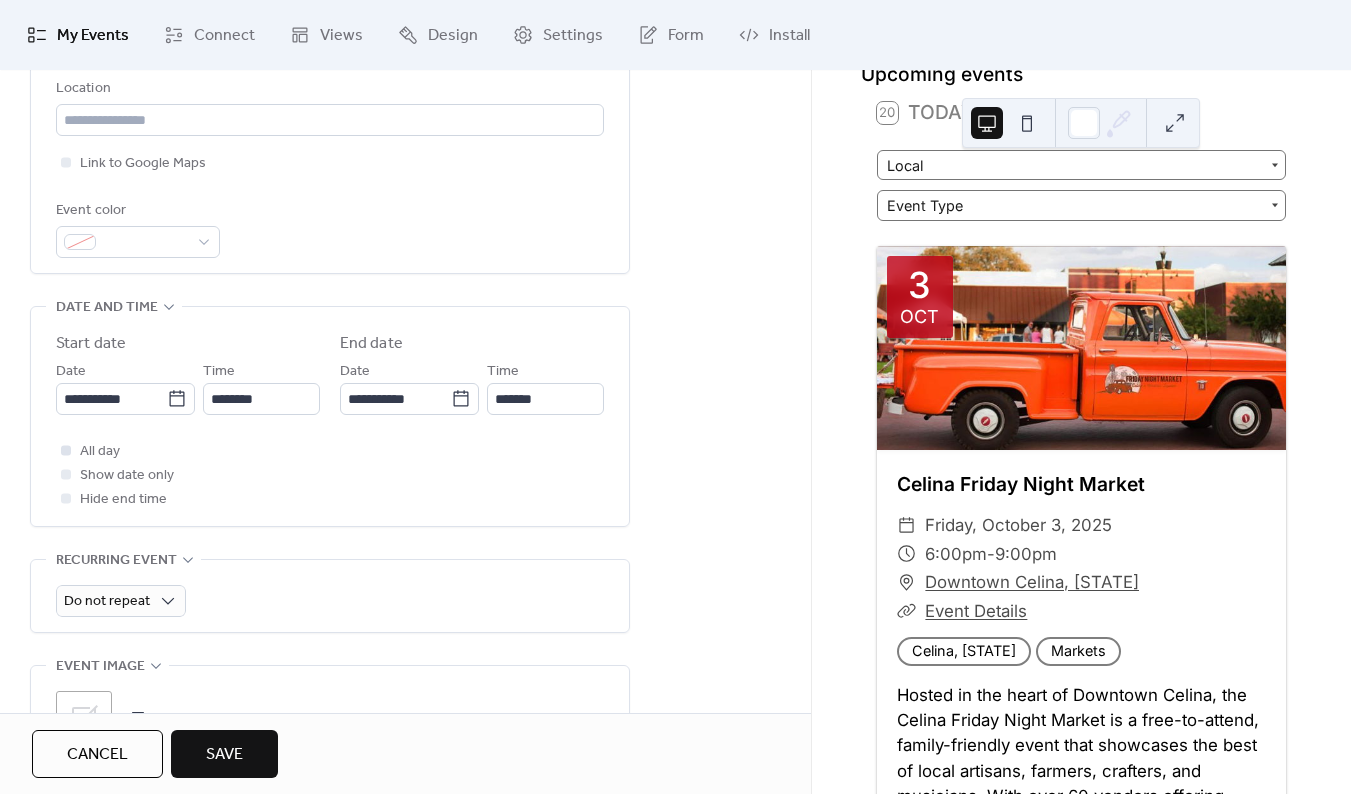 type on "**********" 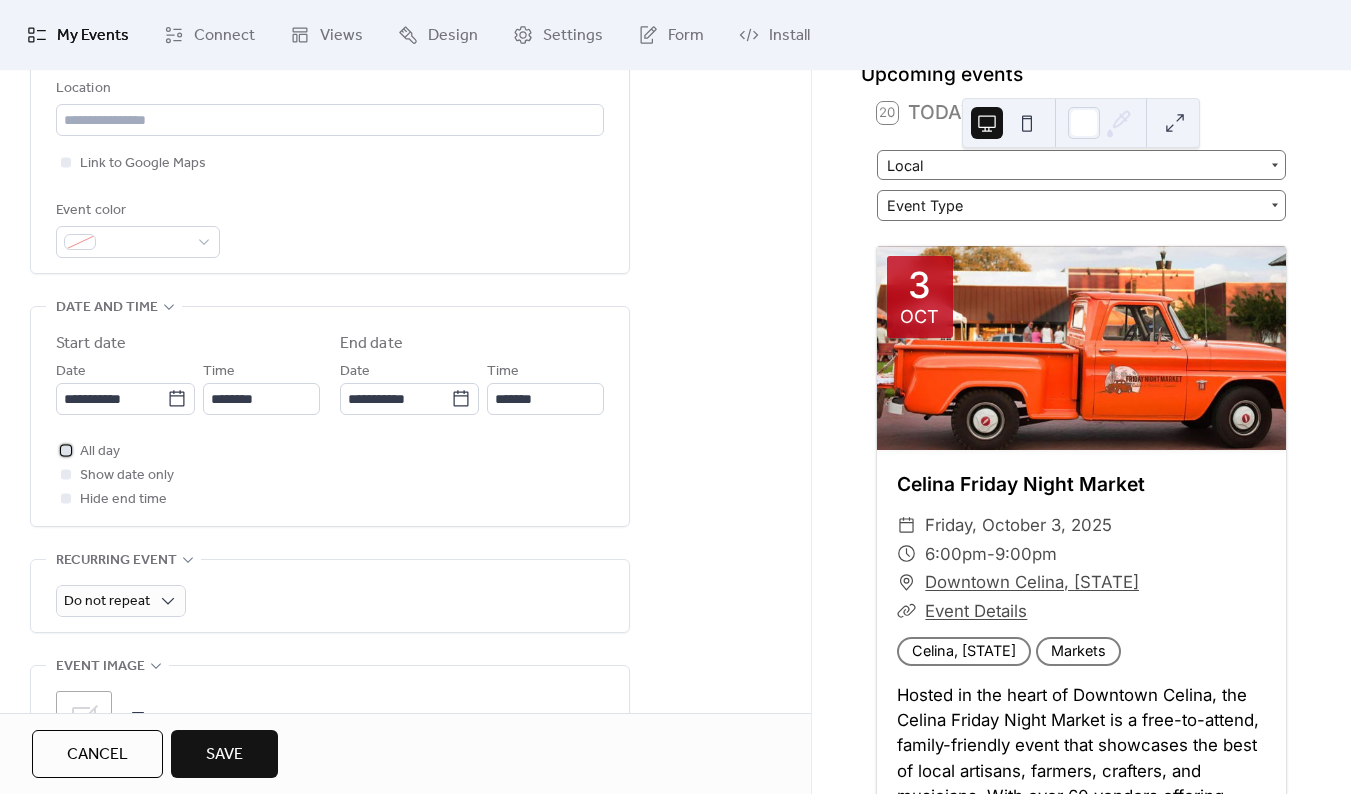 click on "All day" at bounding box center [100, 452] 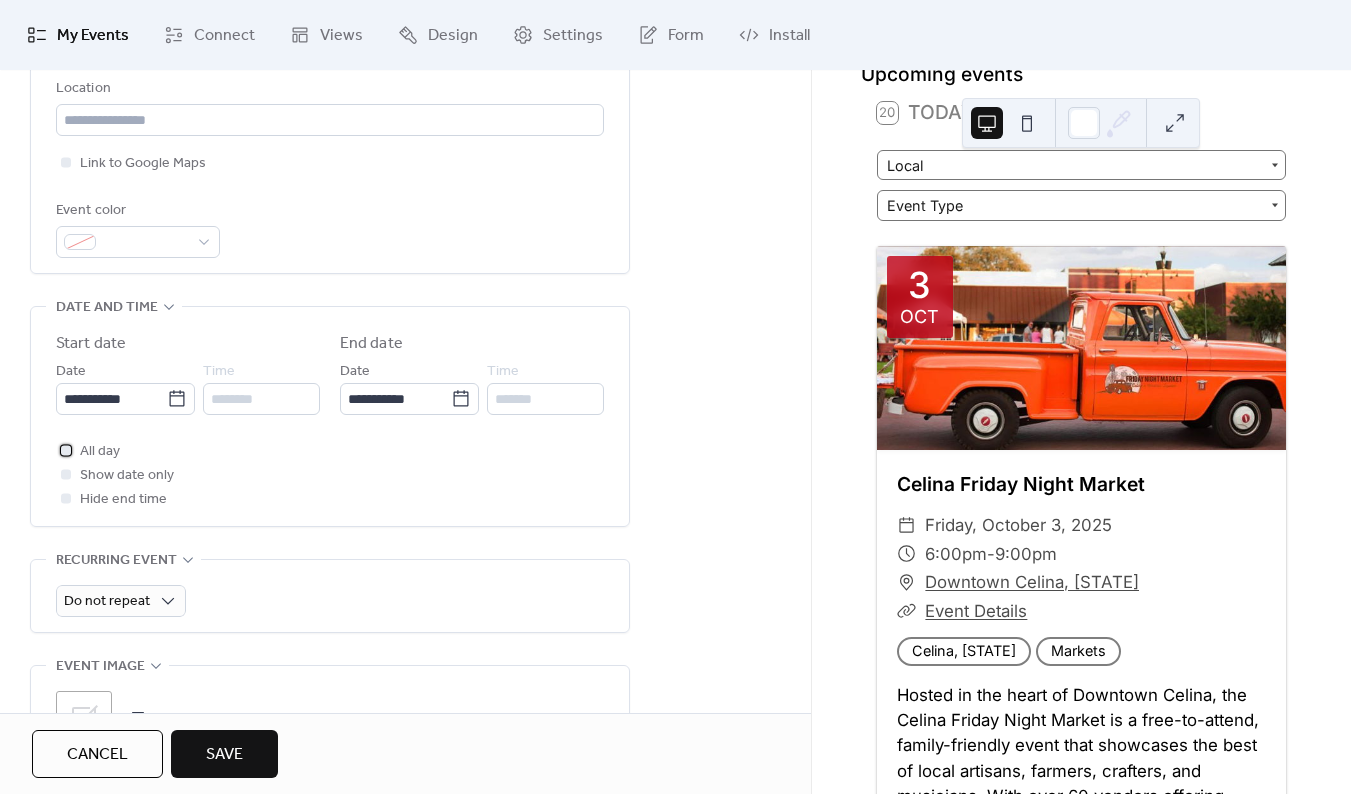 scroll, scrollTop: 702, scrollLeft: 0, axis: vertical 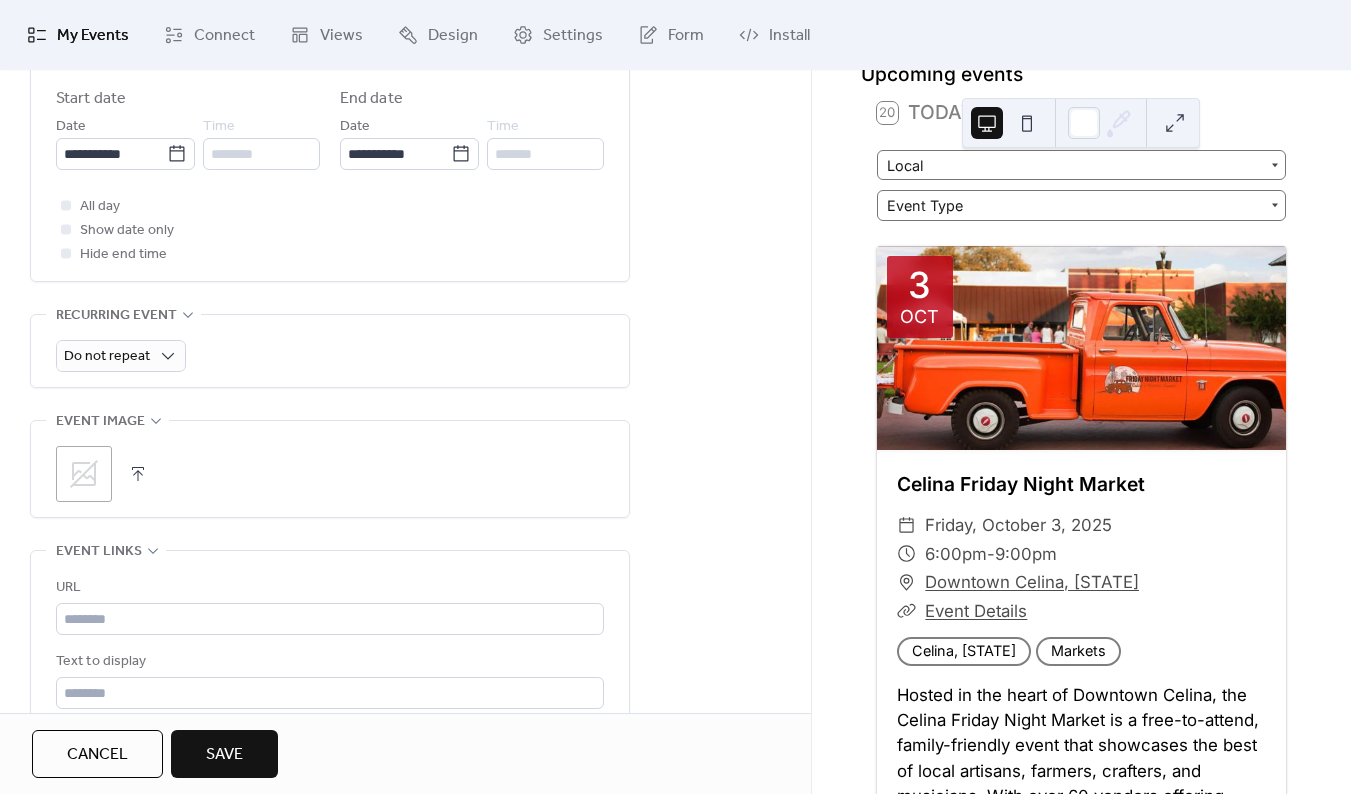 click 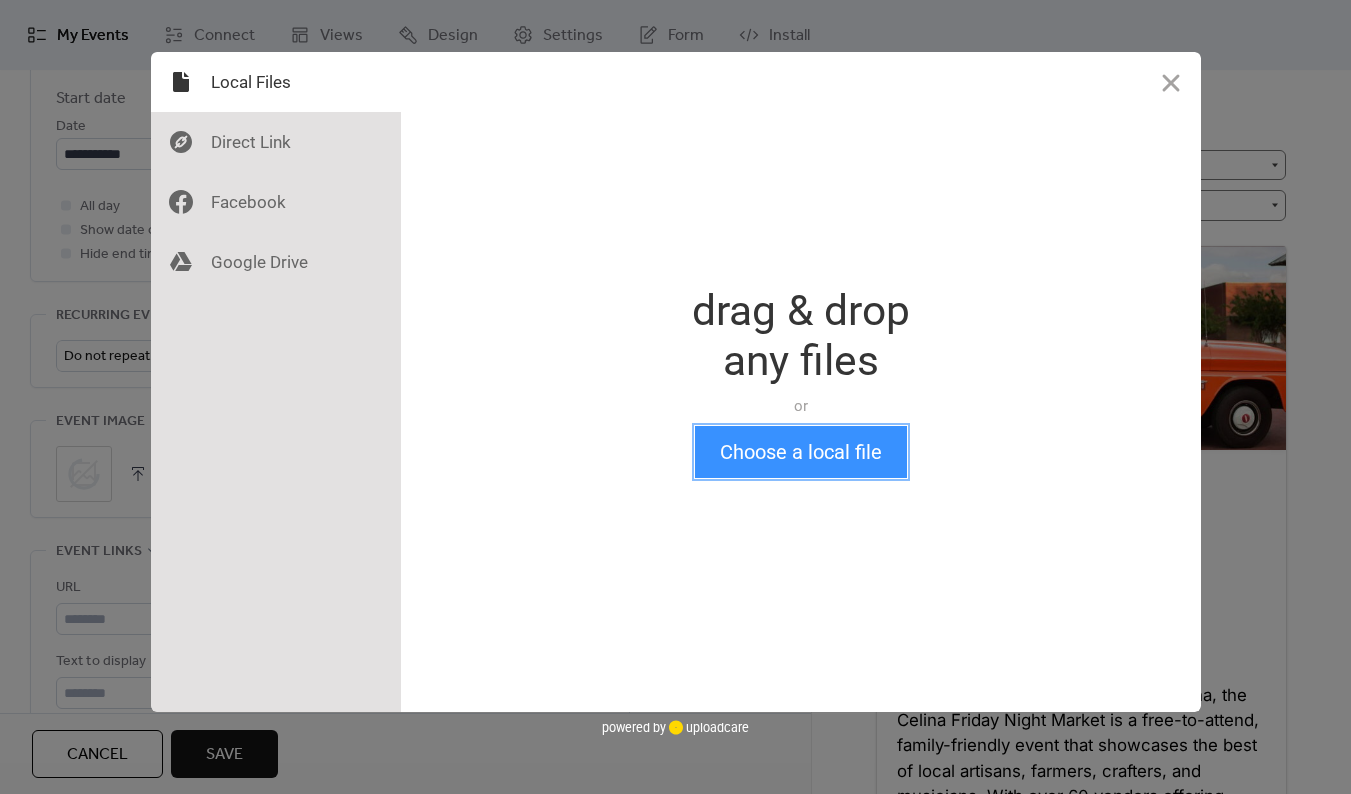 click on "Choose a local file" at bounding box center (801, 452) 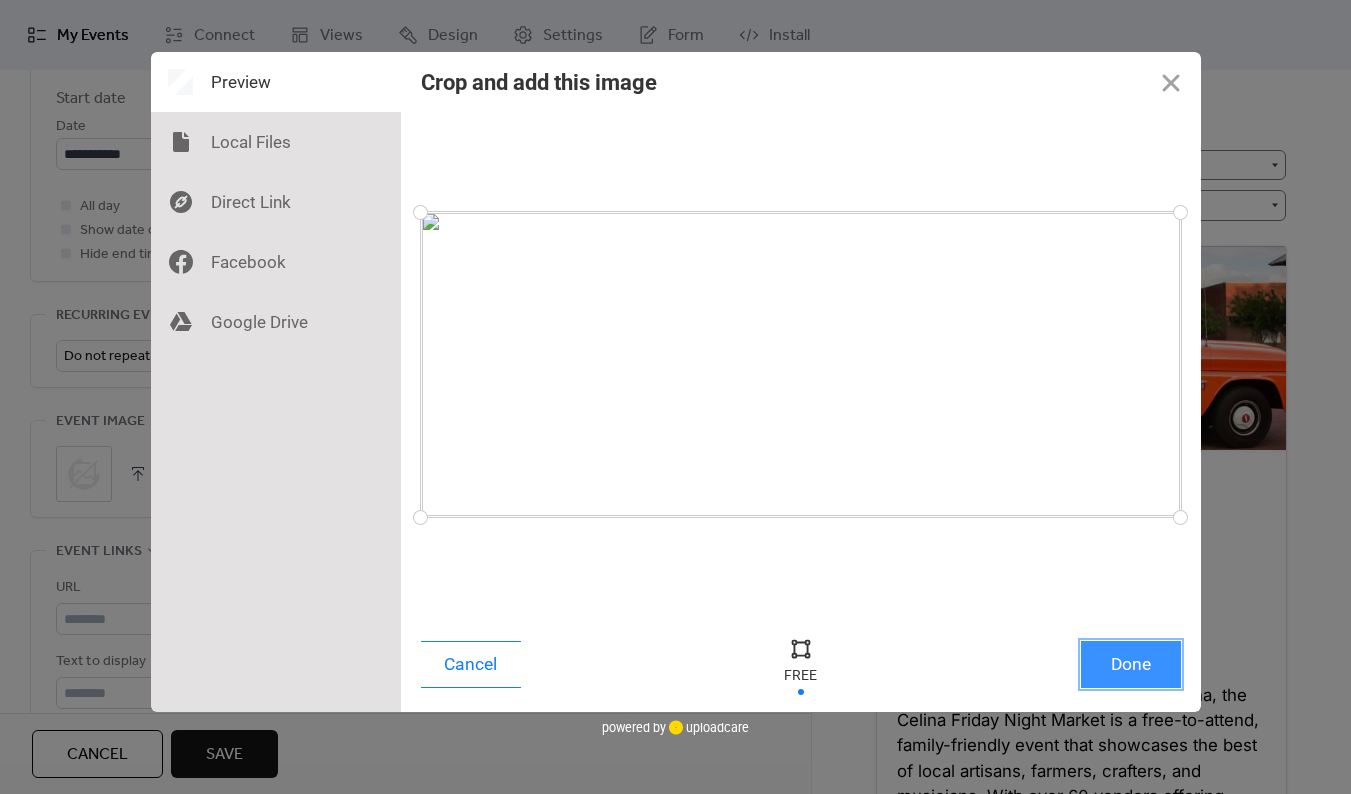 click on "Done" at bounding box center [1131, 664] 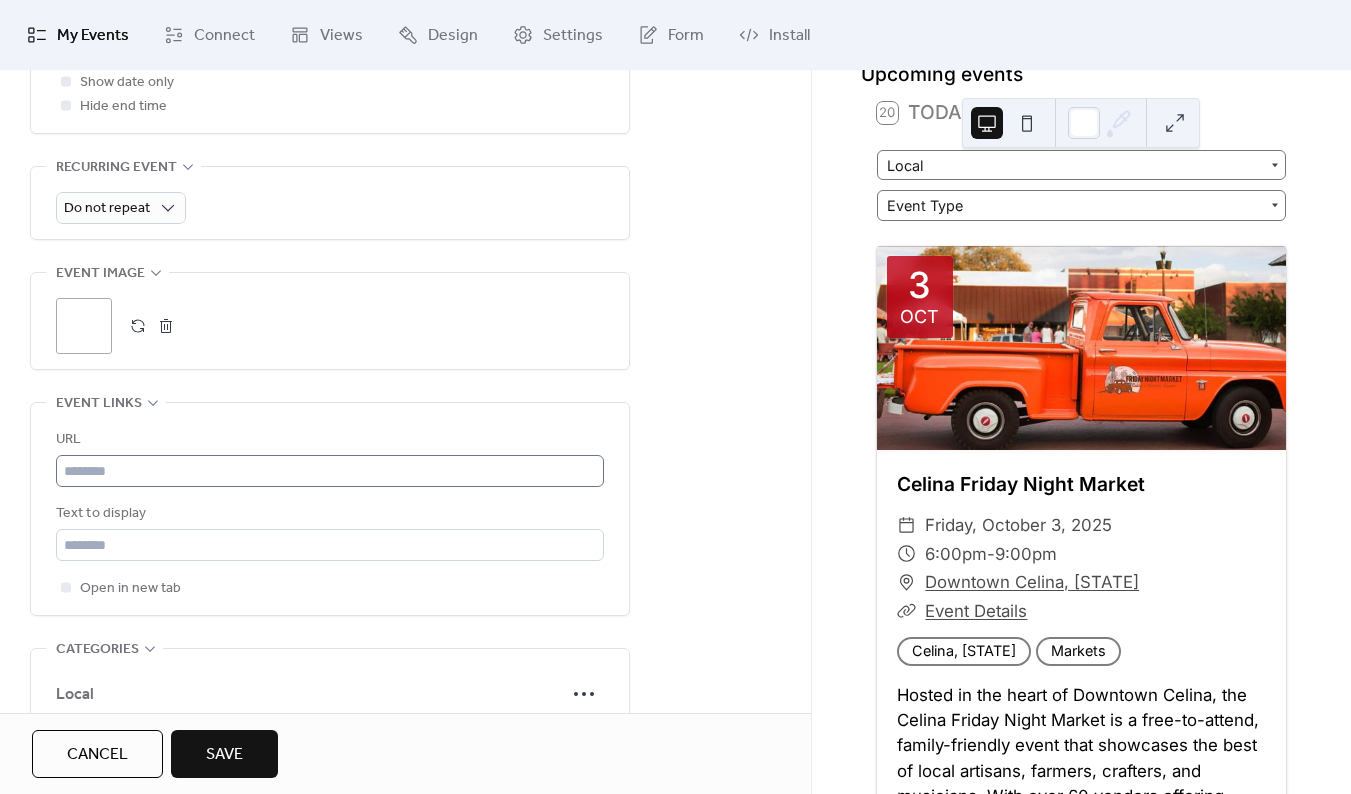 scroll, scrollTop: 857, scrollLeft: 0, axis: vertical 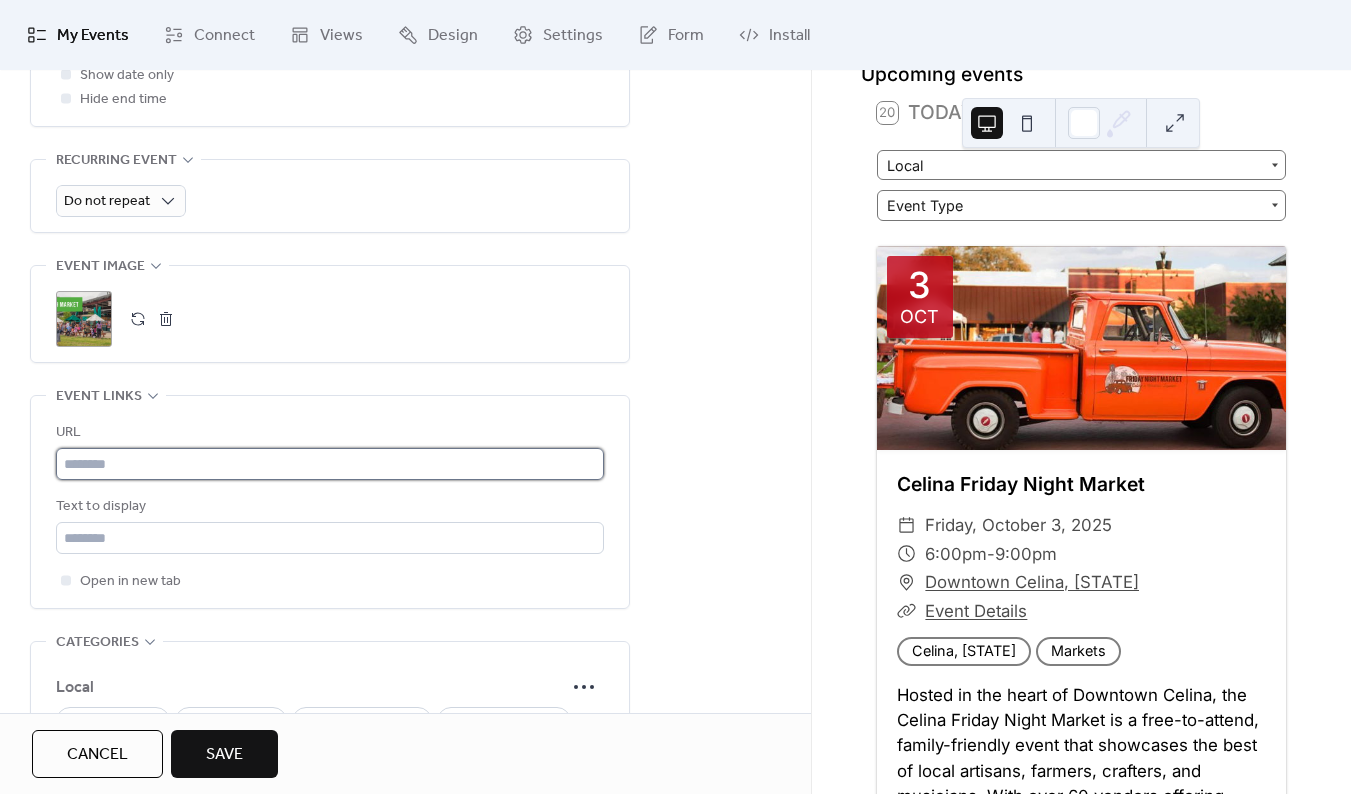 click at bounding box center (330, 464) 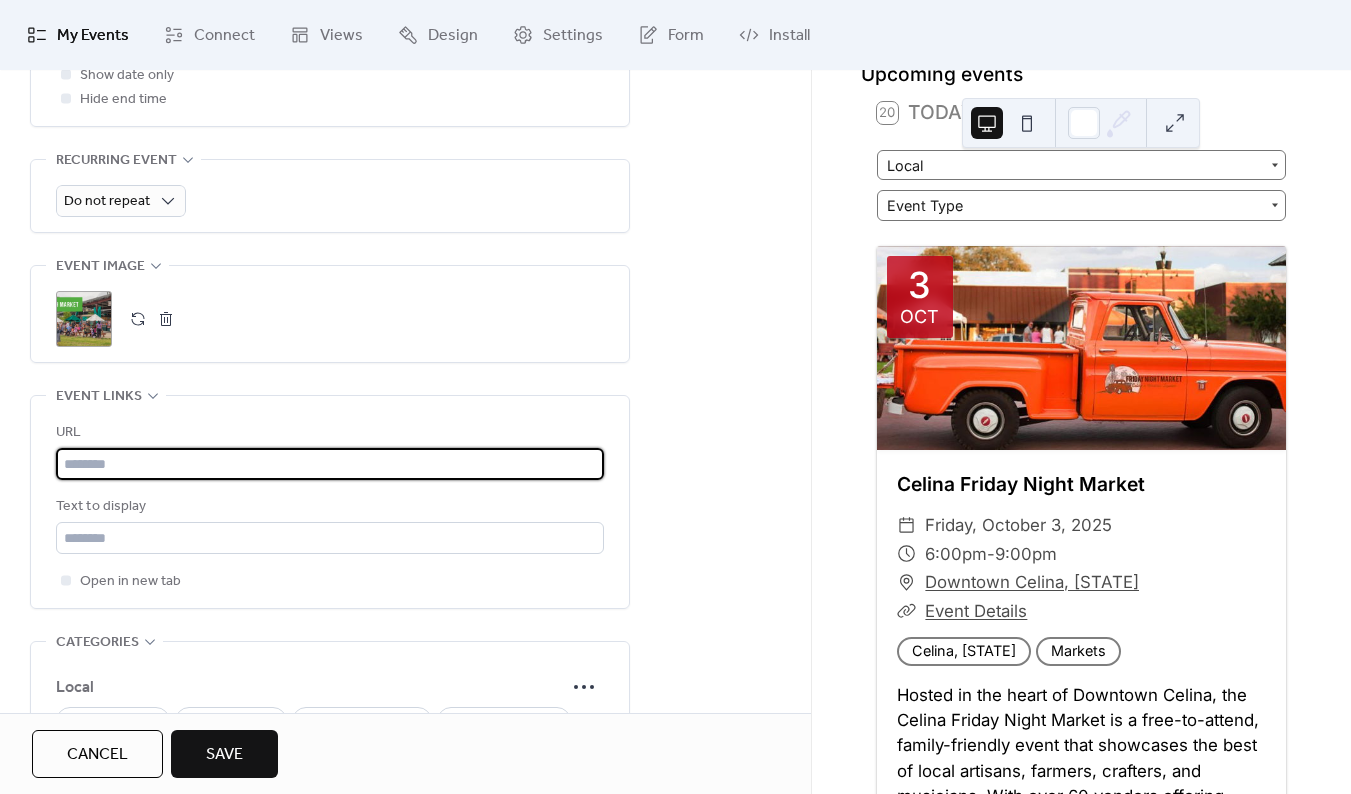 paste on "**********" 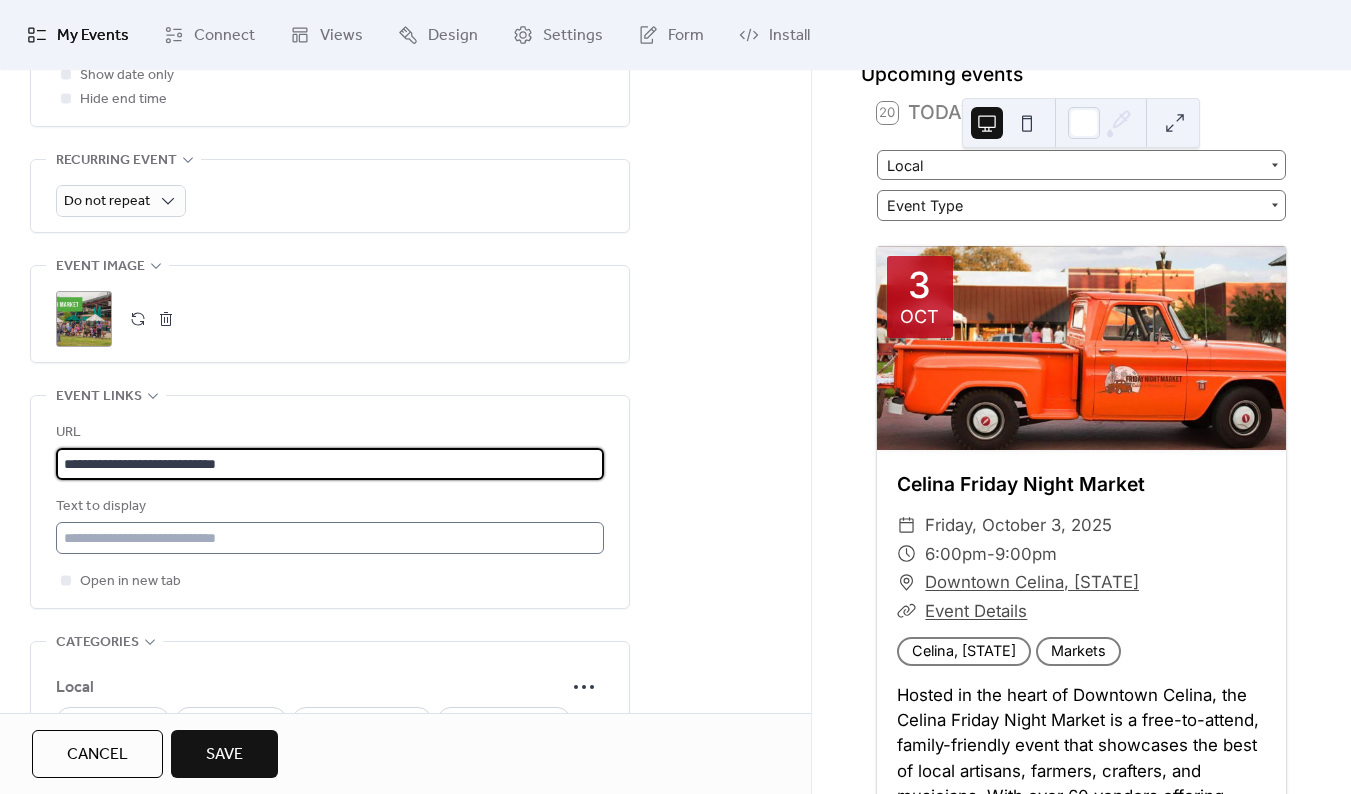 type on "**********" 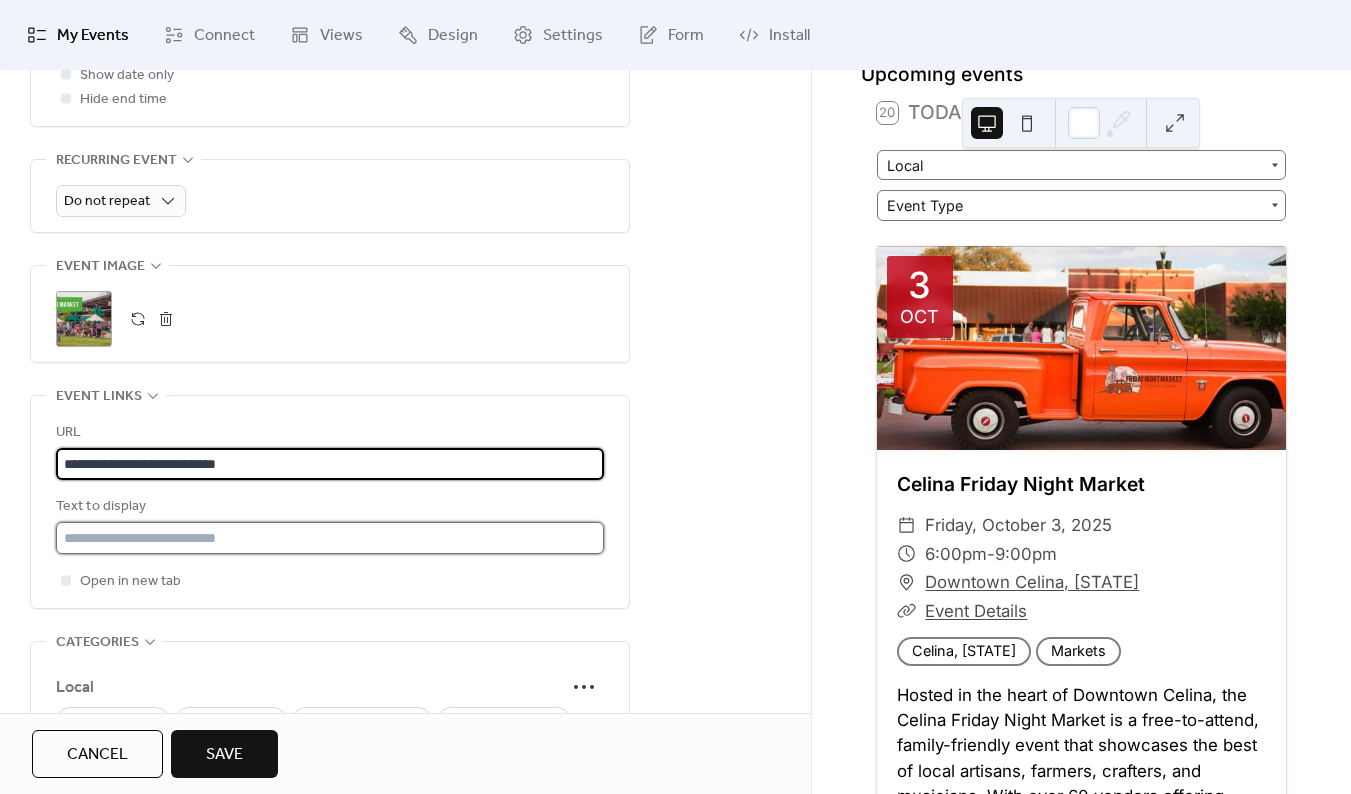 click at bounding box center (330, 538) 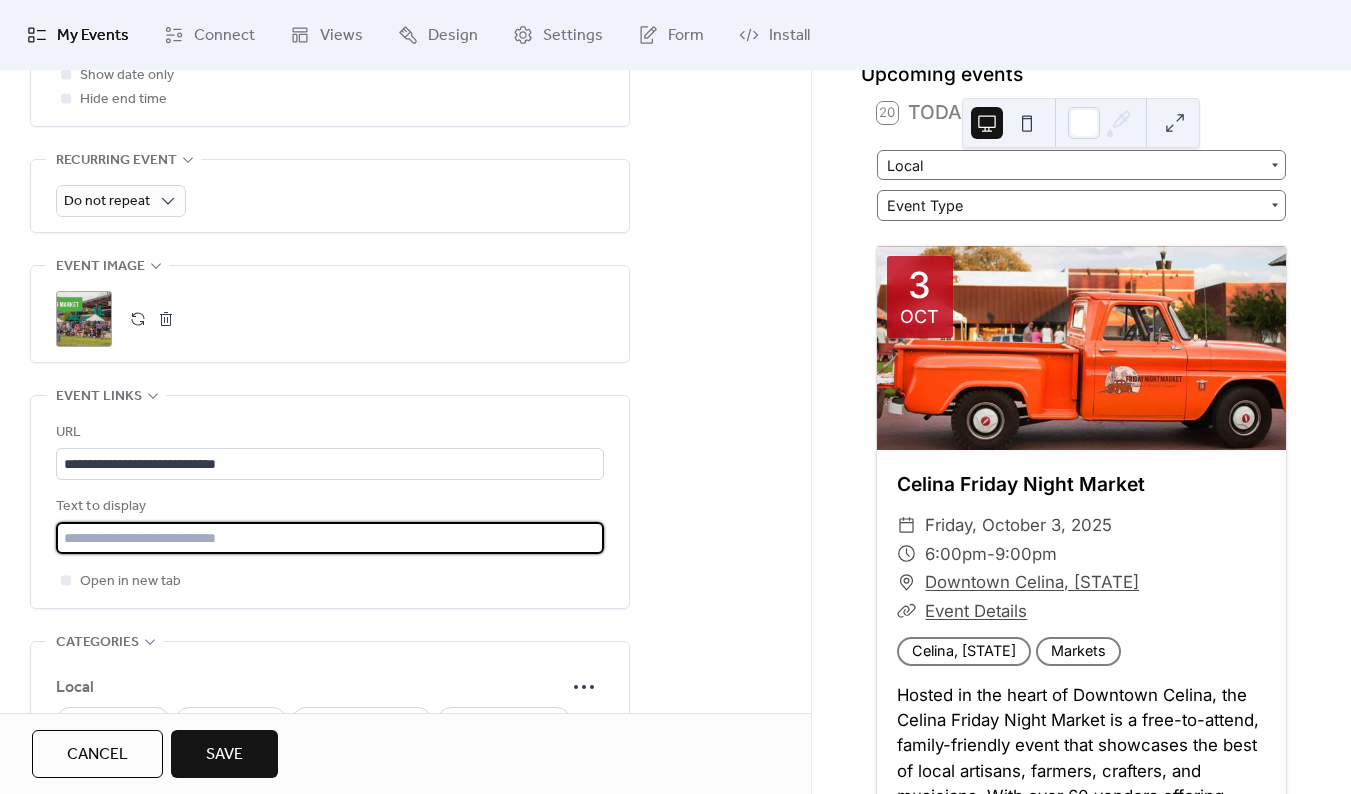 type on "**********" 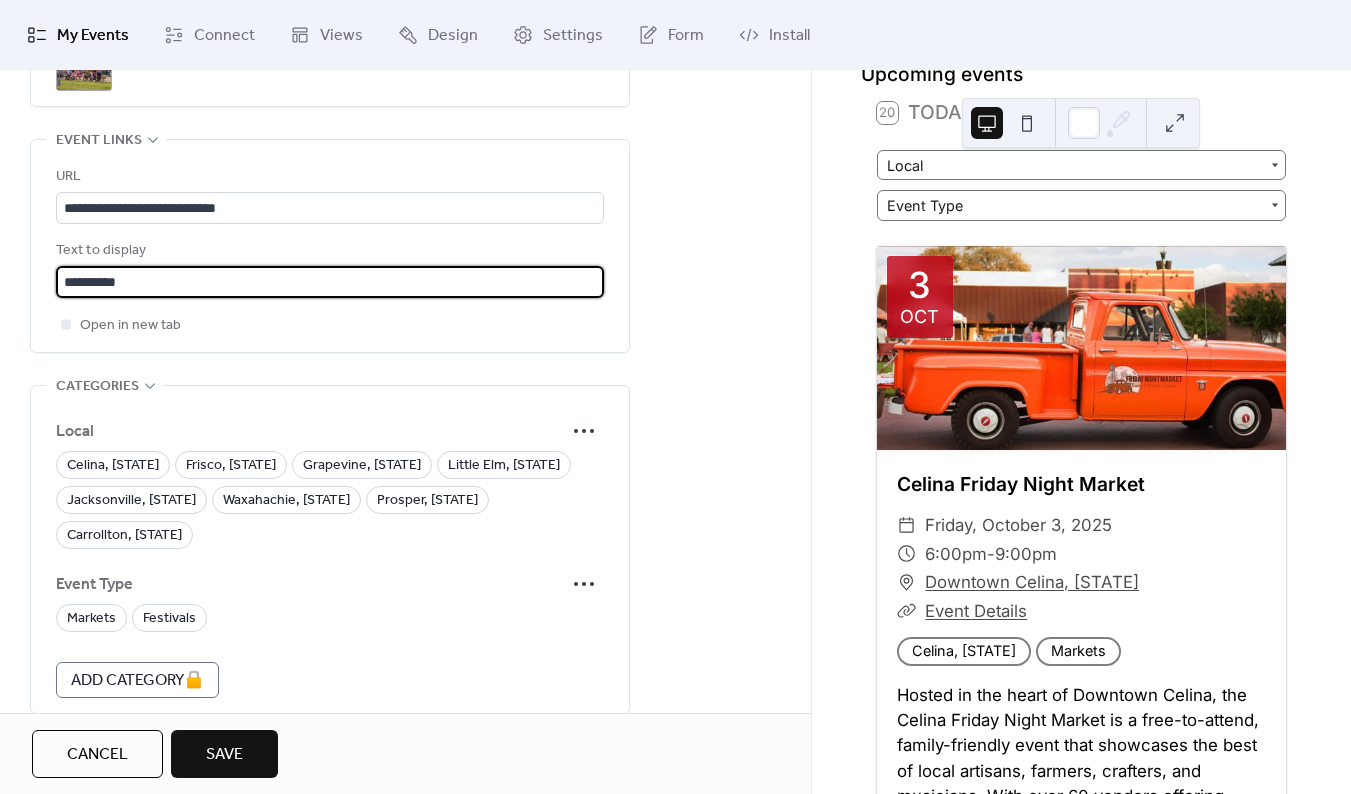 scroll, scrollTop: 1168, scrollLeft: 0, axis: vertical 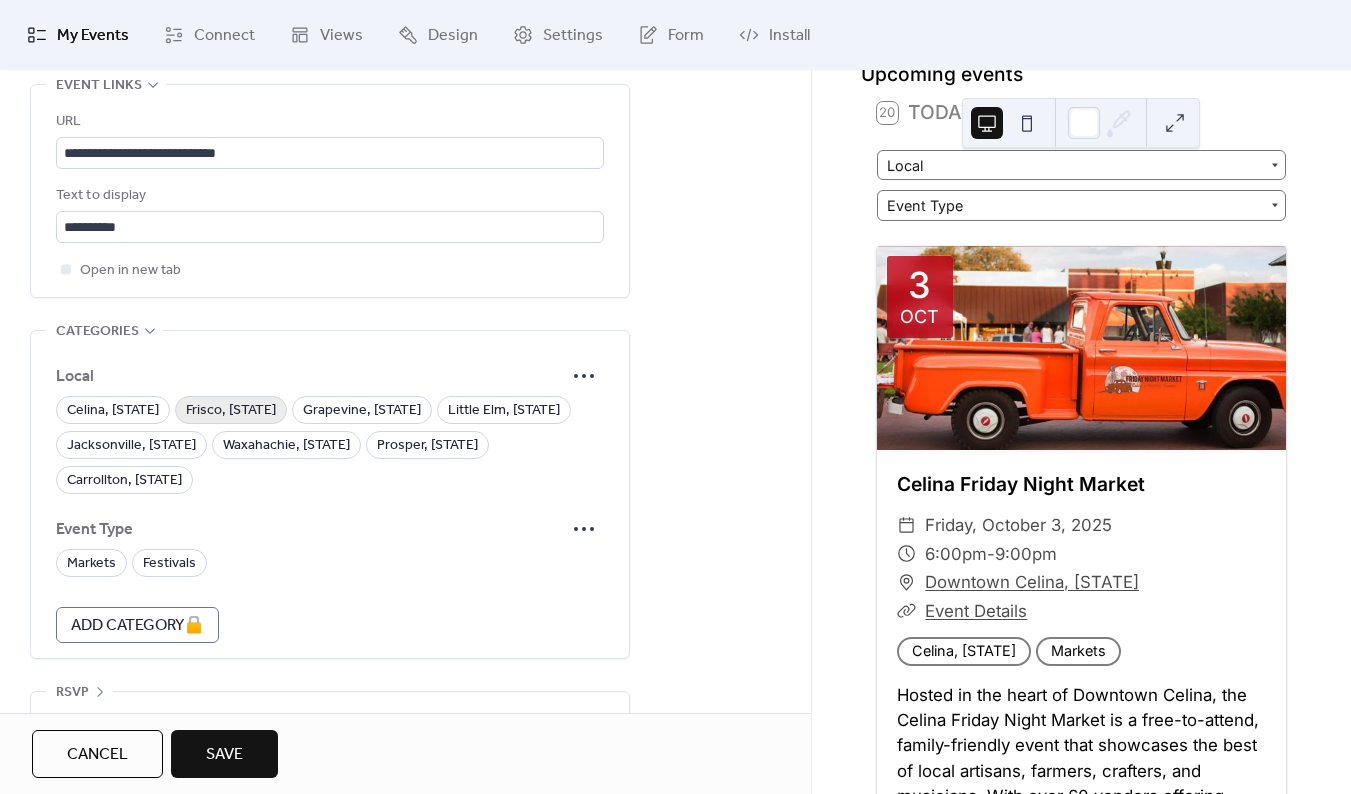 click on "Frisco, [STATE]" at bounding box center (231, 411) 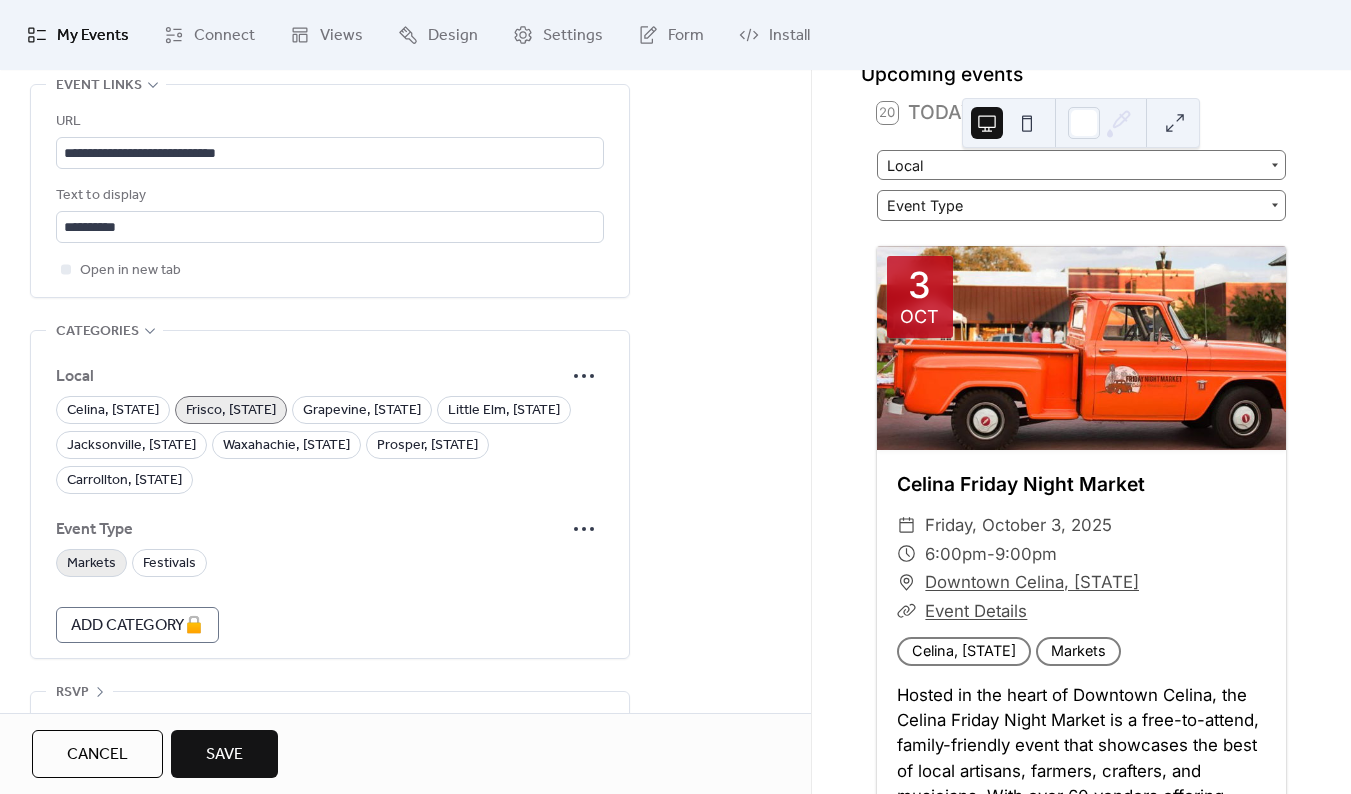 drag, startPoint x: 94, startPoint y: 525, endPoint x: 119, endPoint y: 528, distance: 25.179358 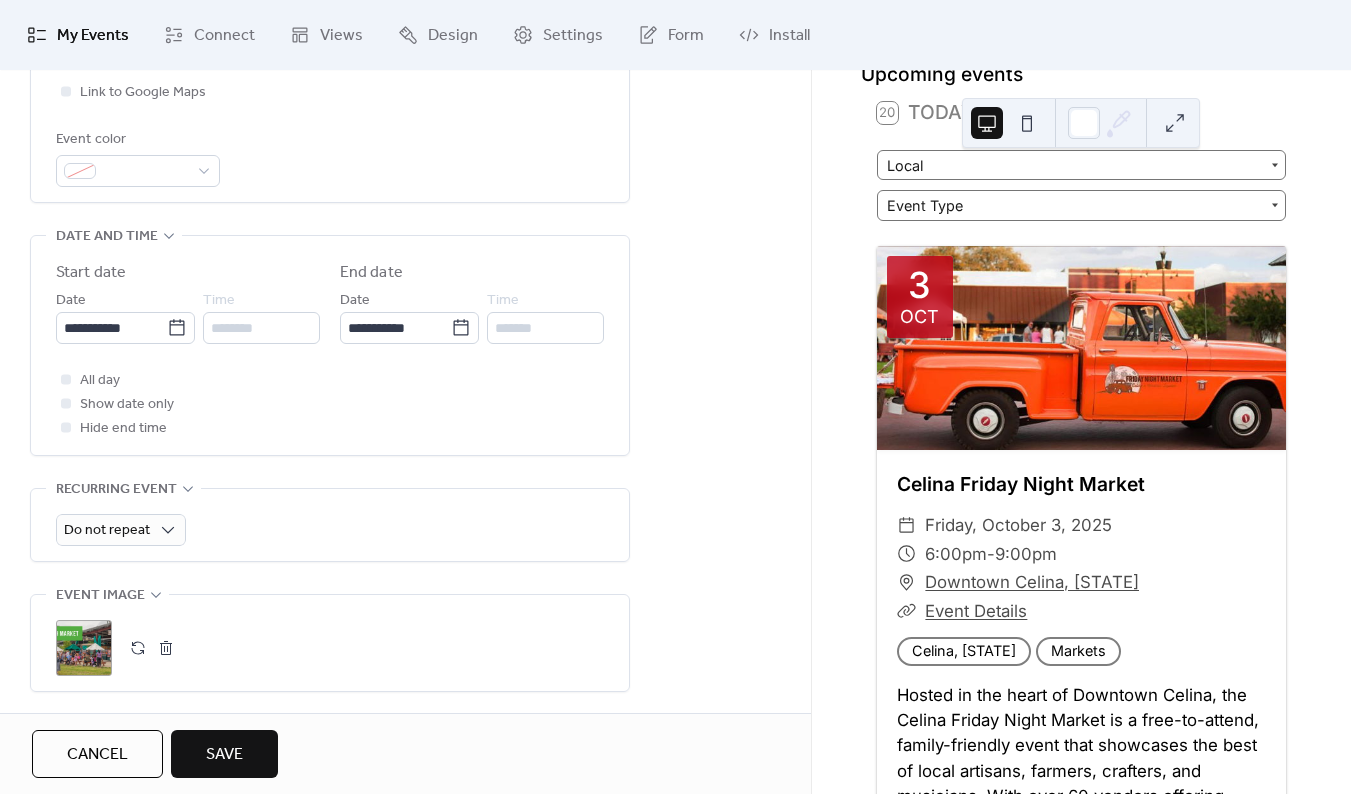 scroll, scrollTop: 516, scrollLeft: 0, axis: vertical 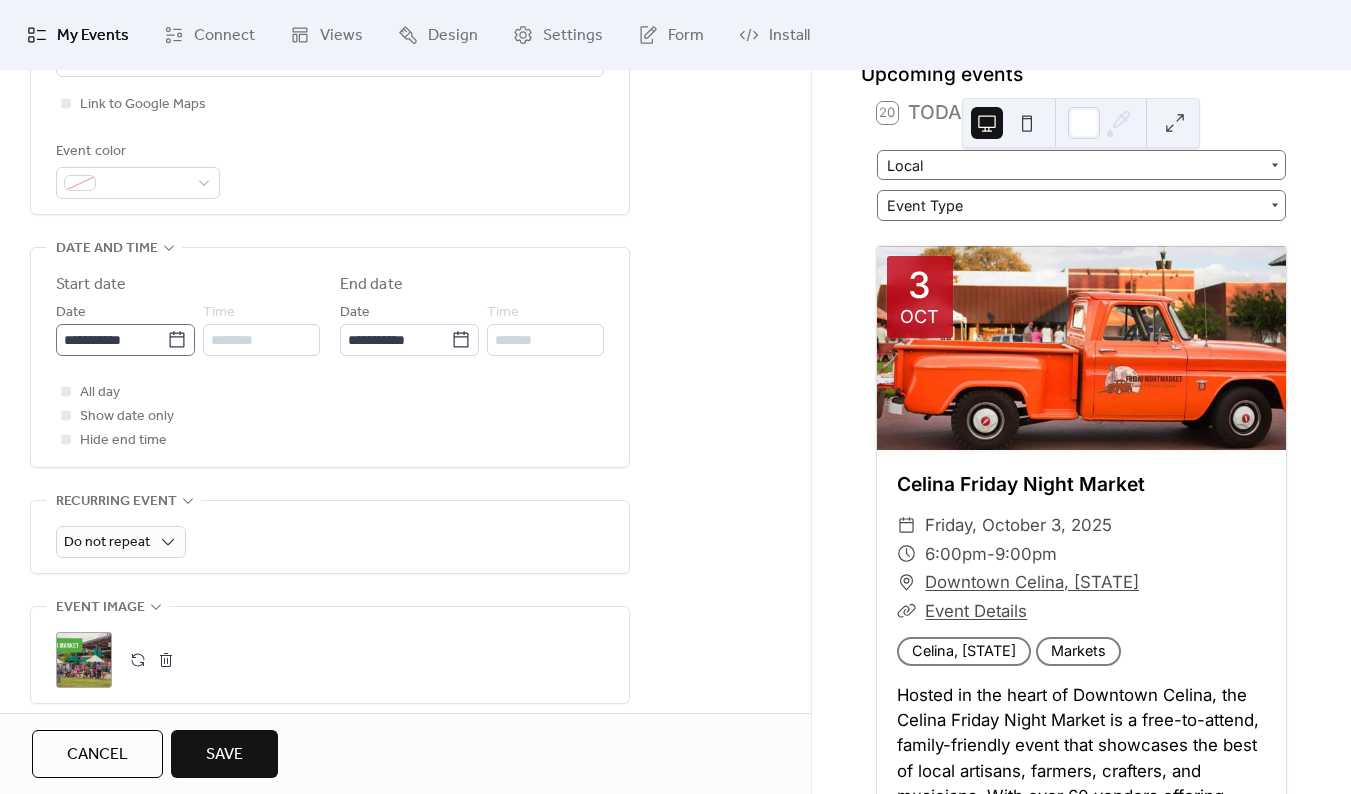 click 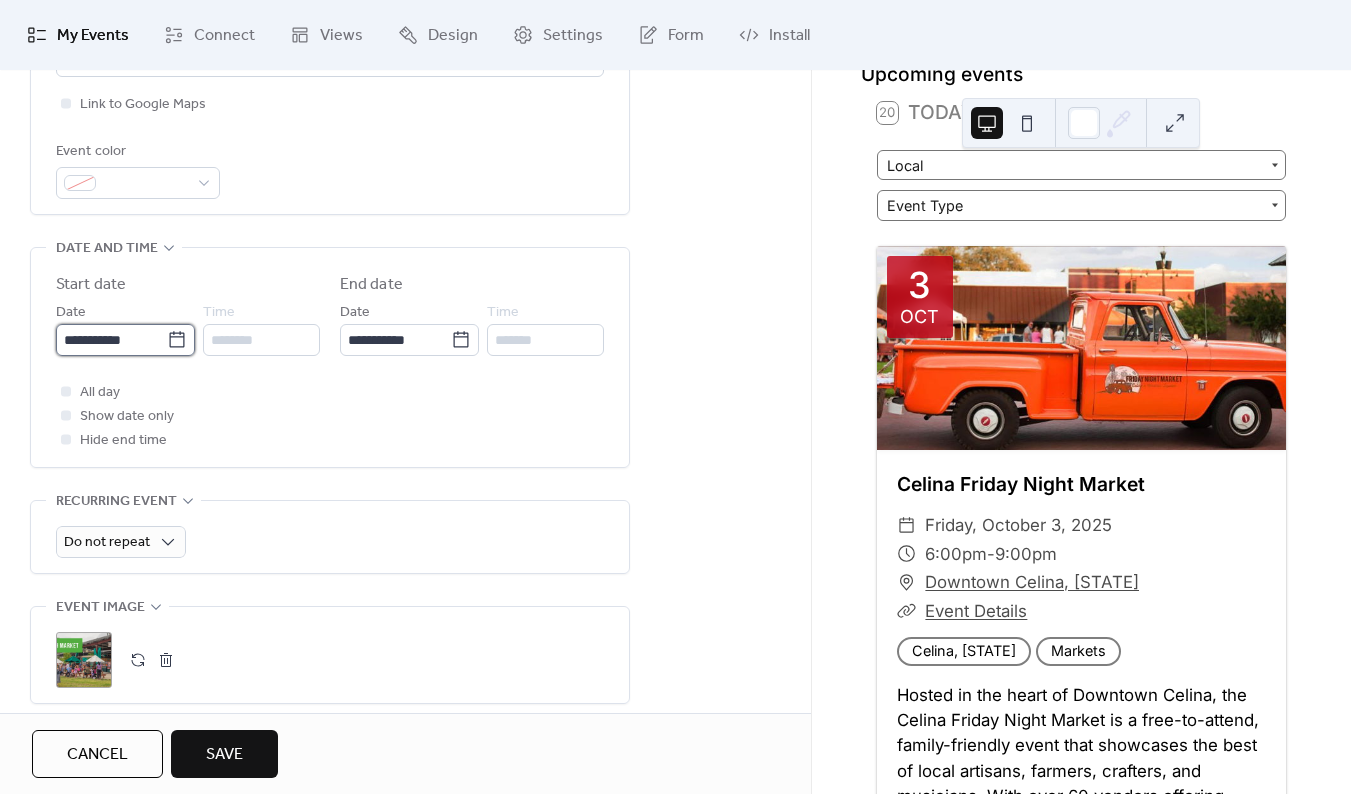 click on "**********" at bounding box center [111, 340] 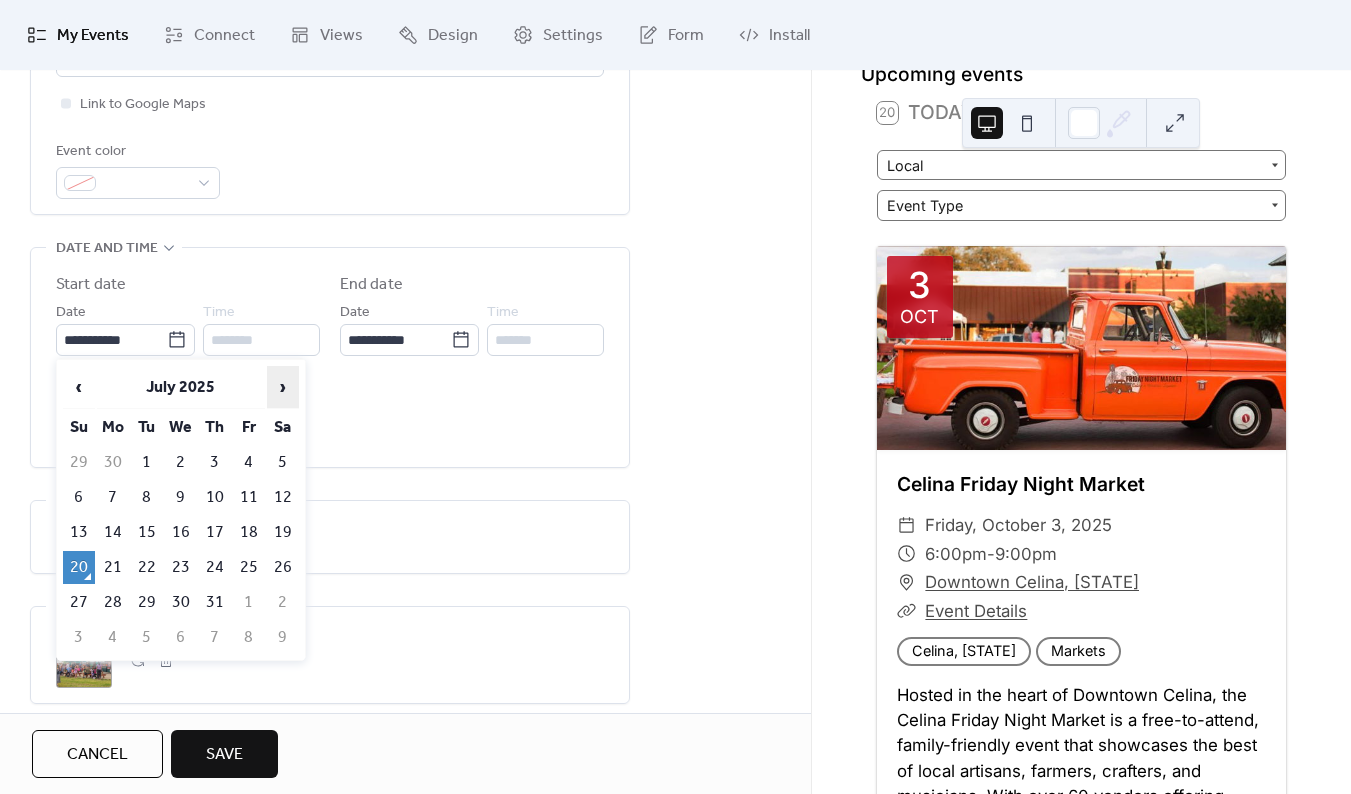 click on "›" at bounding box center (283, 387) 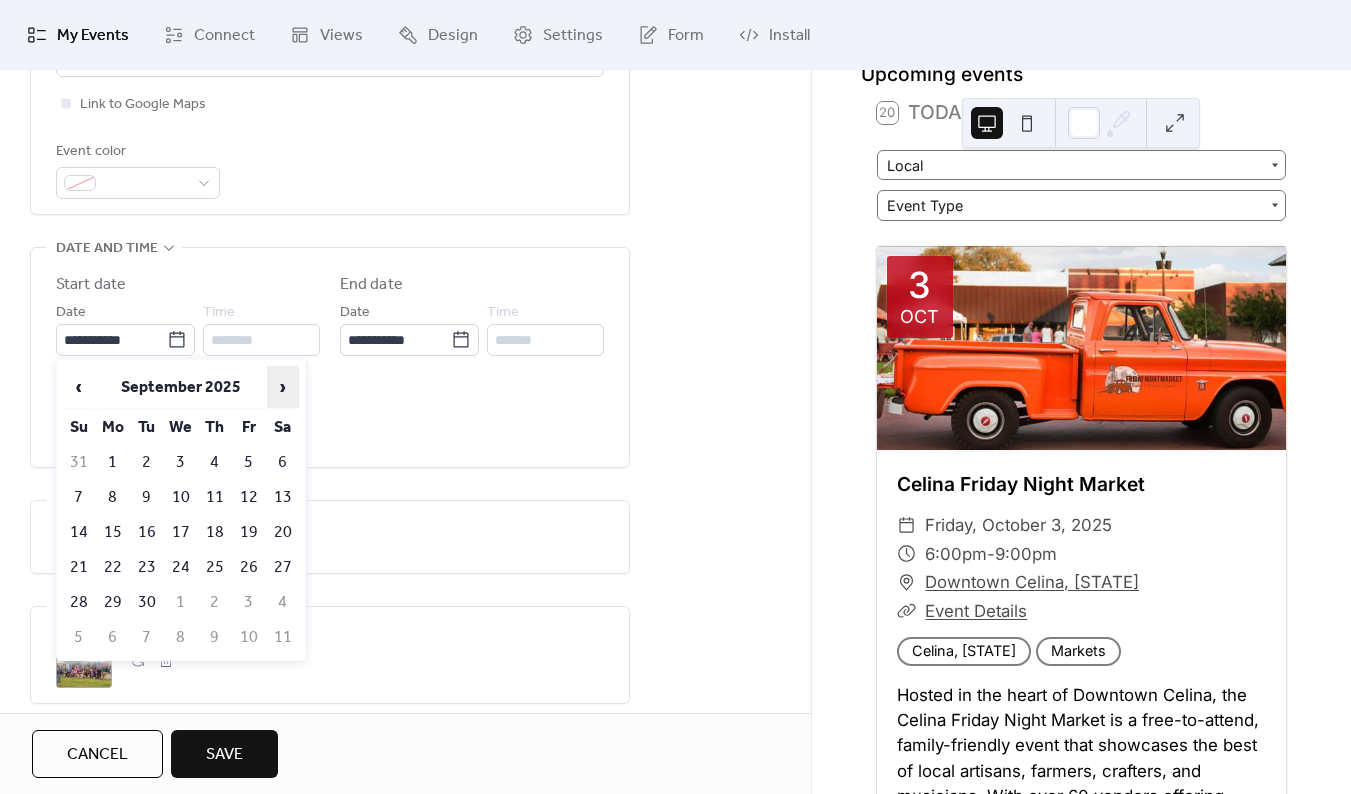 click on "›" at bounding box center [283, 387] 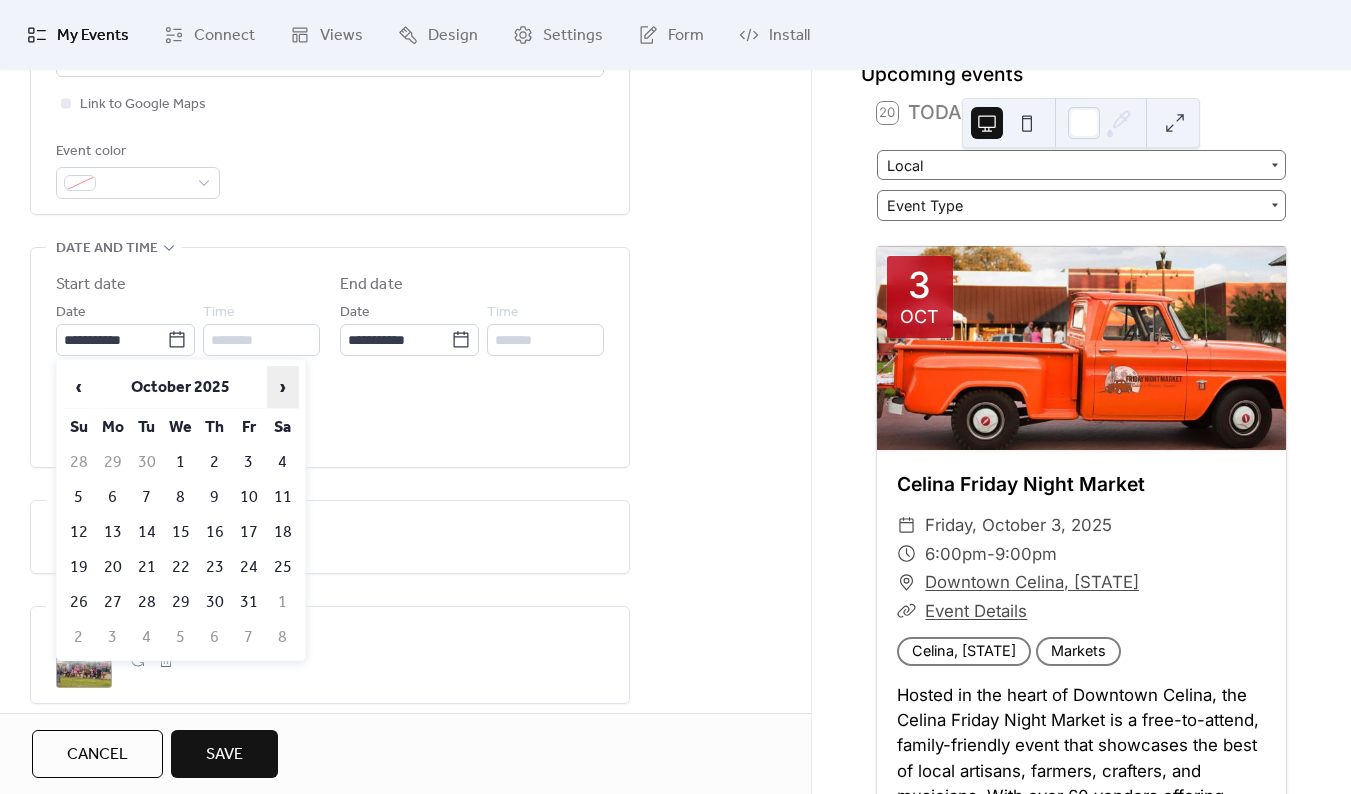 click on "›" at bounding box center (283, 387) 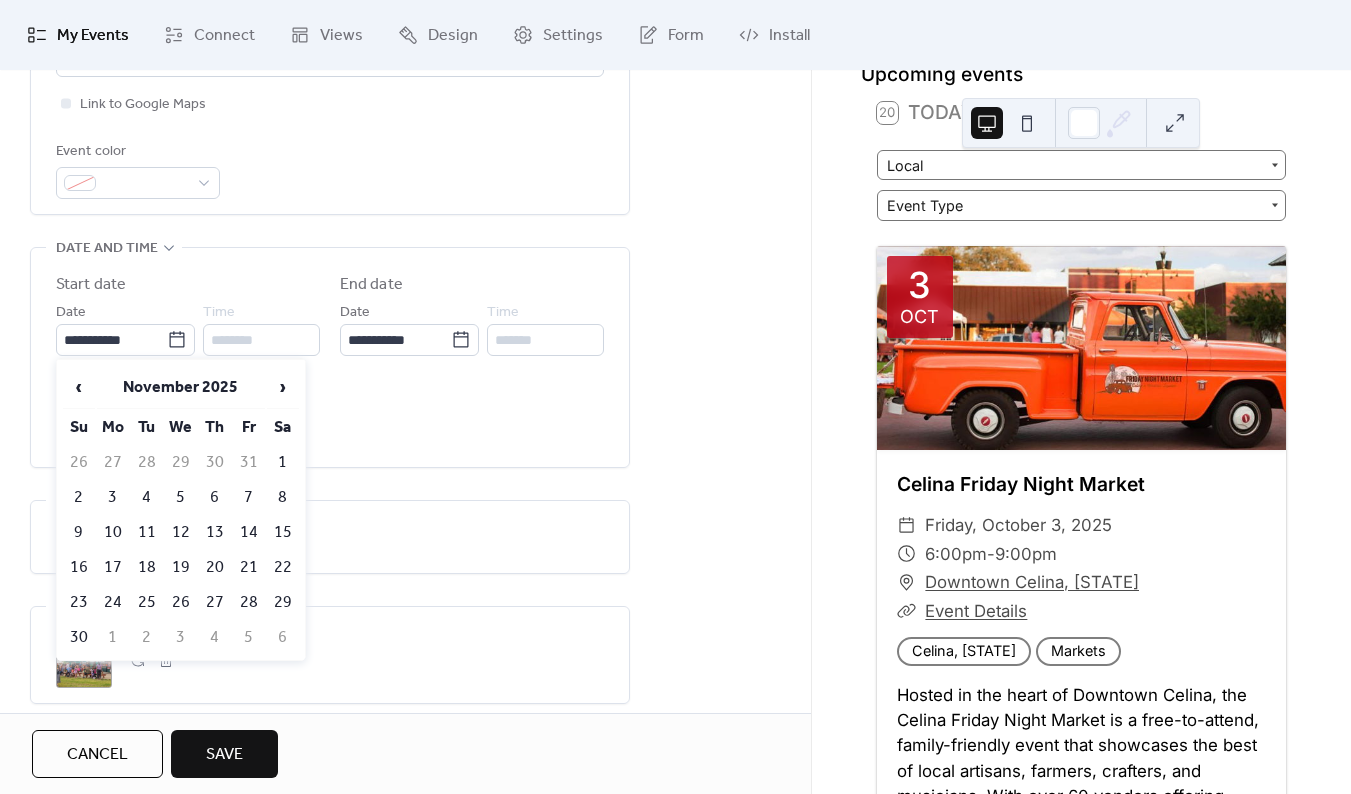 click on "1" at bounding box center [283, 462] 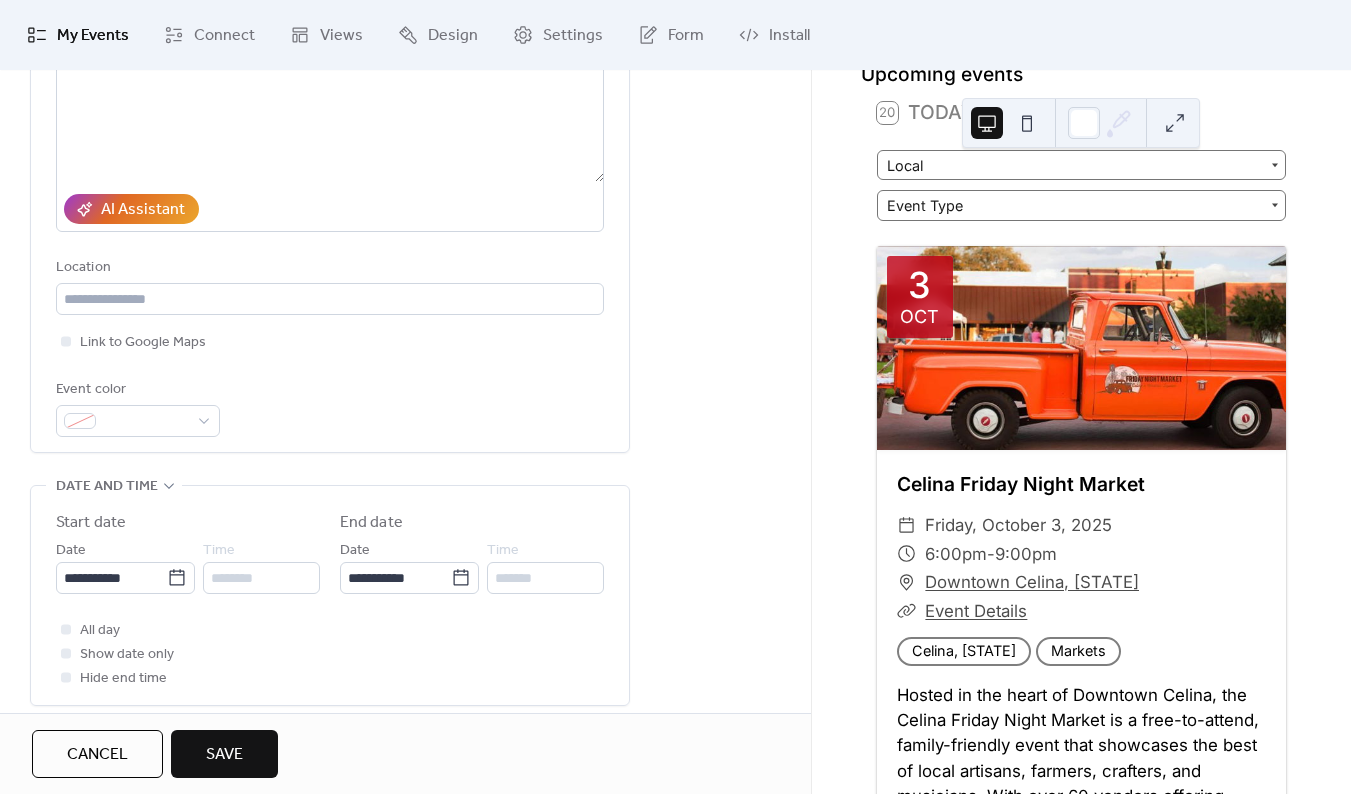 scroll, scrollTop: 101, scrollLeft: 0, axis: vertical 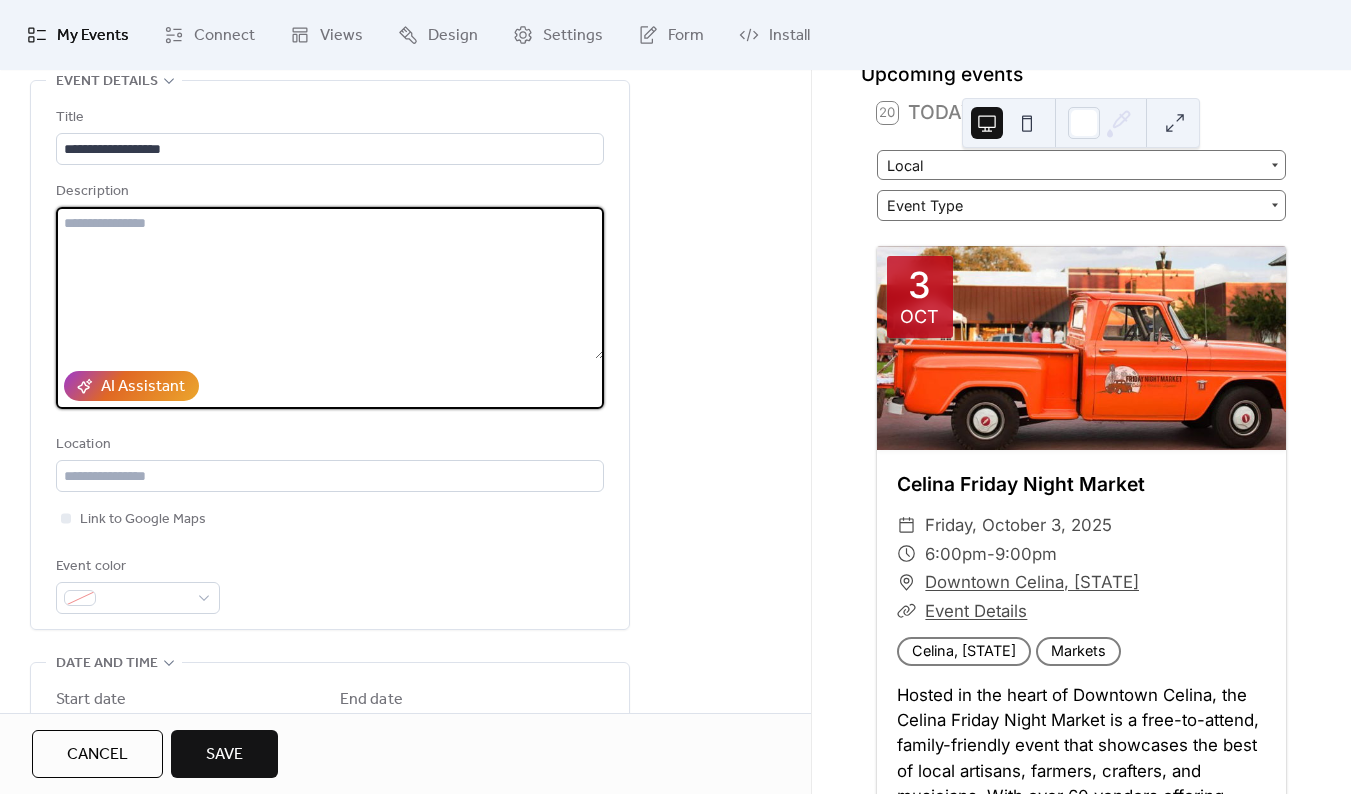click at bounding box center (330, 283) 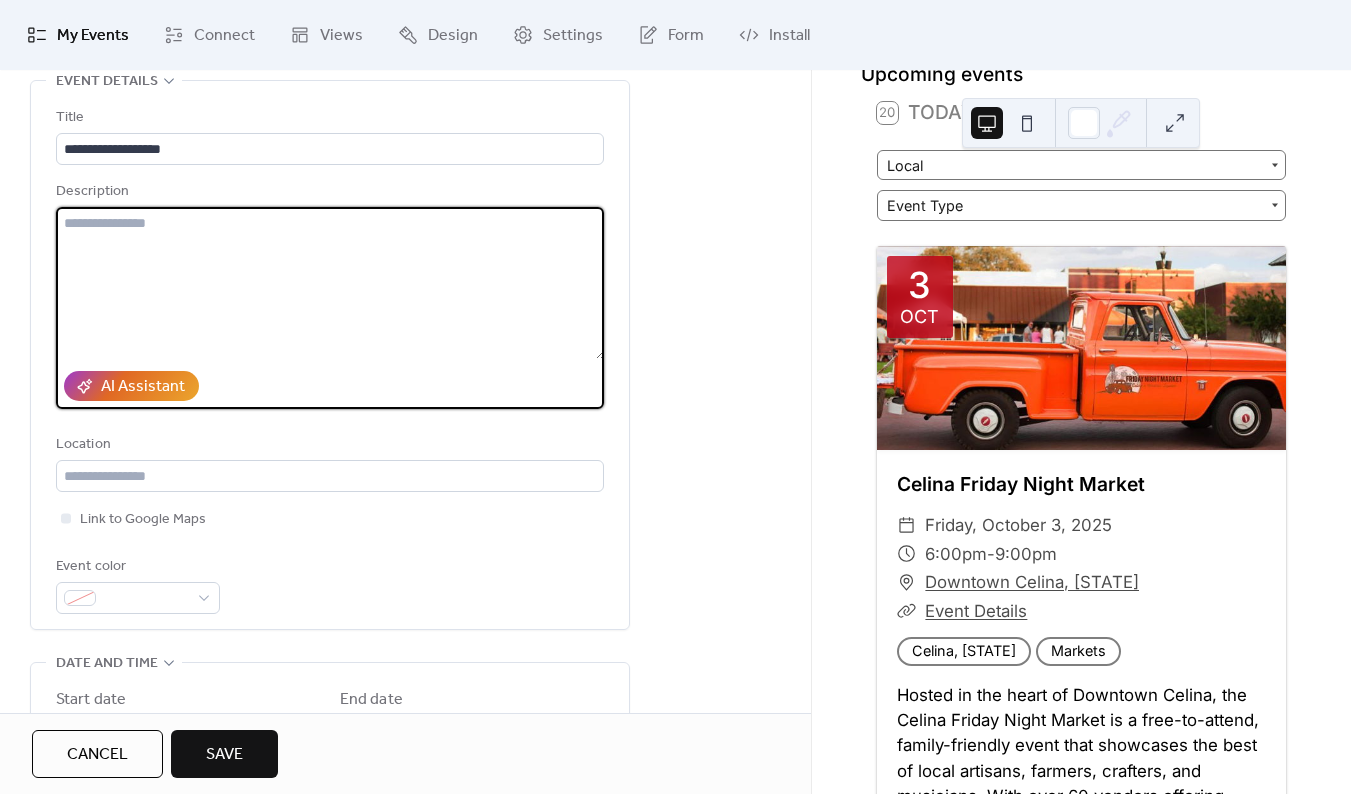 paste on "**********" 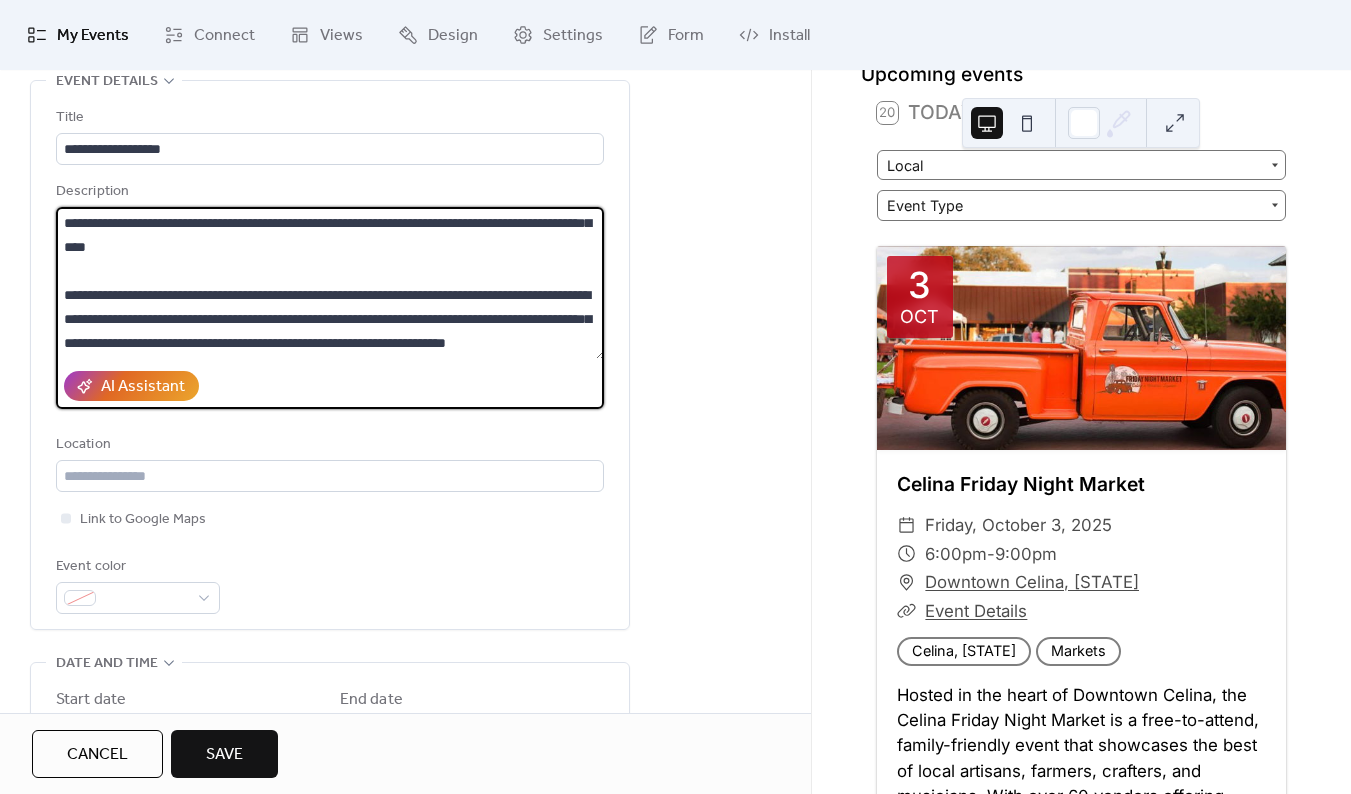 scroll, scrollTop: 48, scrollLeft: 0, axis: vertical 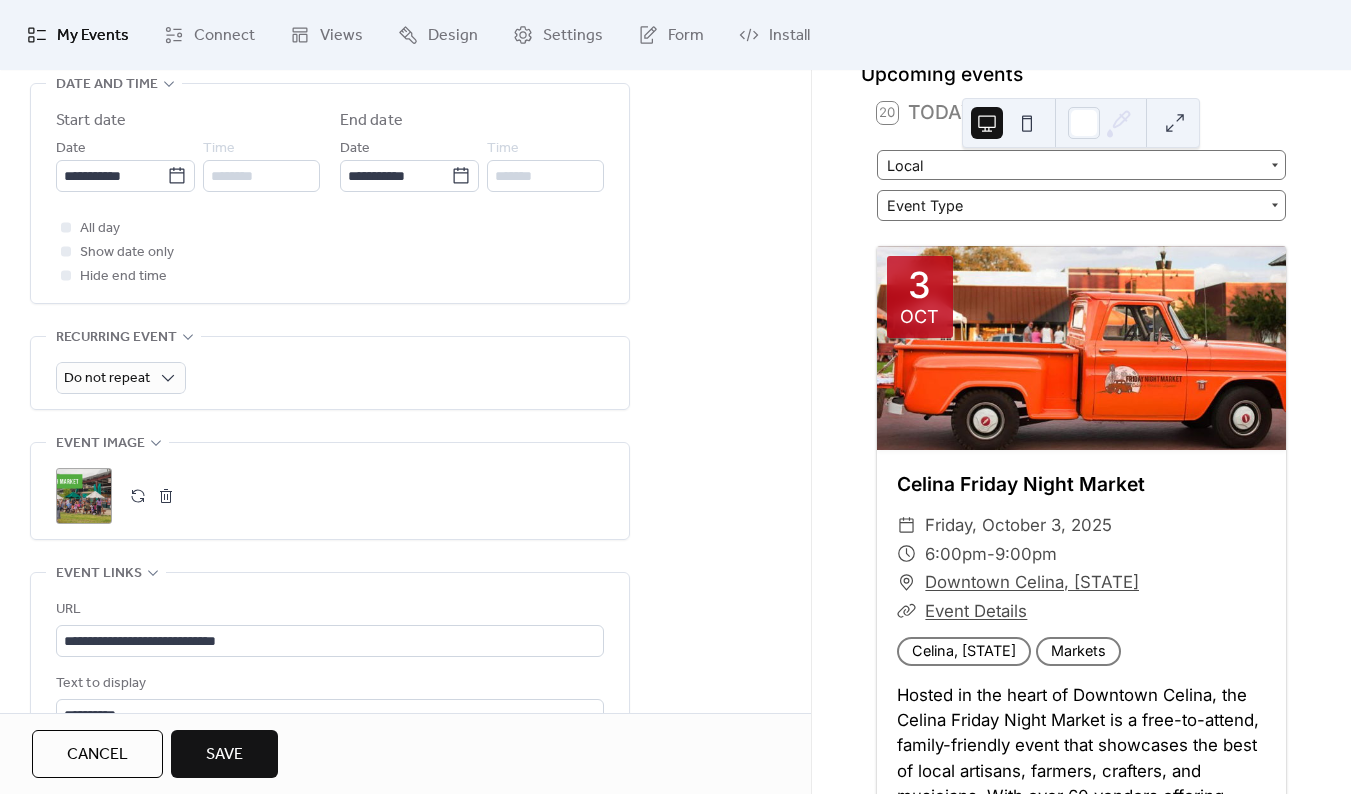 type on "**********" 